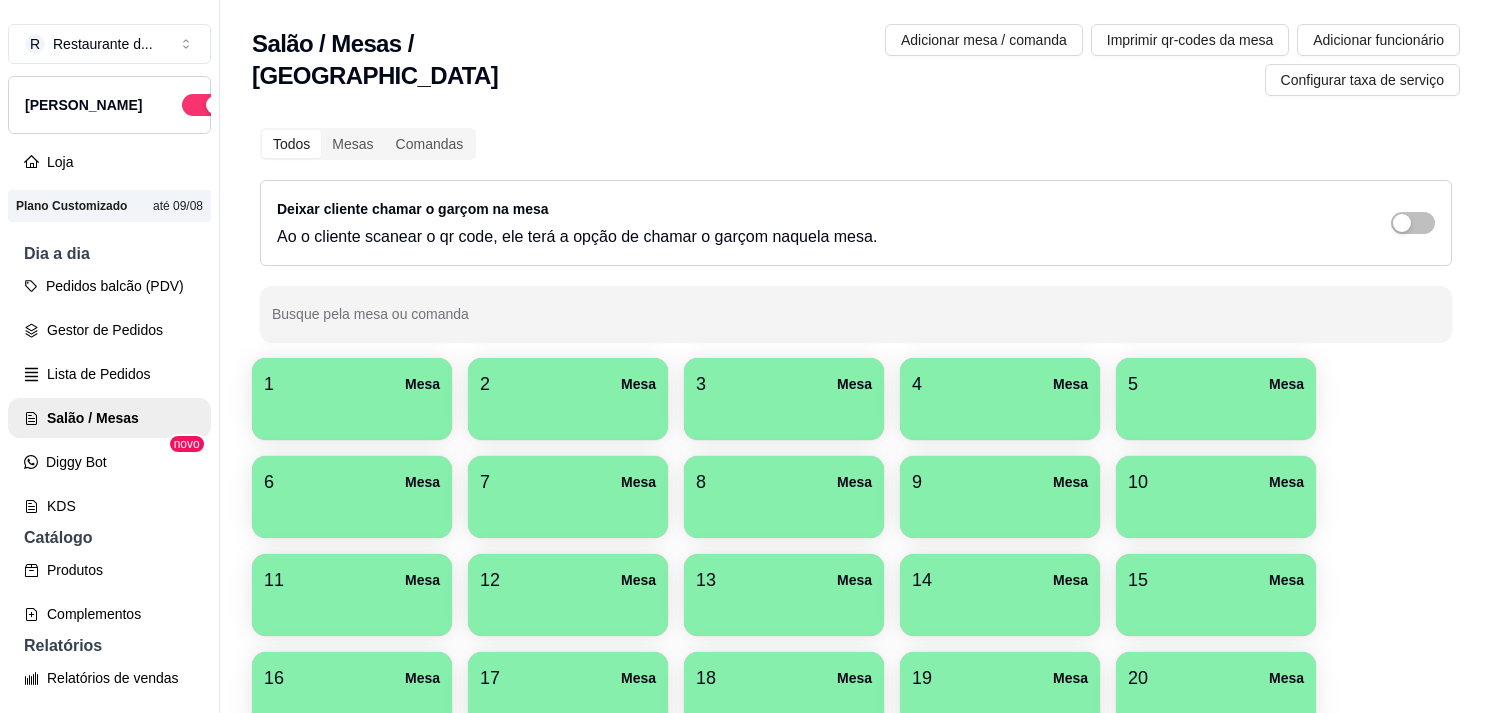 scroll, scrollTop: 0, scrollLeft: 0, axis: both 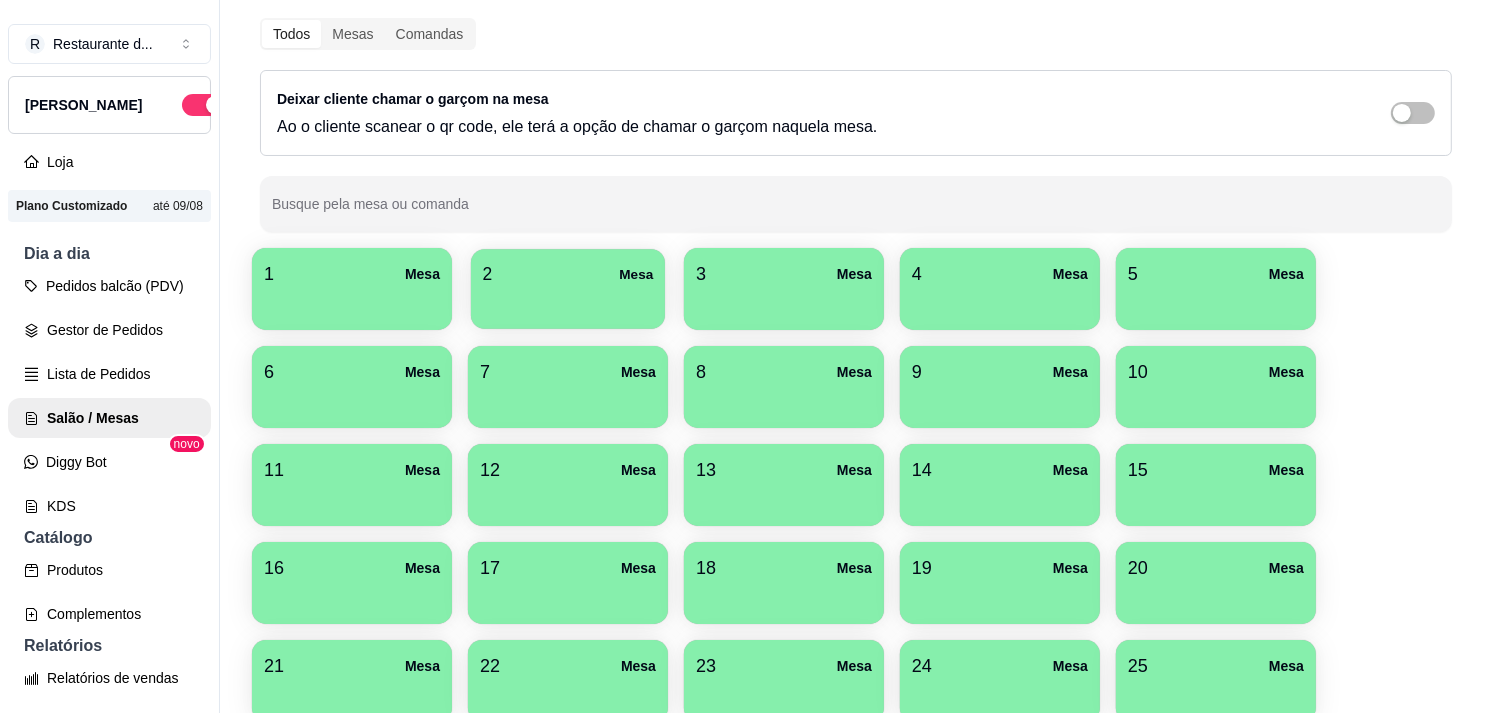 click on "2 Mesa" at bounding box center (568, 274) 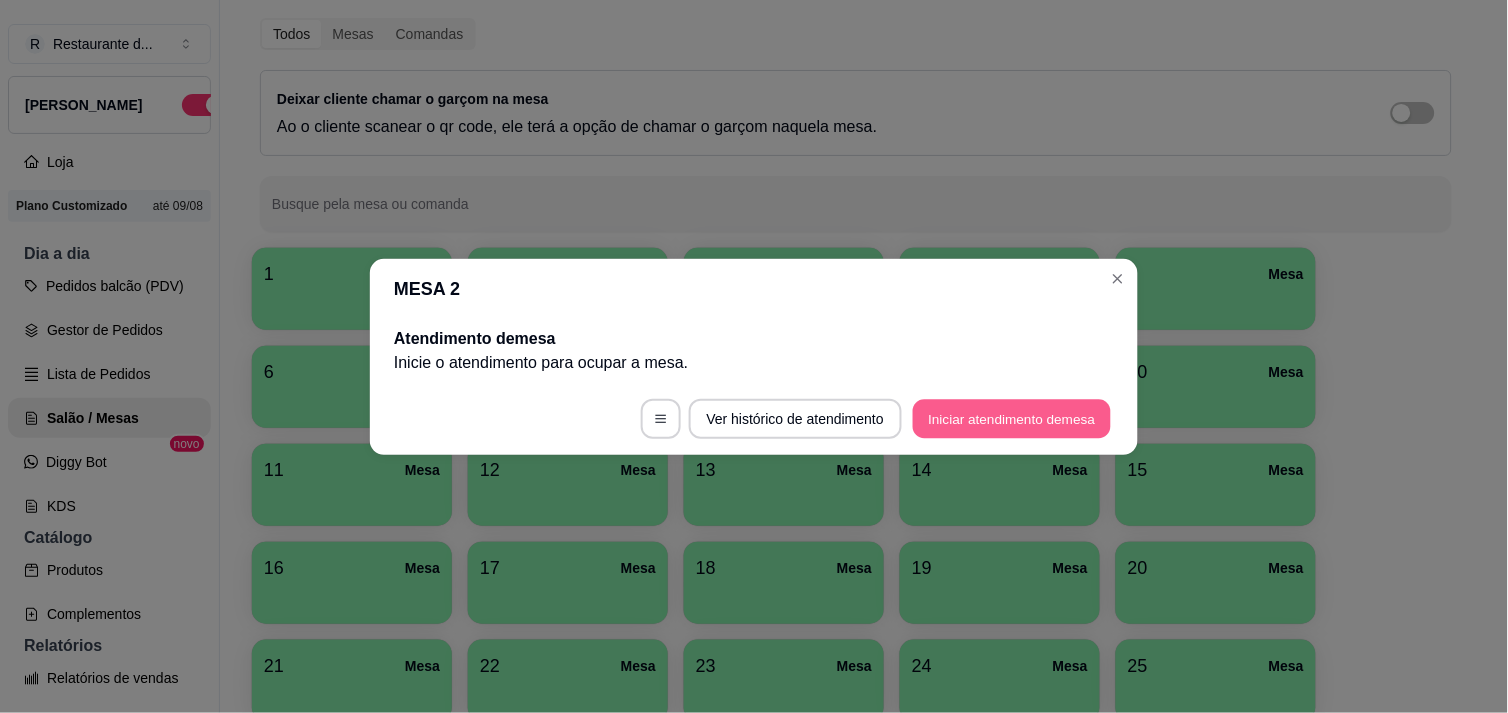 click on "Iniciar atendimento de  mesa" at bounding box center (1012, 418) 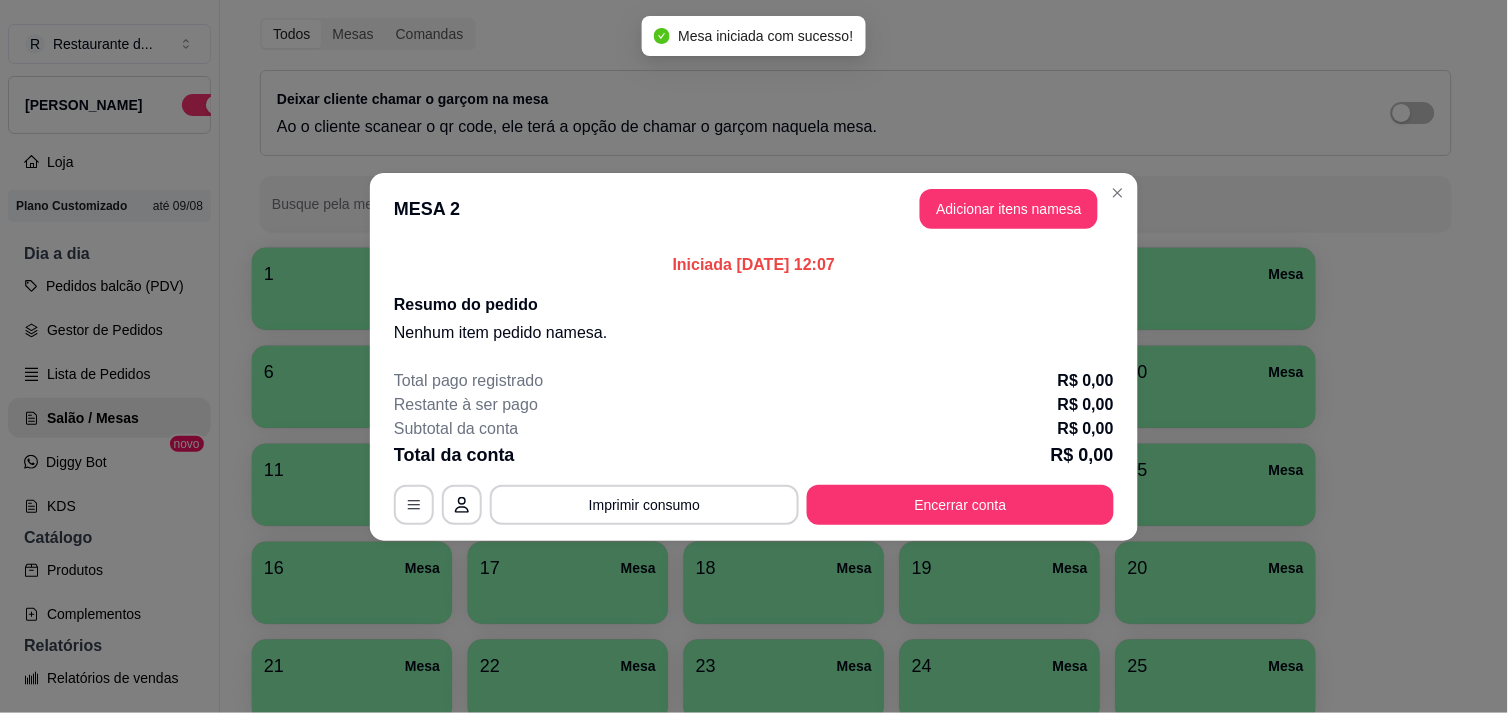 click on "MESA 2 Adicionar itens na  mesa" at bounding box center (754, 209) 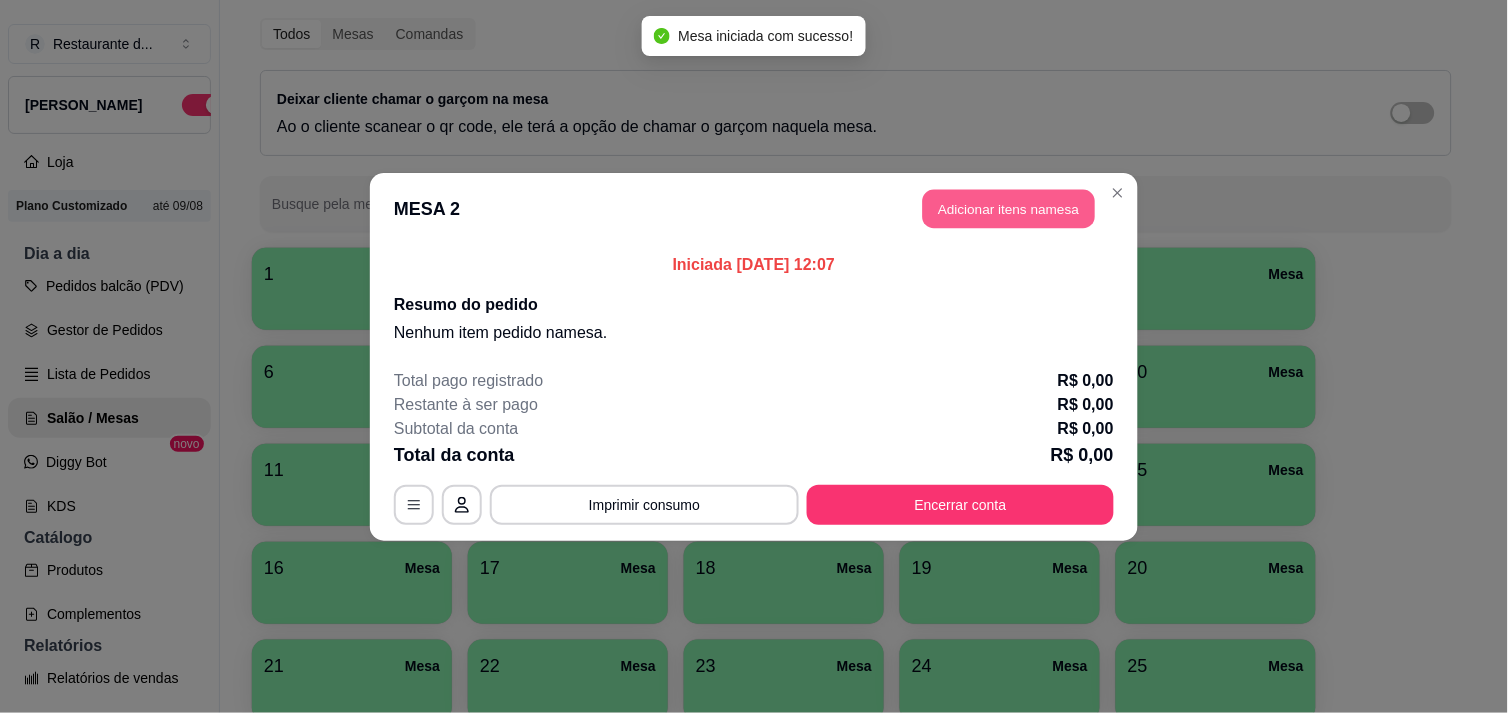 click on "Adicionar itens na  mesa" at bounding box center (1009, 208) 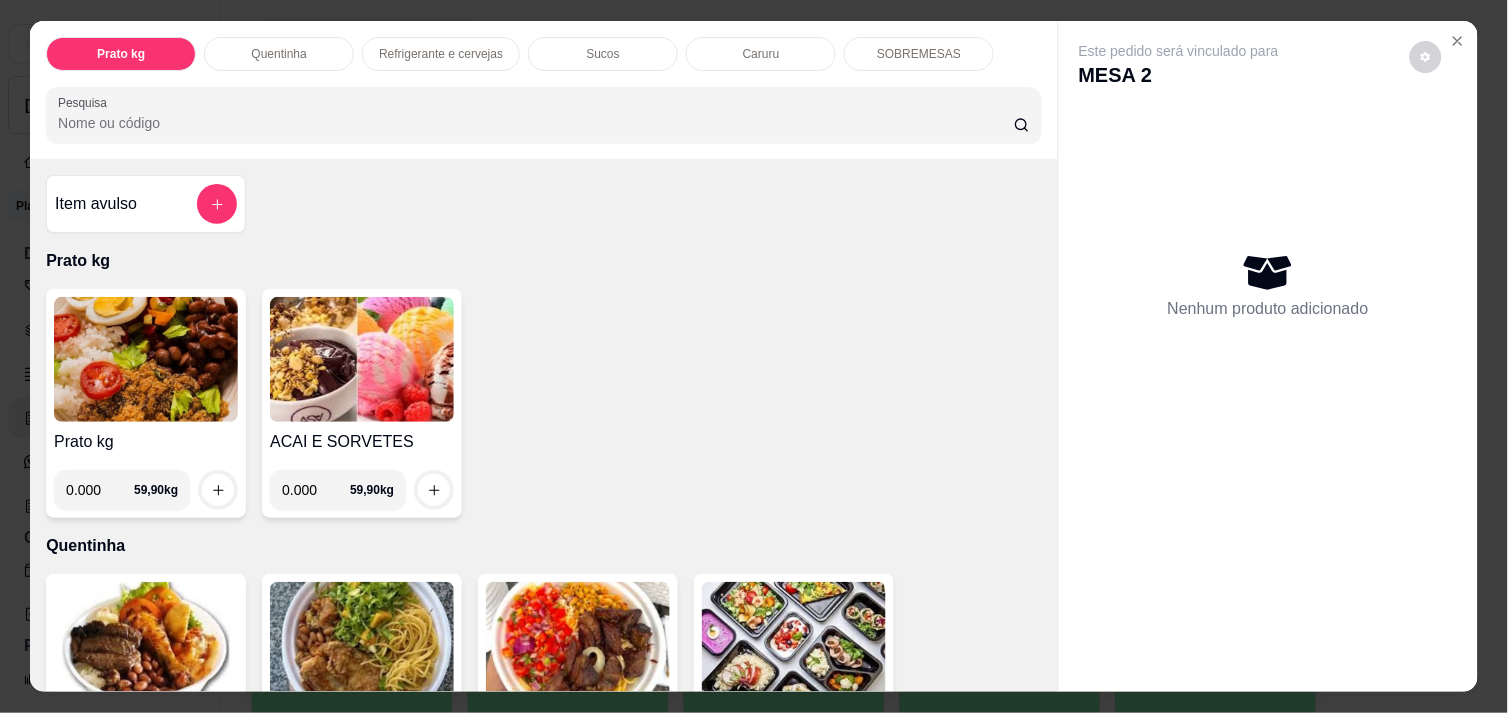 click on "Sucos" at bounding box center [603, 54] 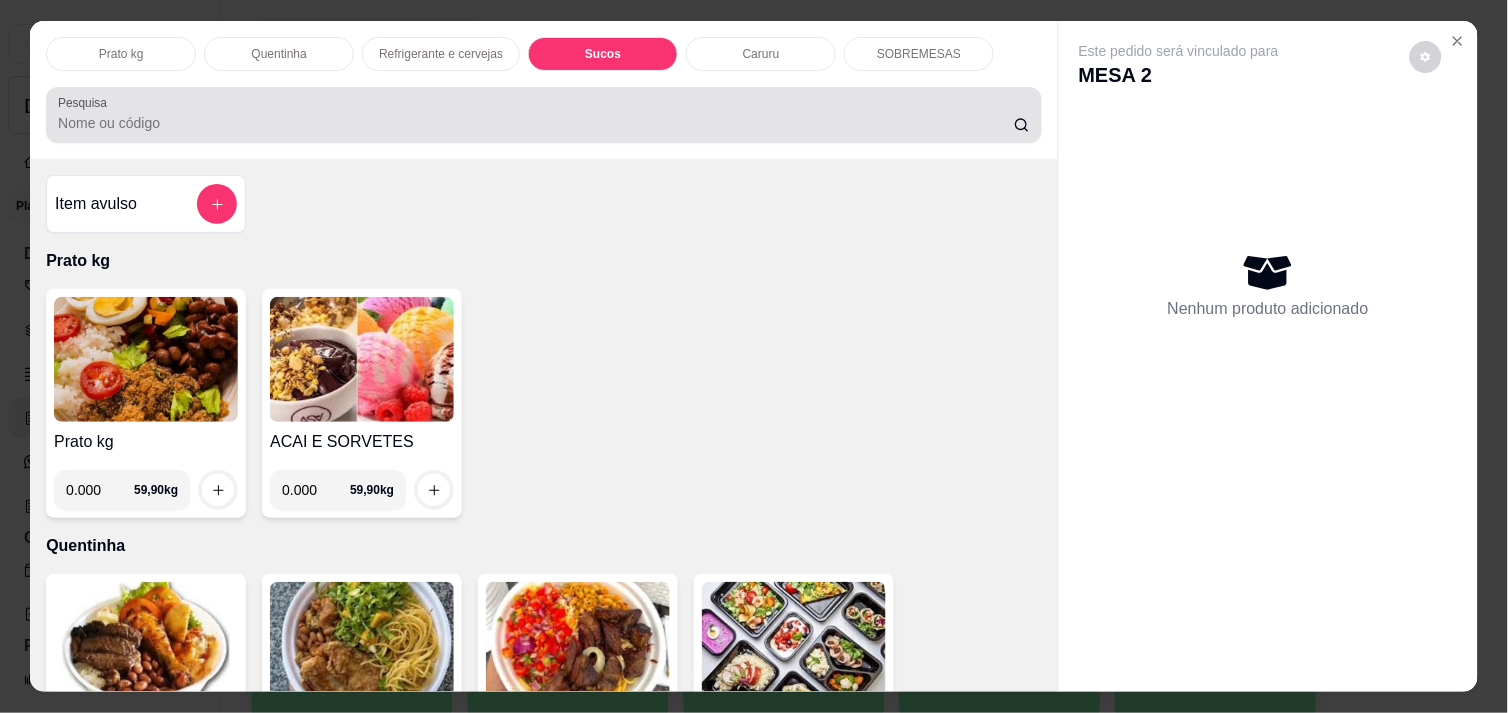 scroll, scrollTop: 1880, scrollLeft: 0, axis: vertical 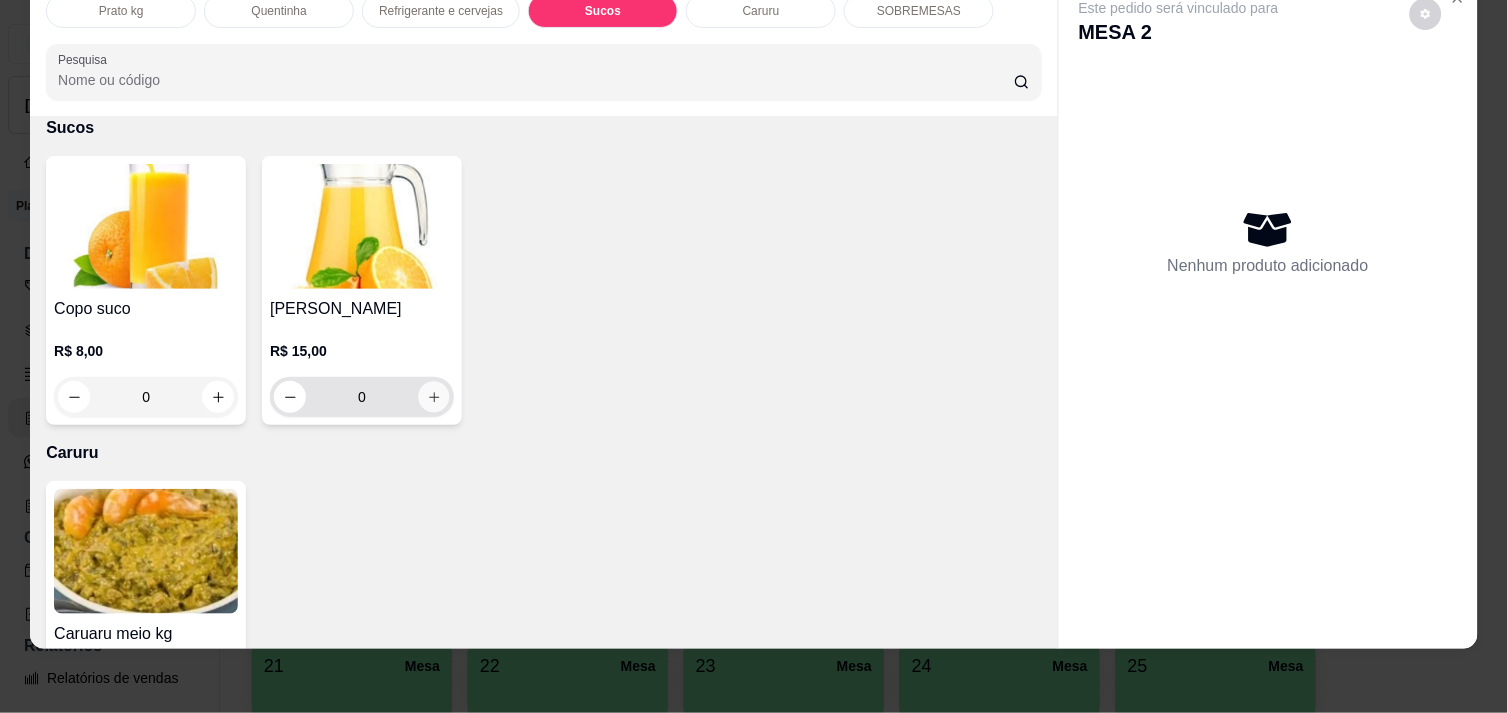 click at bounding box center [434, 397] 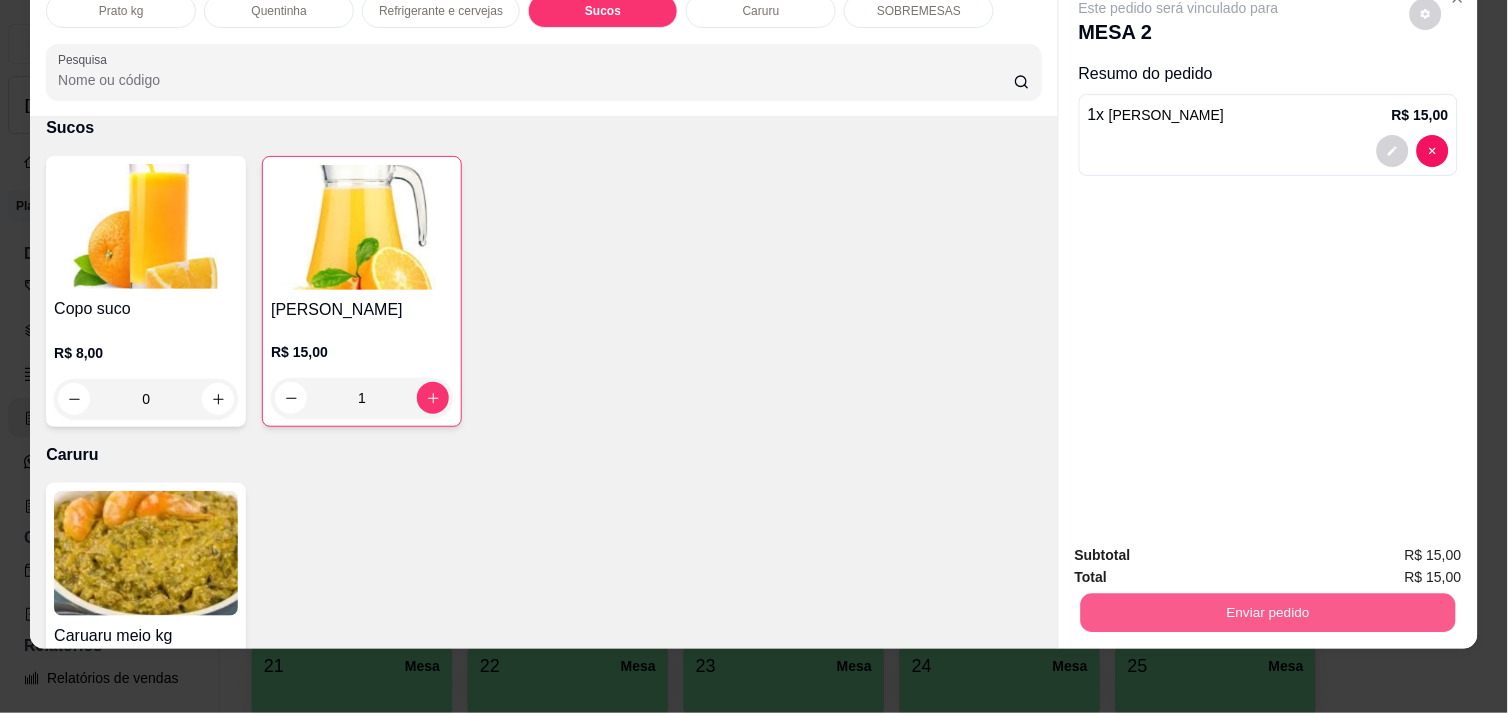 click on "Enviar pedido" at bounding box center [1268, 612] 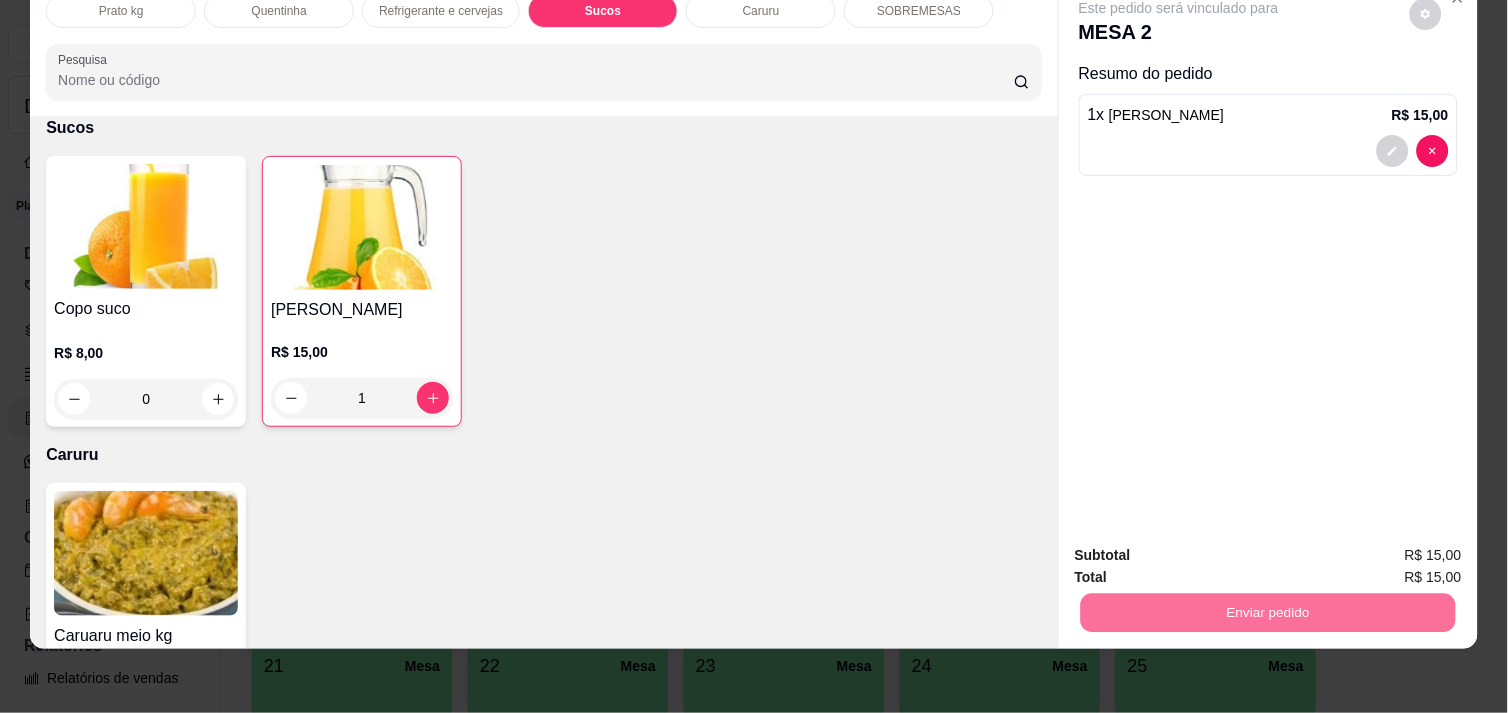 click on "Não registrar e enviar pedido" at bounding box center [1202, 547] 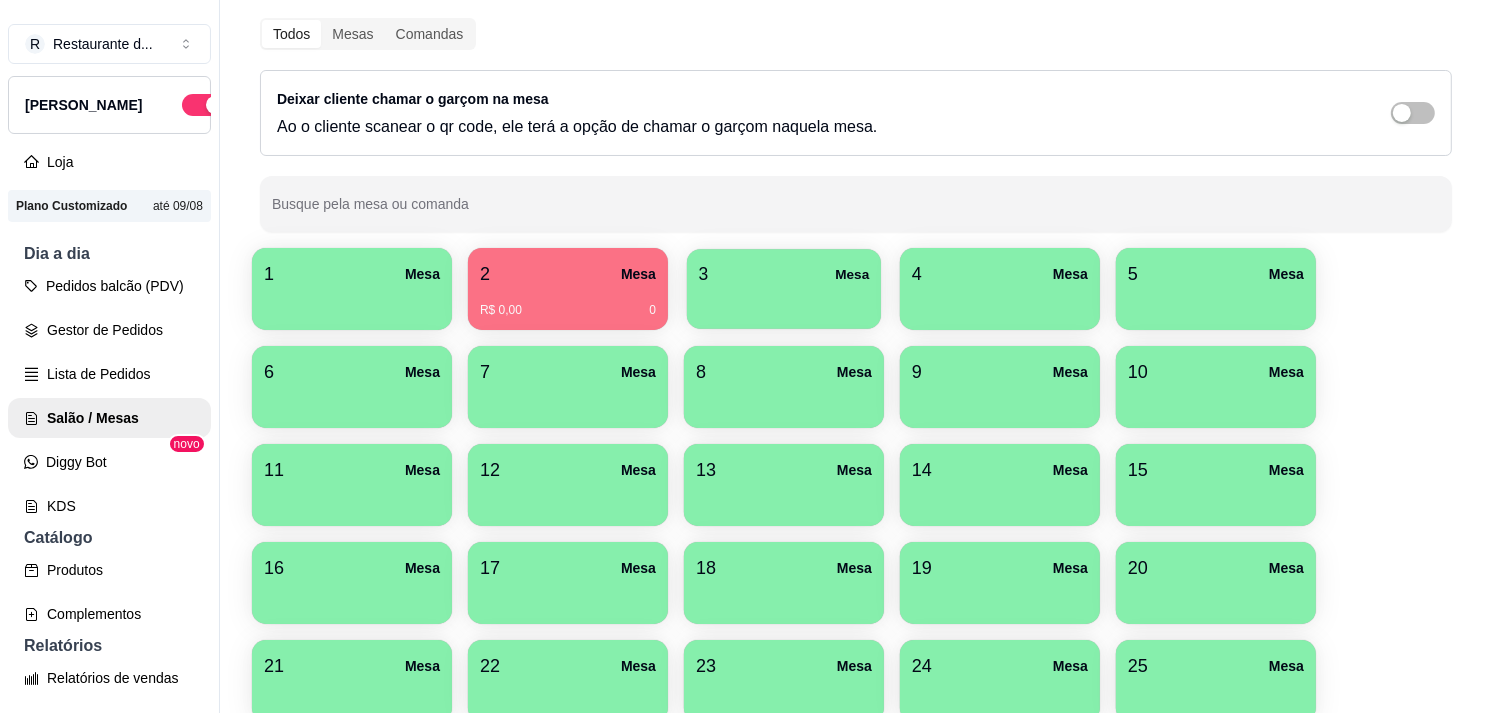 click on "3 Mesa" at bounding box center [784, 274] 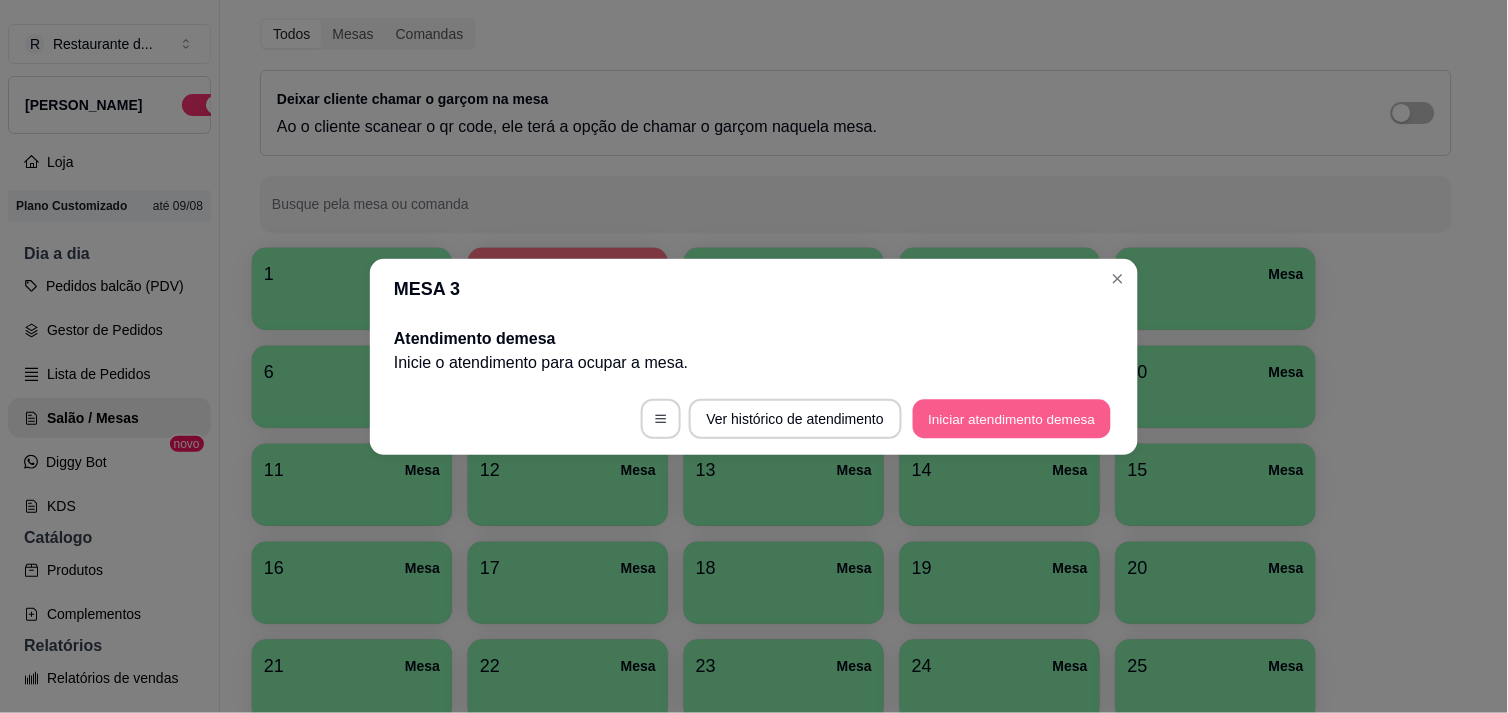 click on "Iniciar atendimento de  mesa" at bounding box center (1012, 418) 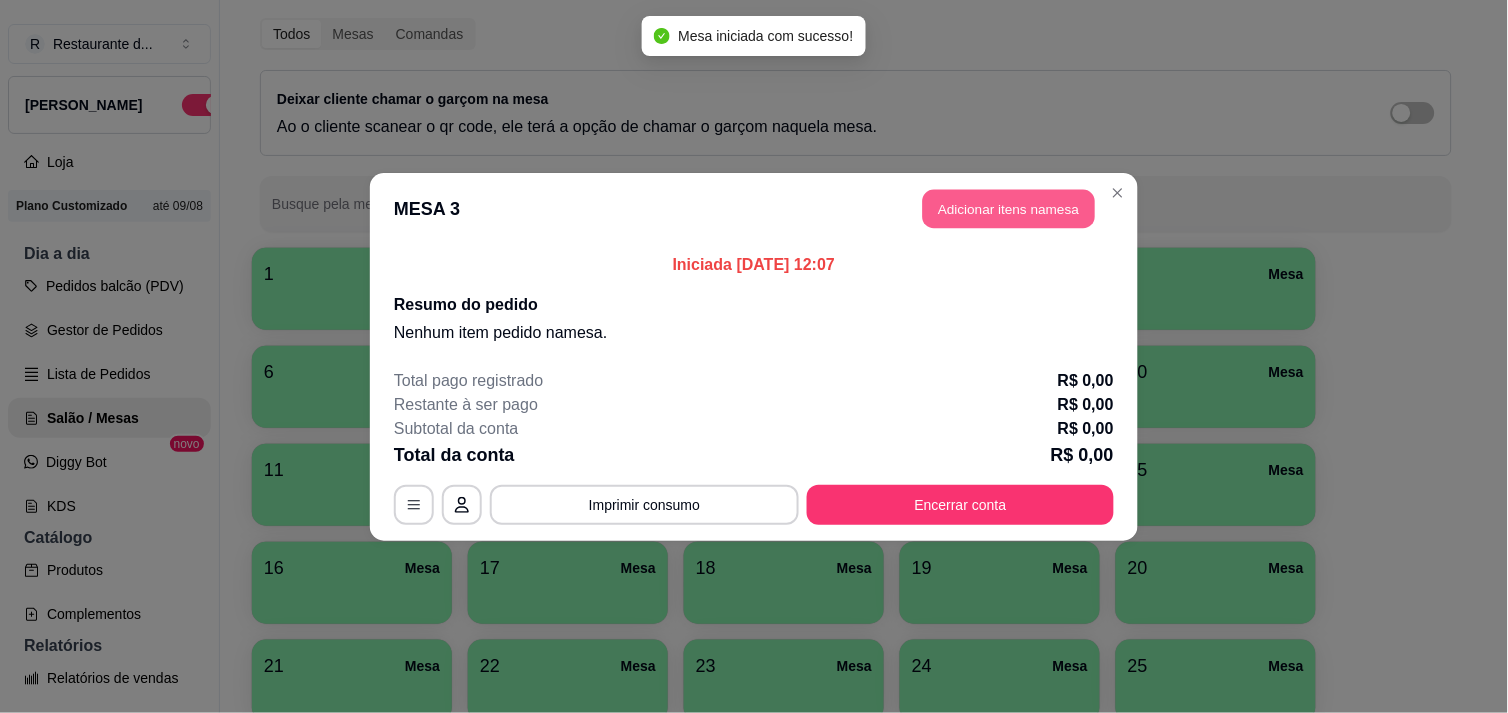 click on "Adicionar itens na  mesa" at bounding box center (1009, 208) 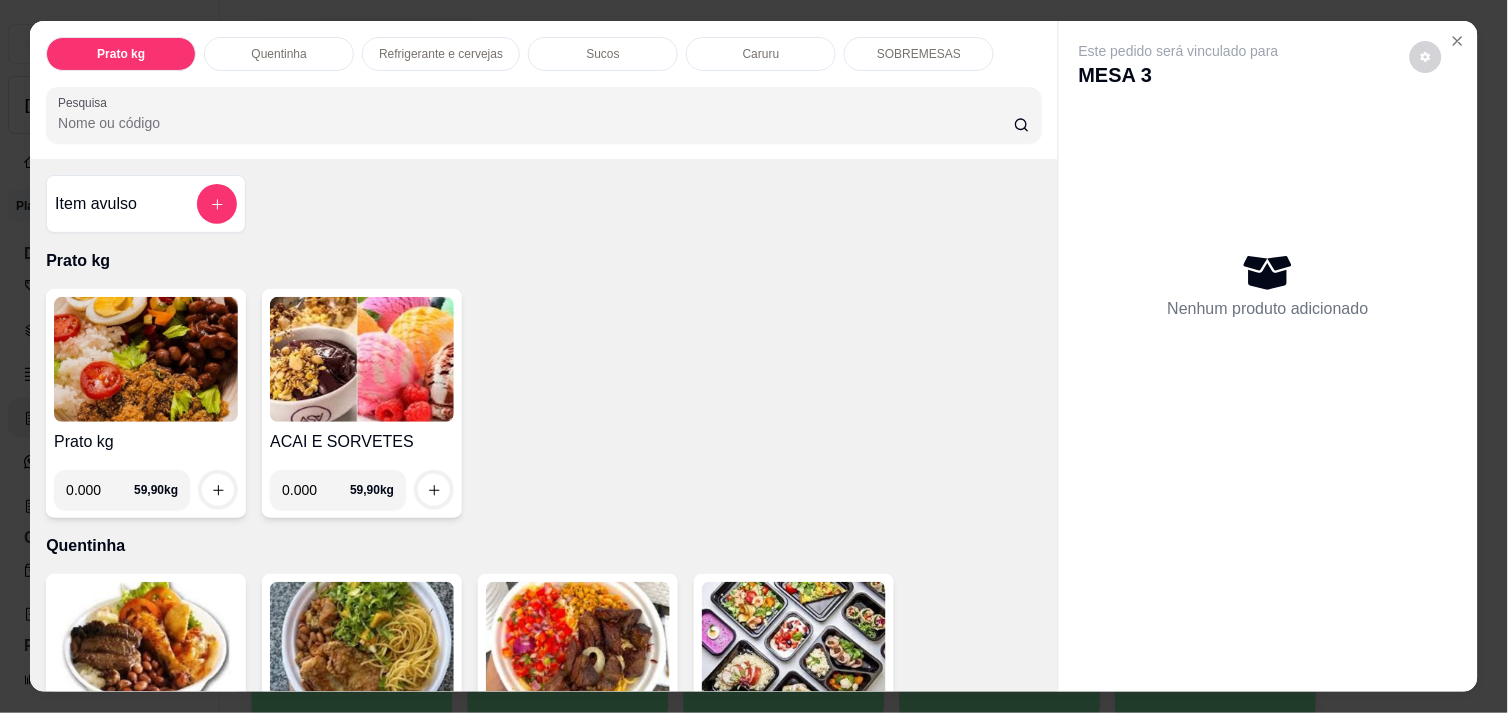 click on "Sucos" at bounding box center (603, 54) 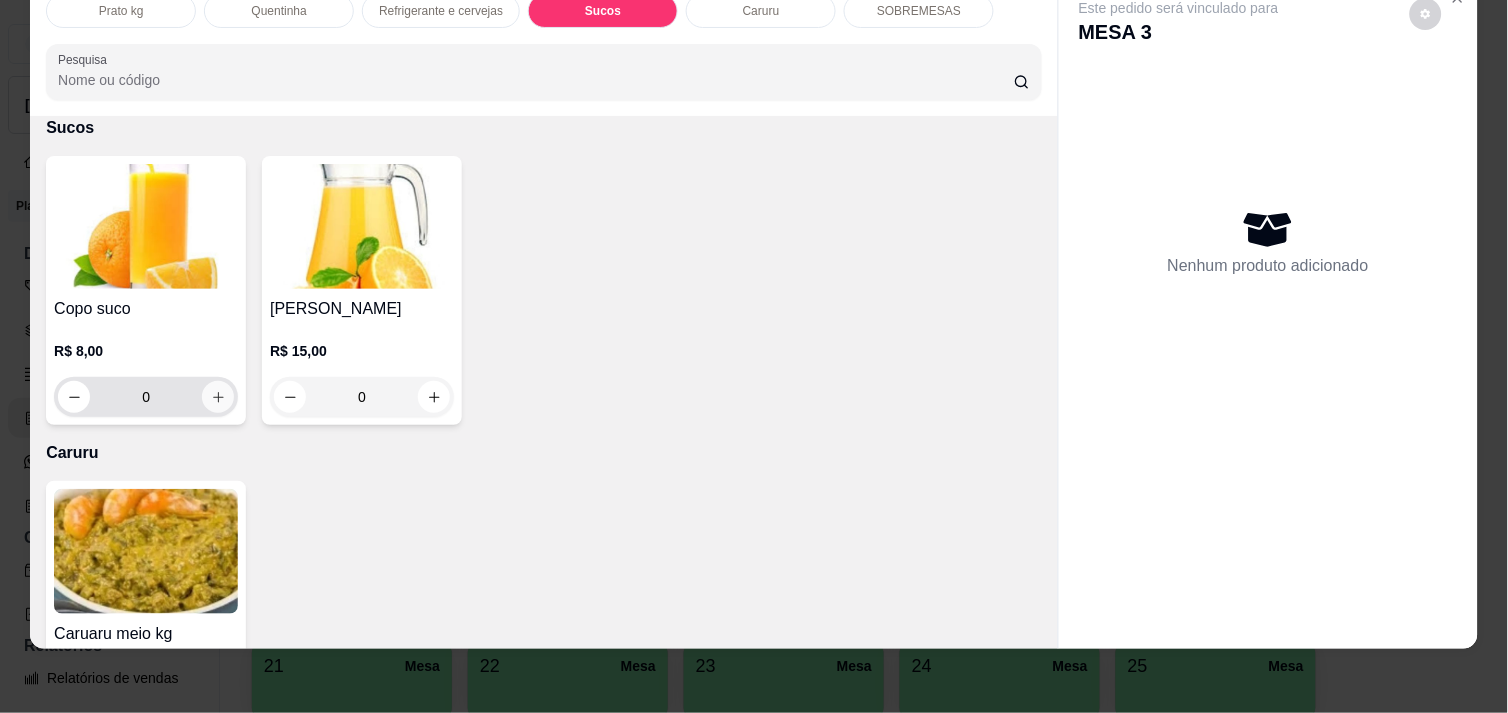 click 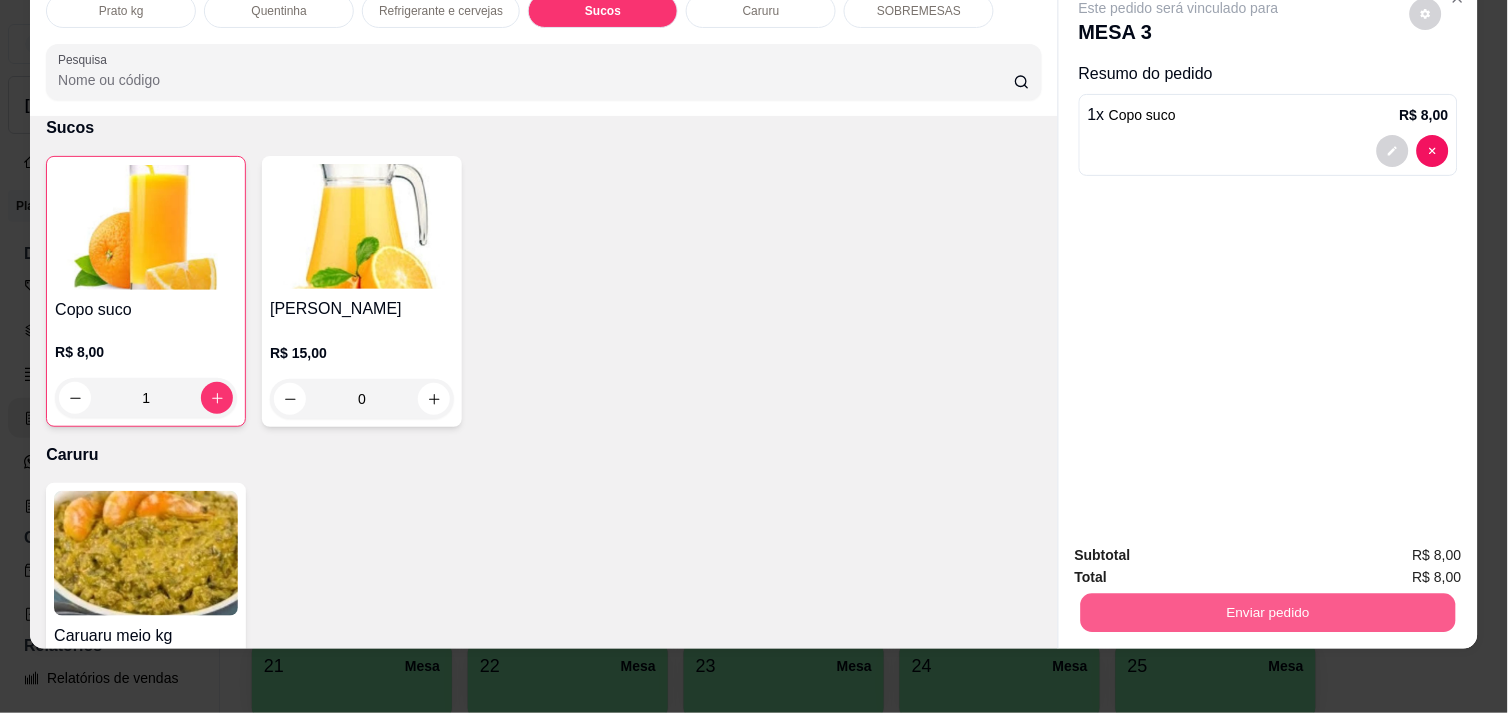 click on "Enviar pedido" at bounding box center [1268, 612] 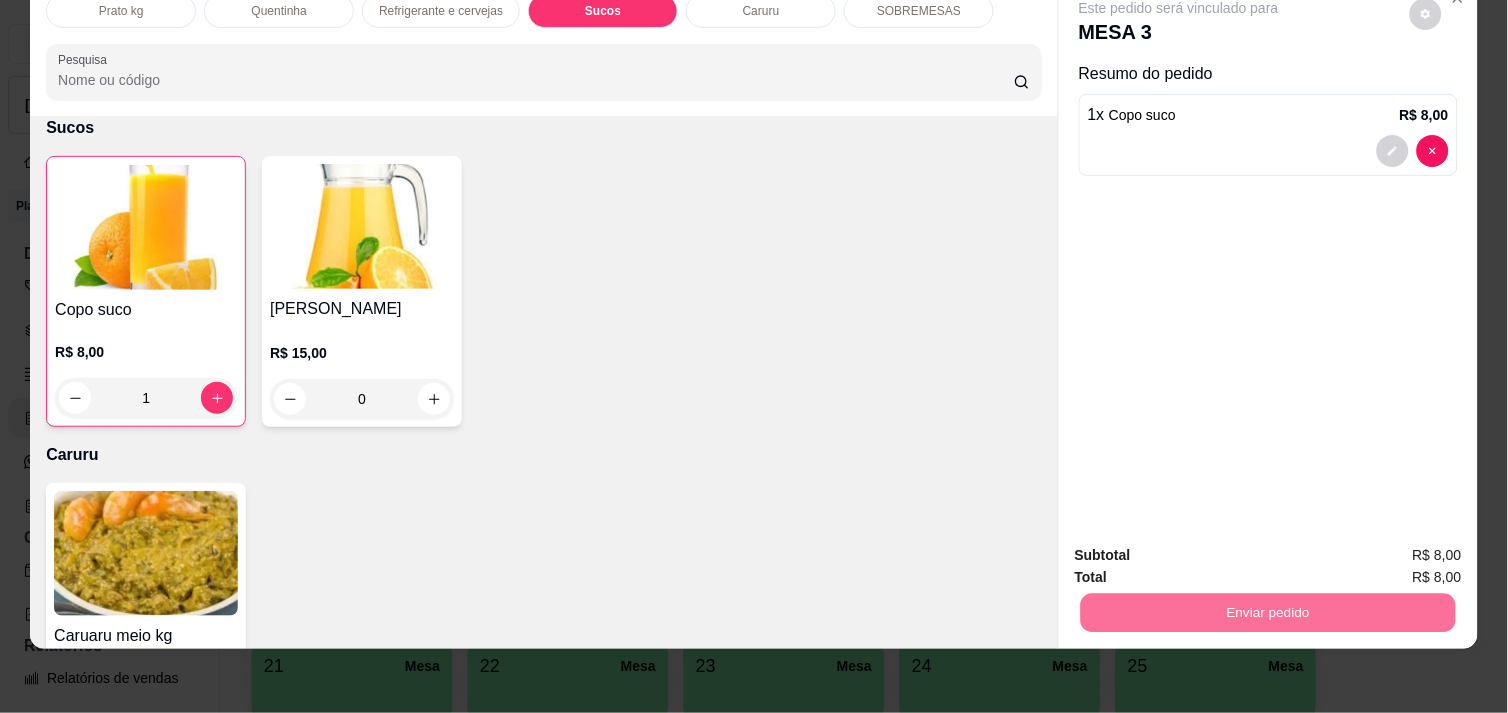 click on "Não registrar e enviar pedido" at bounding box center [1202, 547] 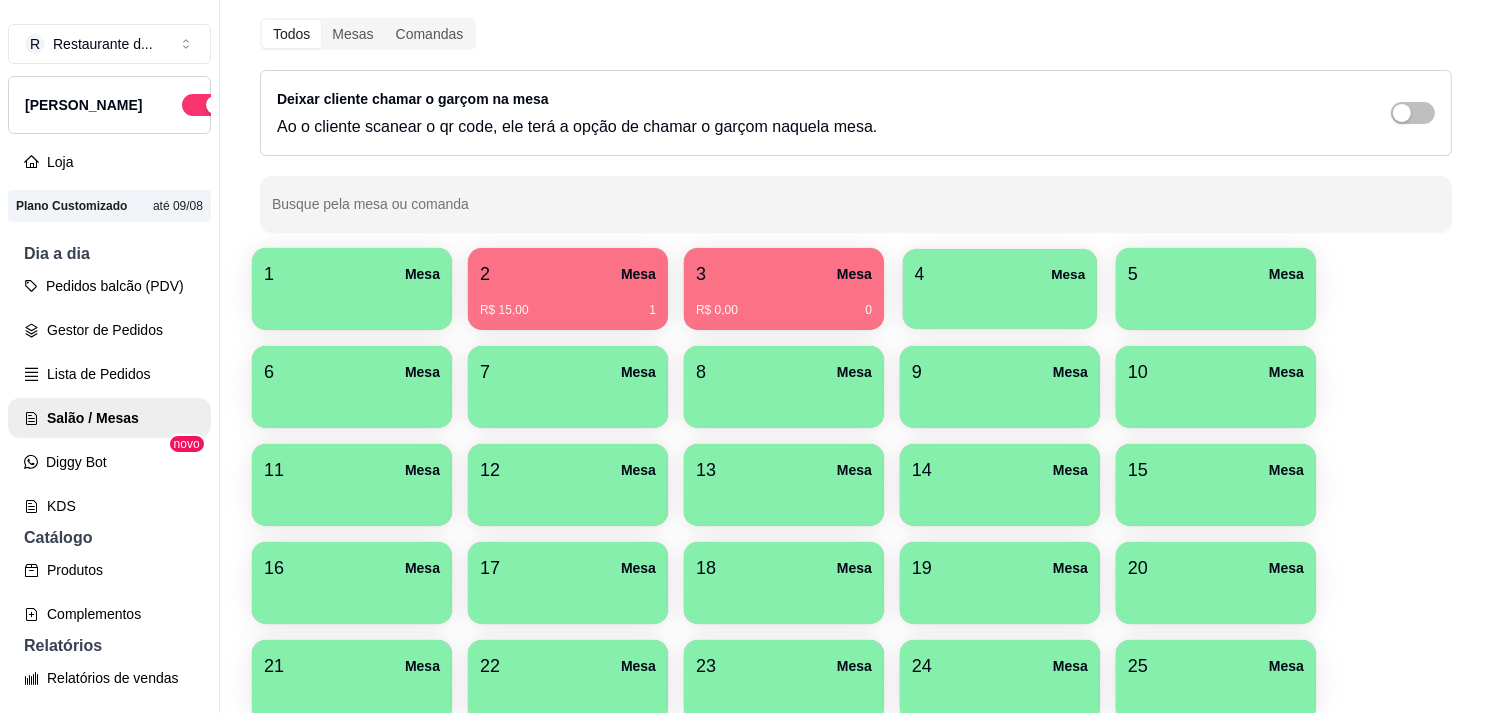 click on "4 Mesa" at bounding box center [1000, 274] 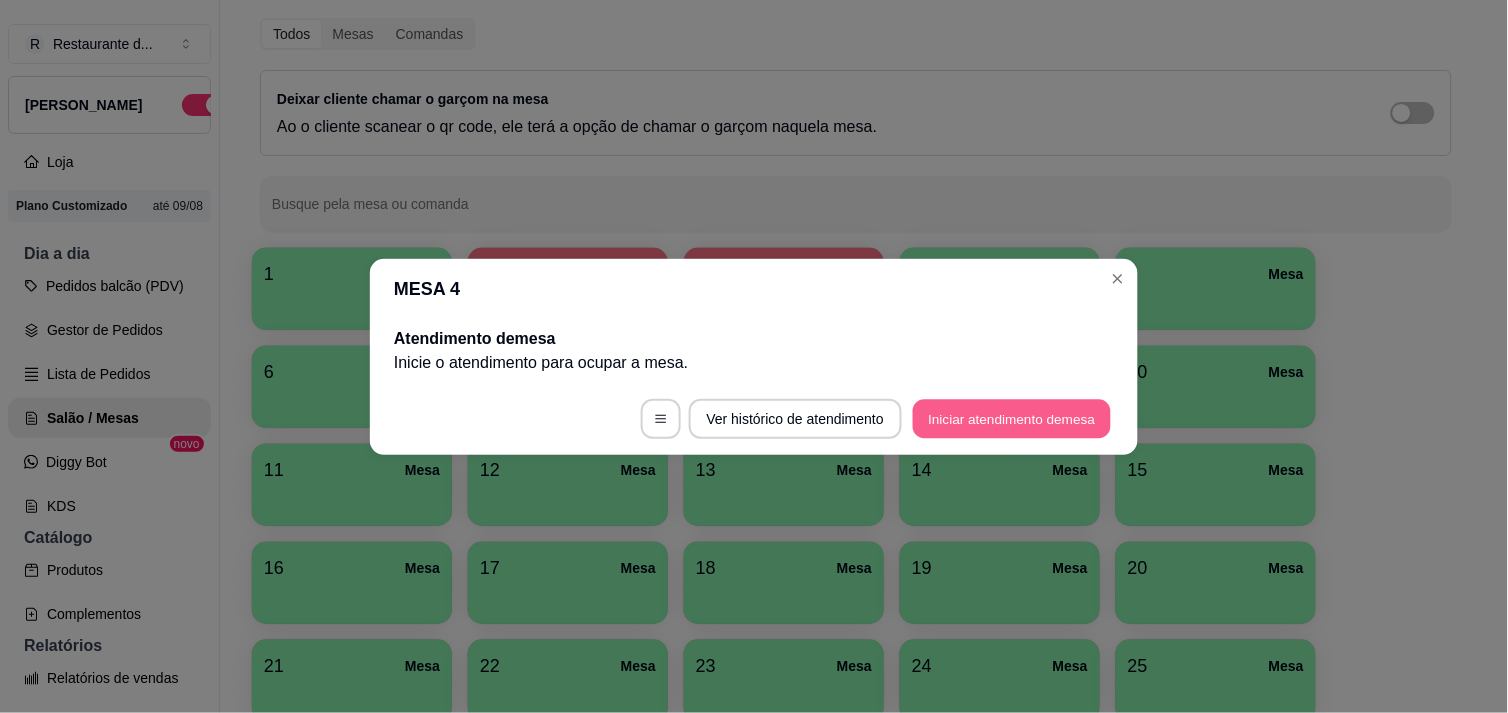 click on "Iniciar atendimento de  mesa" at bounding box center [1012, 418] 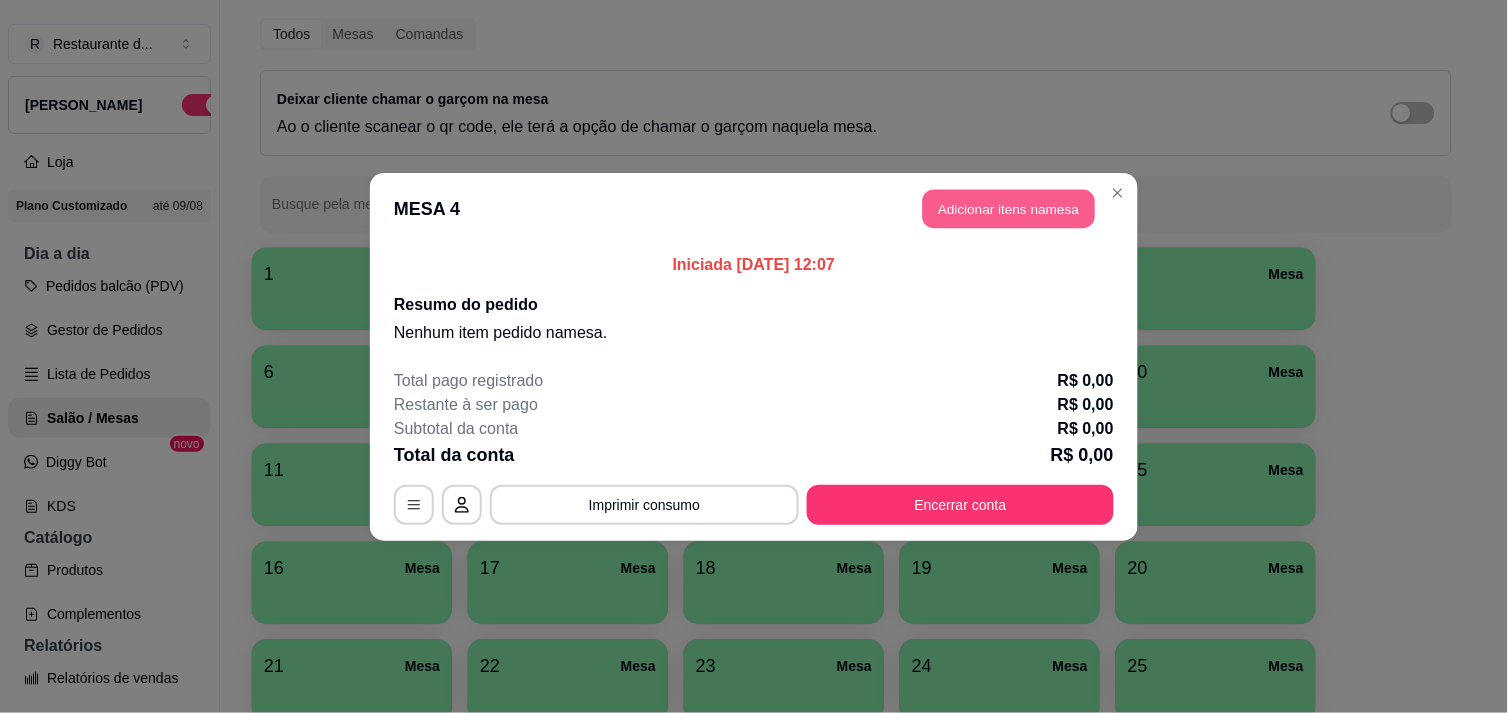 click on "Adicionar itens na  mesa" at bounding box center (1009, 208) 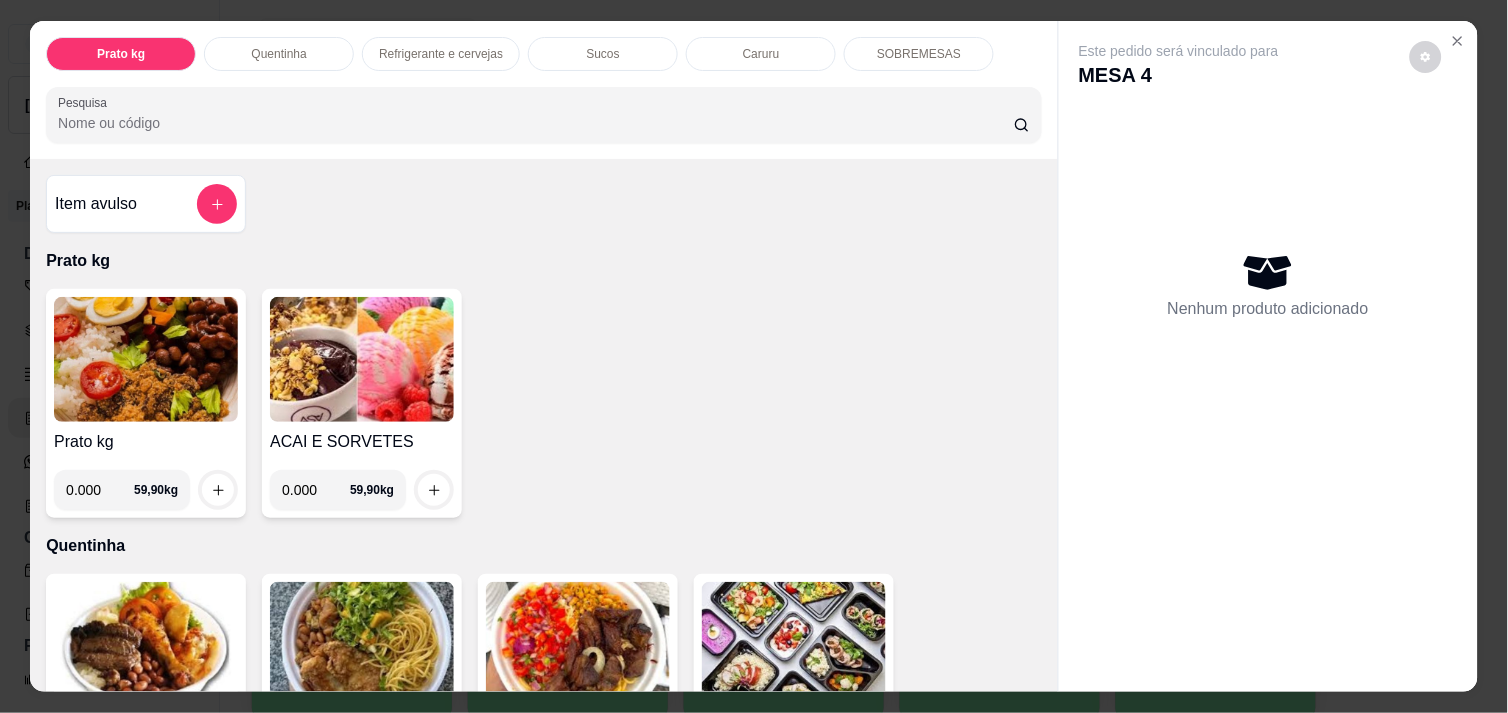 click on "0.000" at bounding box center [100, 490] 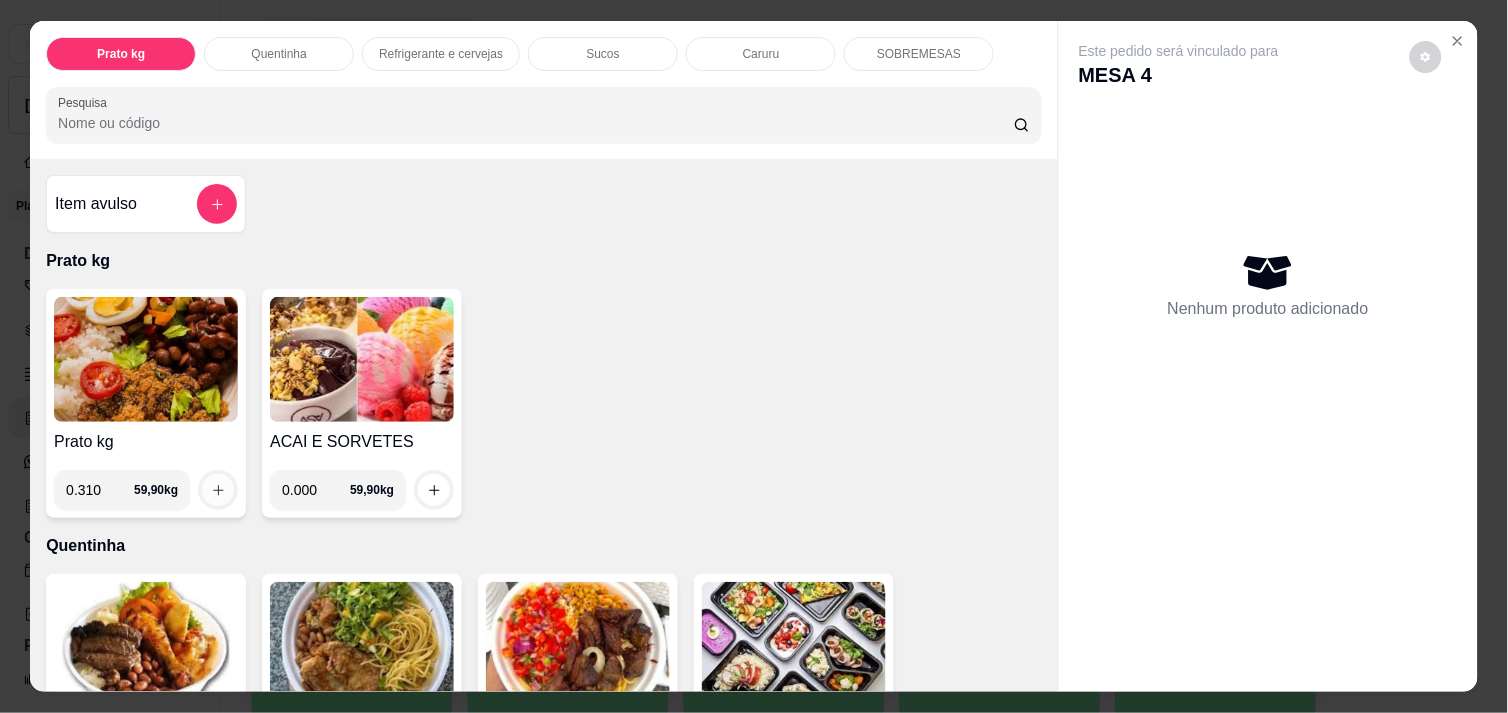 type on "0.310" 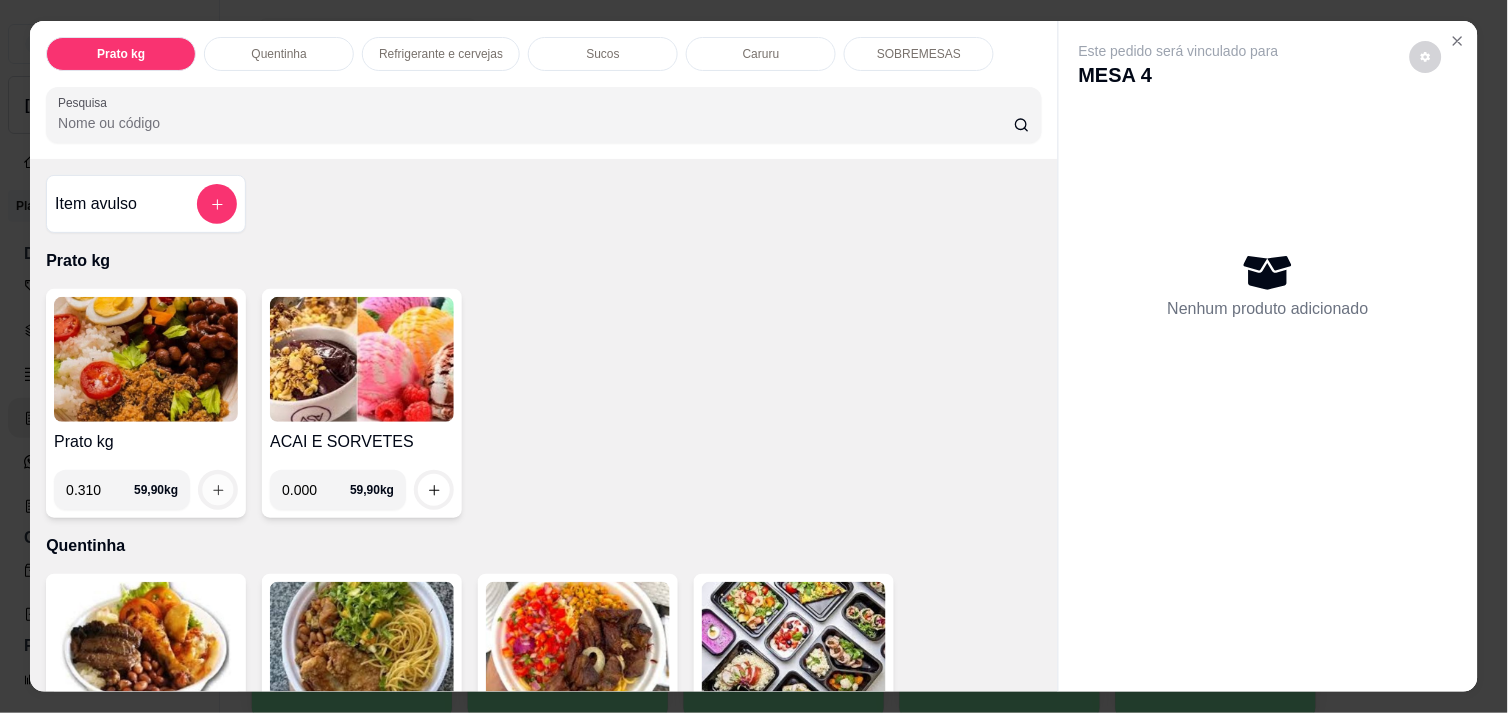 click at bounding box center [218, 490] 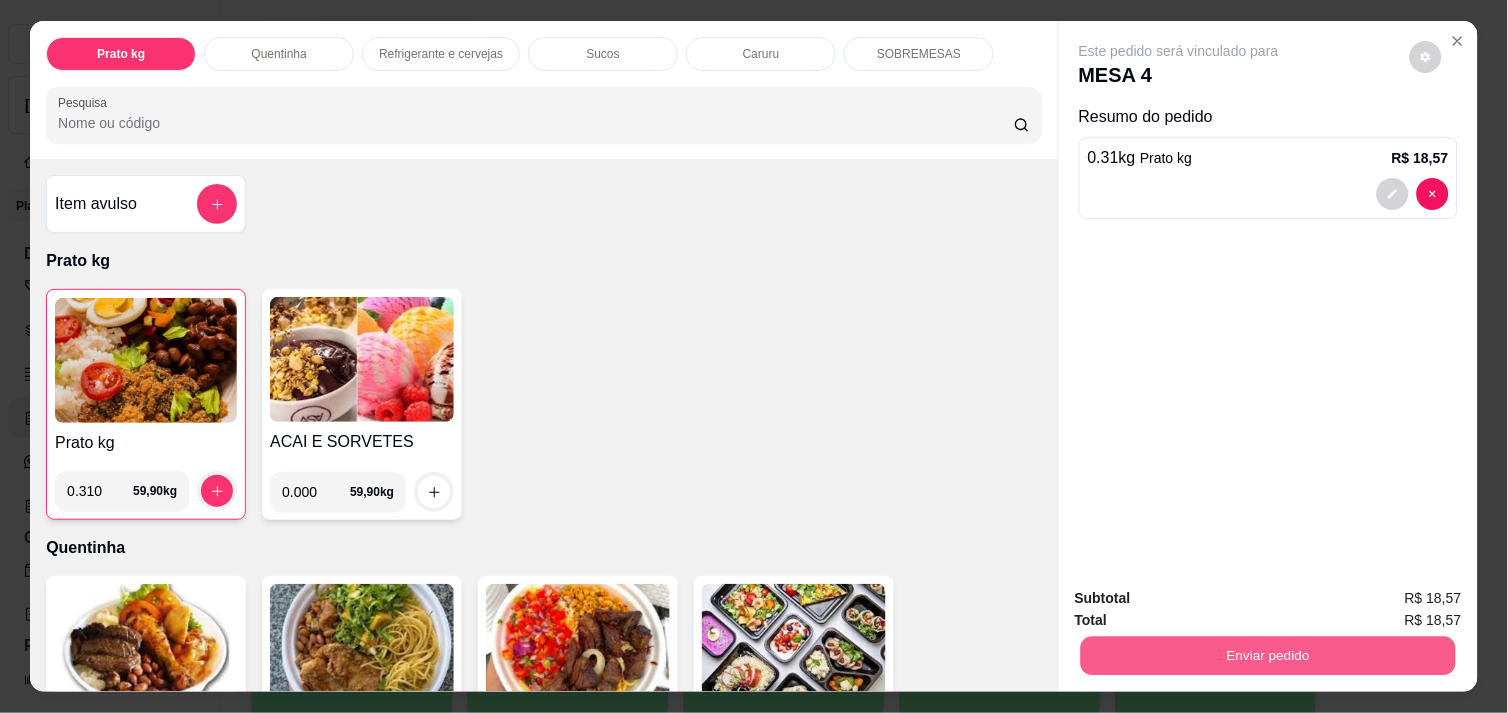 click on "Enviar pedido" at bounding box center (1268, 655) 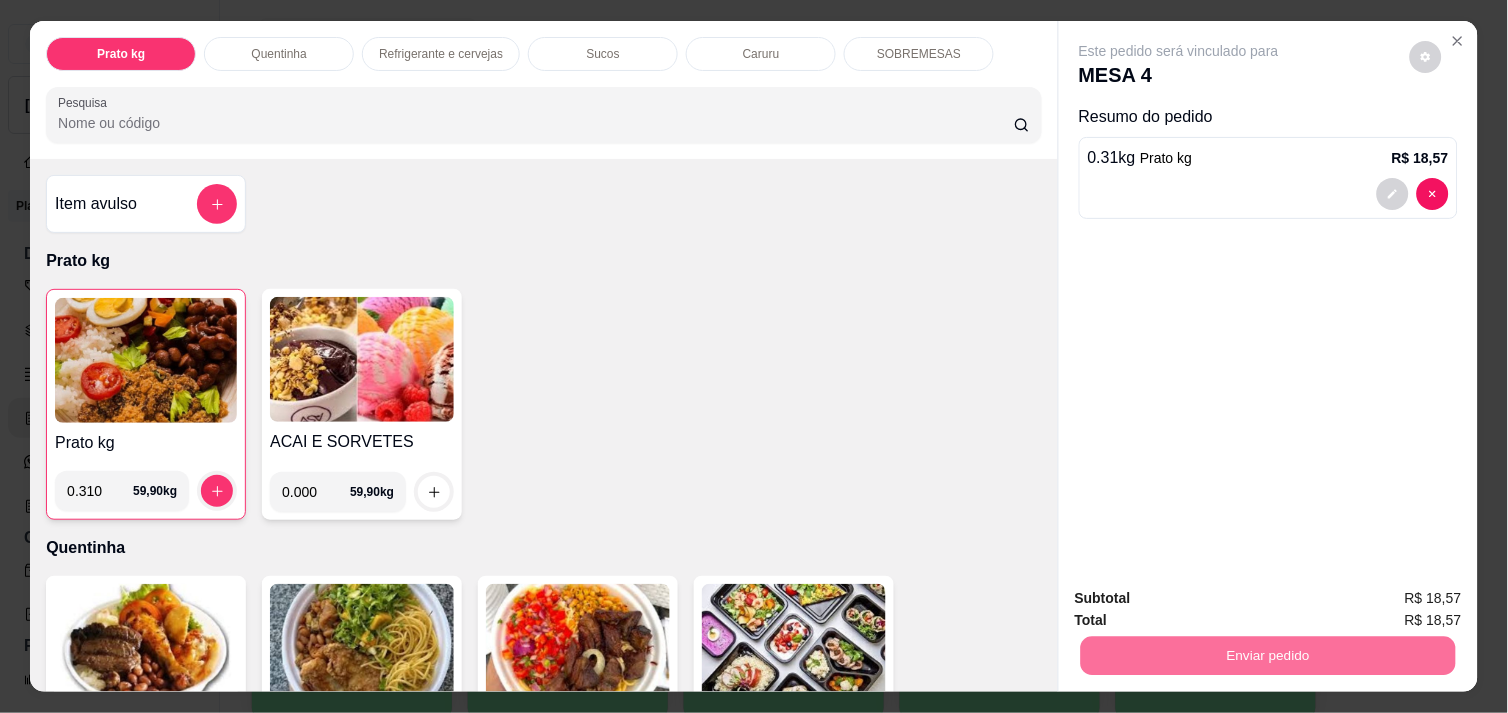 click on "Não registrar e enviar pedido" at bounding box center [1202, 598] 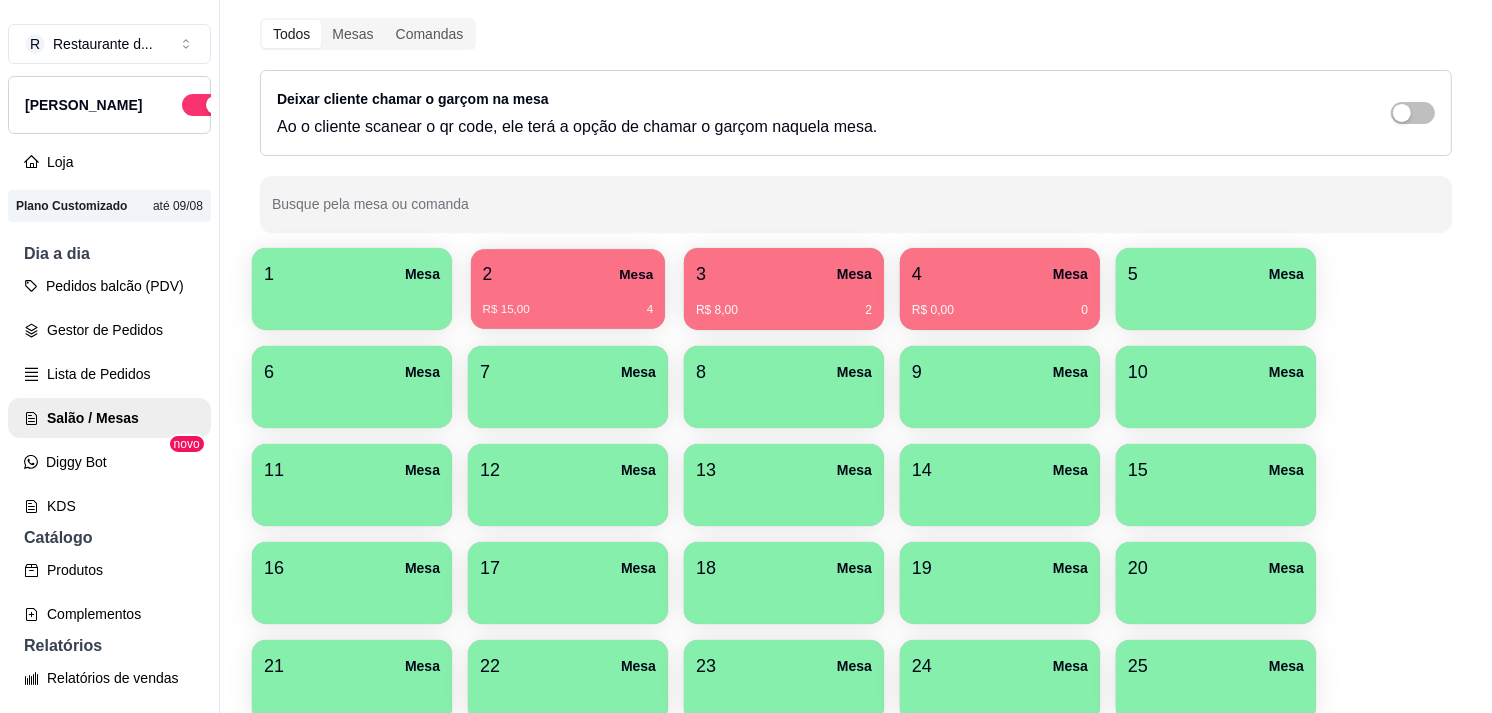 click on "2 Mesa" at bounding box center (568, 274) 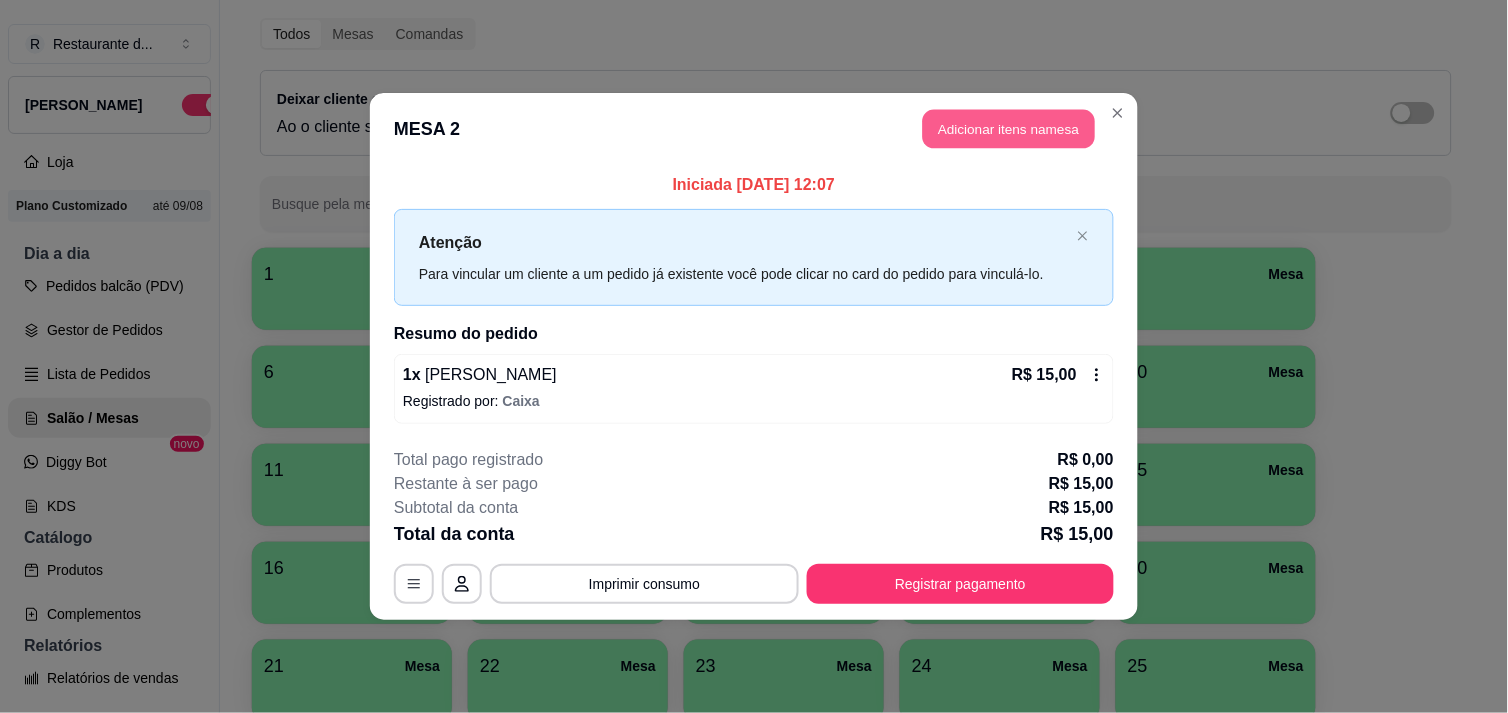 click on "Adicionar itens na  mesa" at bounding box center [1009, 129] 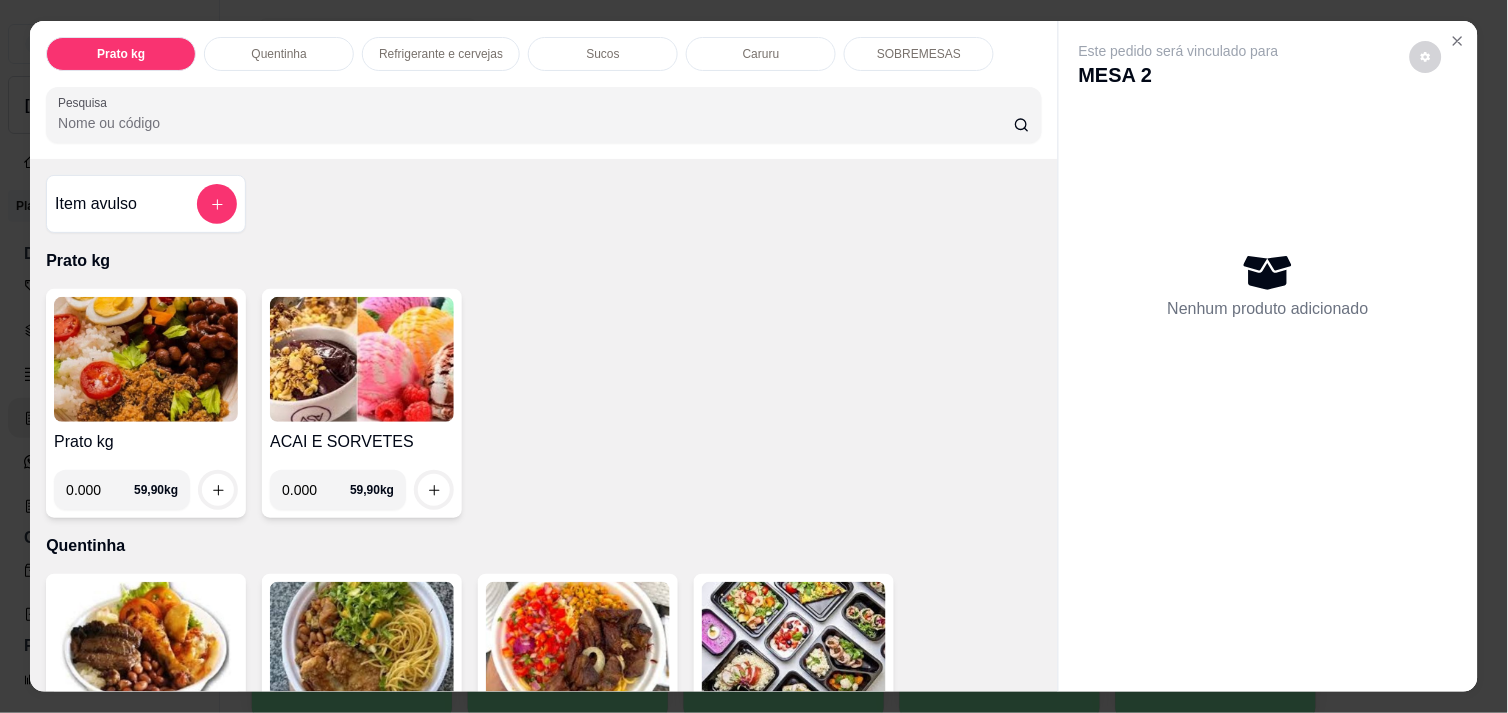 click on "0.000" at bounding box center (100, 490) 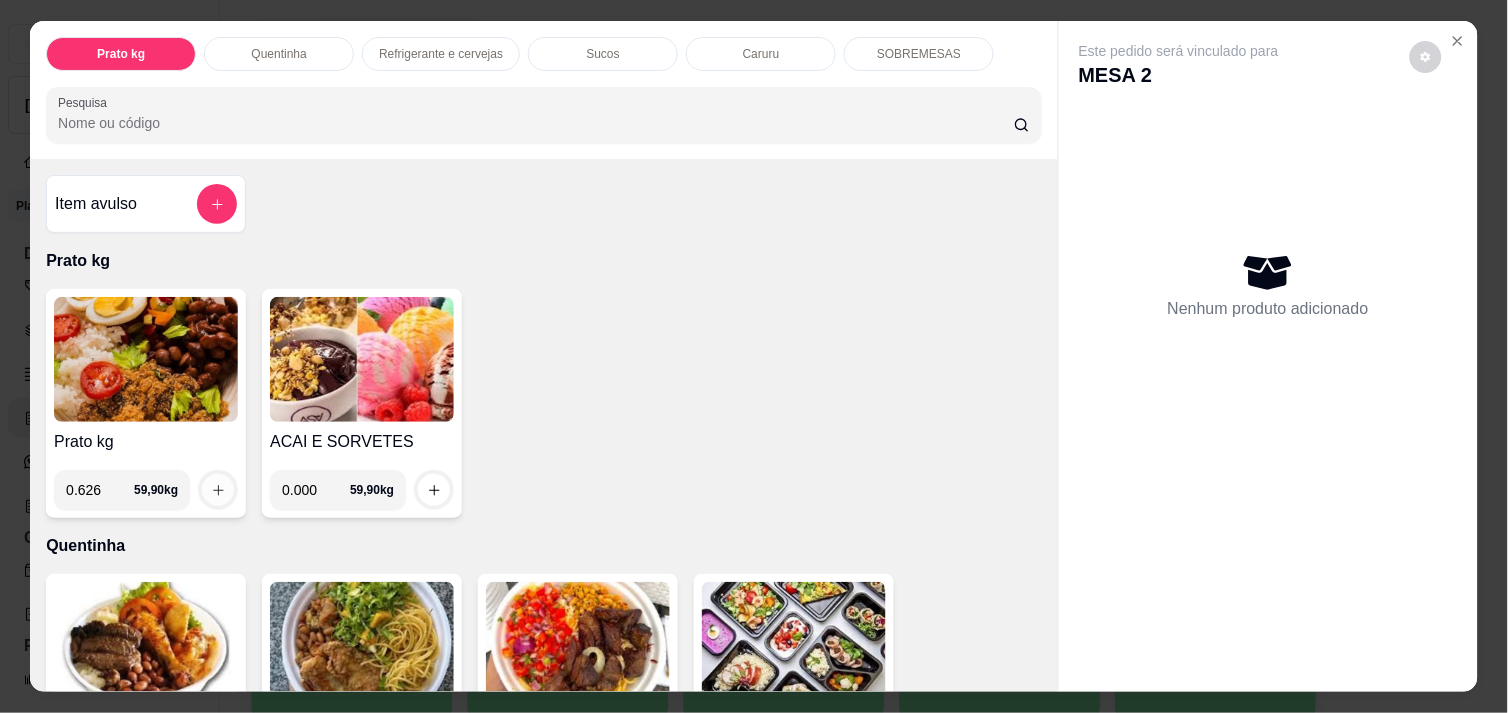 type on "0.626" 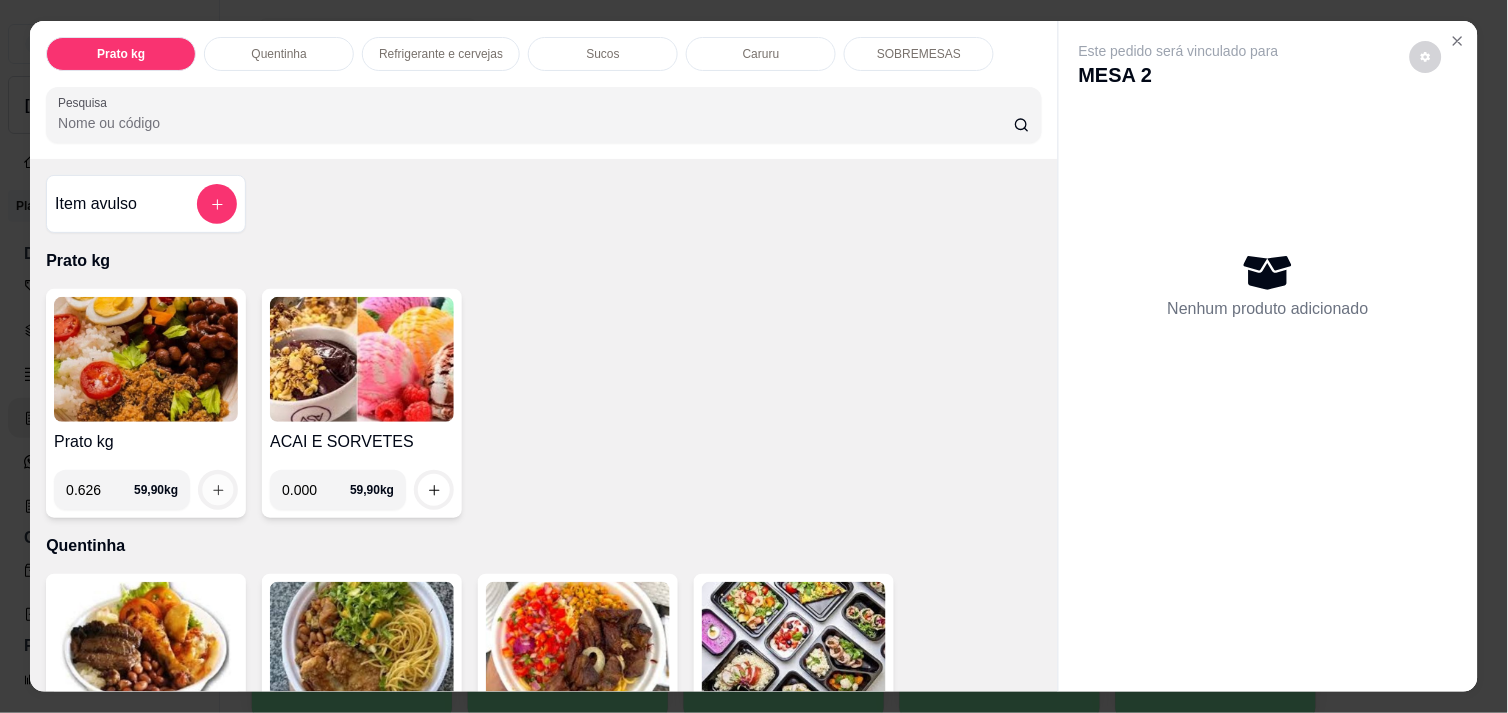 click 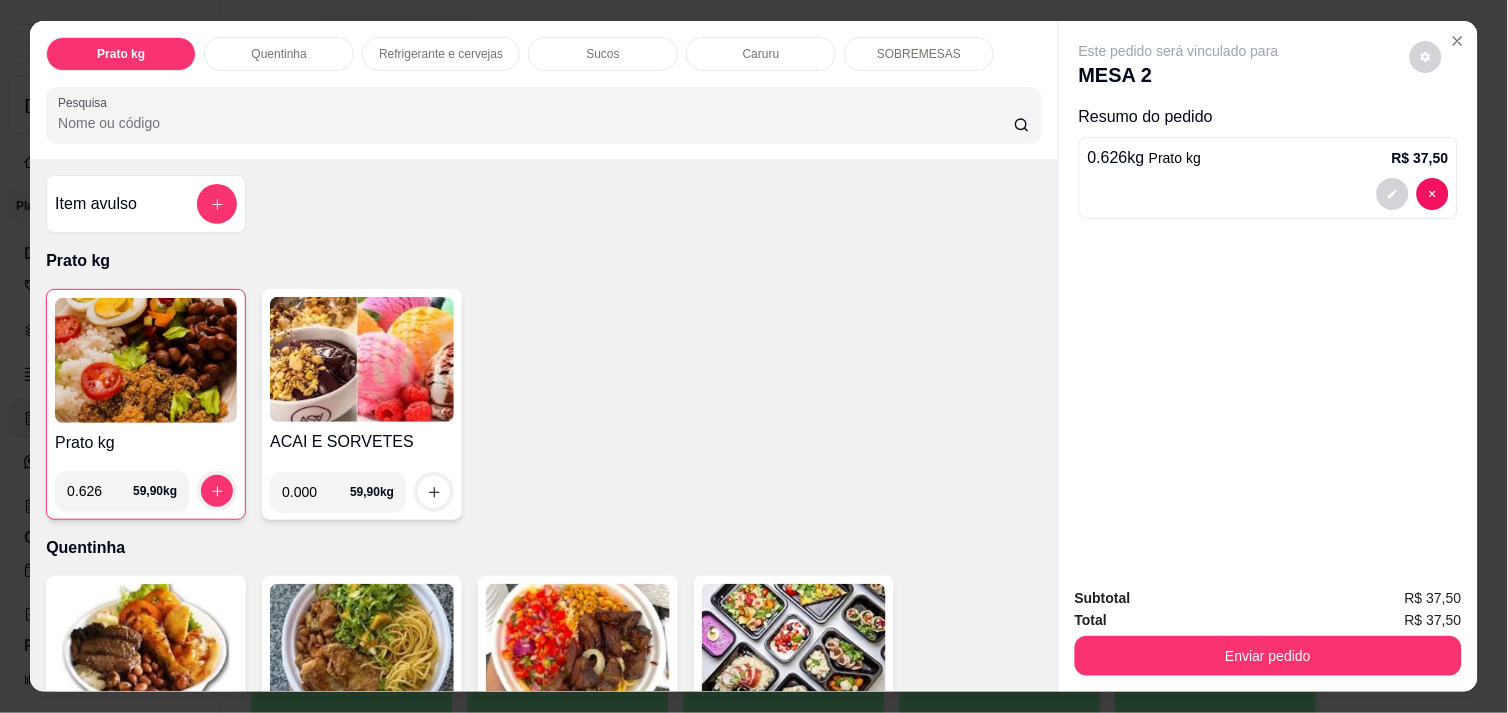 click on "Refrigerante e cervejas" at bounding box center (441, 54) 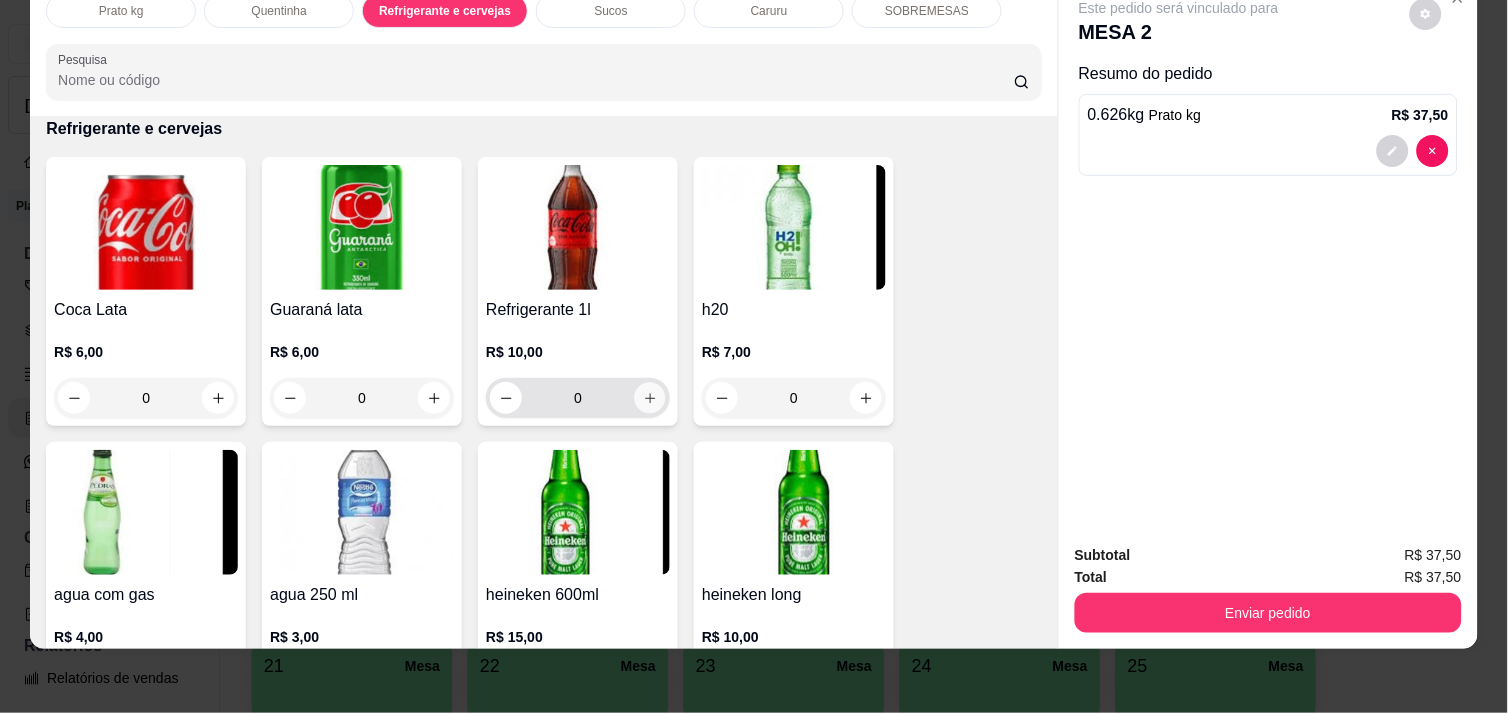 click 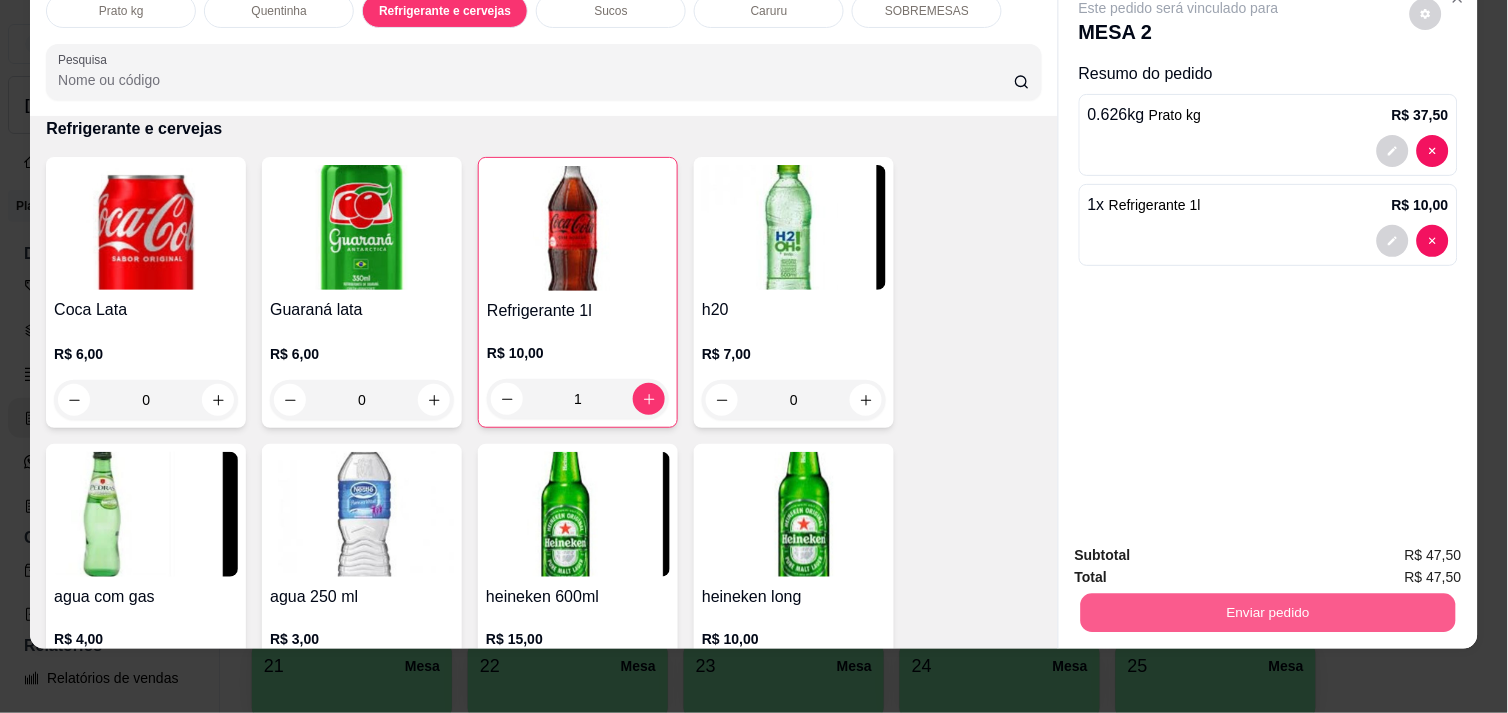 click on "Enviar pedido" at bounding box center [1268, 612] 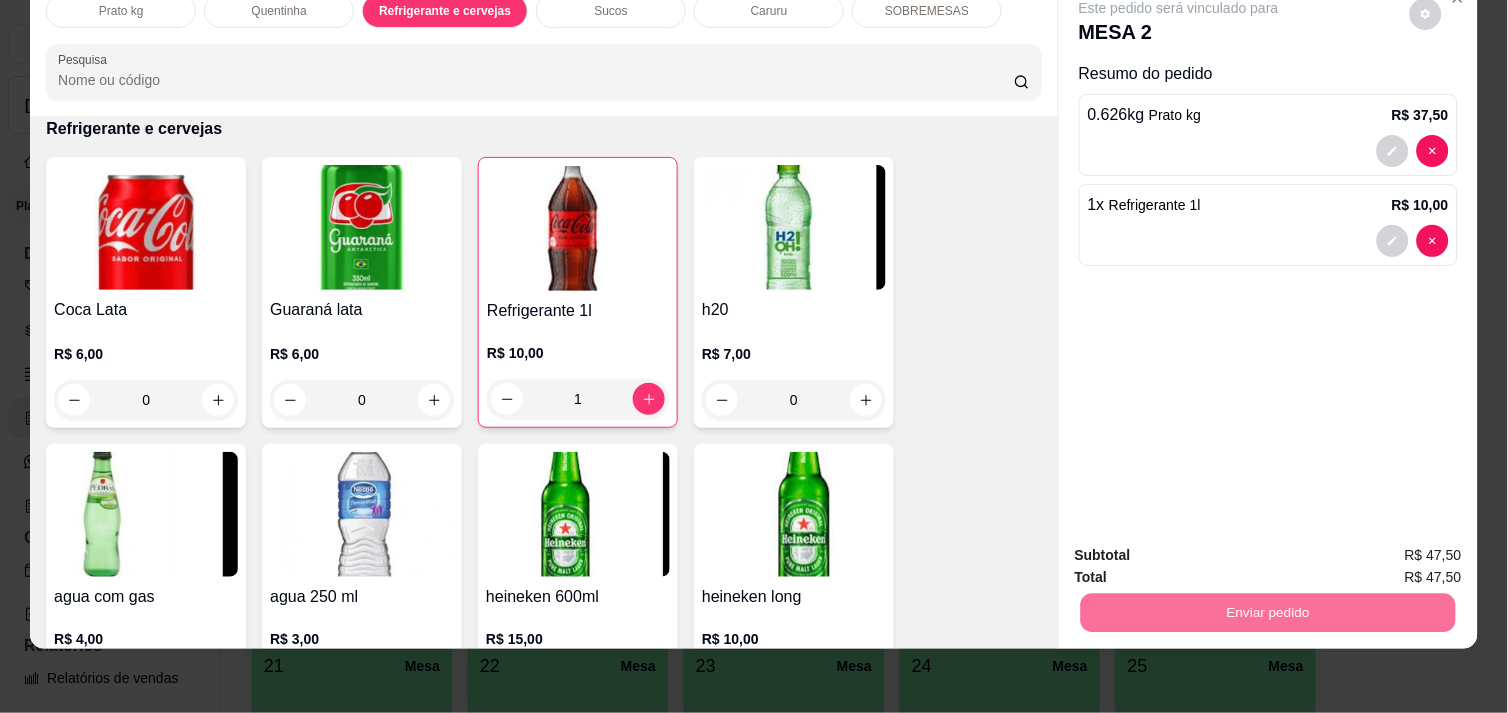 click on "Não registrar e enviar pedido" at bounding box center [1202, 547] 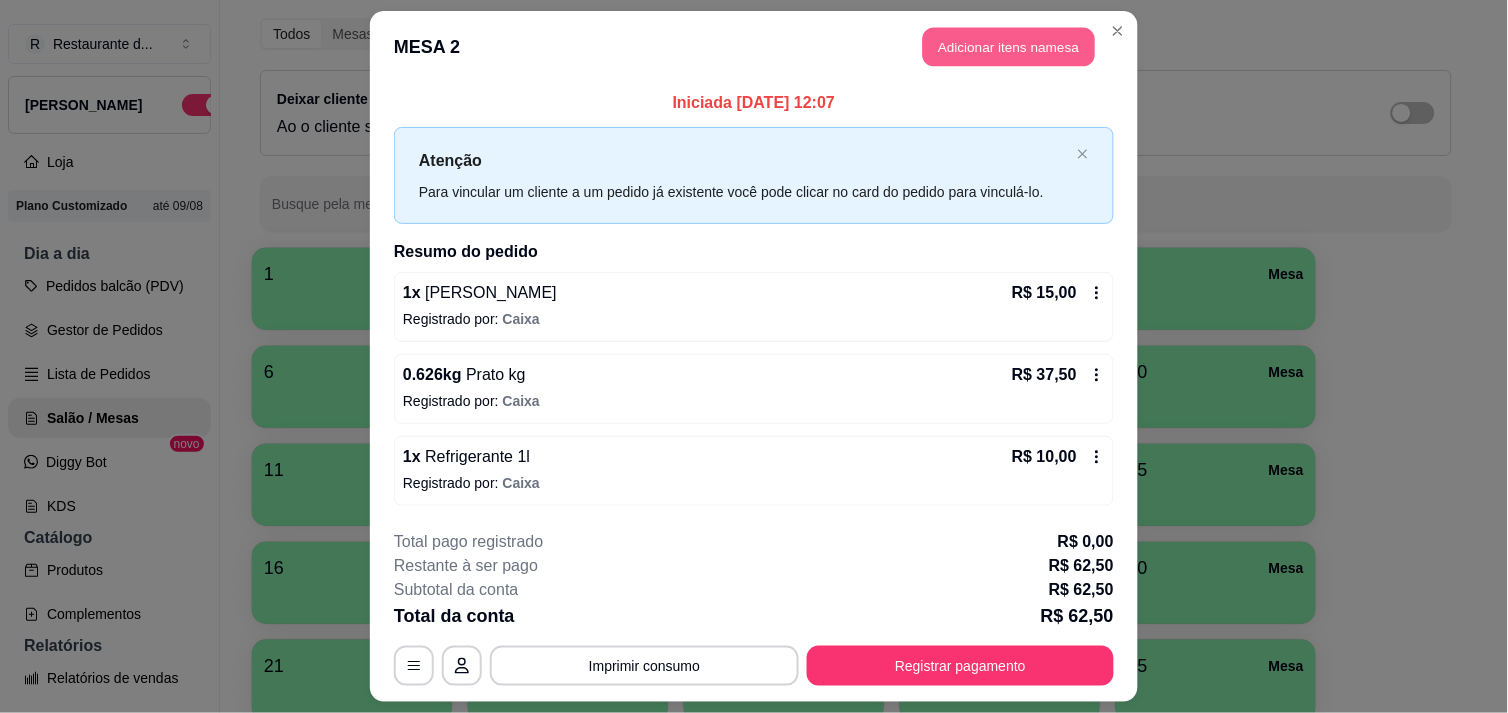 click on "Adicionar itens na  mesa" at bounding box center (1009, 47) 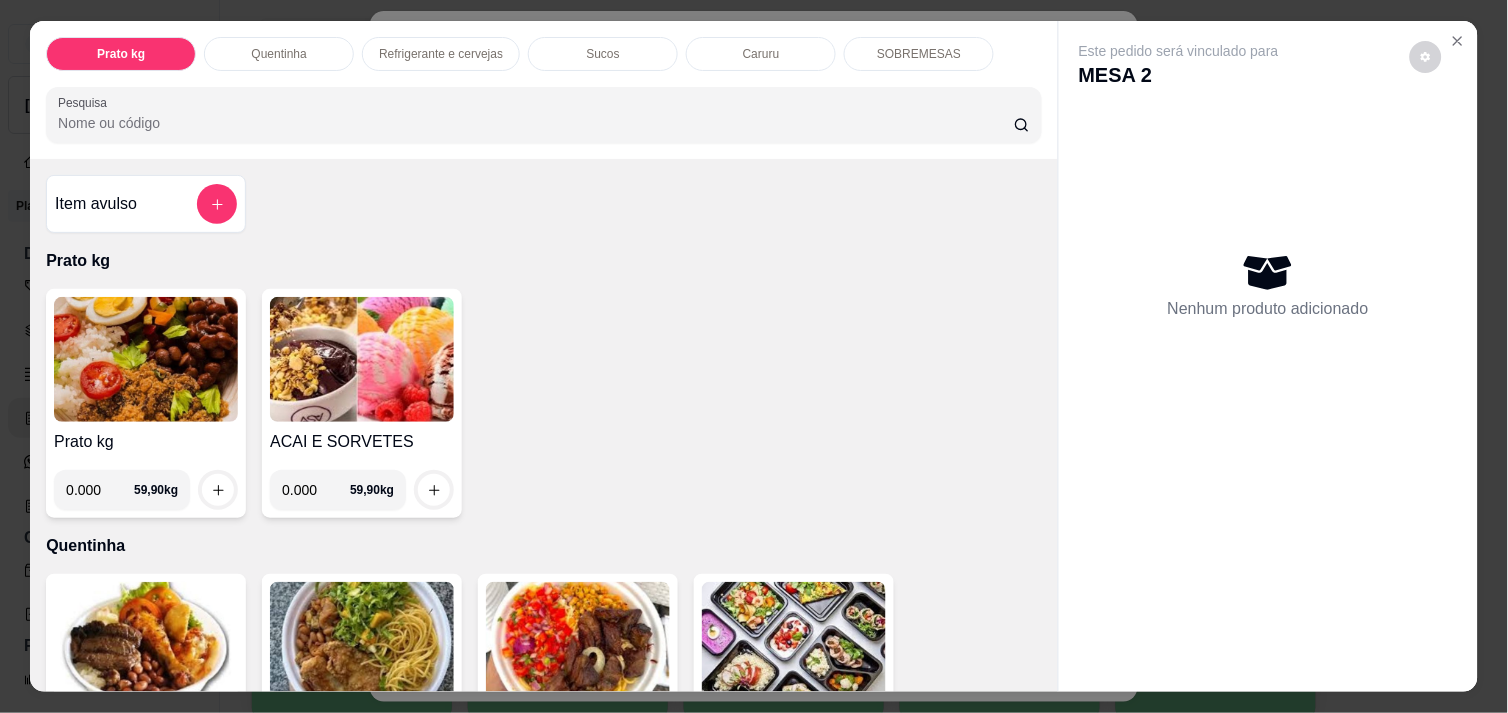 click on "0.000" at bounding box center [100, 490] 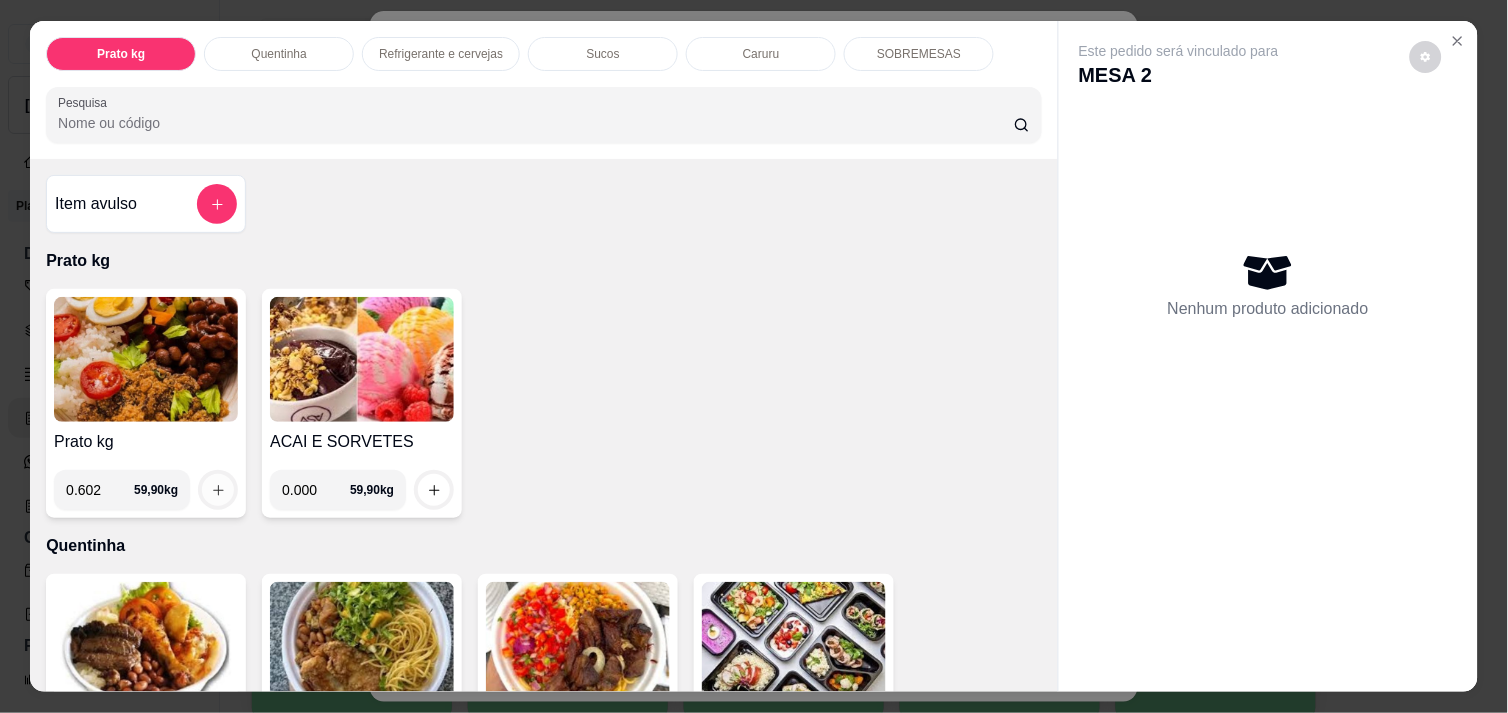 type on "0.602" 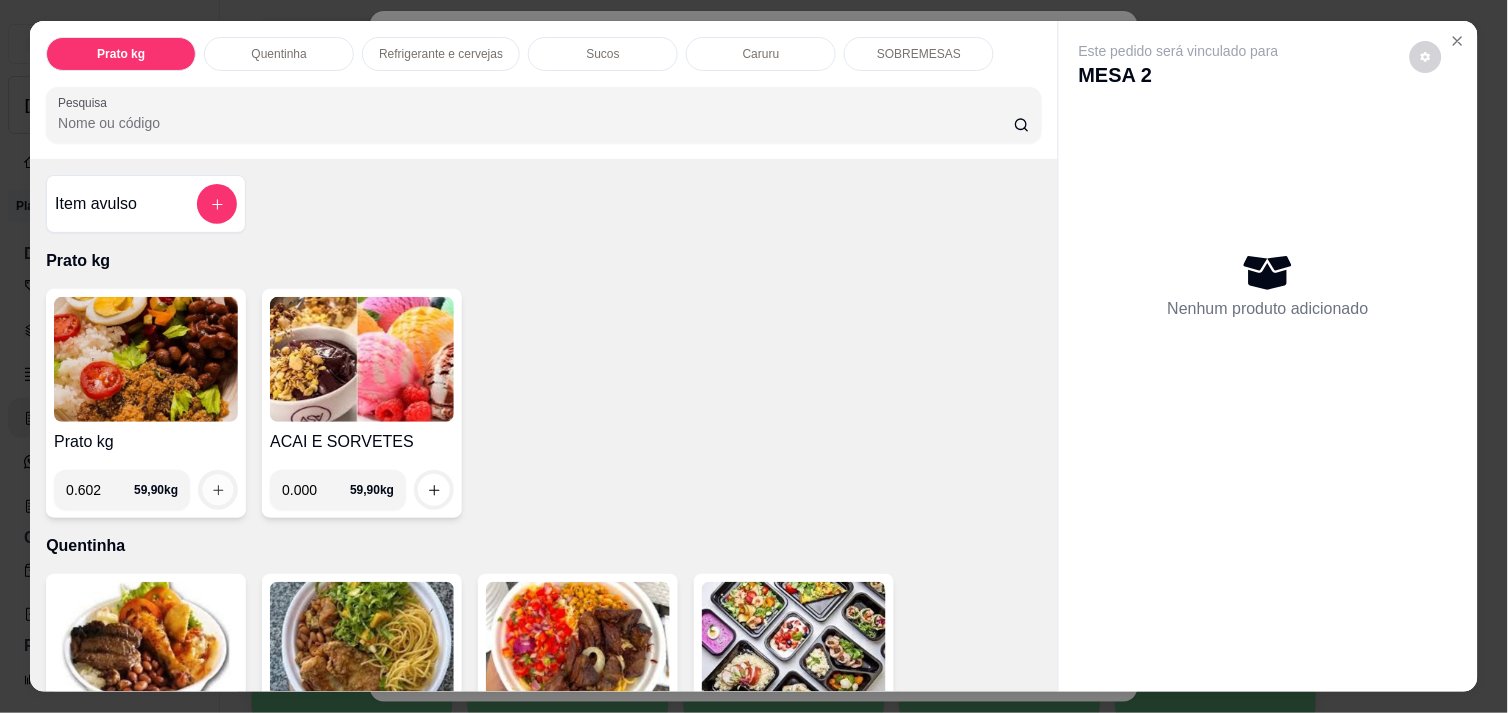 click 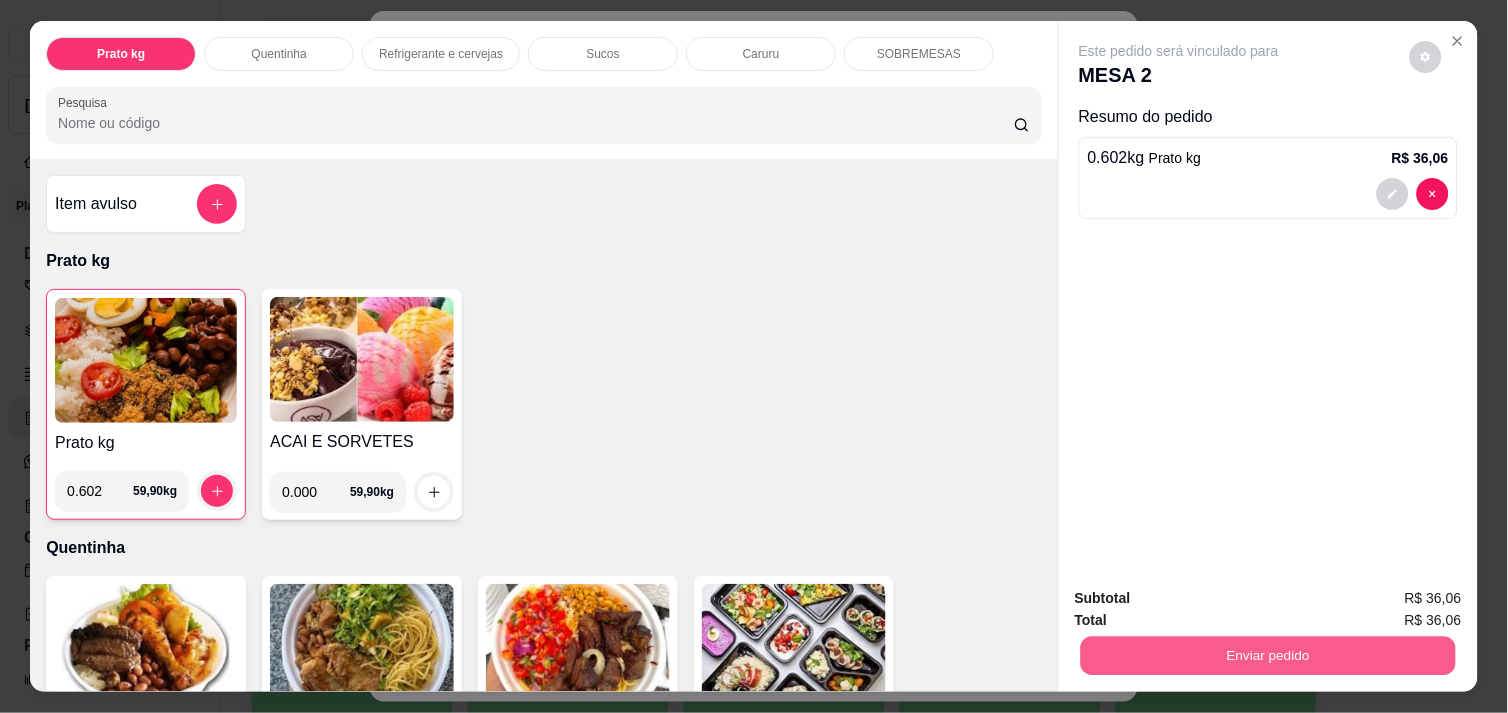 click on "Enviar pedido" at bounding box center (1268, 655) 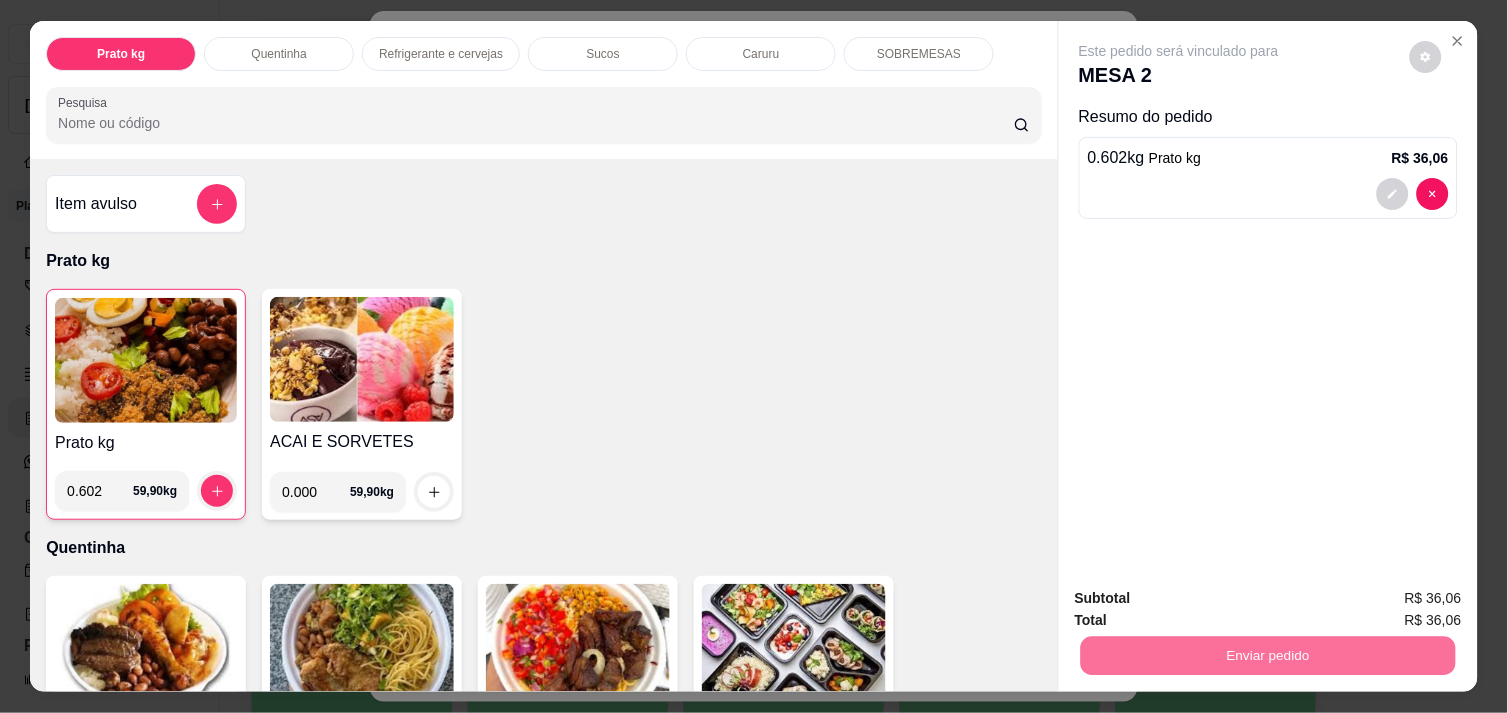 click on "Não registrar e enviar pedido" at bounding box center [1202, 599] 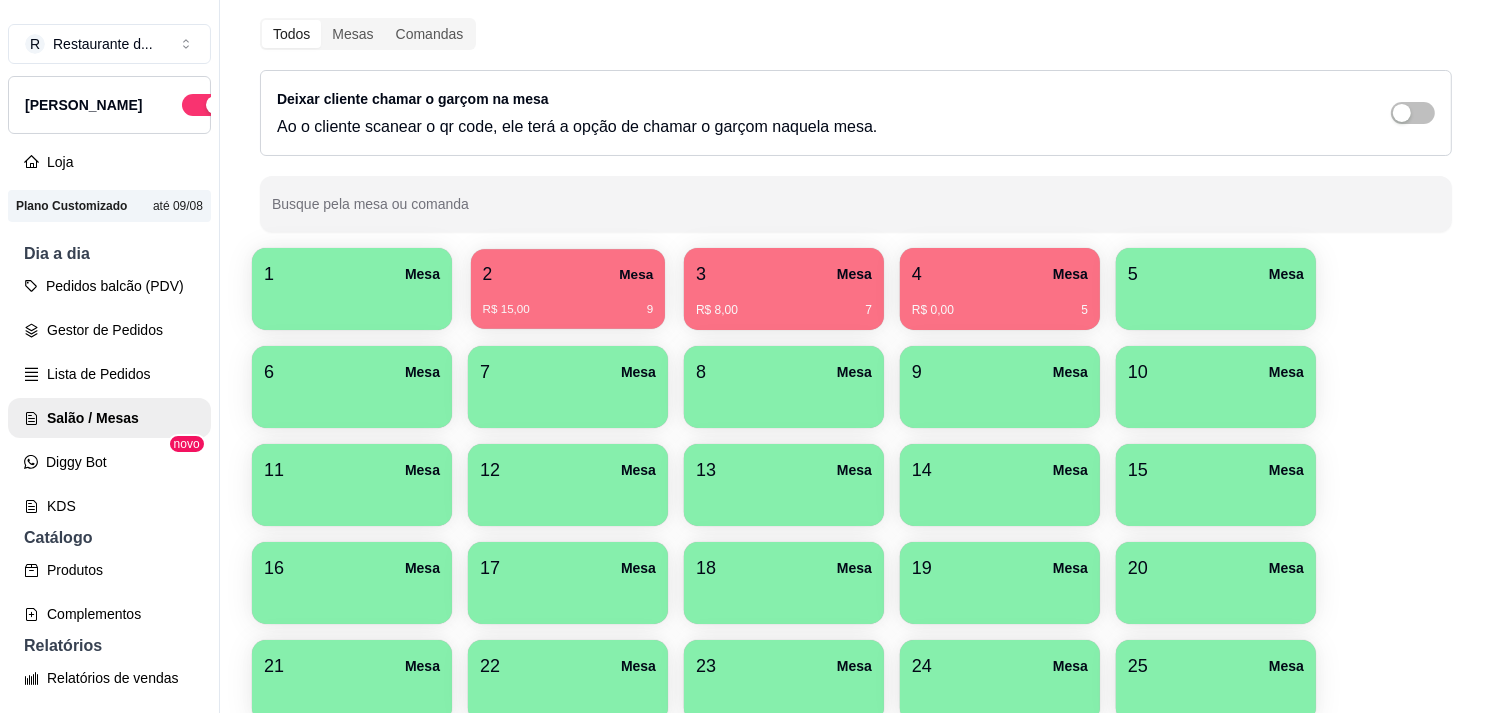 click on "2 Mesa" at bounding box center (568, 274) 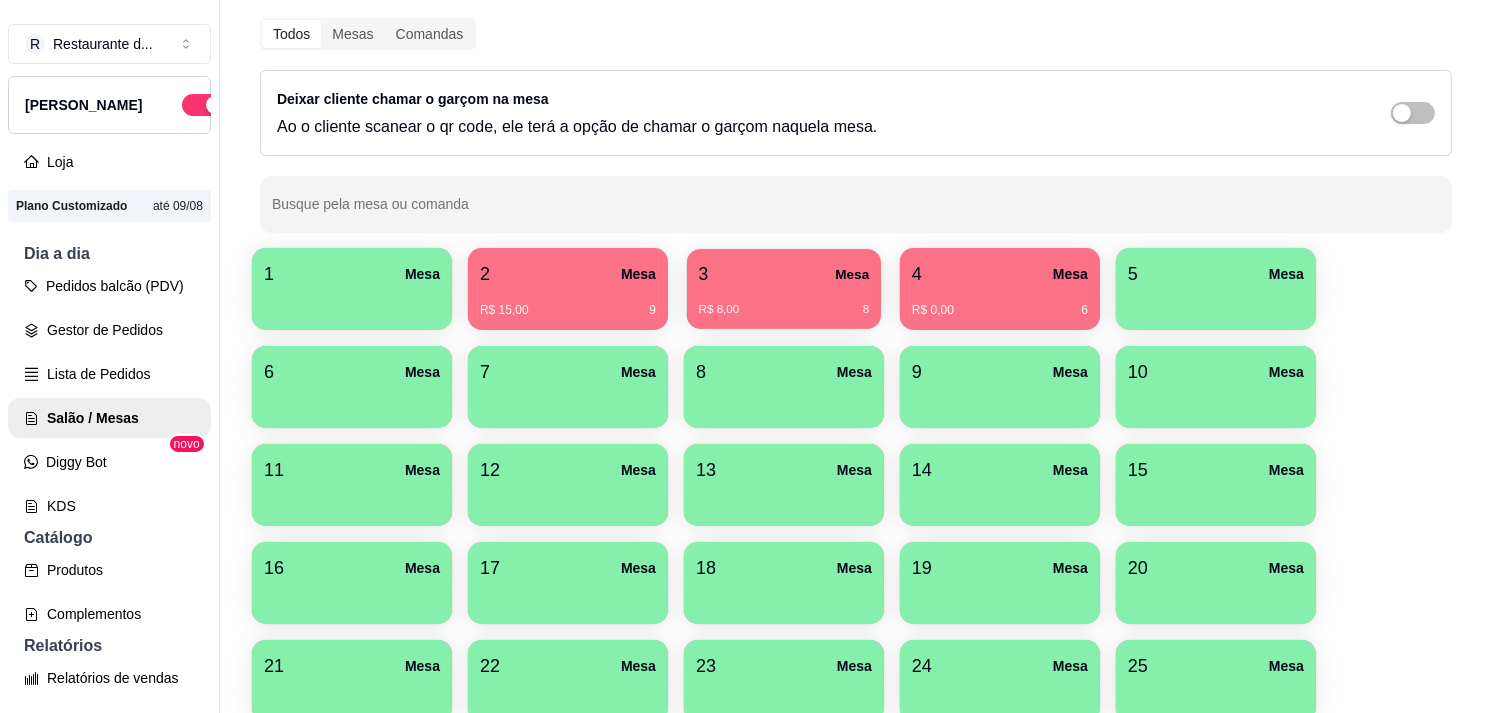 click on "3 Mesa" at bounding box center [784, 274] 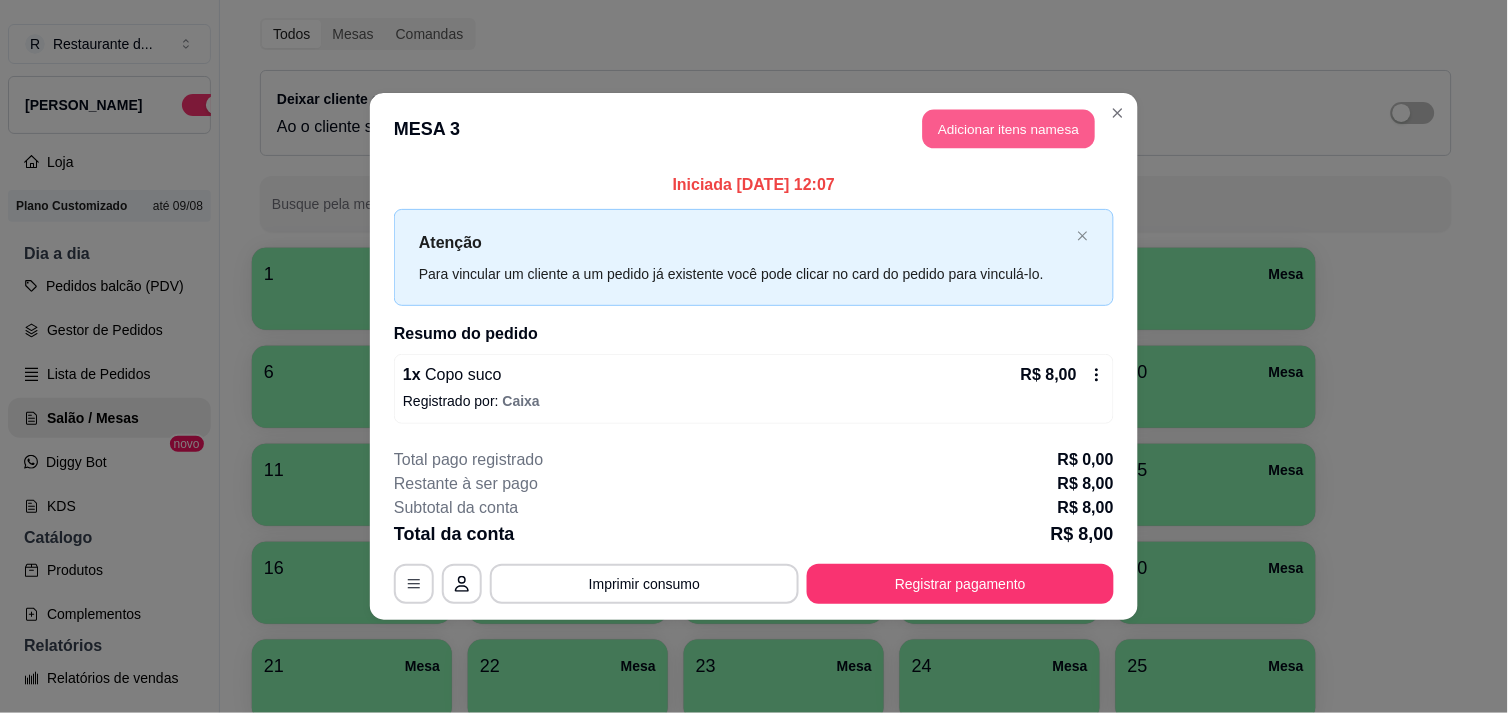 click on "Adicionar itens na  mesa" at bounding box center (1009, 129) 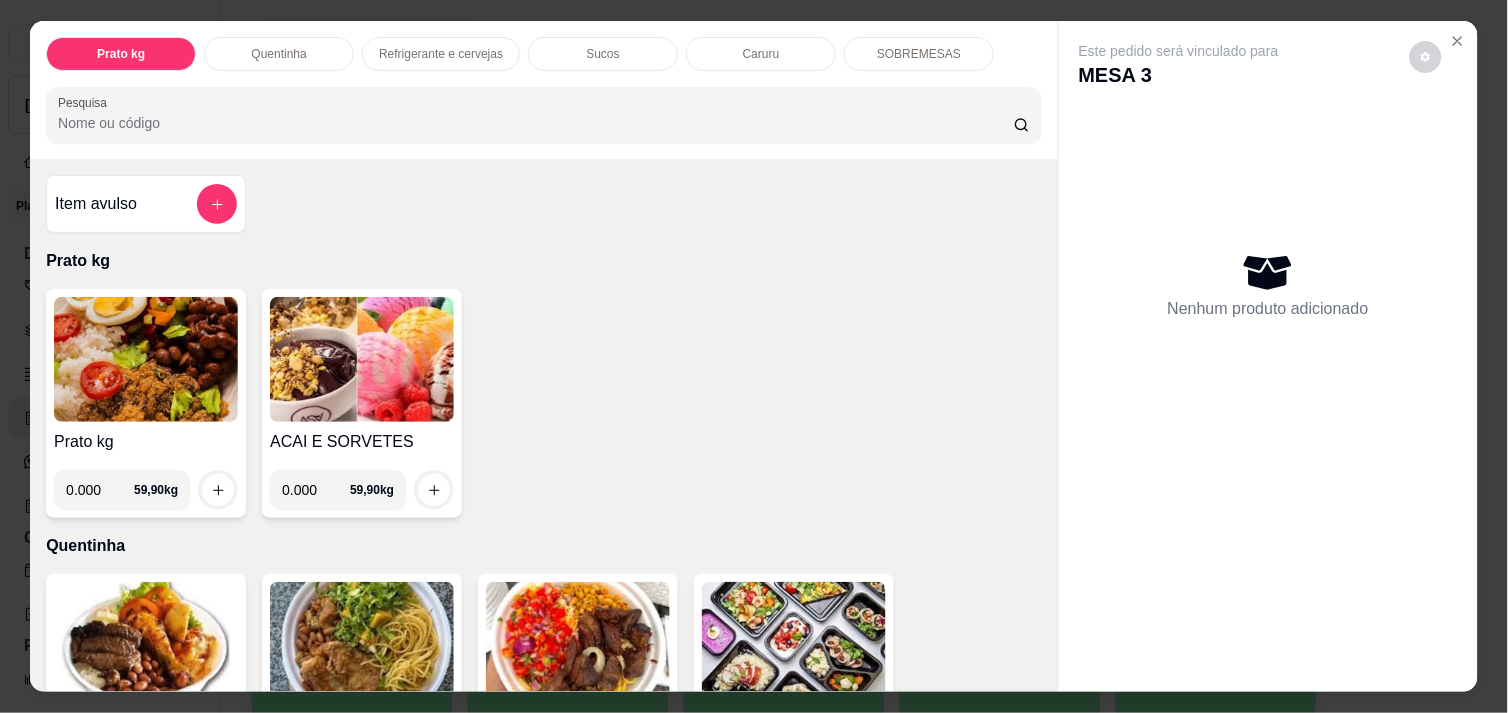 click on "0.000" at bounding box center [100, 490] 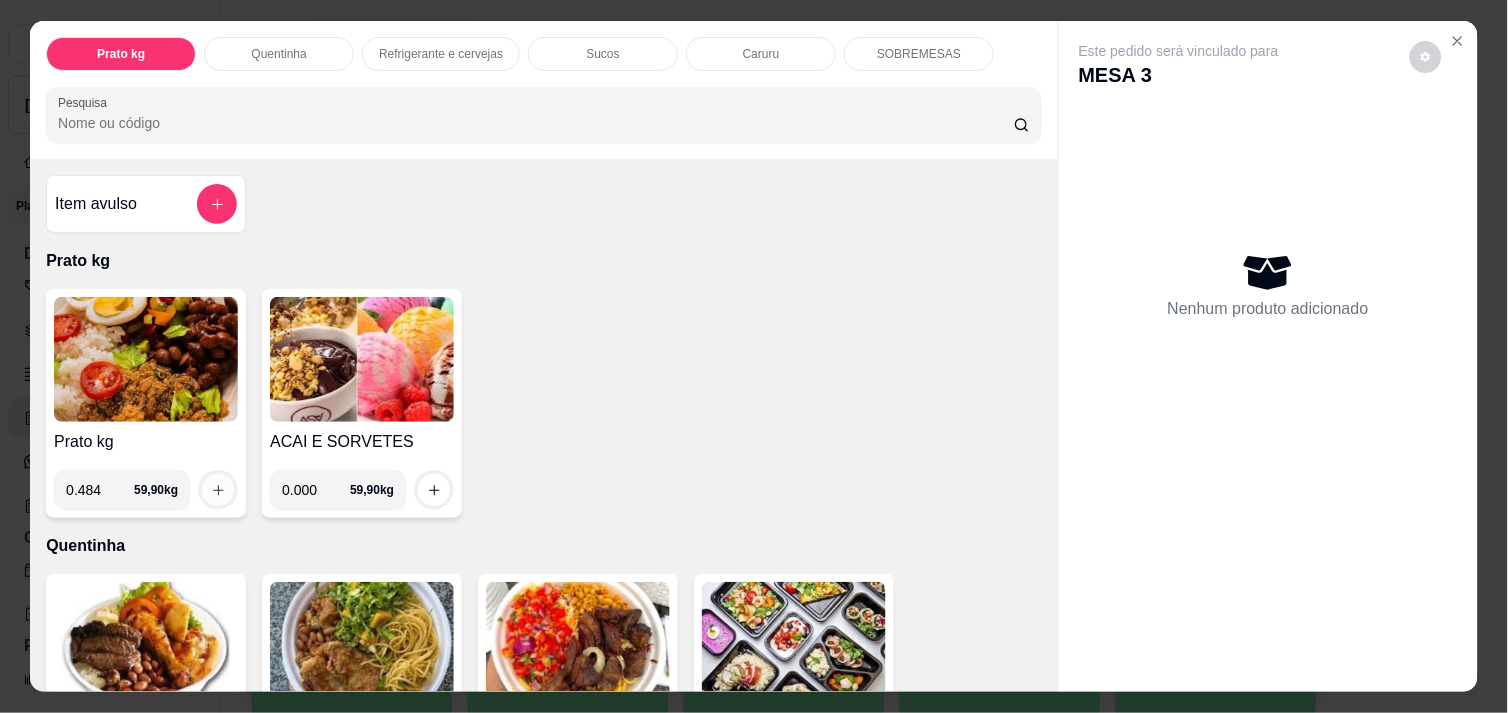 type on "0.484" 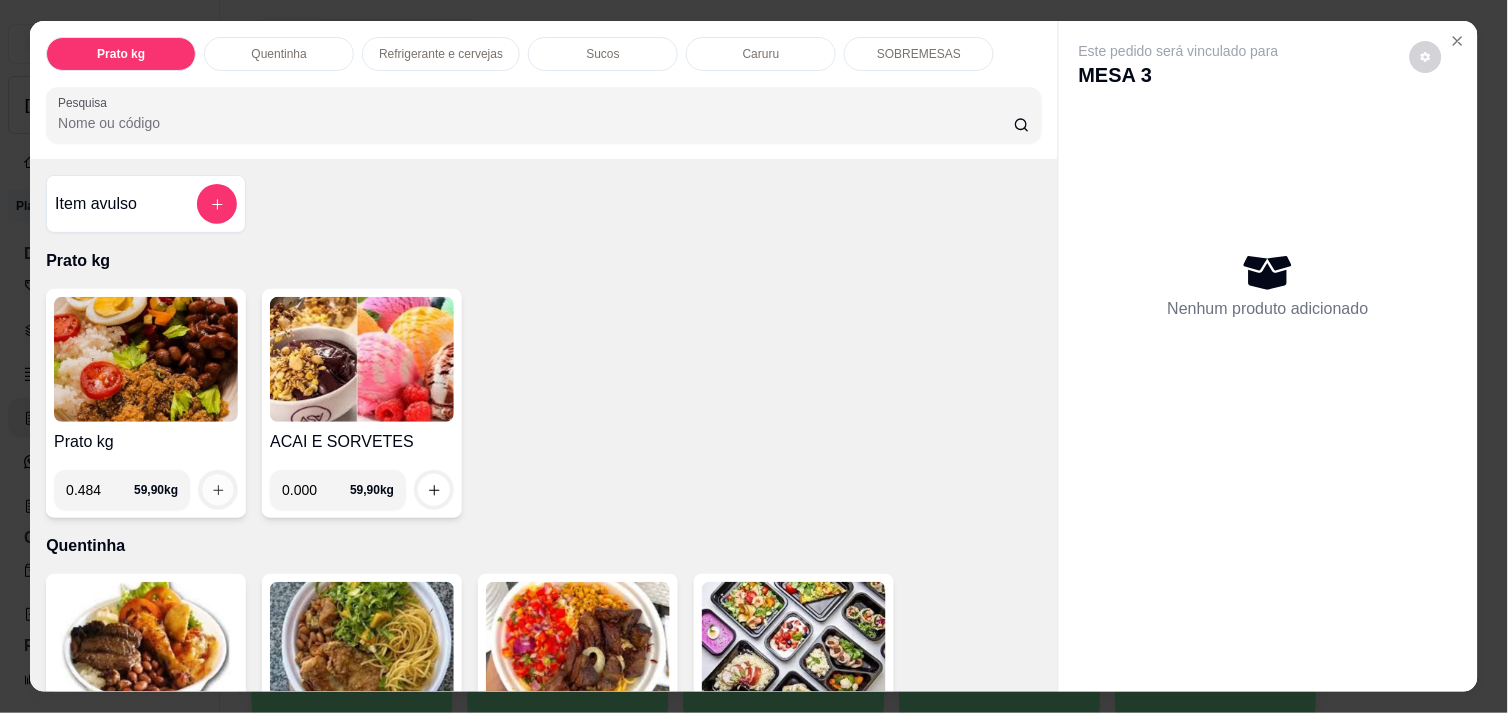 click 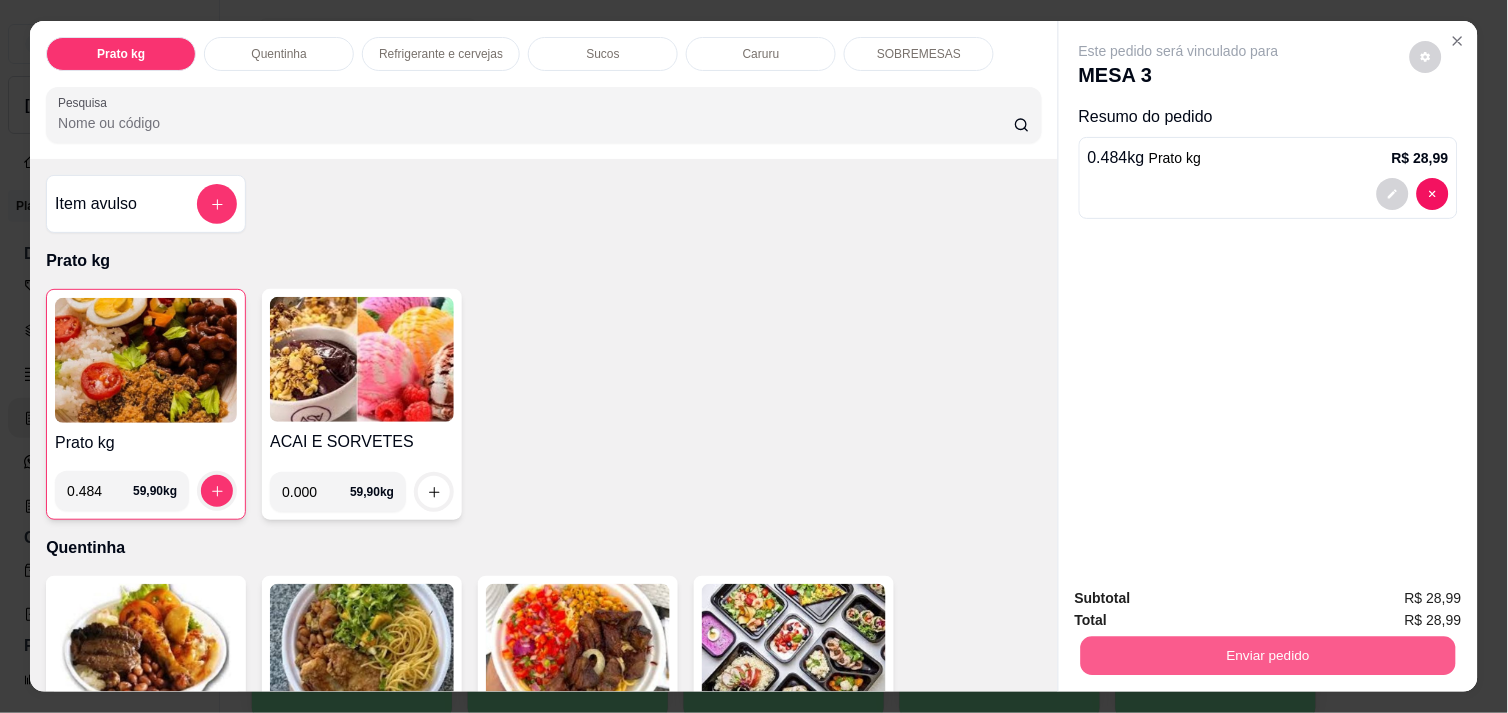 click on "Enviar pedido" at bounding box center (1268, 655) 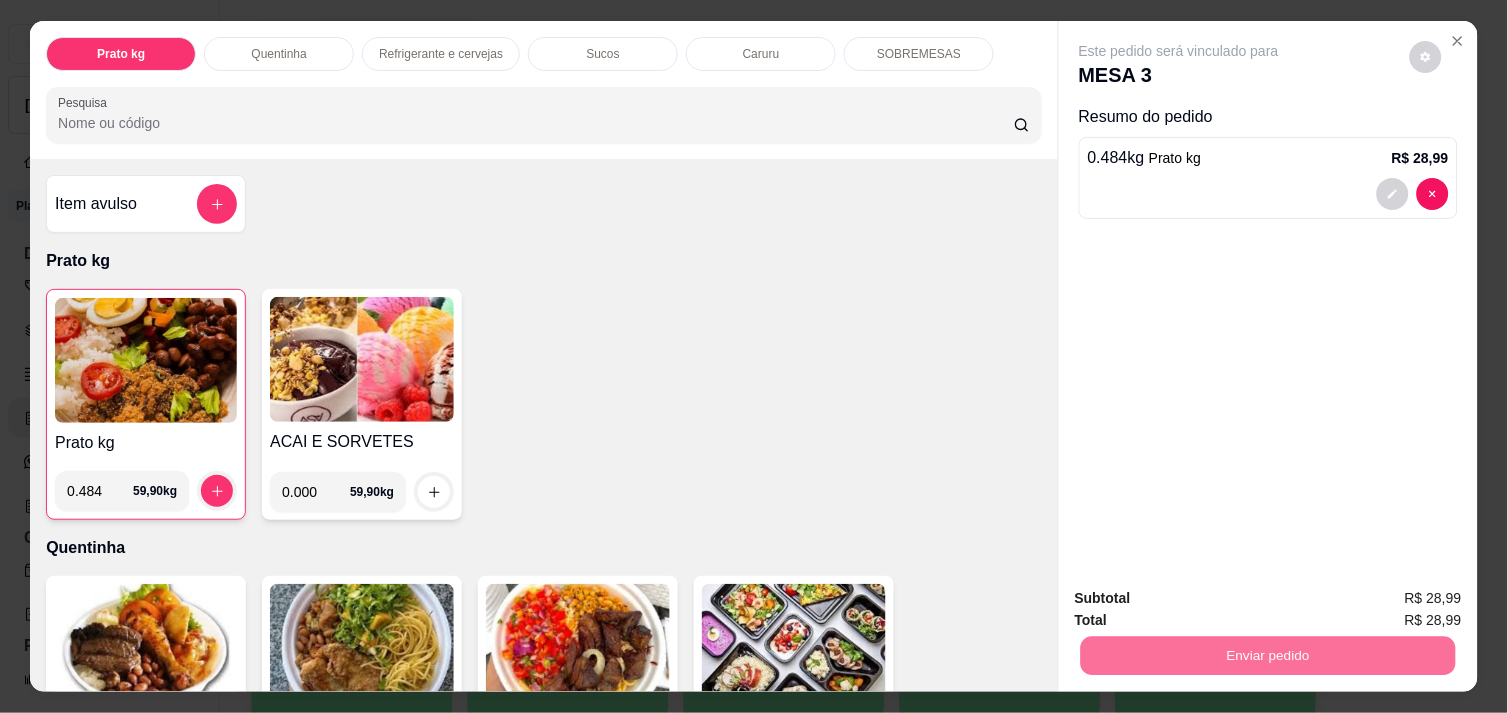 click on "Não registrar e enviar pedido" at bounding box center [1202, 598] 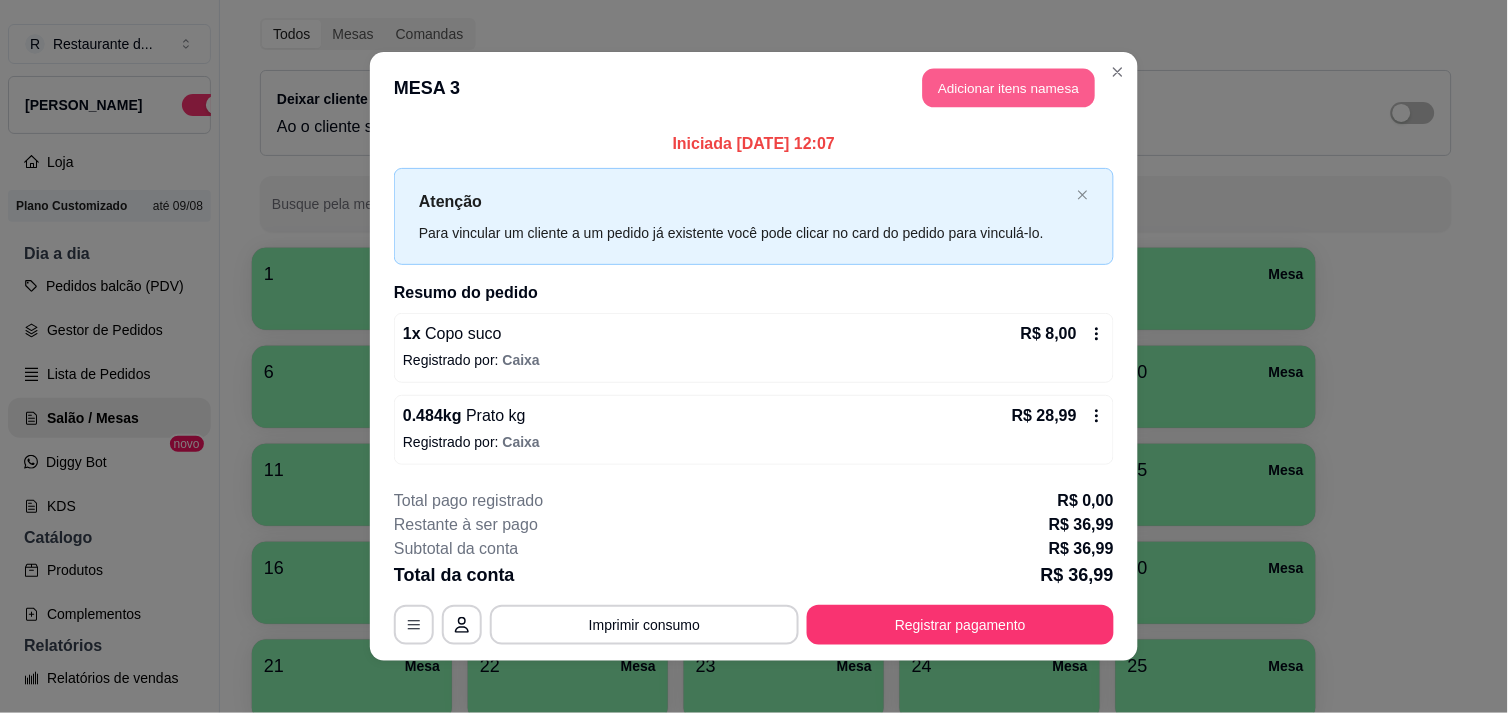 click on "Adicionar itens na  mesa" at bounding box center (1009, 88) 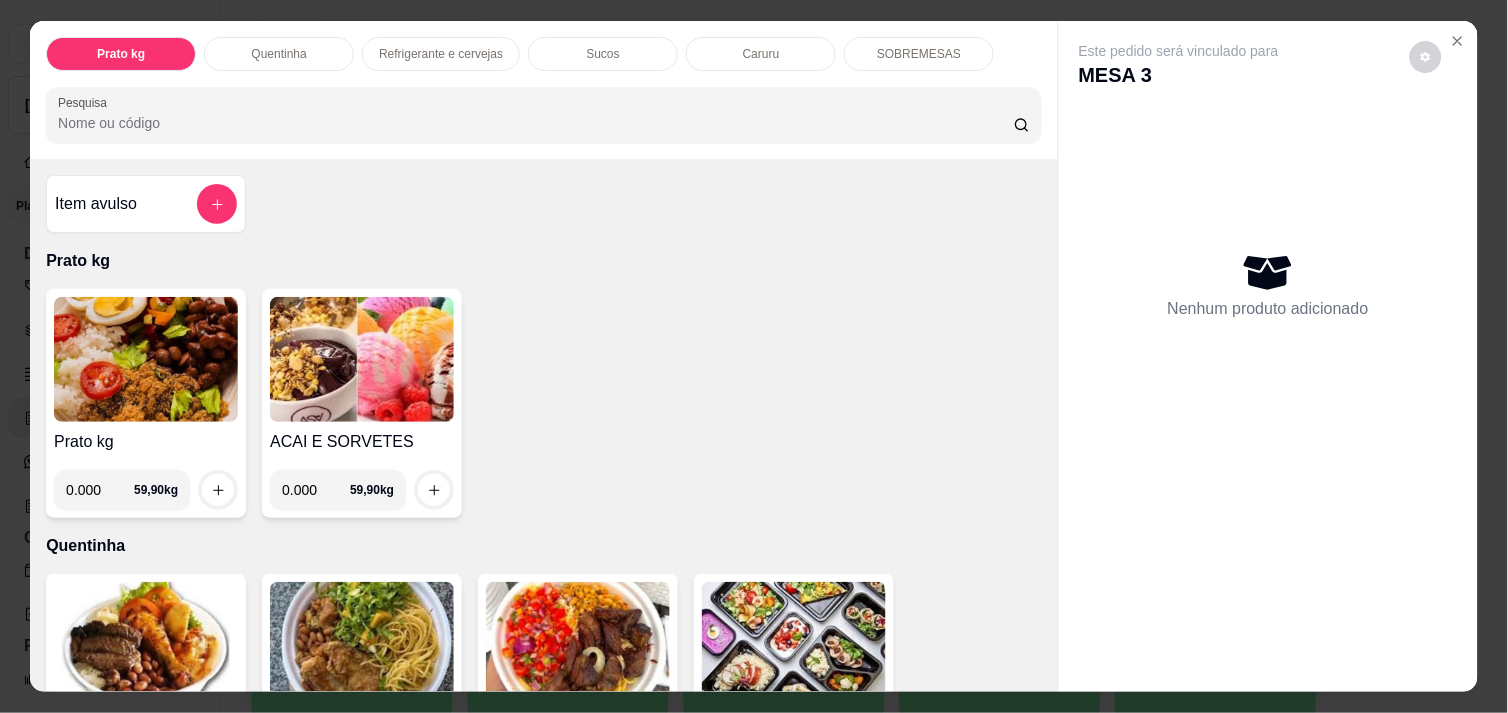 click on "0.000" at bounding box center [100, 490] 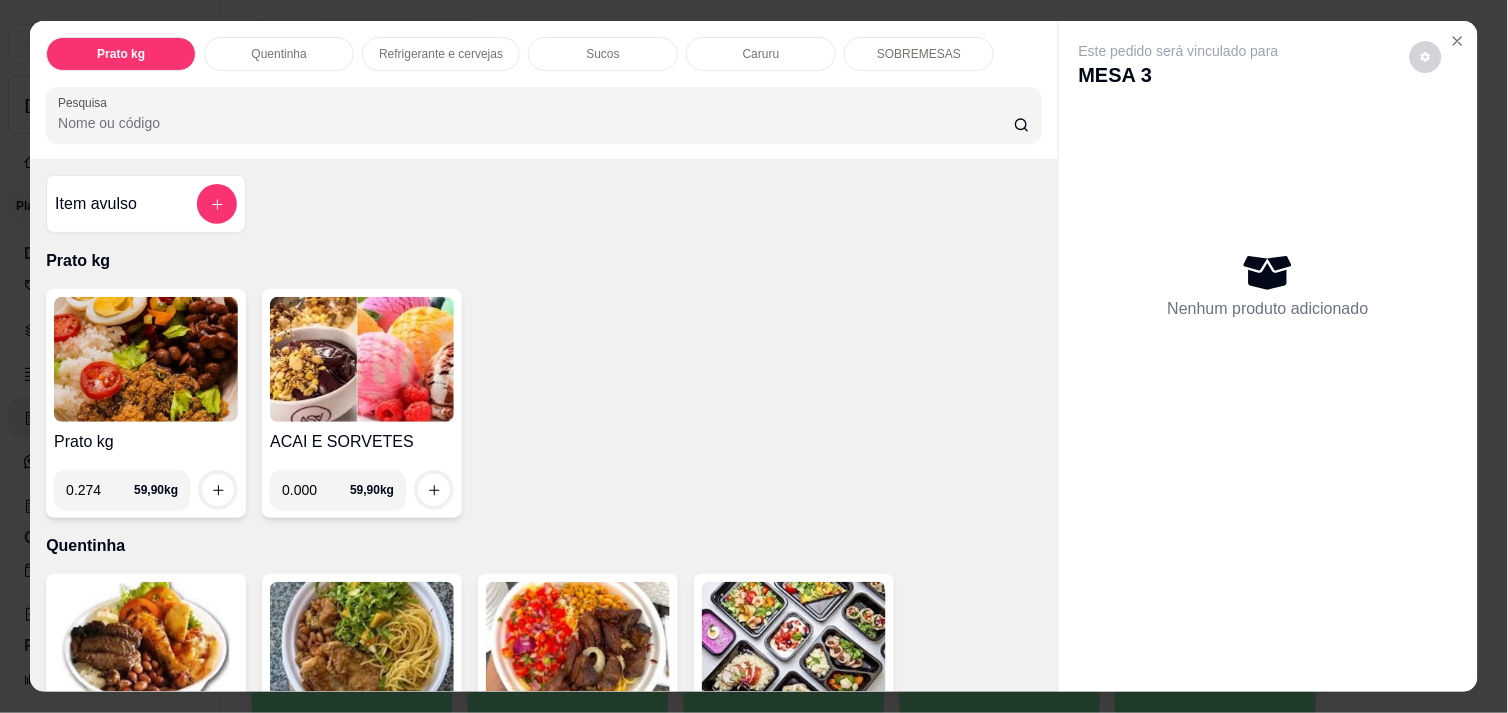 type on "0.274" 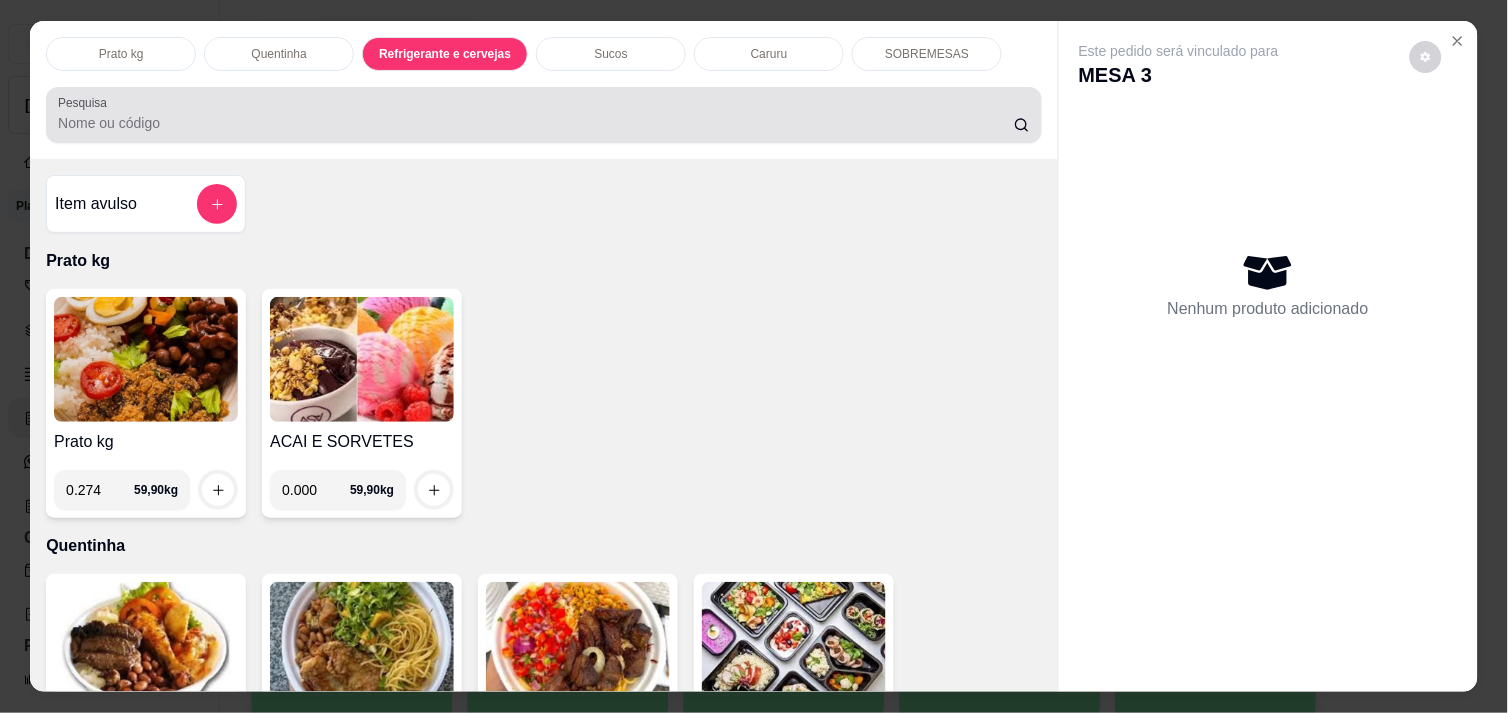 scroll, scrollTop: 984, scrollLeft: 0, axis: vertical 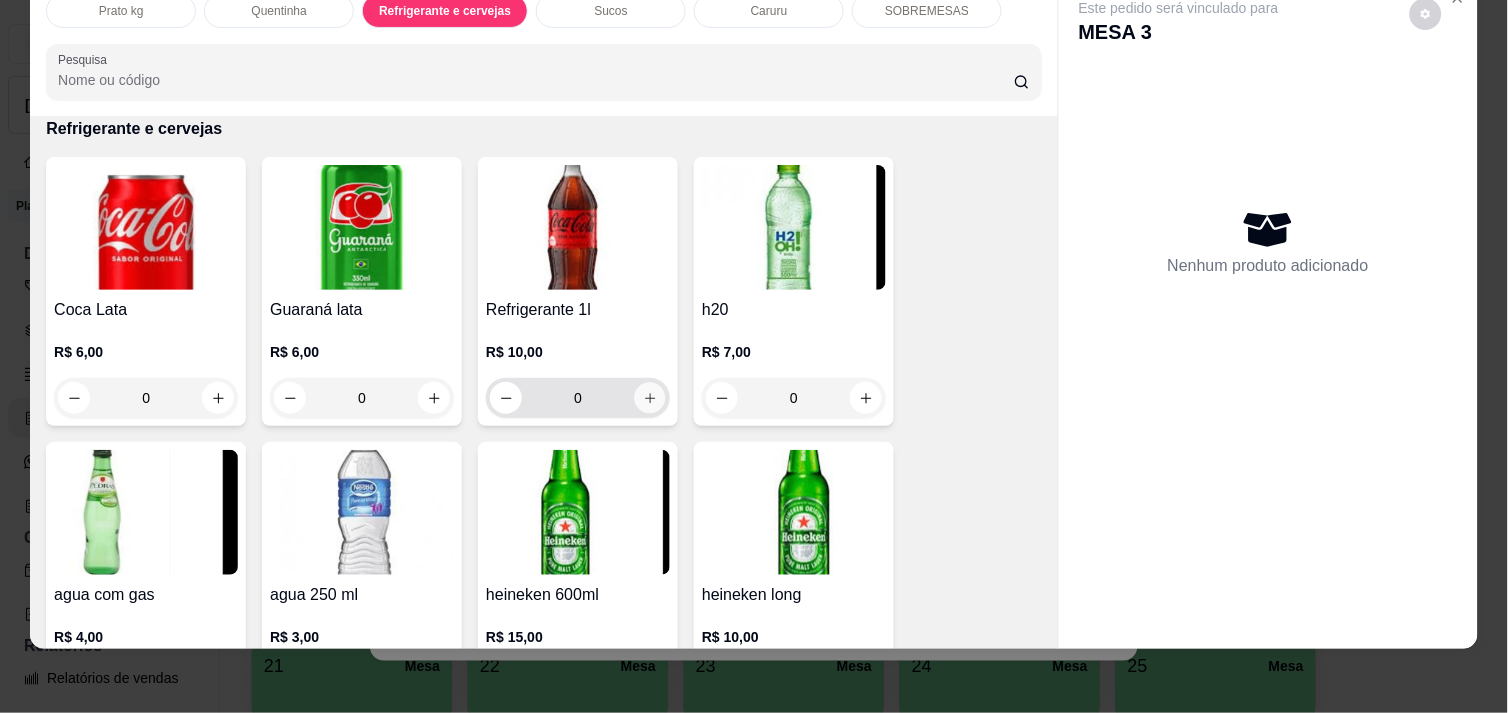 click 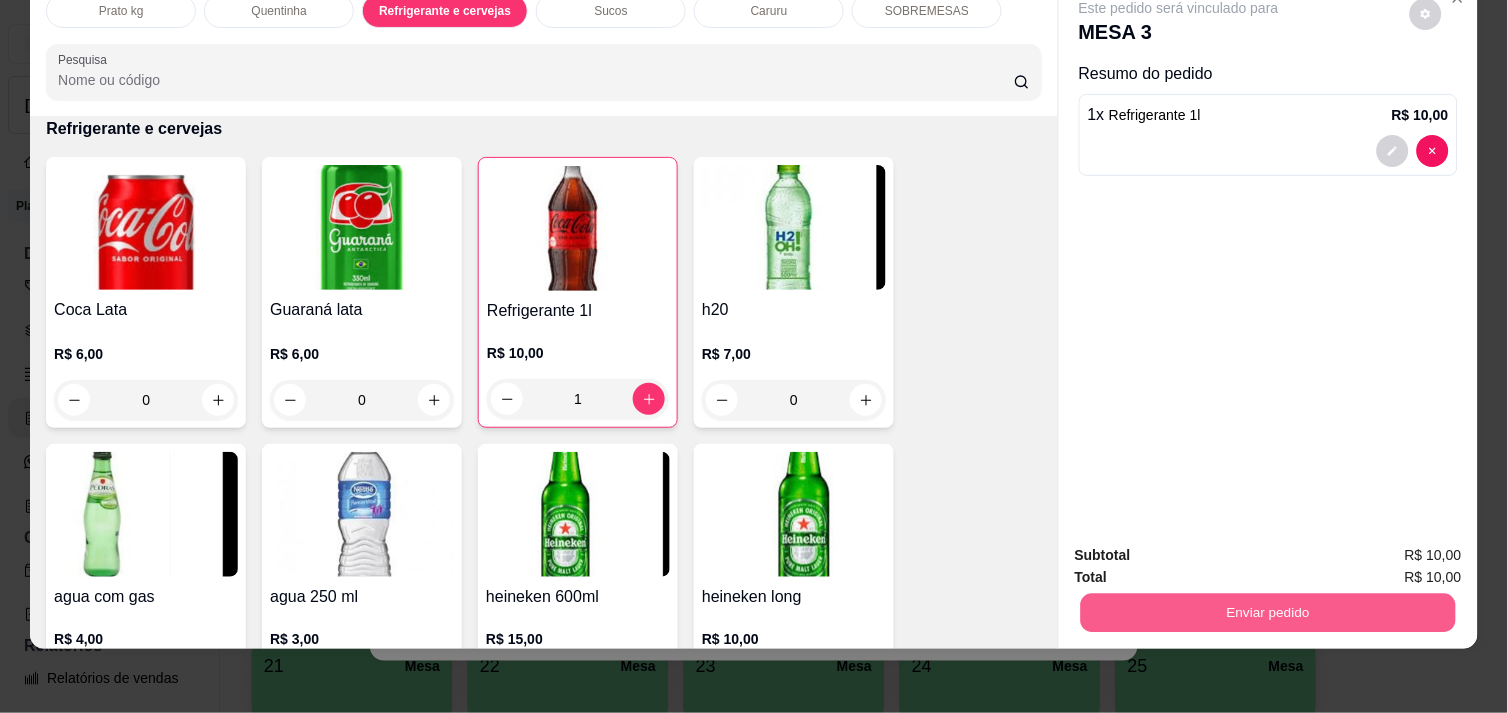click on "Enviar pedido" at bounding box center [1268, 612] 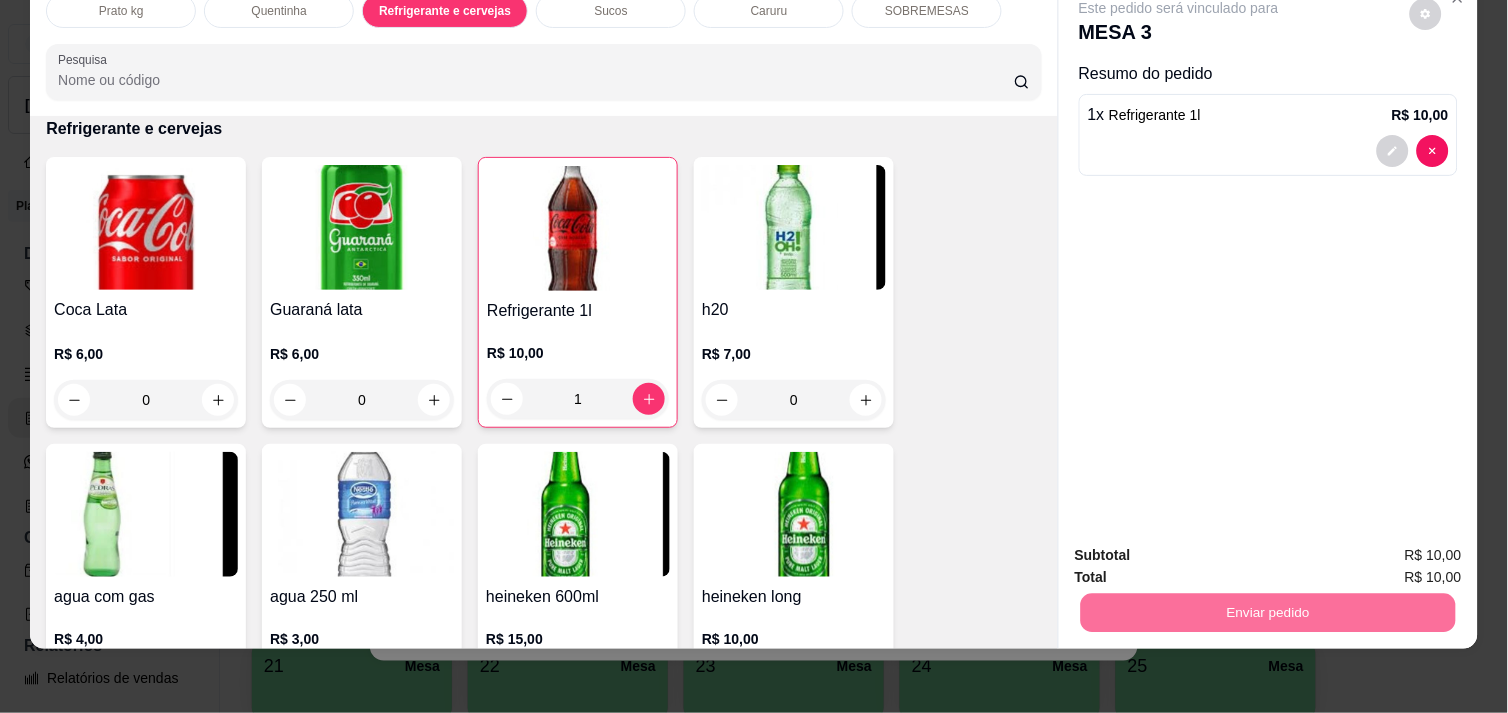click on "Não registrar e enviar pedido" at bounding box center (1202, 547) 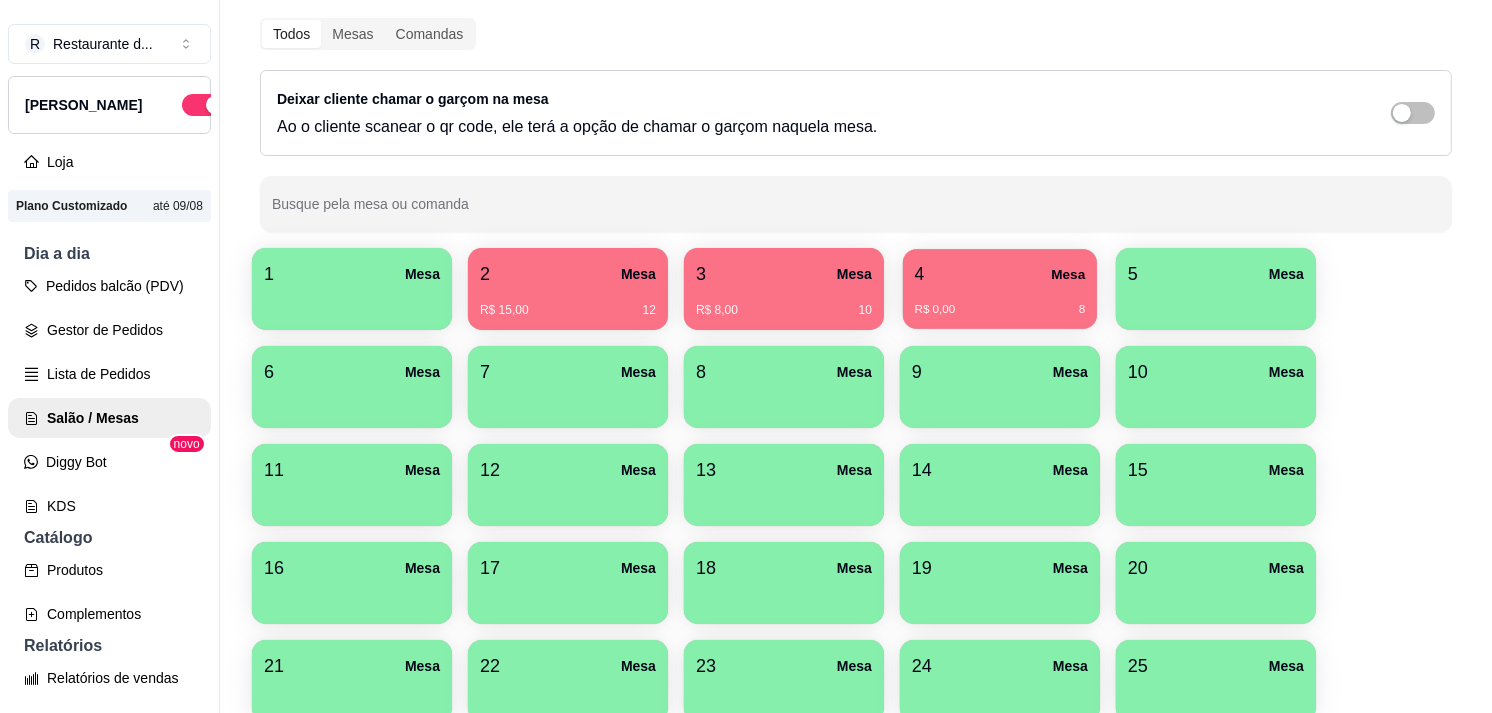 click on "R$ 0,00 8" at bounding box center [1000, 302] 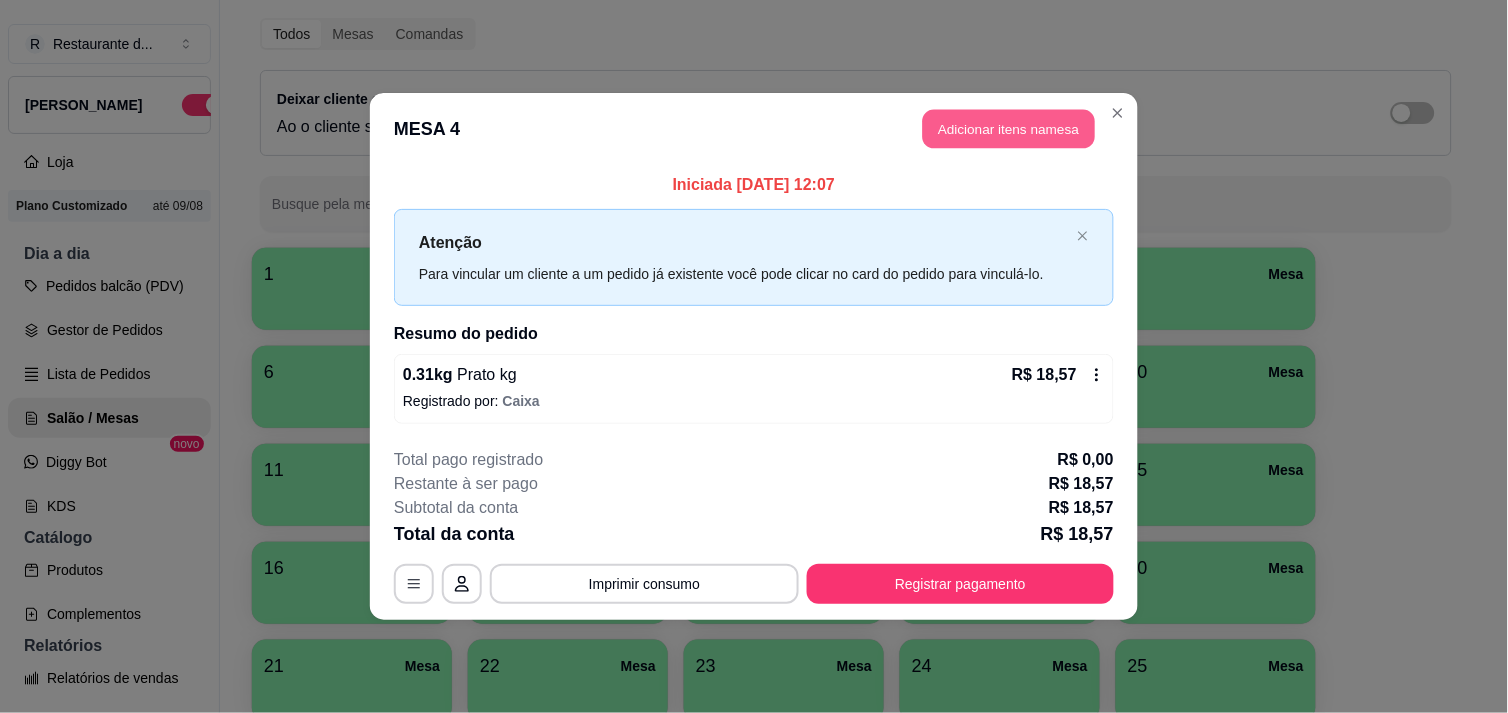 click on "Adicionar itens na  mesa" at bounding box center (1009, 129) 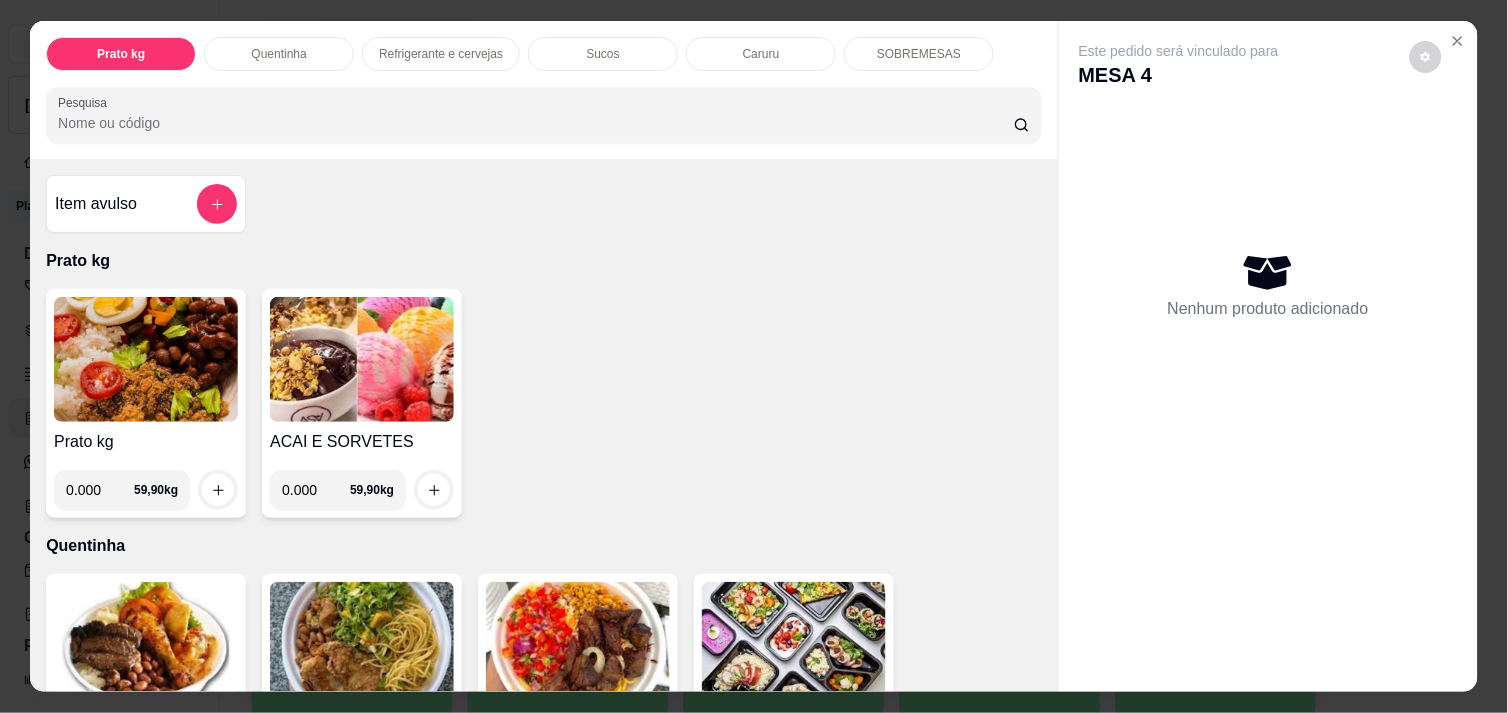 click on "0.000" at bounding box center [100, 490] 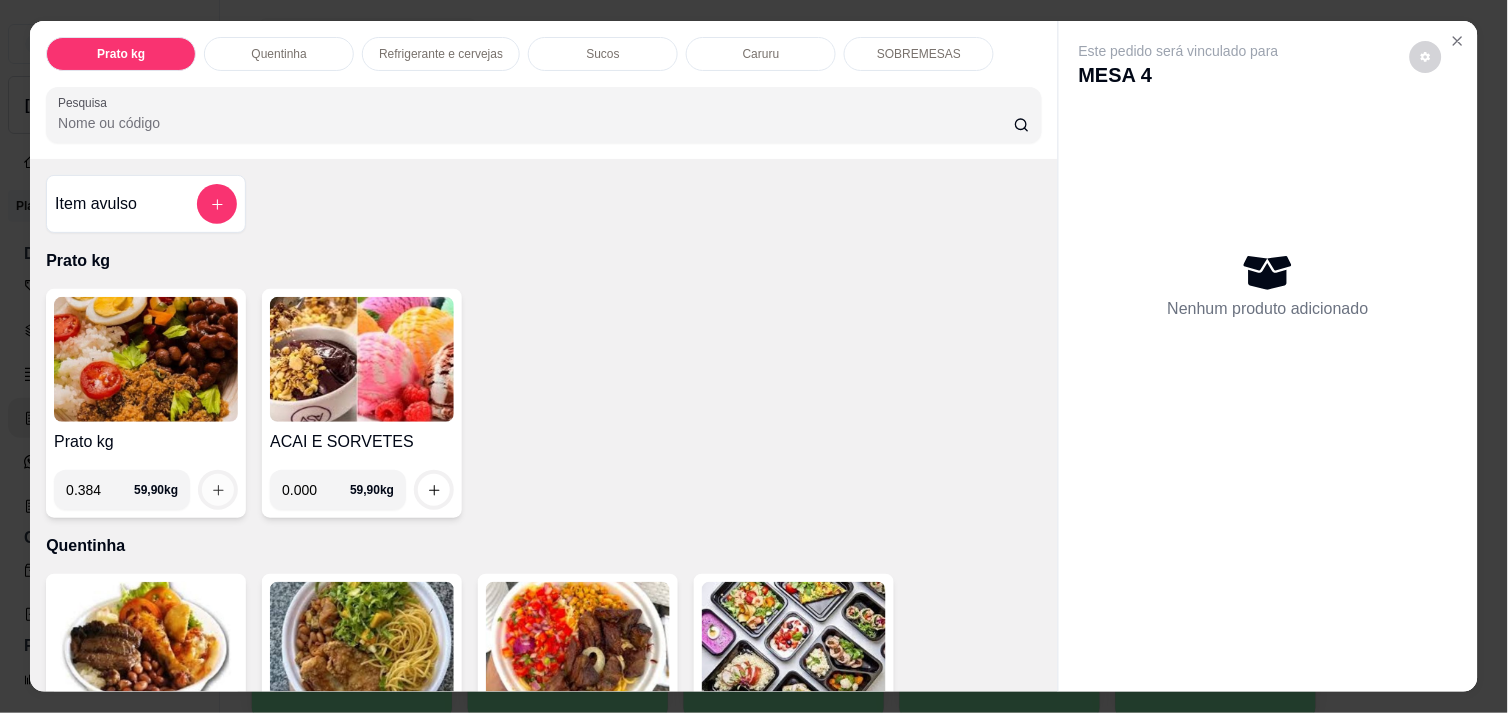 type on "0.384" 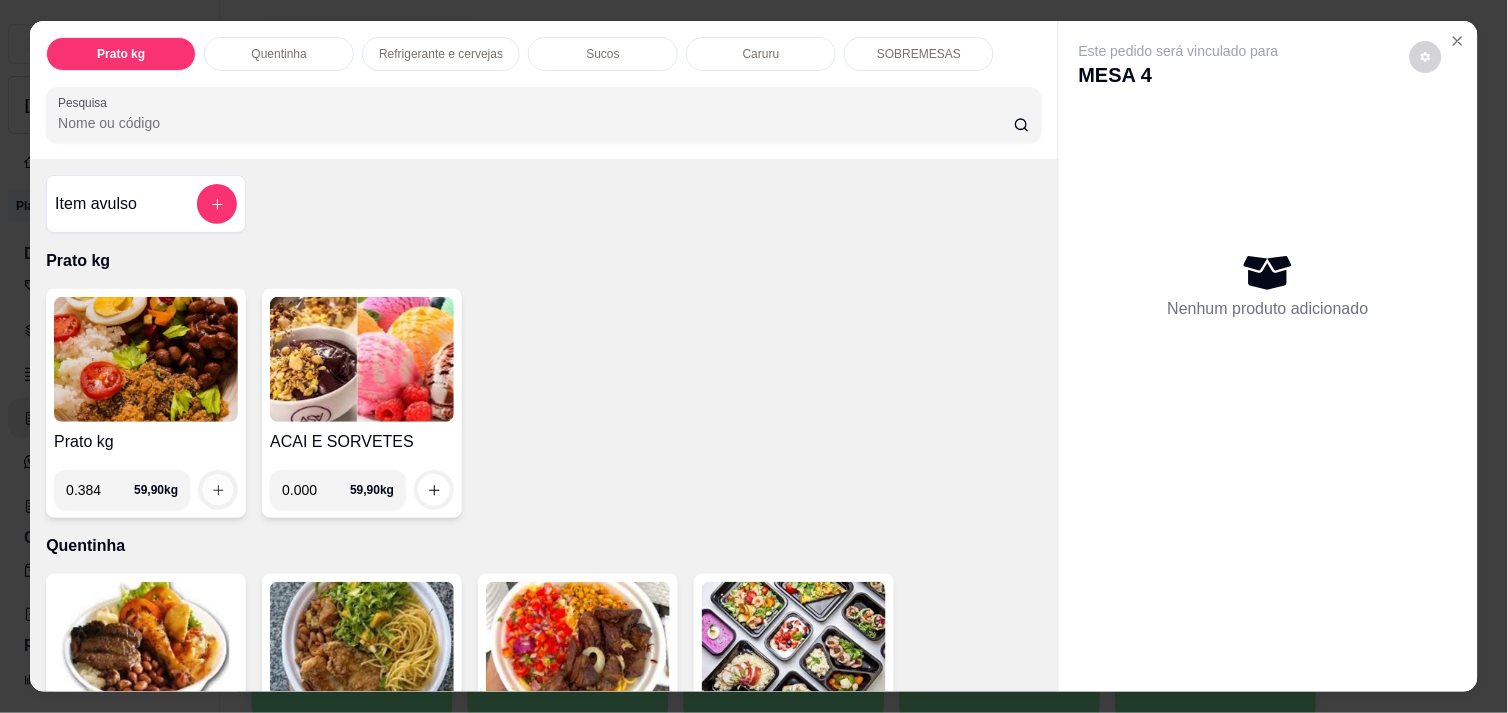 click 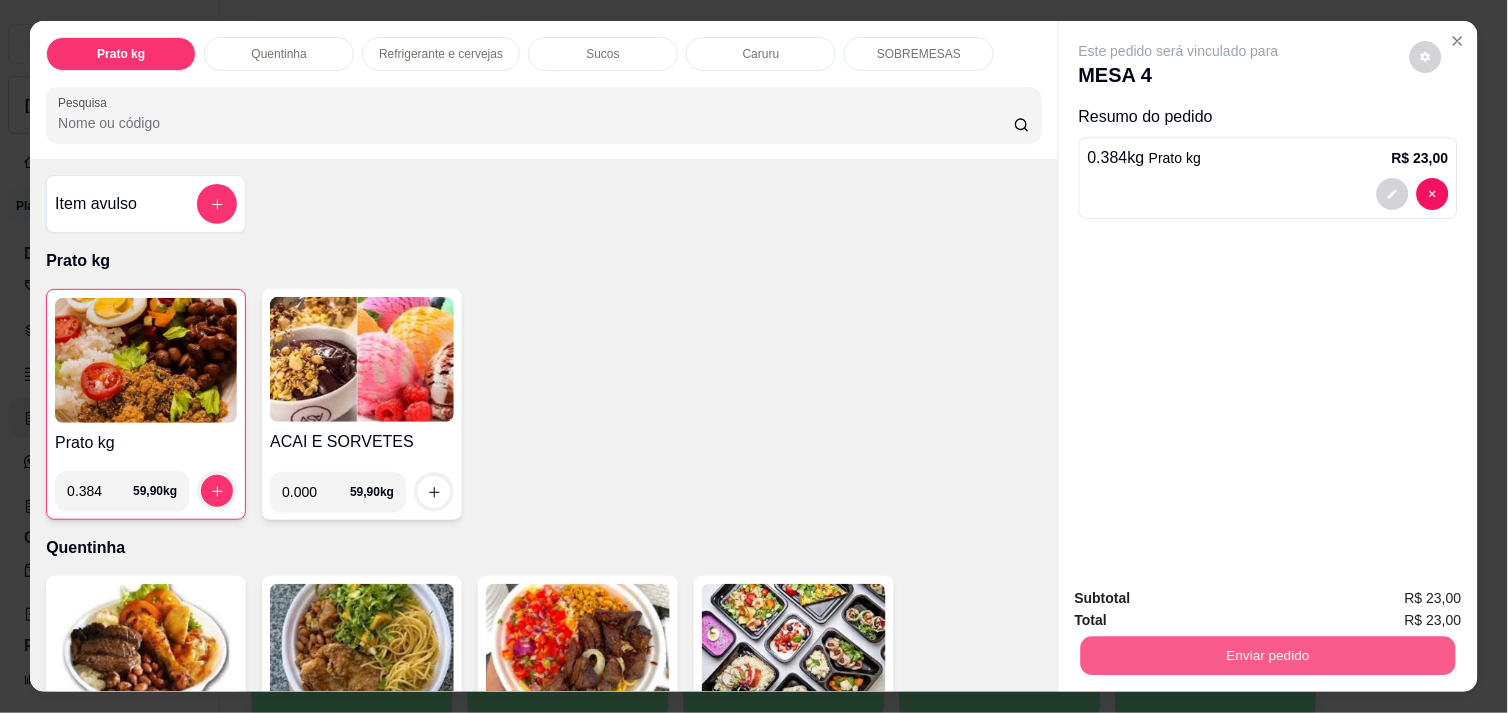 click on "Enviar pedido" at bounding box center [1268, 655] 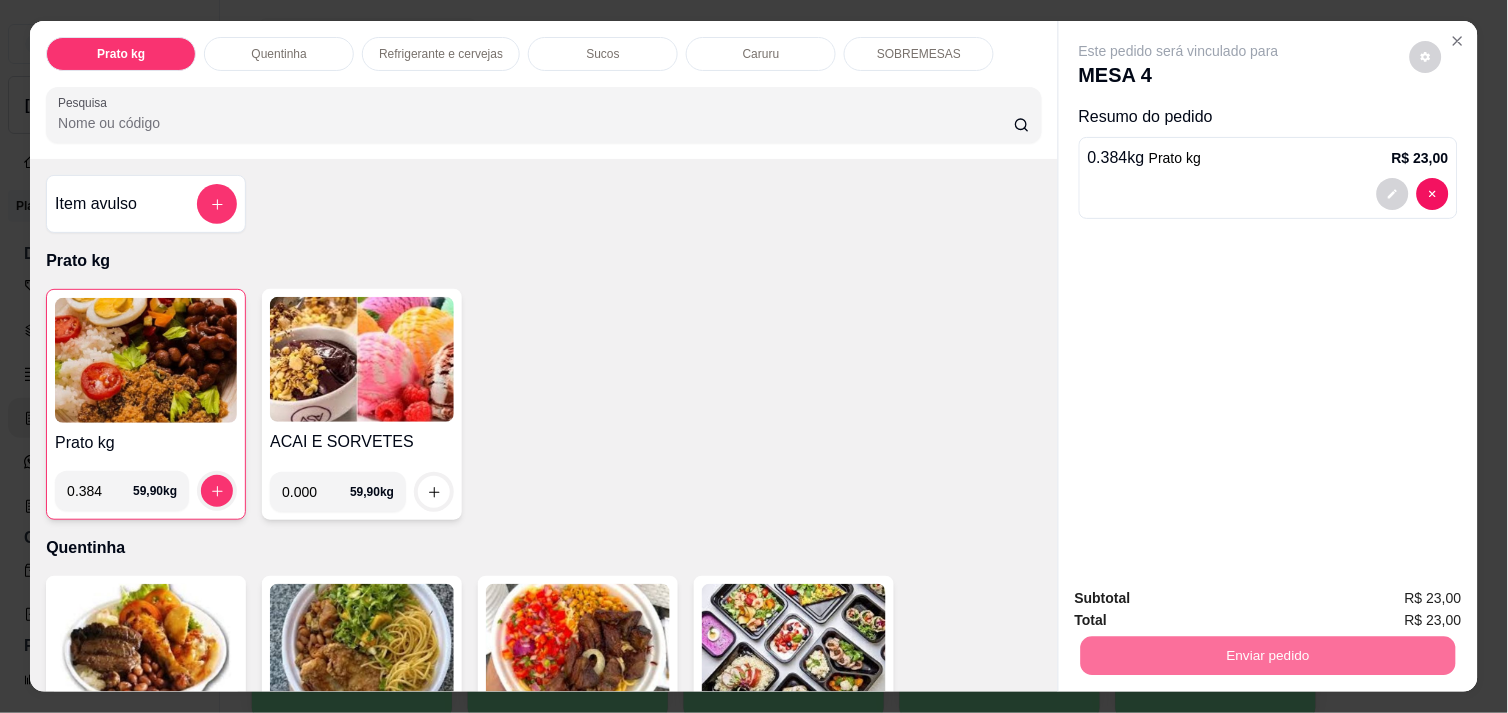click on "Não registrar e enviar pedido" at bounding box center (1202, 598) 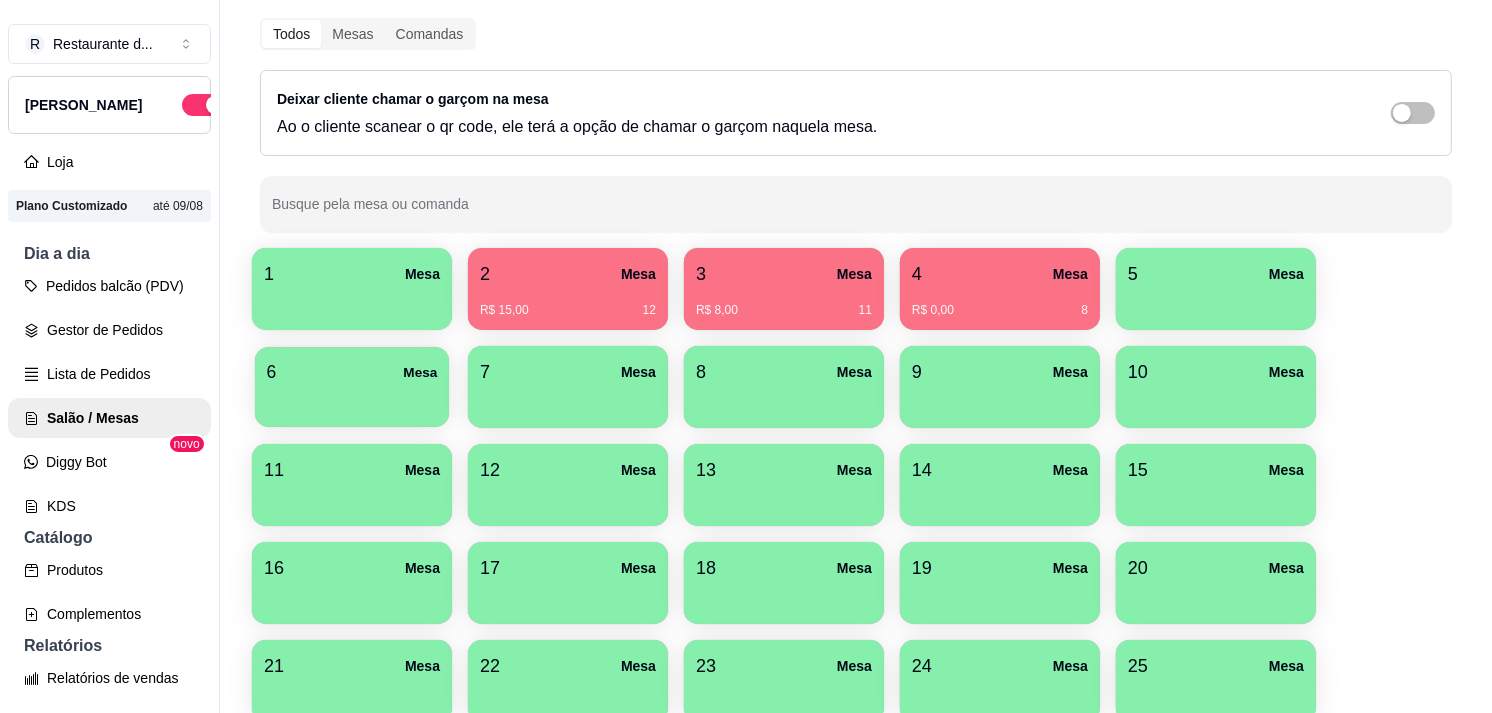 click on "6 Mesa" at bounding box center [352, 387] 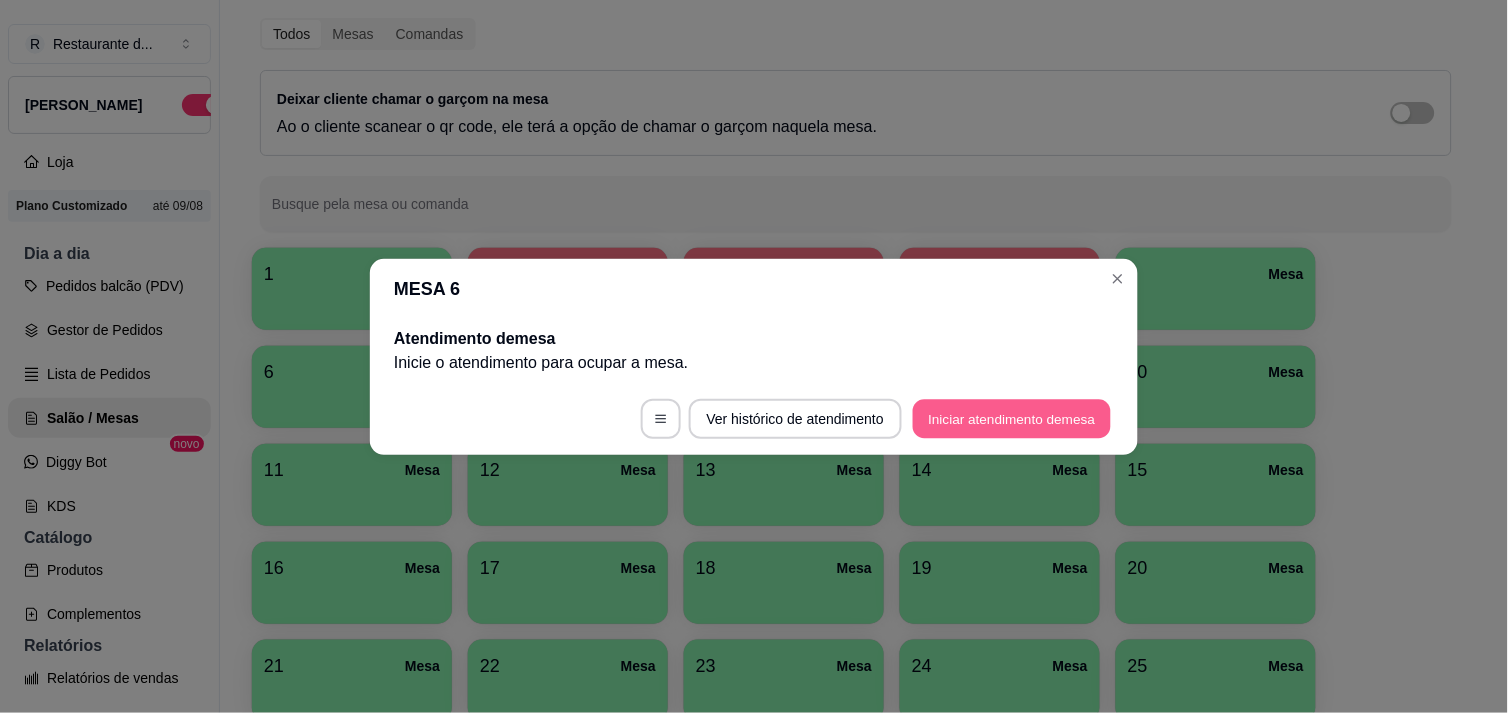click on "Iniciar atendimento de  mesa" at bounding box center [1012, 418] 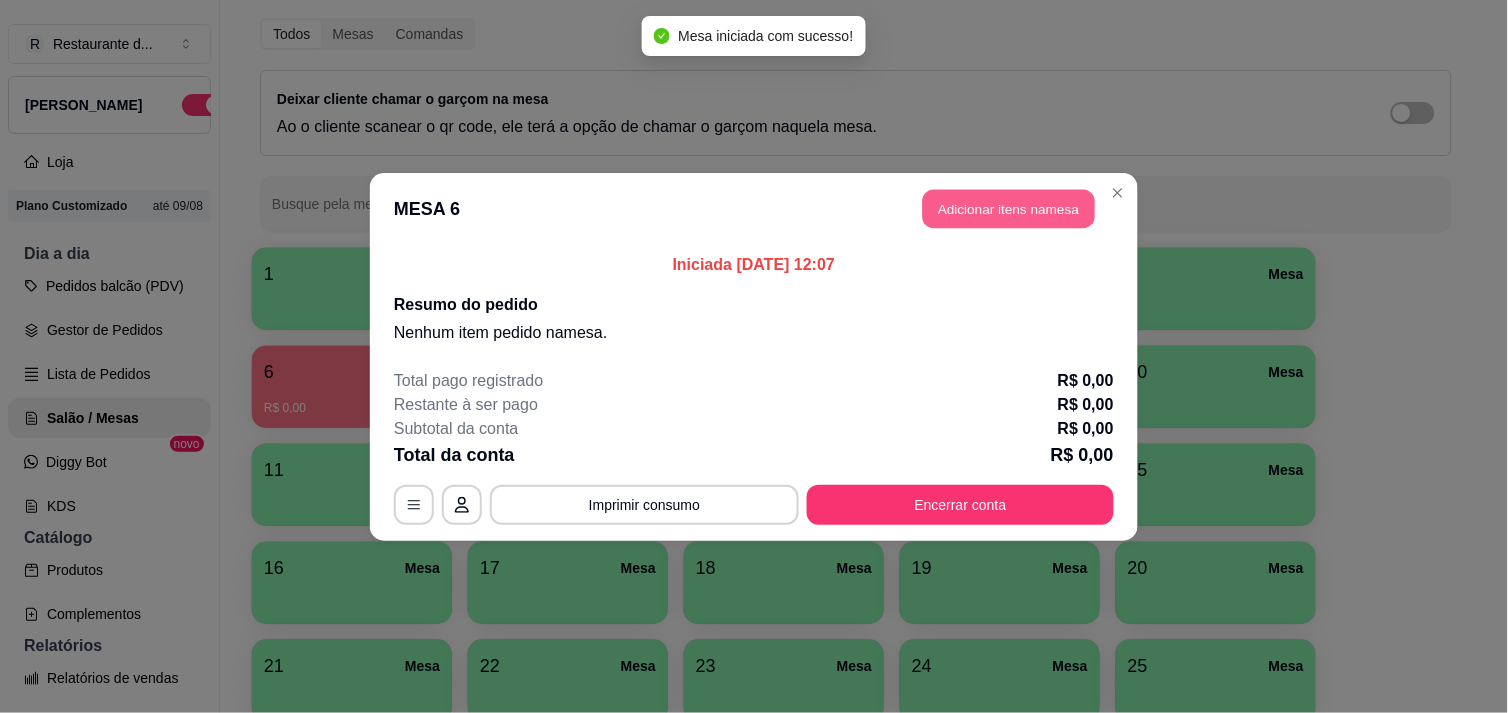 click on "Adicionar itens na  mesa" at bounding box center (1009, 208) 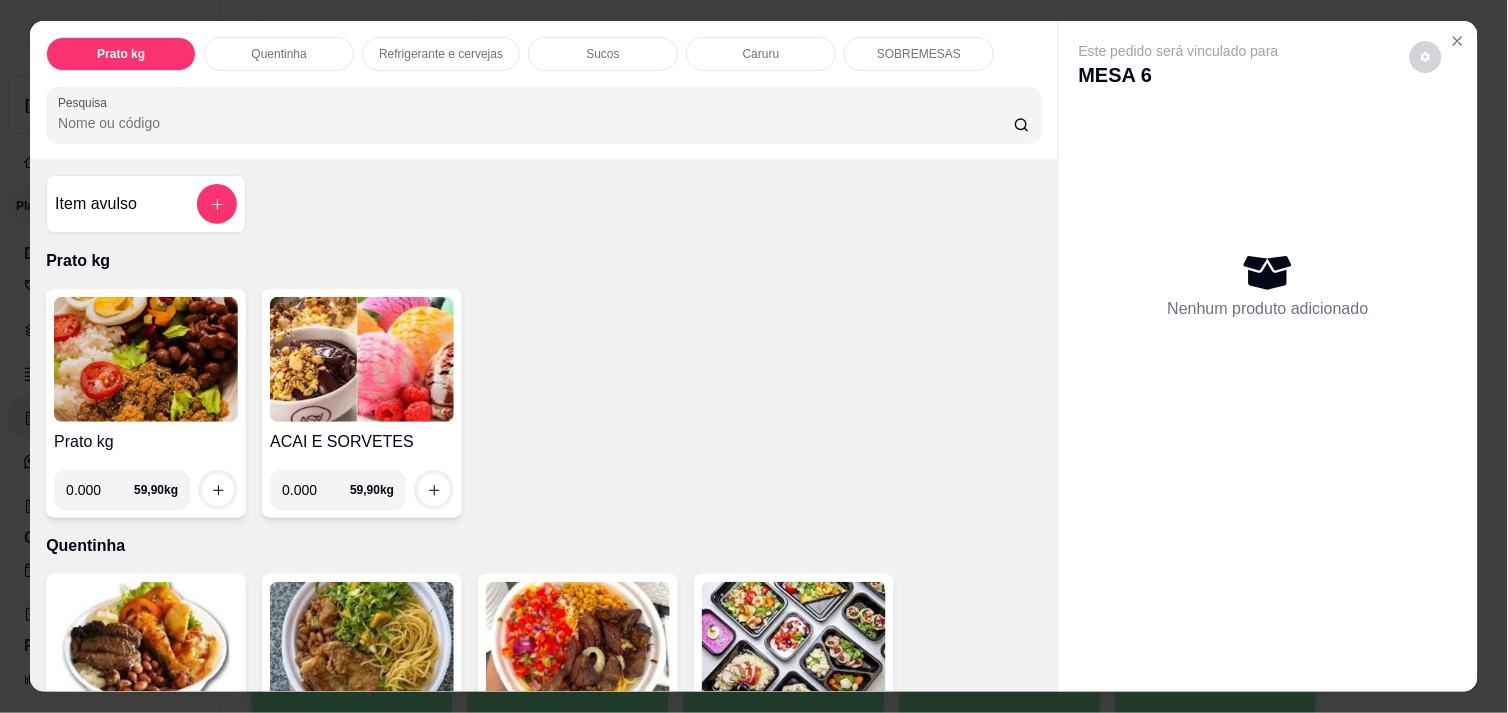 click on "0.000" at bounding box center (100, 490) 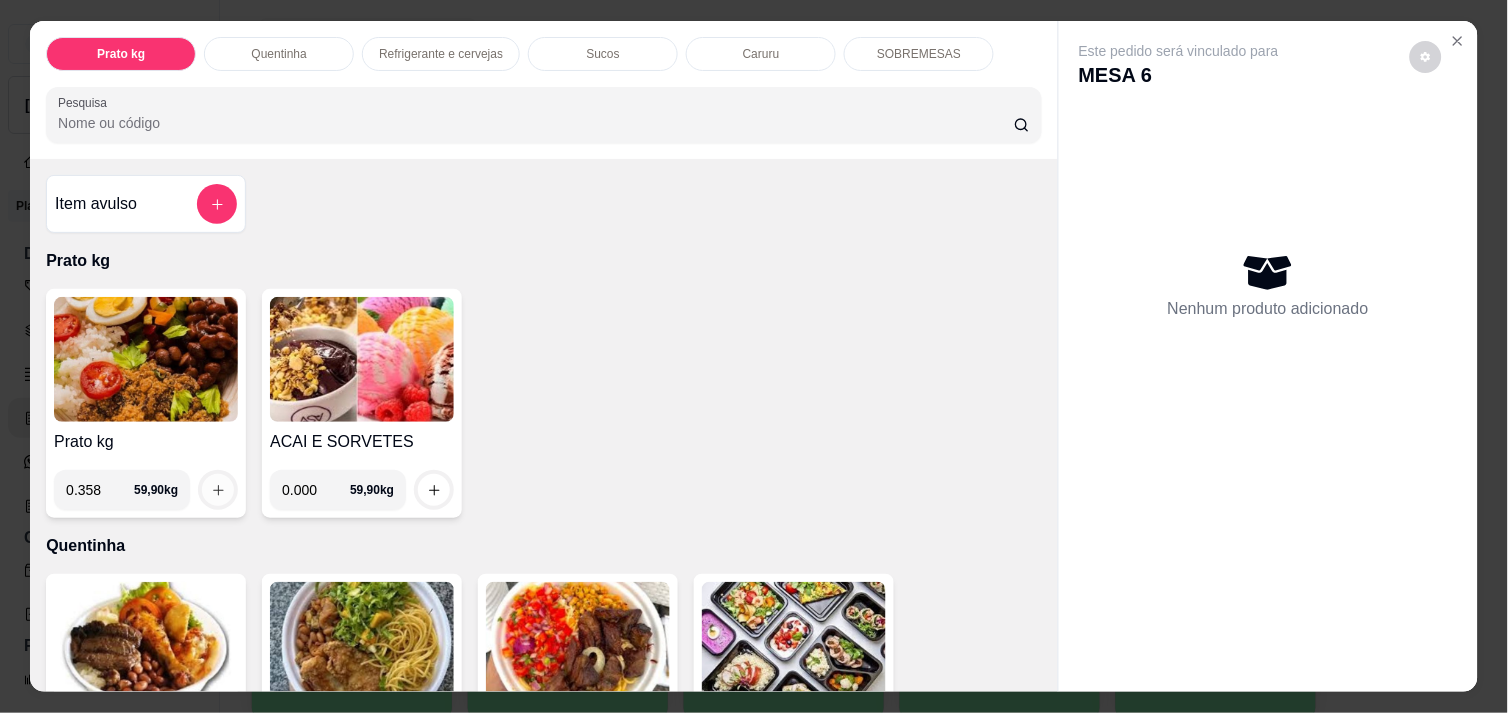 type on "0.358" 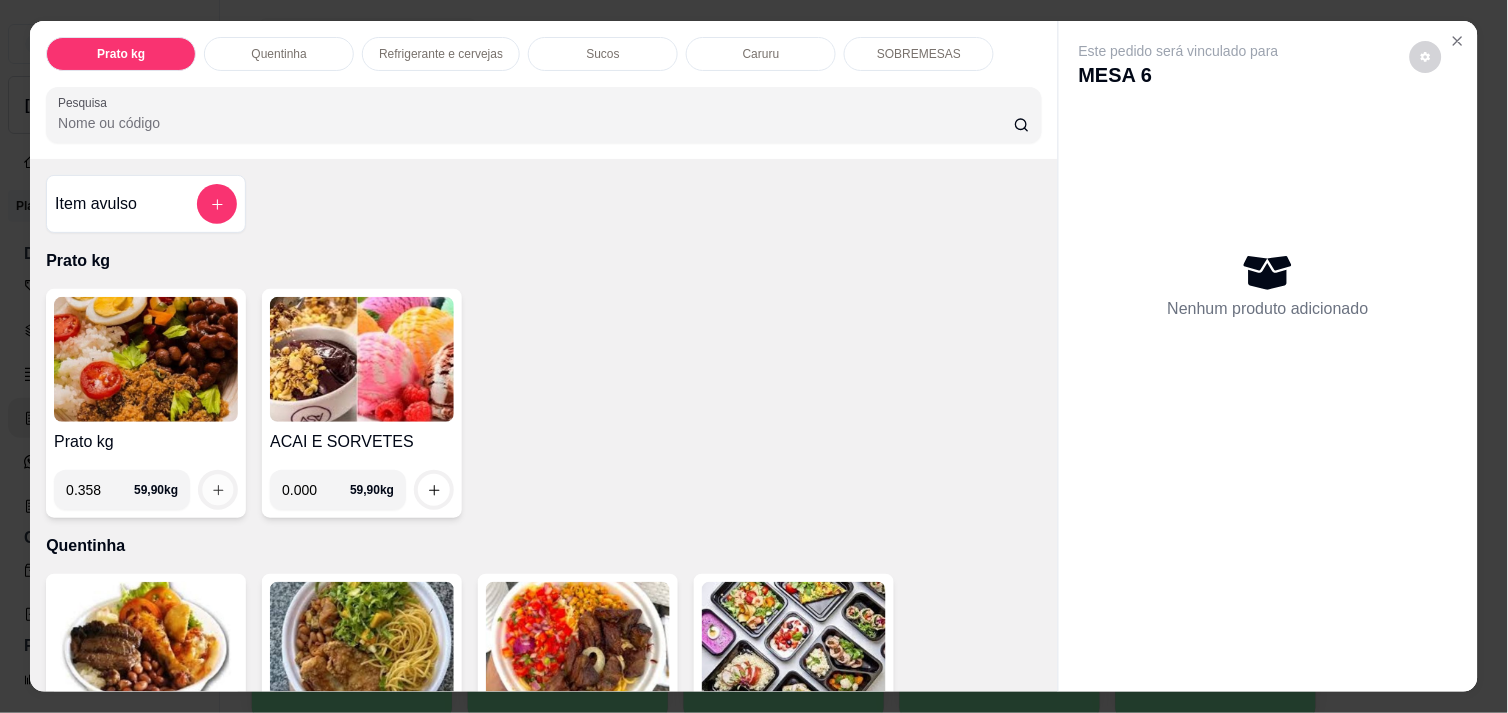 click 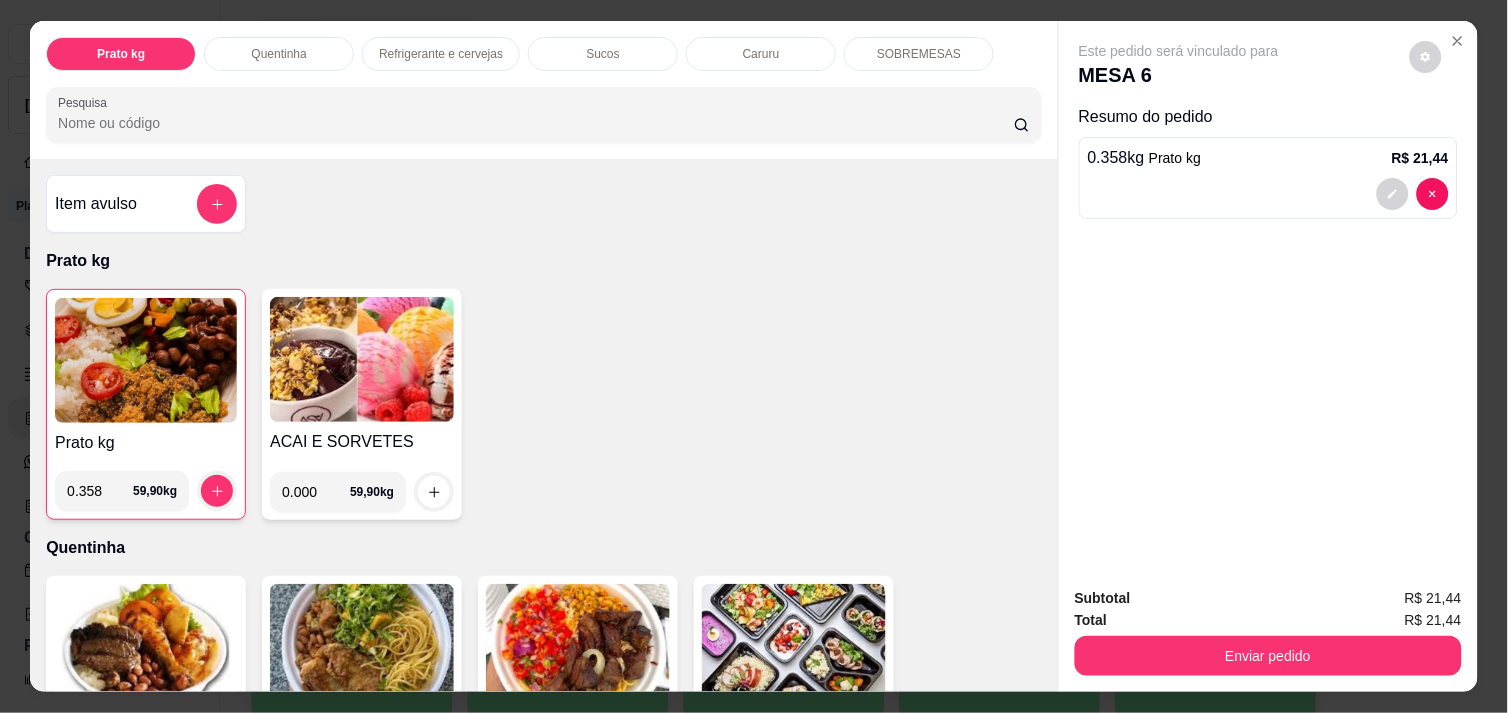 click on "Refrigerante e cervejas" at bounding box center (441, 54) 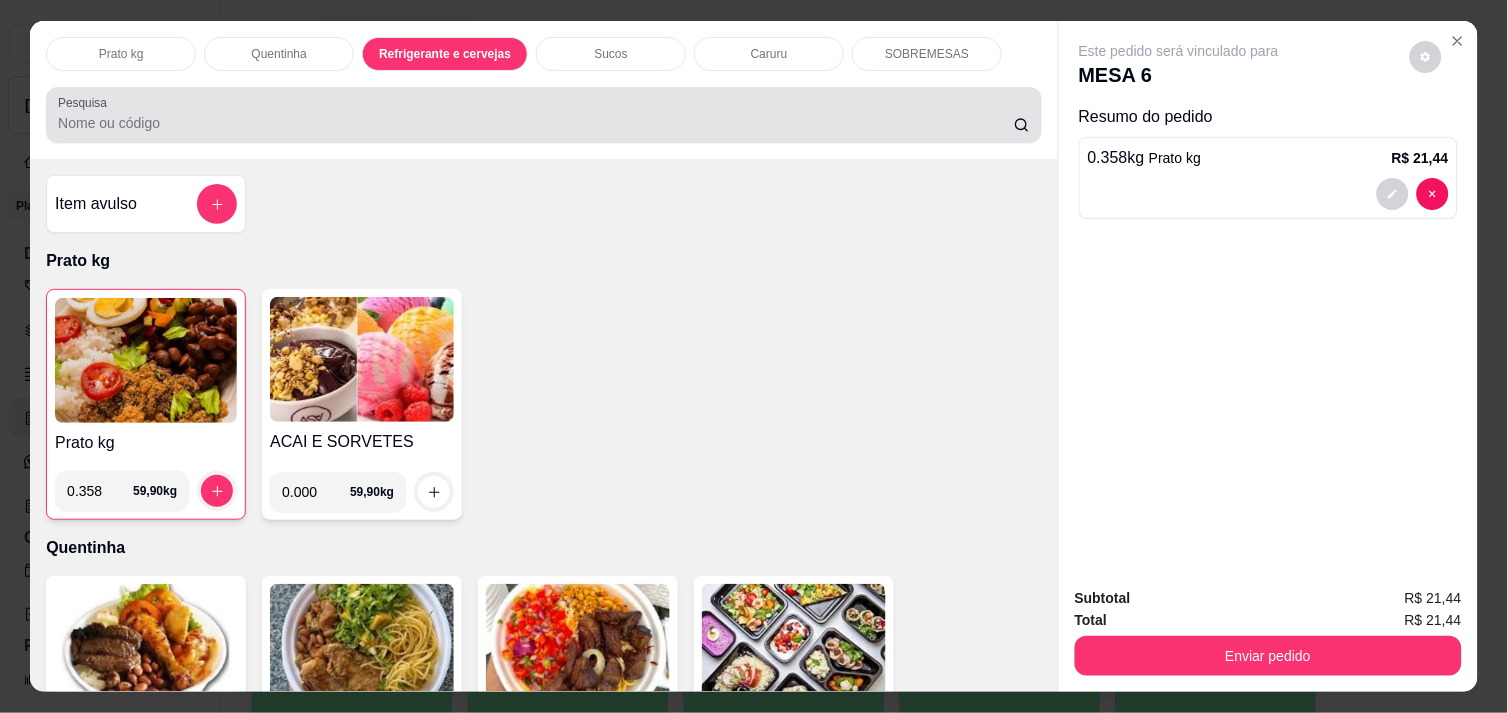 scroll, scrollTop: 986, scrollLeft: 0, axis: vertical 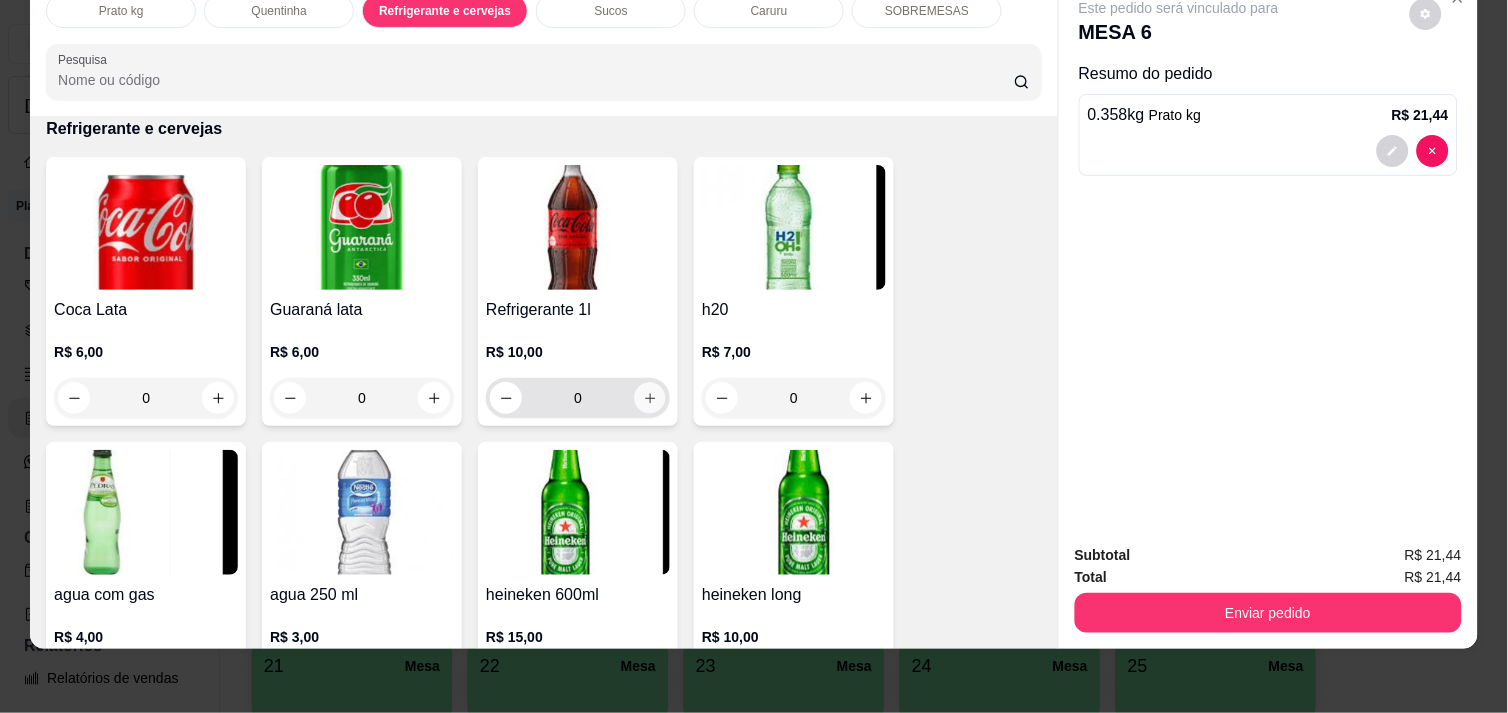 click 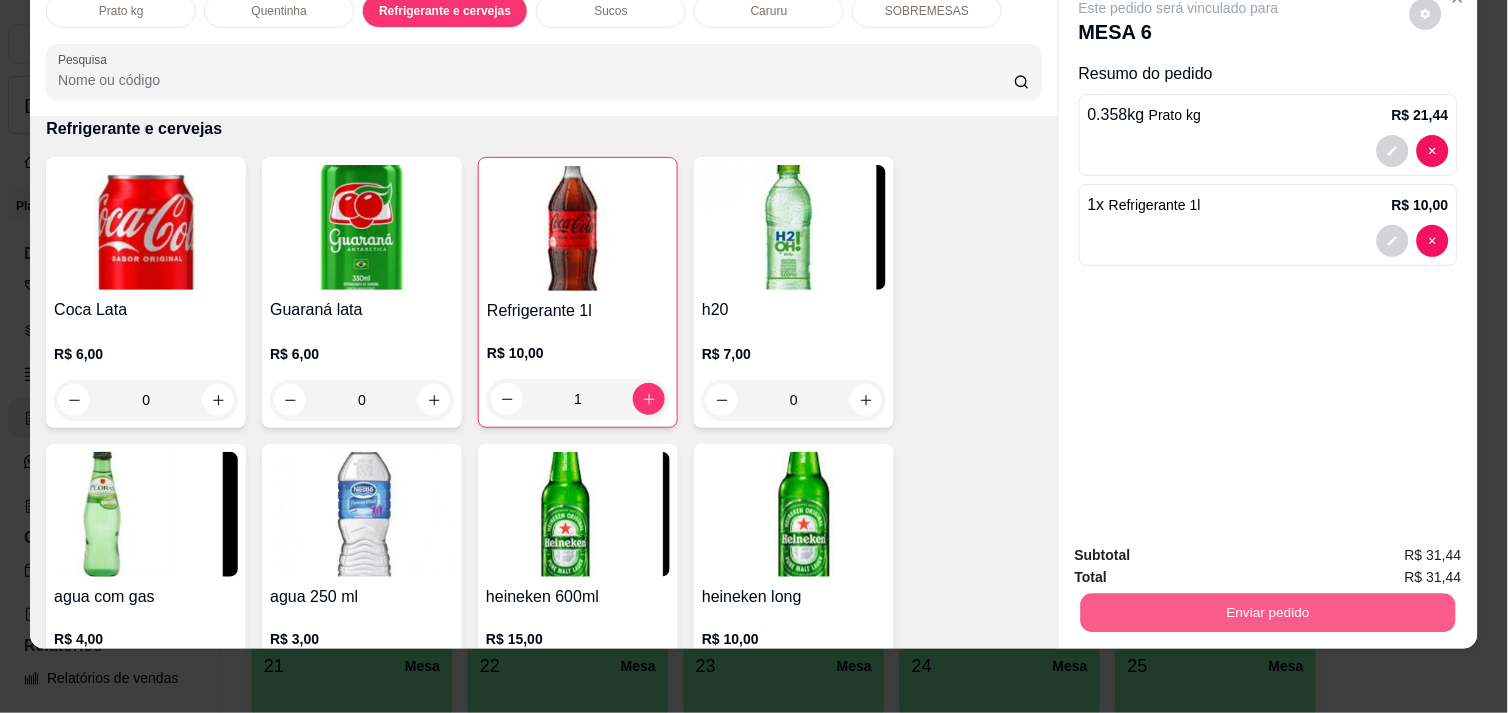 click on "Enviar pedido" at bounding box center (1268, 612) 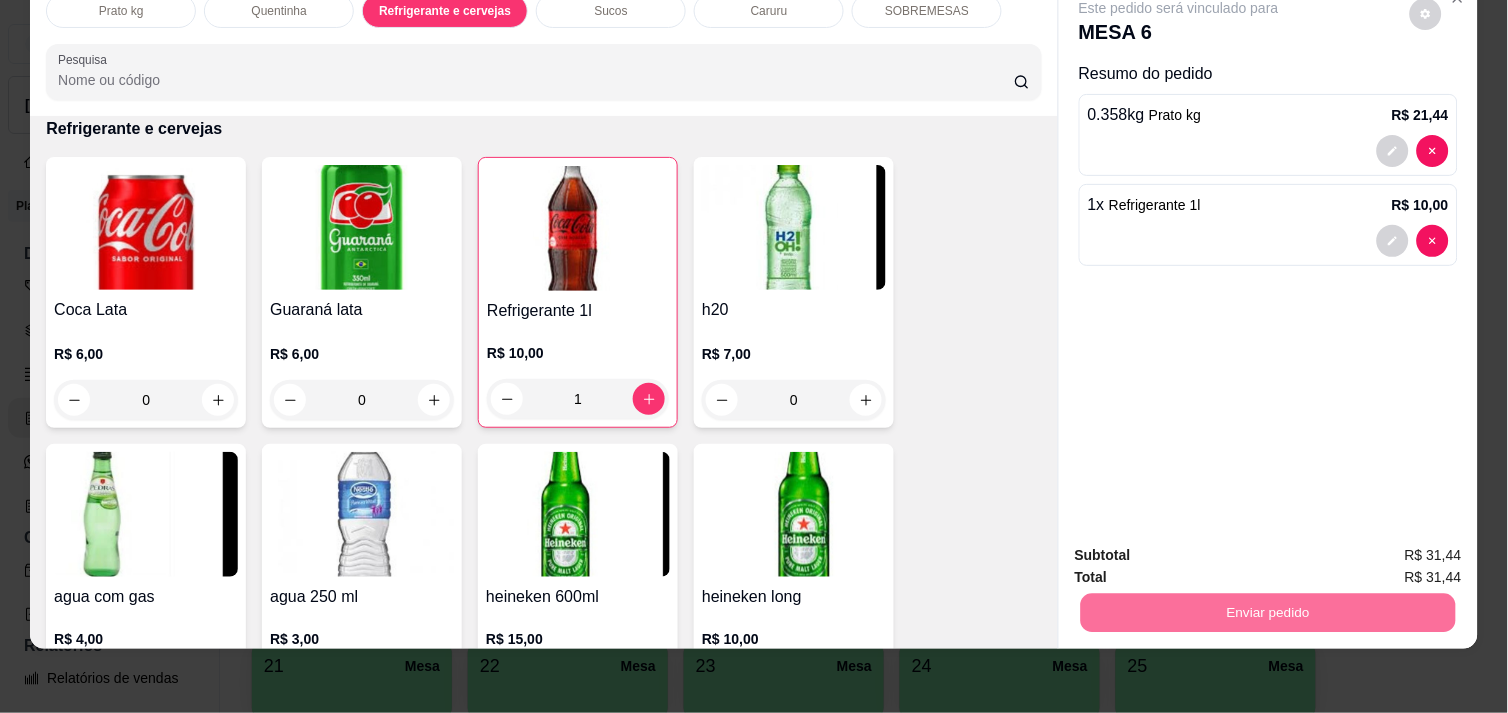 click on "Não registrar e enviar pedido" at bounding box center [1202, 548] 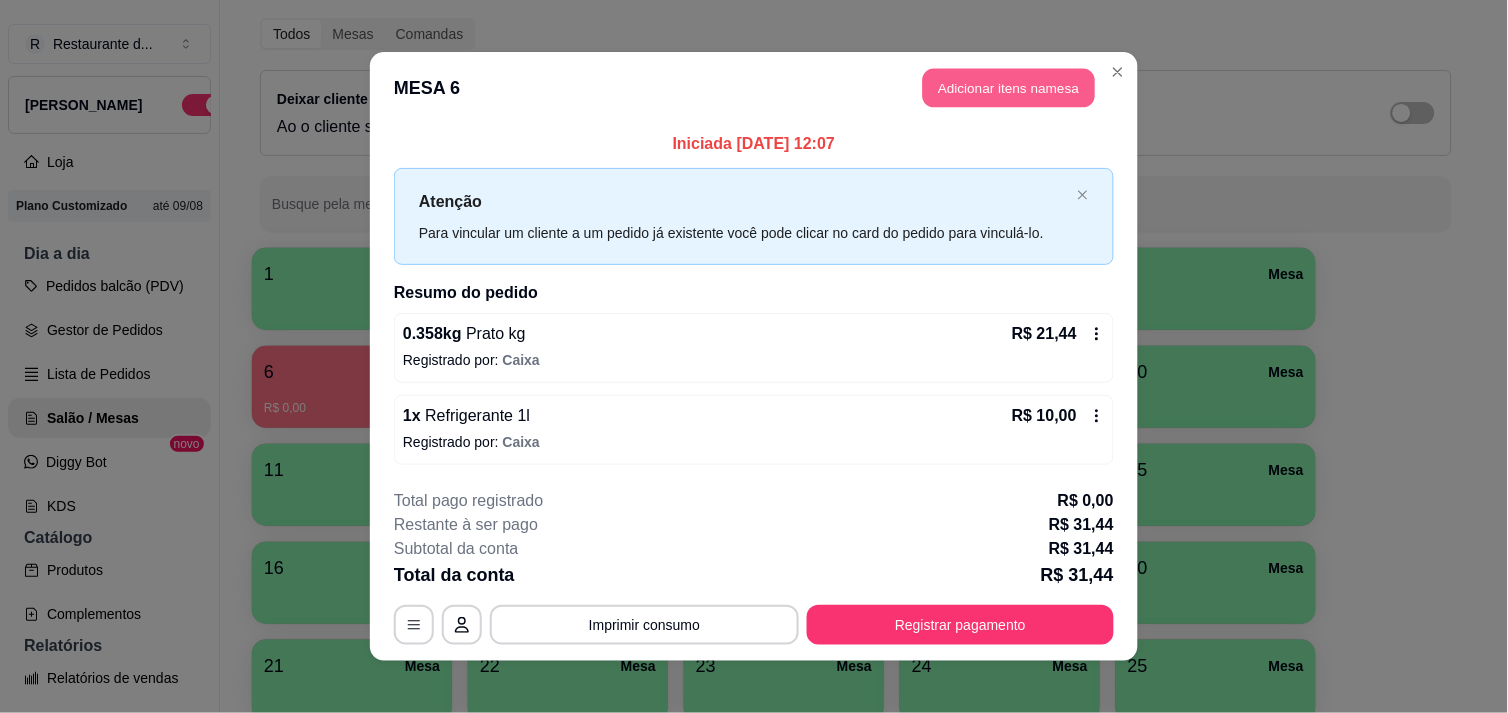 click on "Adicionar itens na  mesa" at bounding box center [1009, 88] 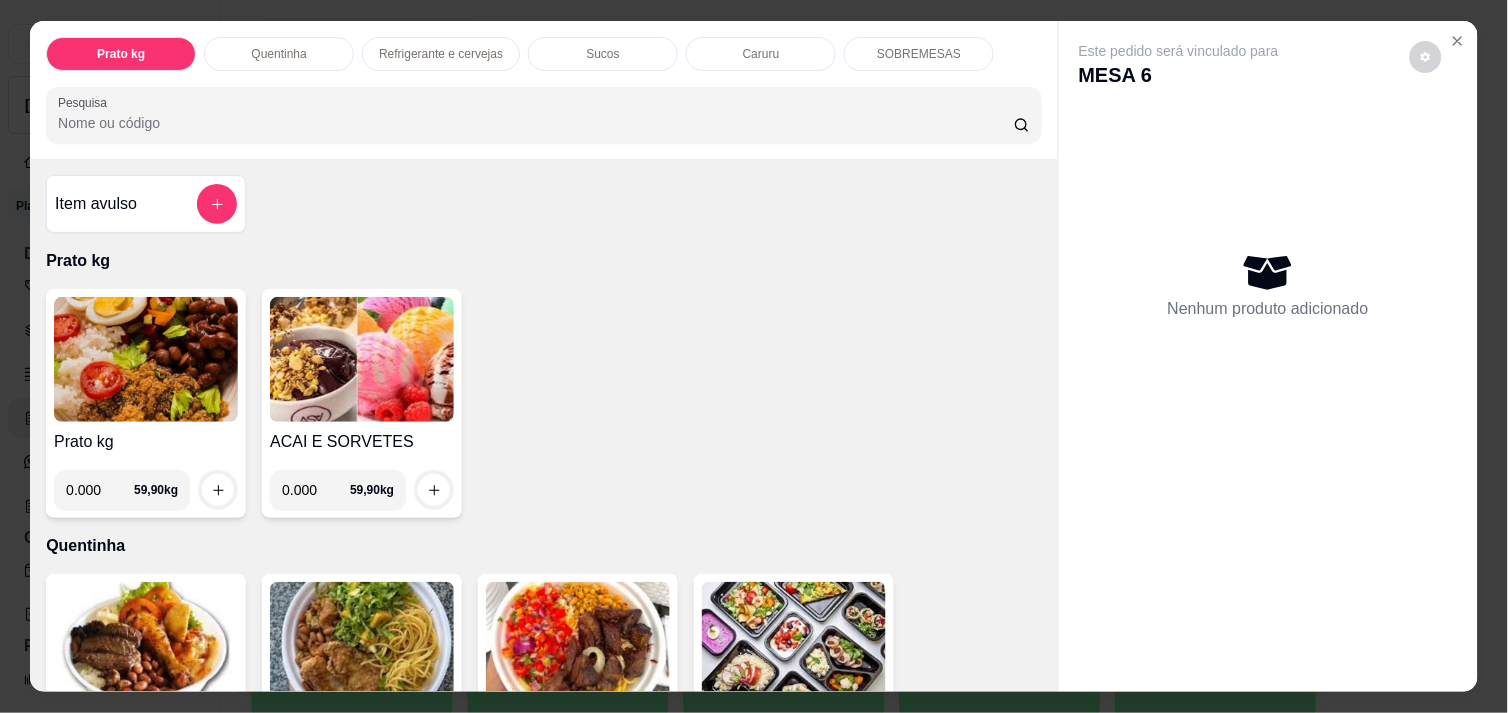 click on "0.000" at bounding box center (100, 490) 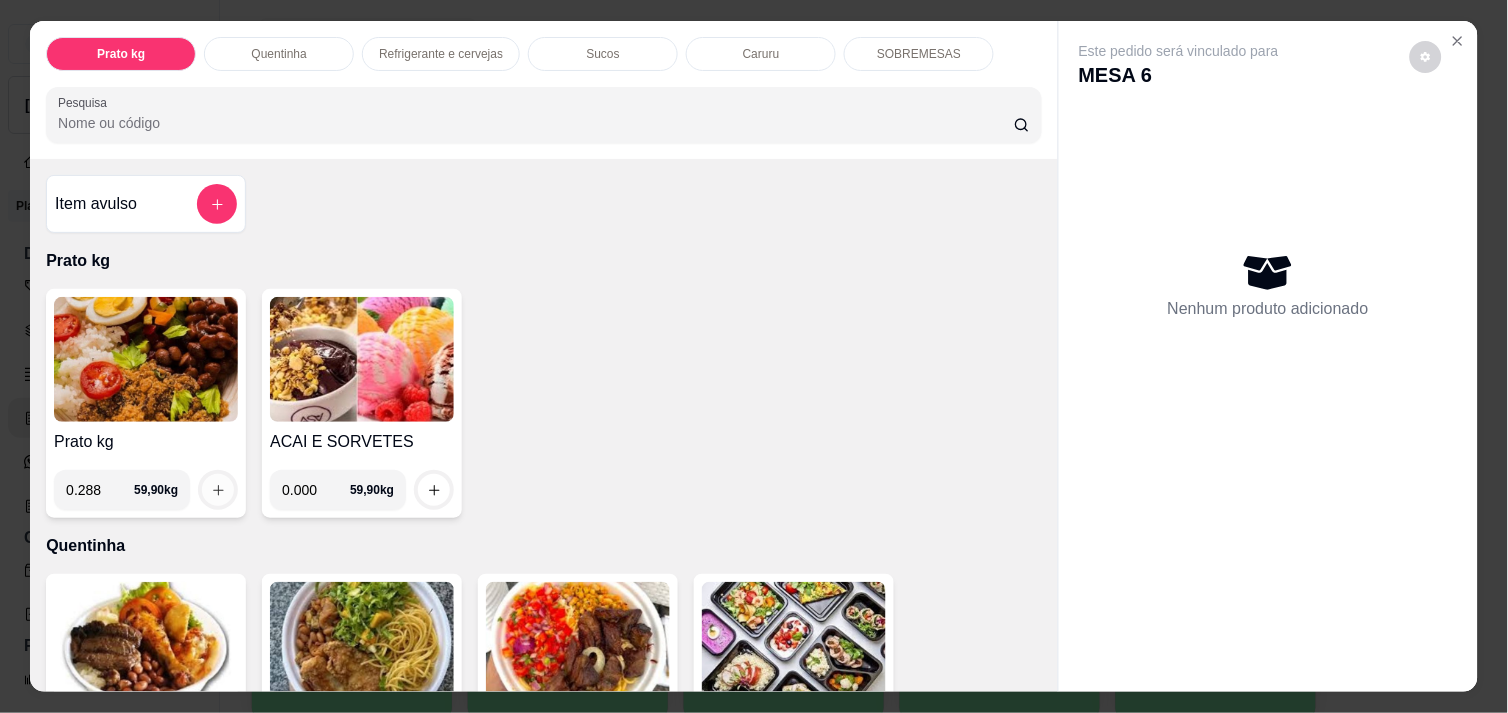 type on "0.288" 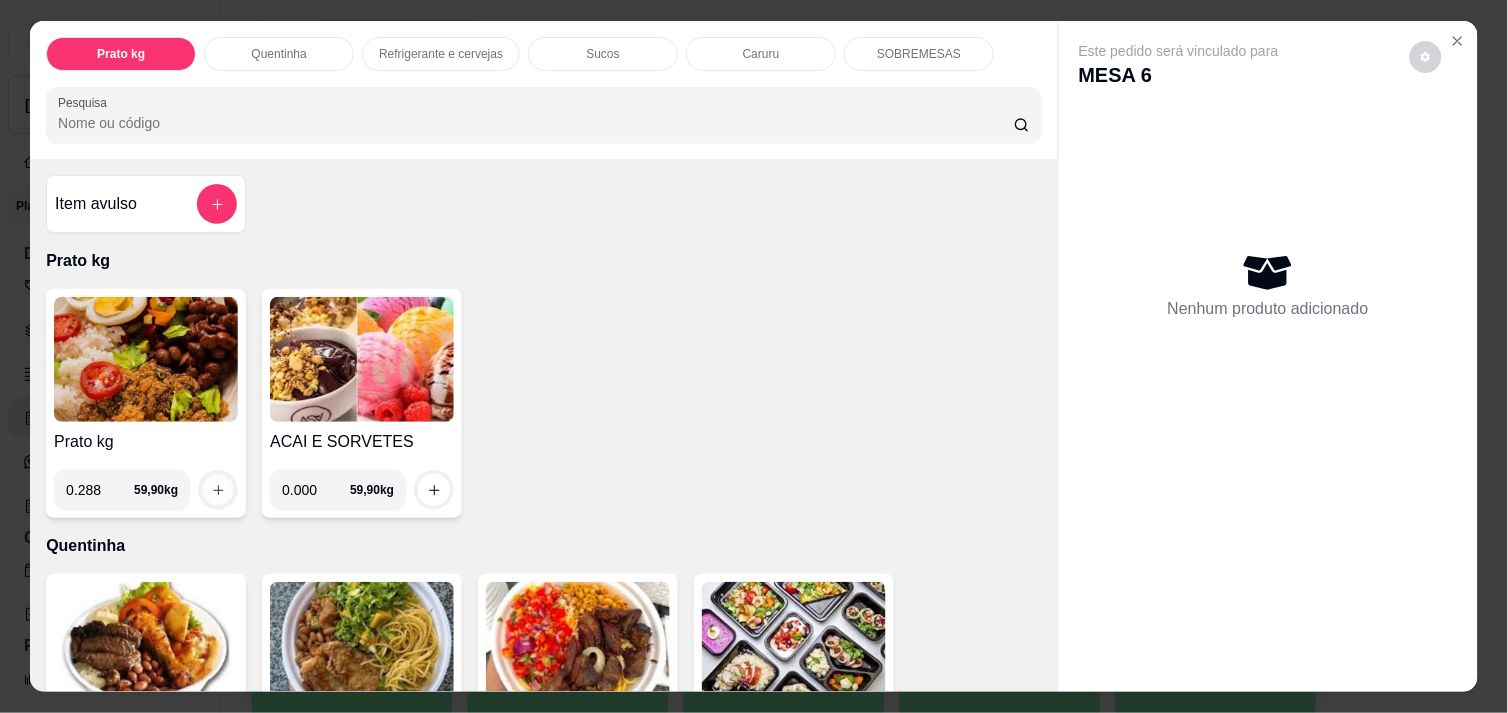 click 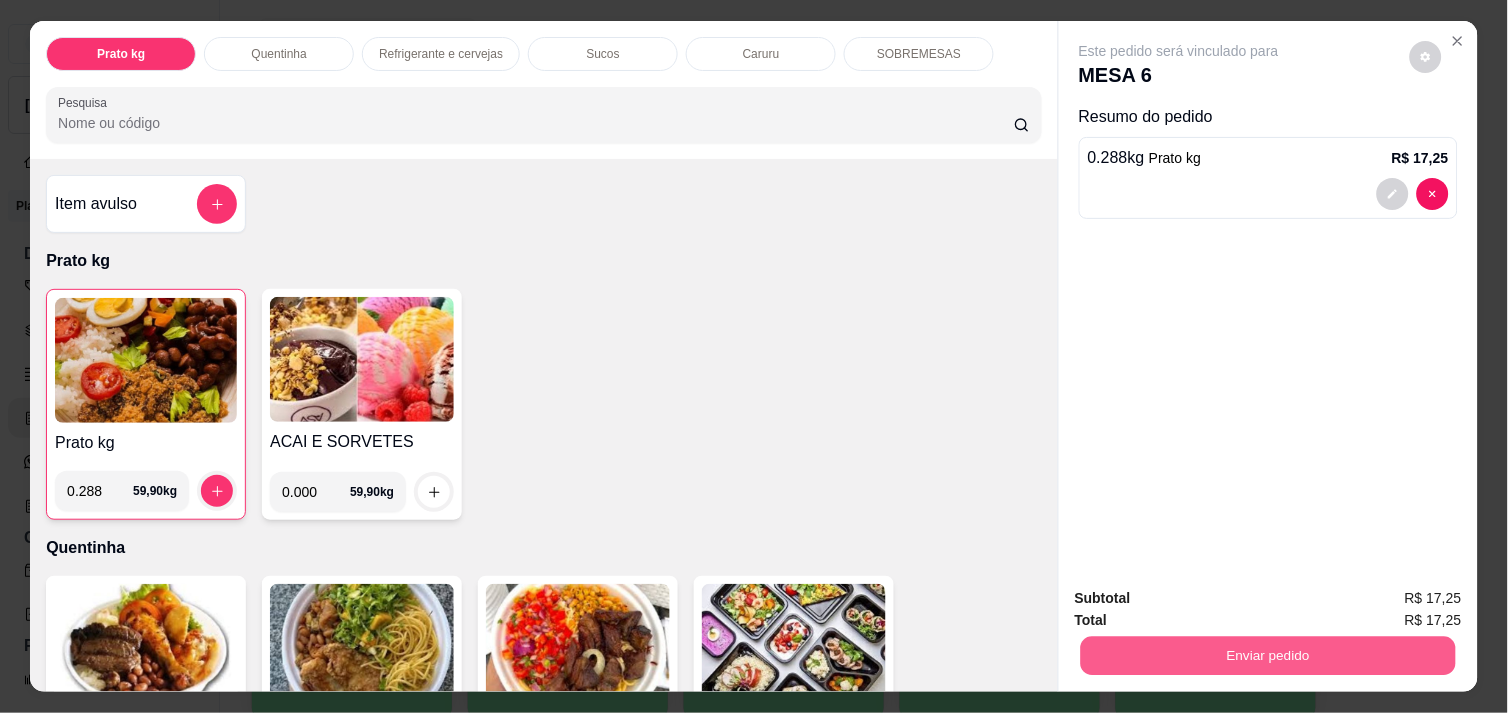 click on "Enviar pedido" at bounding box center (1268, 655) 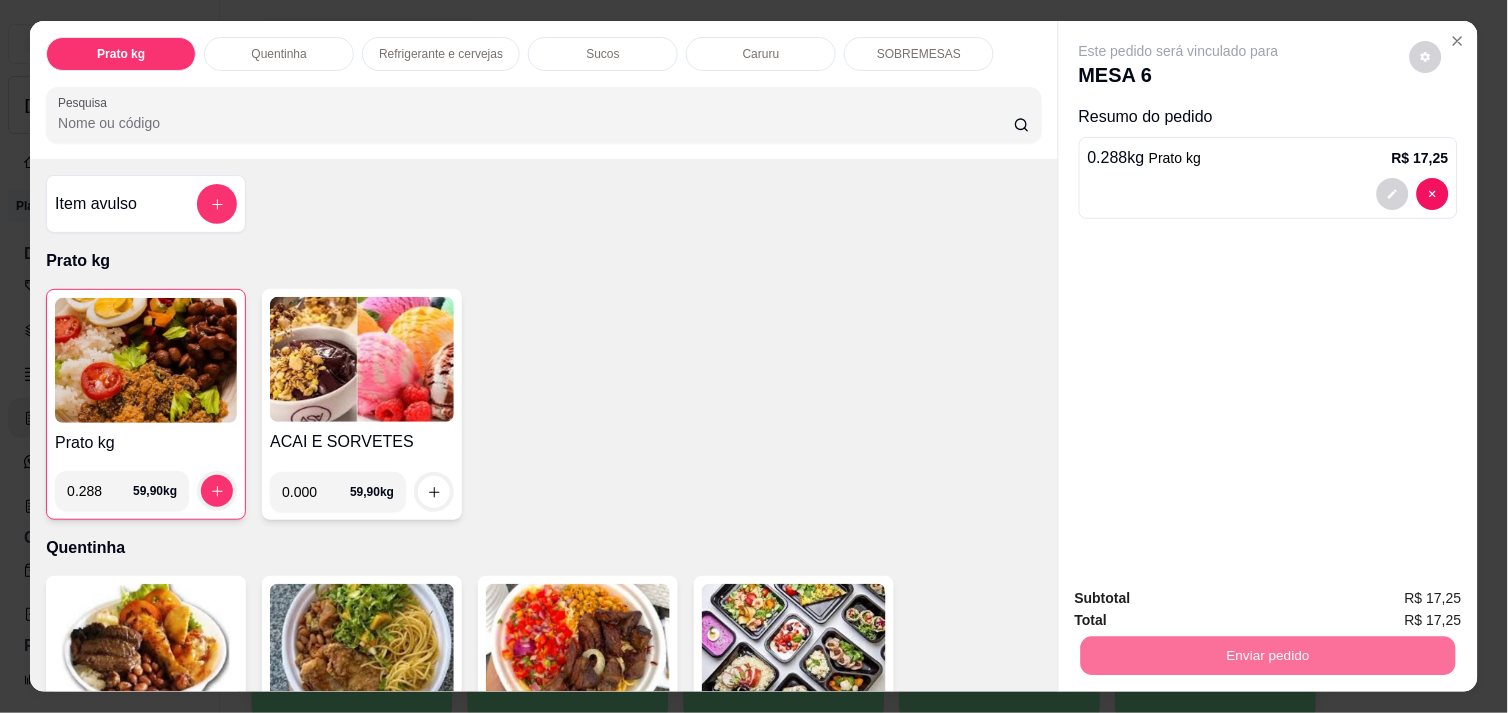 click on "Não registrar e enviar pedido" at bounding box center (1202, 598) 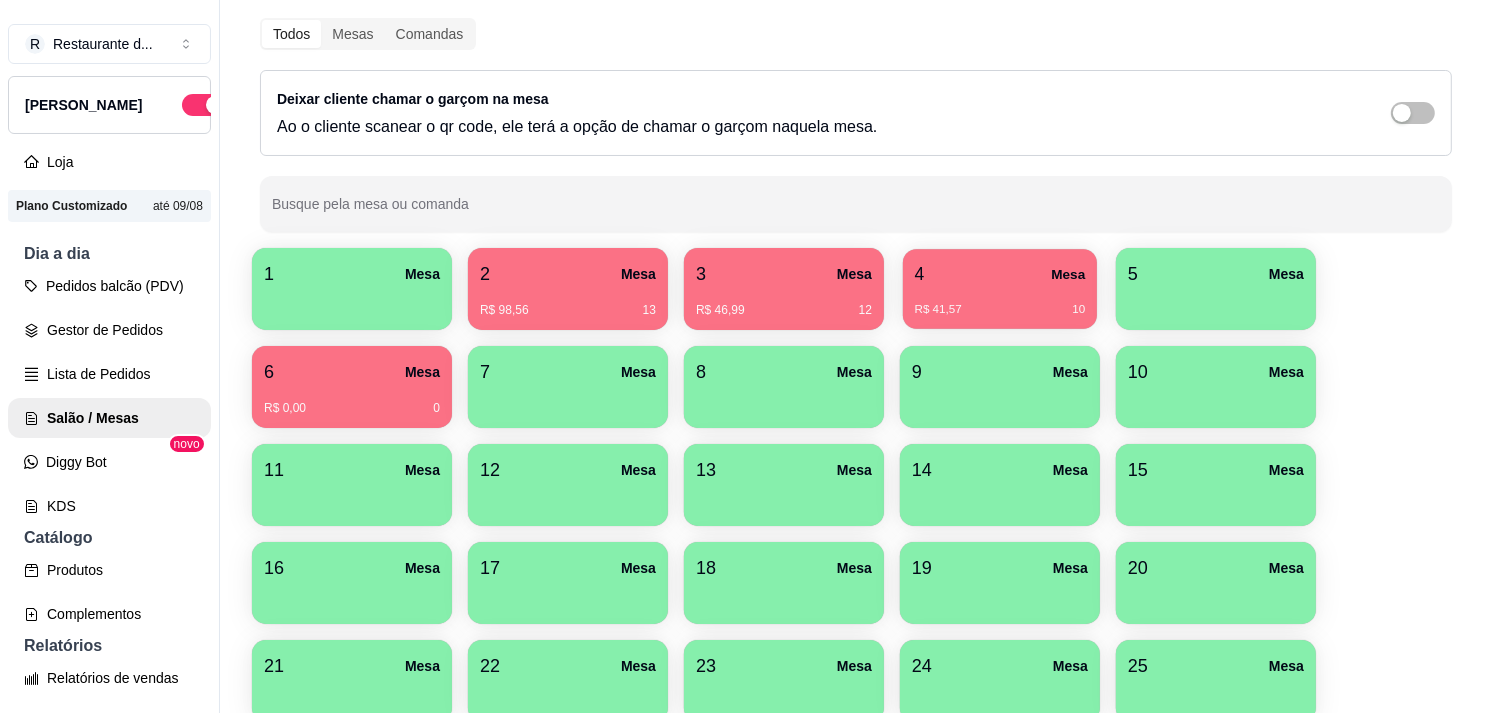 click on "R$ 41,57 10" at bounding box center [1000, 310] 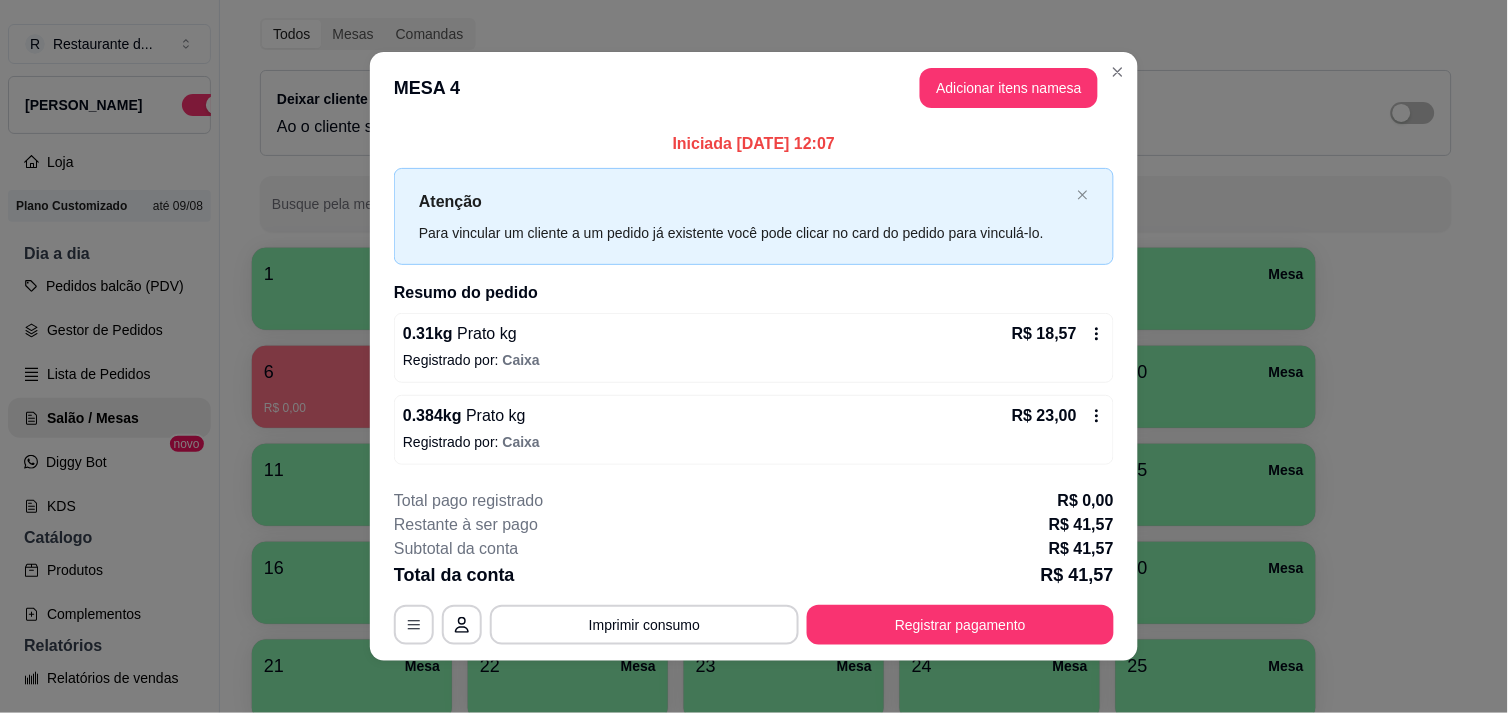 click 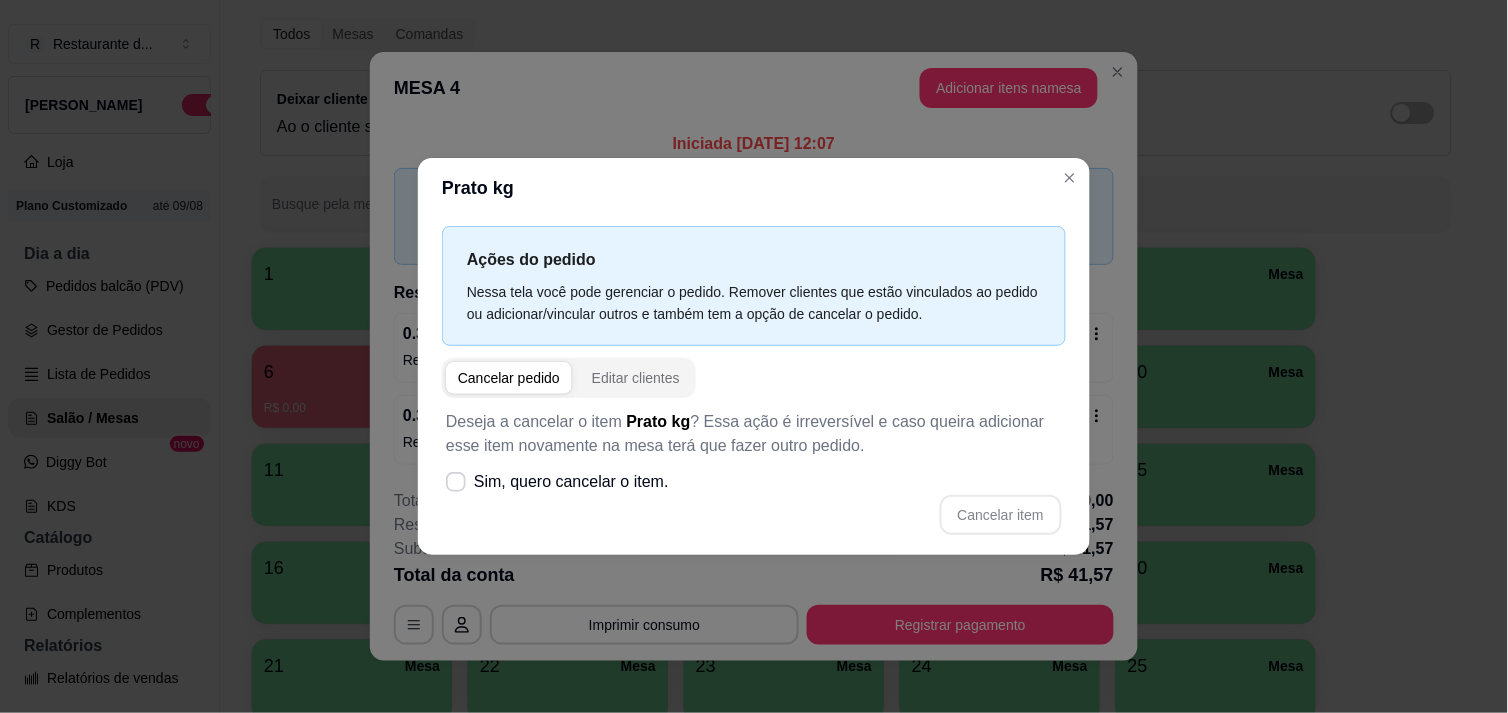 click on "Cancelar pedido" at bounding box center (509, 378) 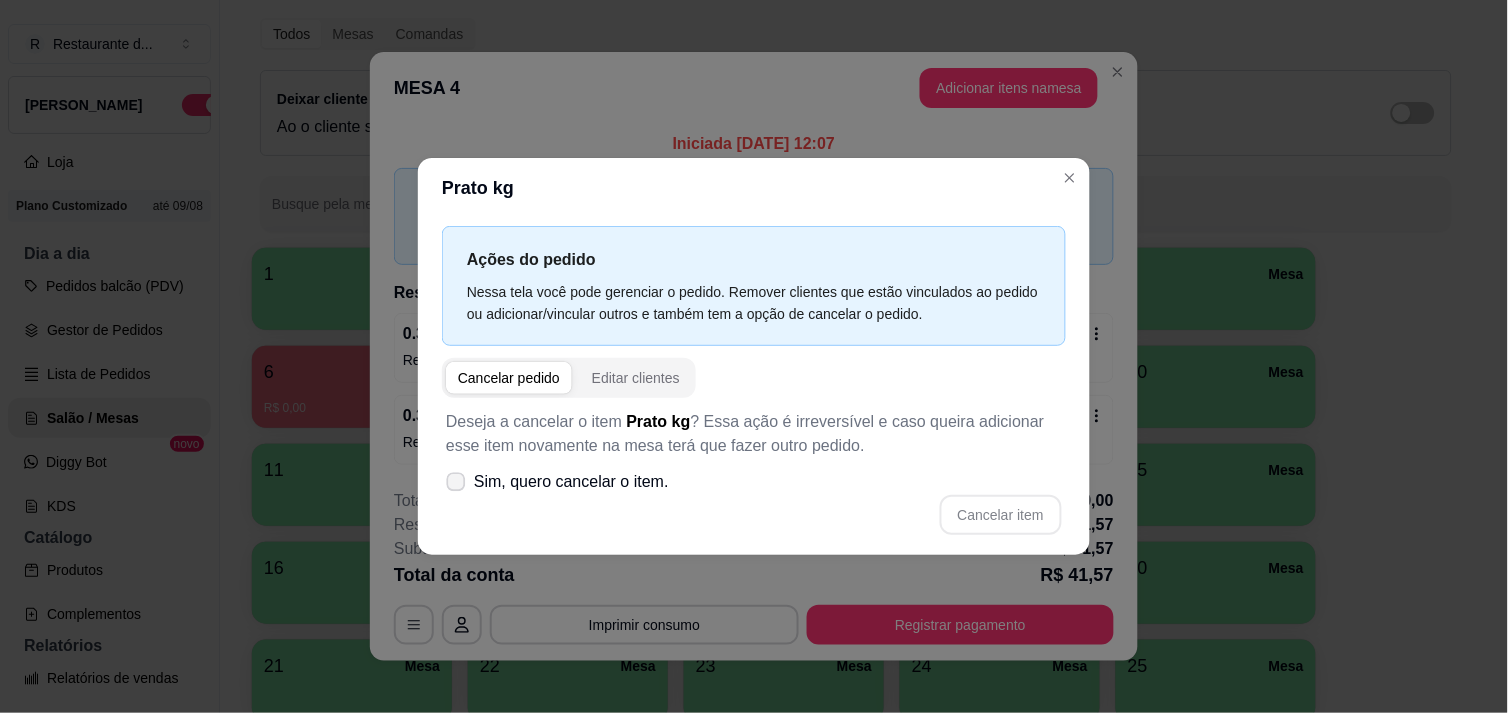 click at bounding box center [456, 481] 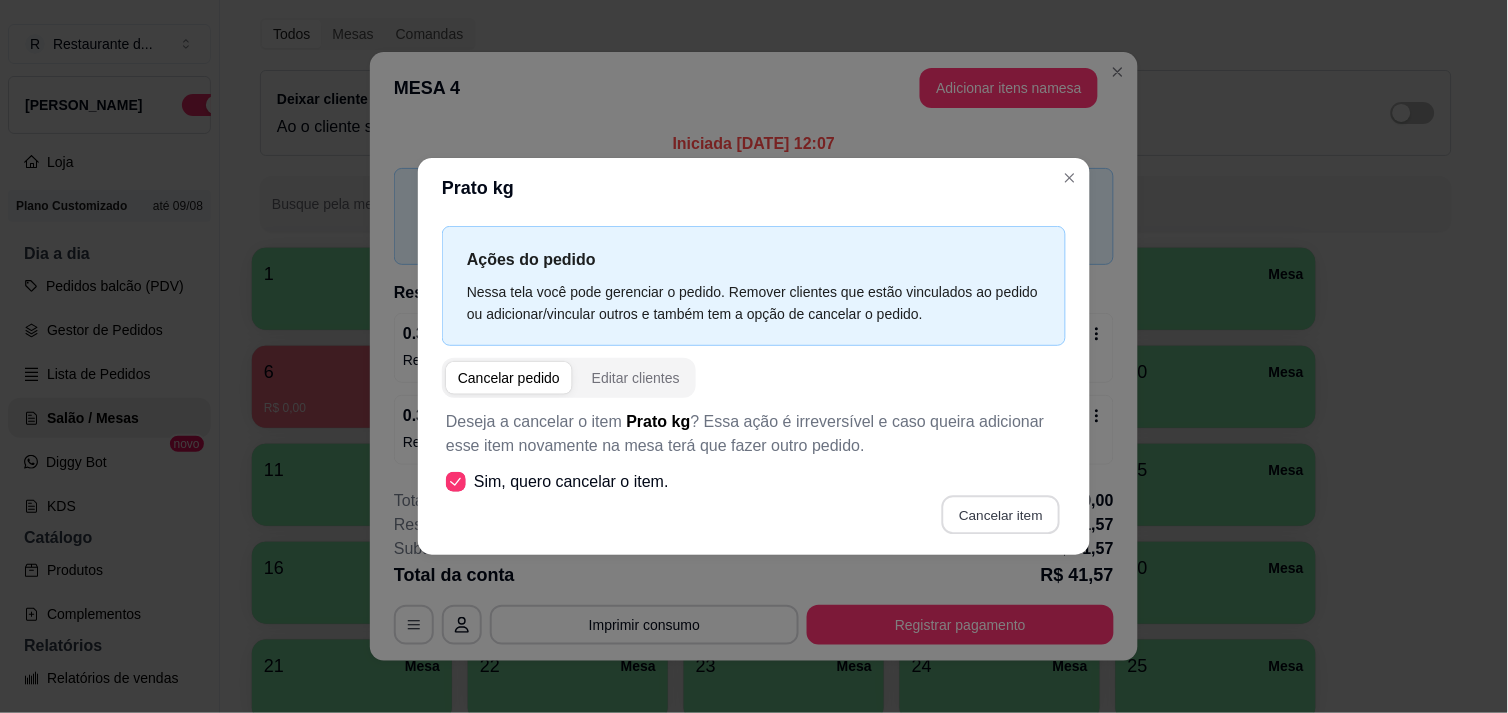 click on "Cancelar item" at bounding box center [1000, 514] 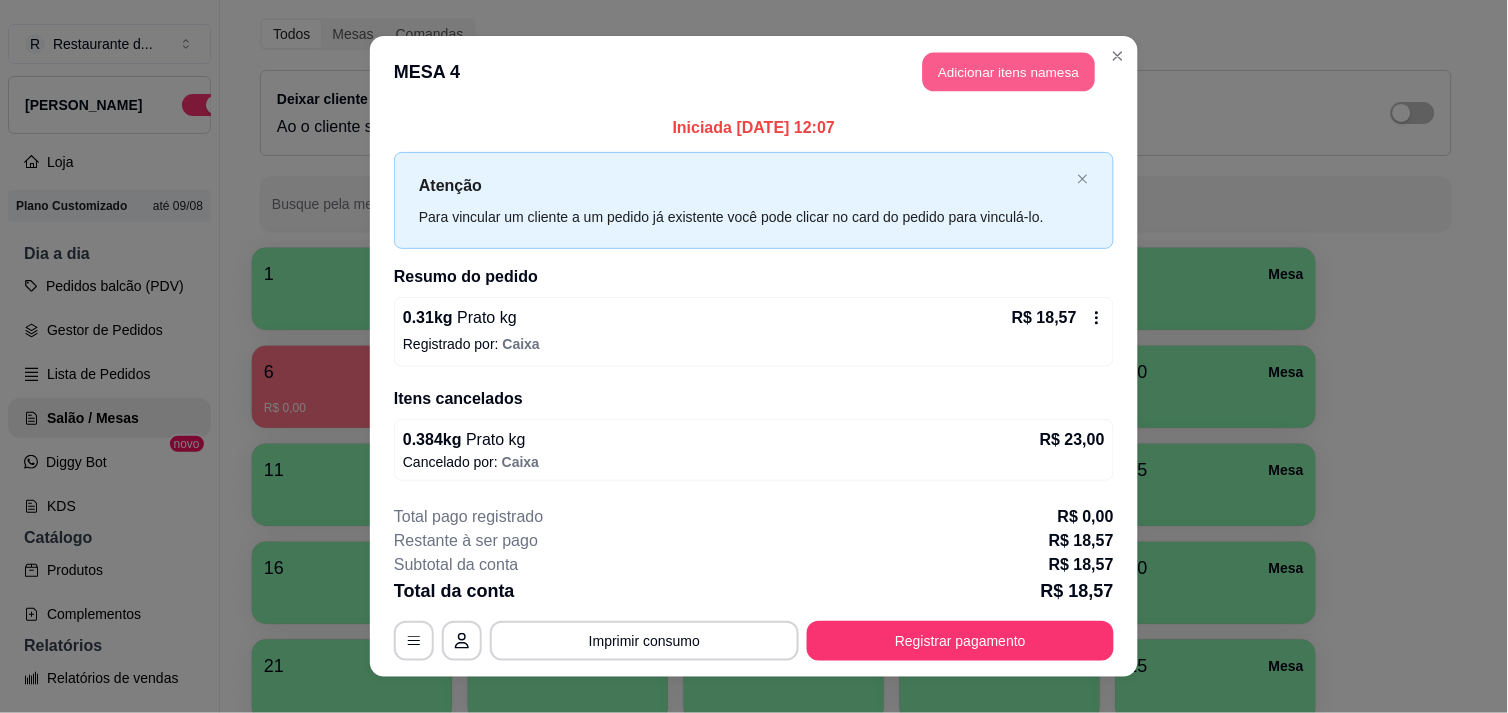 click on "Adicionar itens na  mesa" at bounding box center [1009, 72] 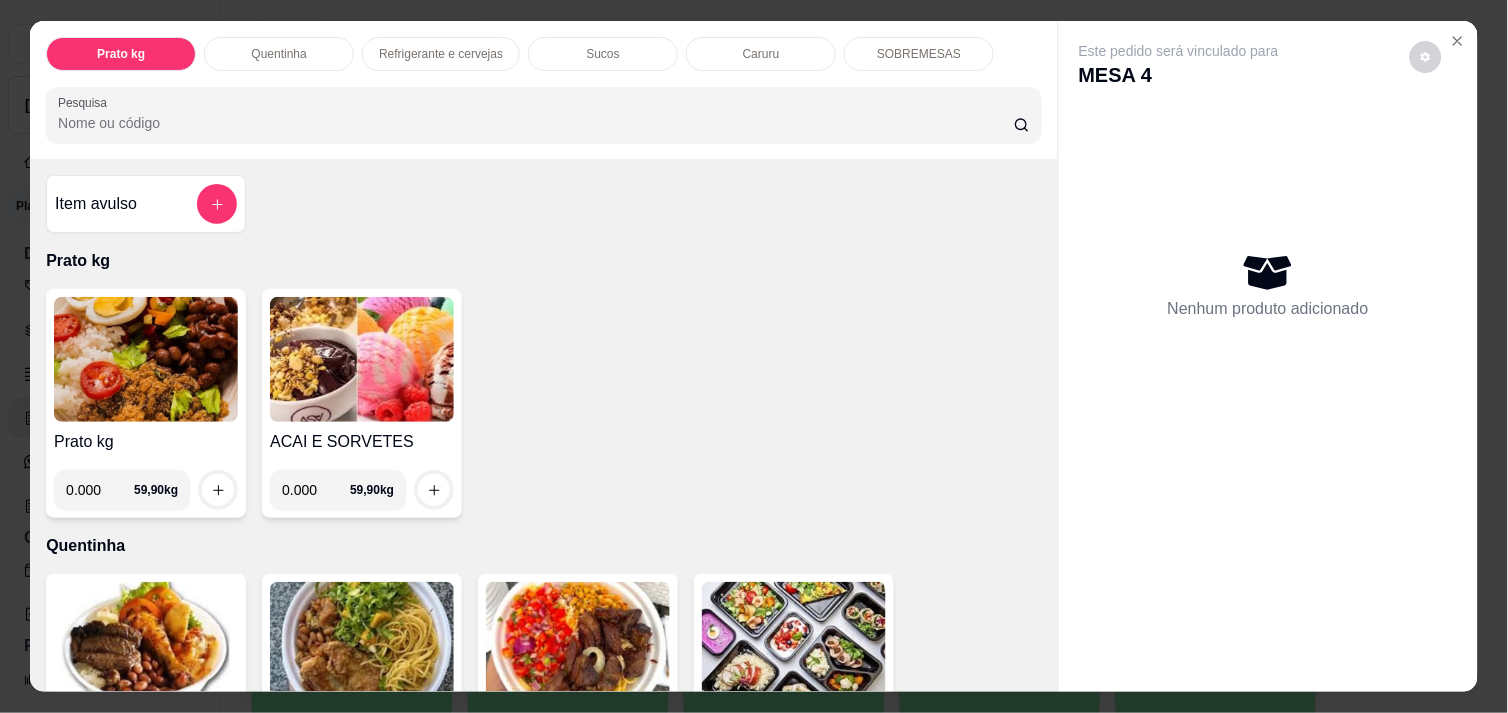 click on "0.000" at bounding box center (316, 490) 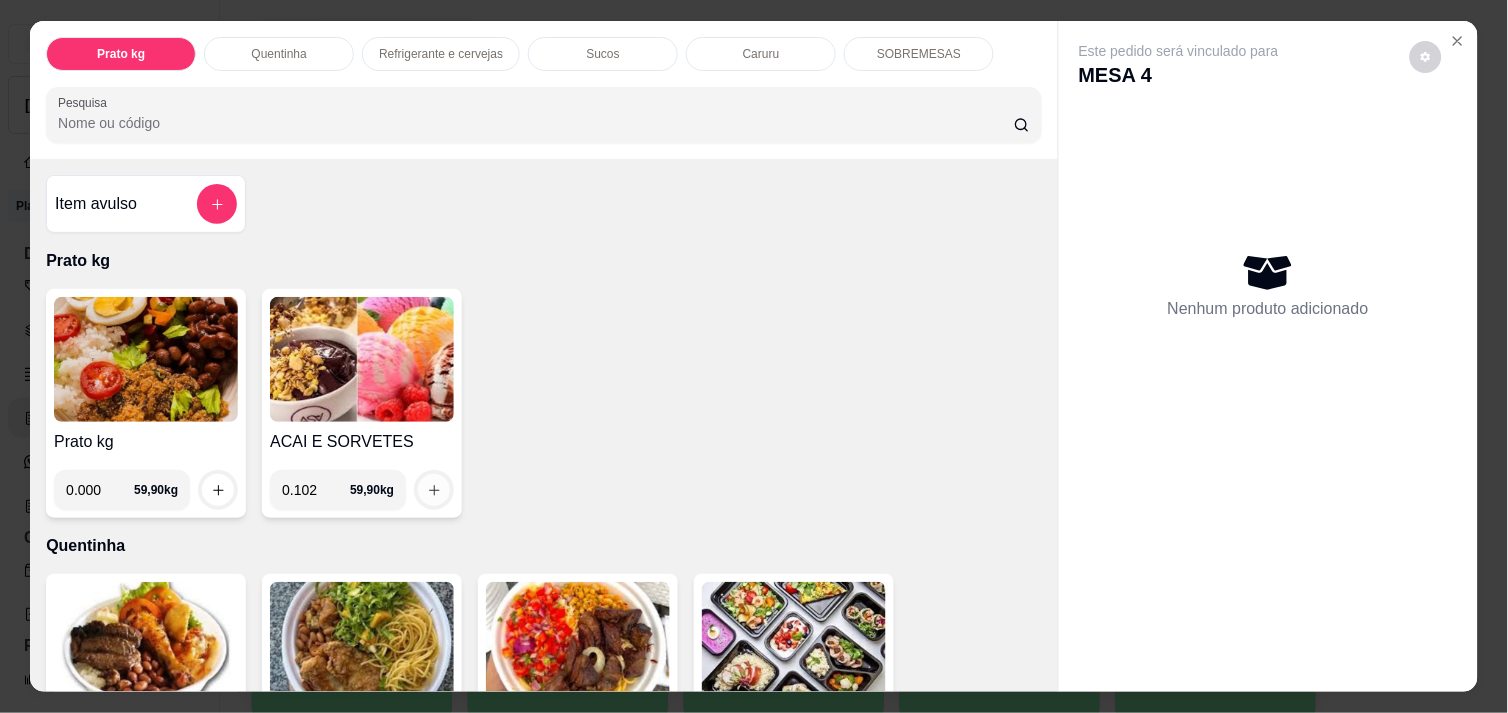 type on "0.102" 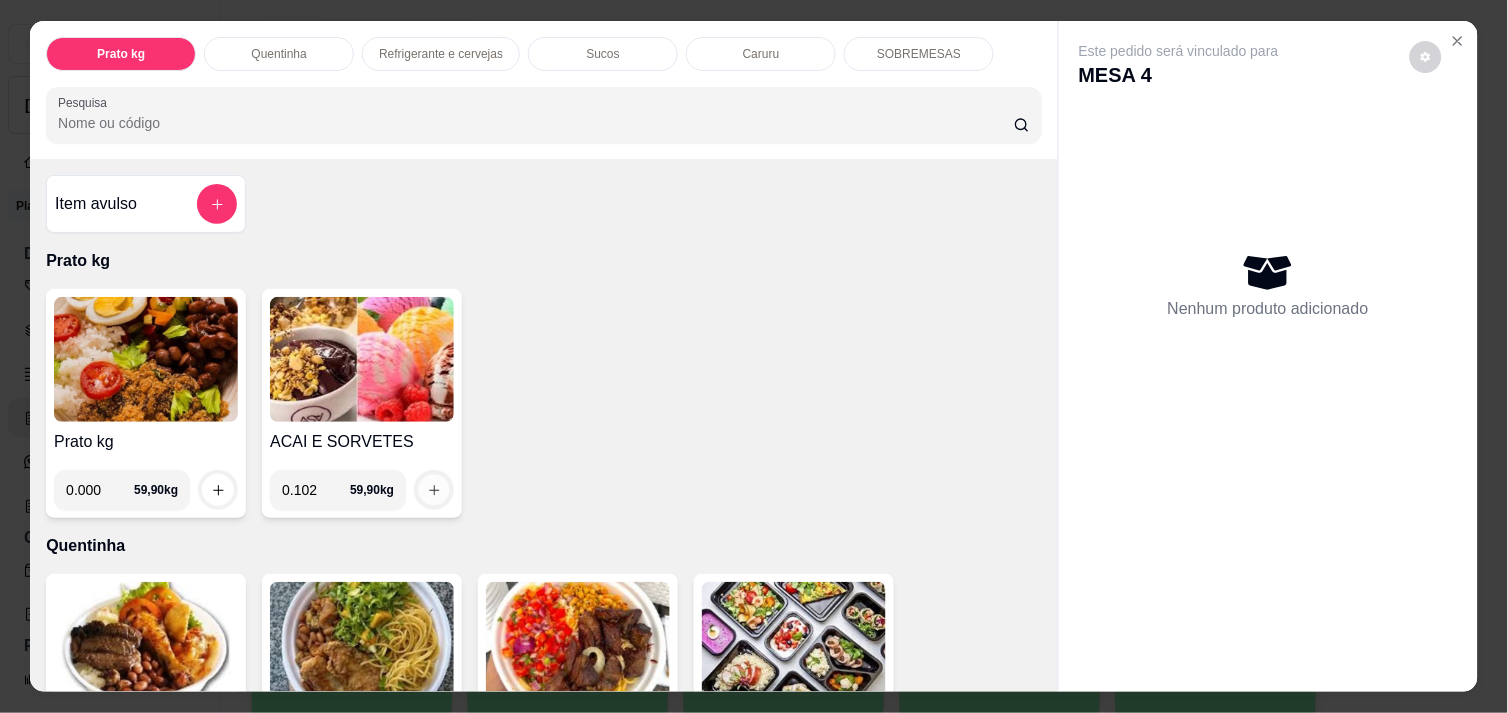 click 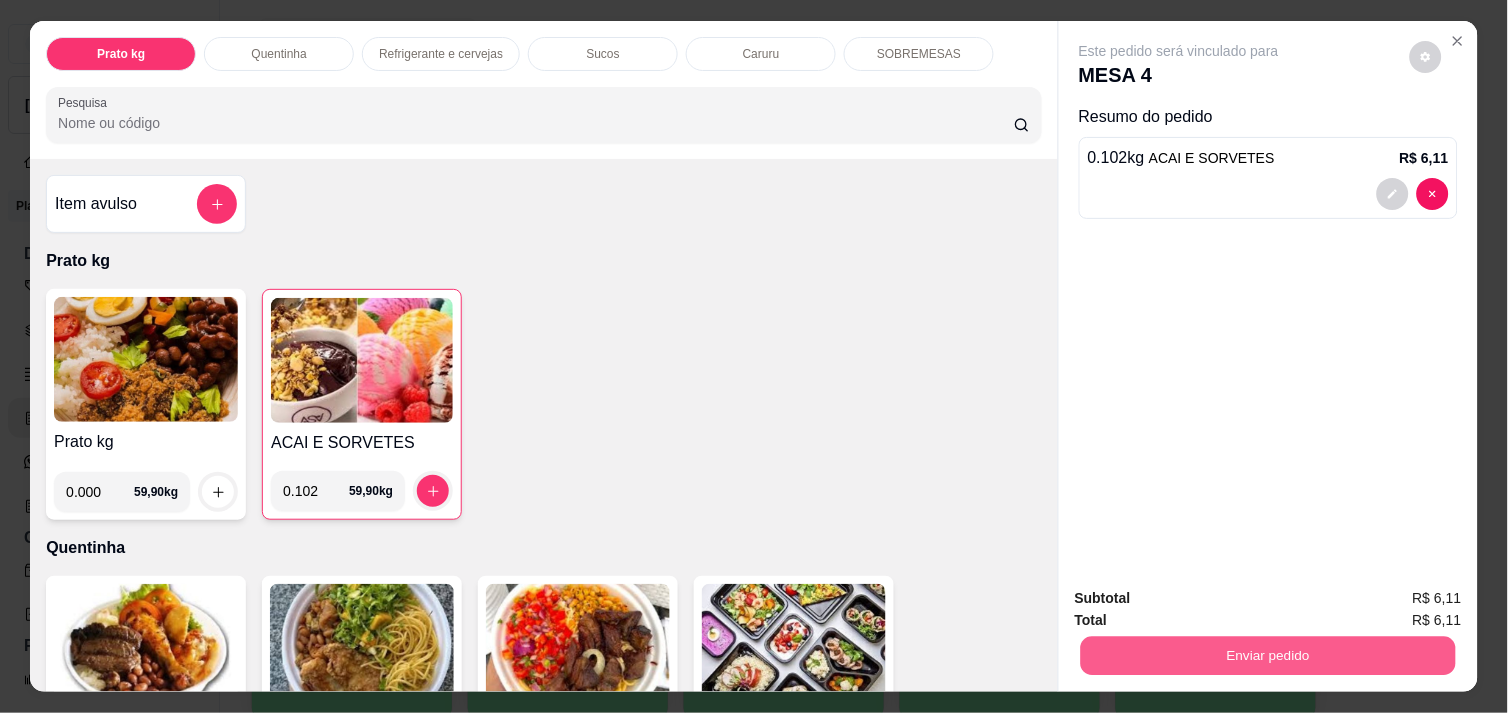 click on "Enviar pedido" at bounding box center [1268, 655] 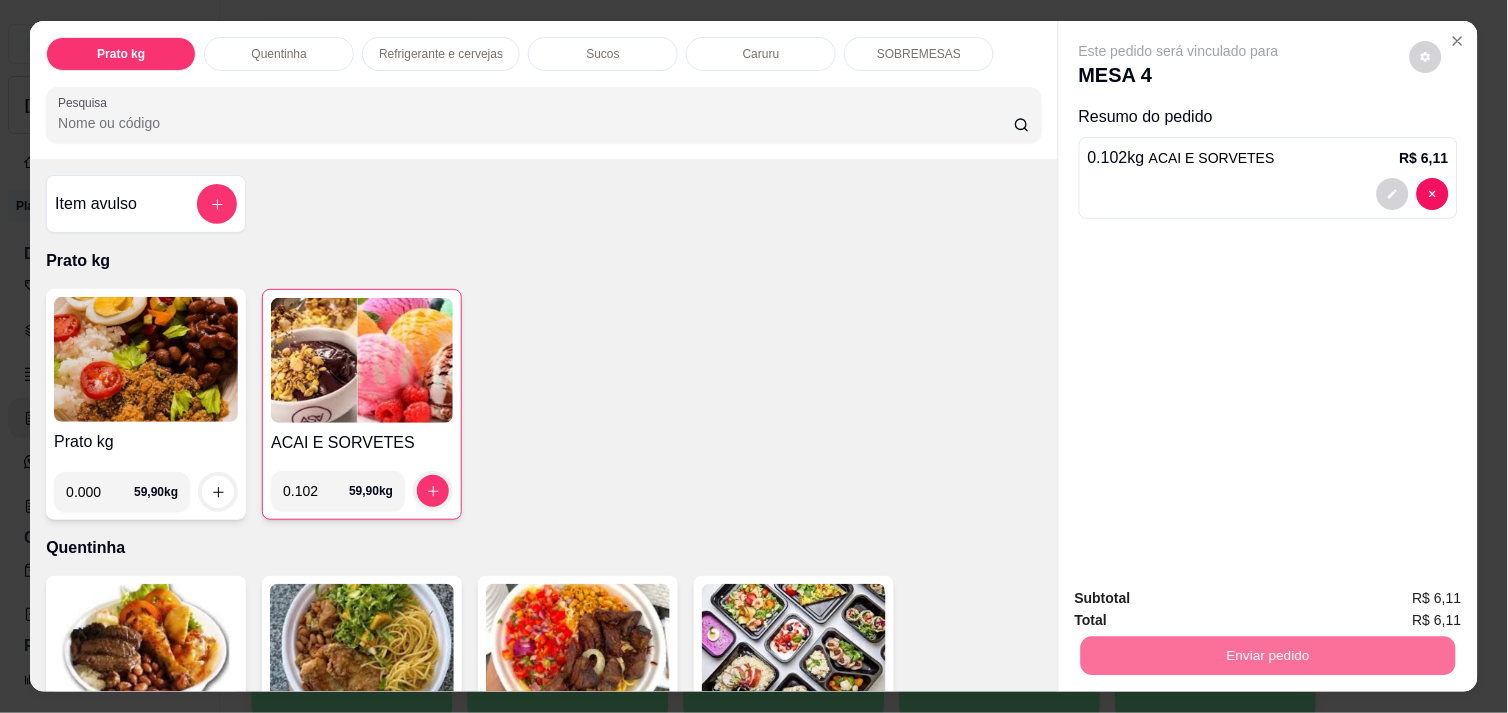 click on "Não registrar e enviar pedido" at bounding box center [1202, 598] 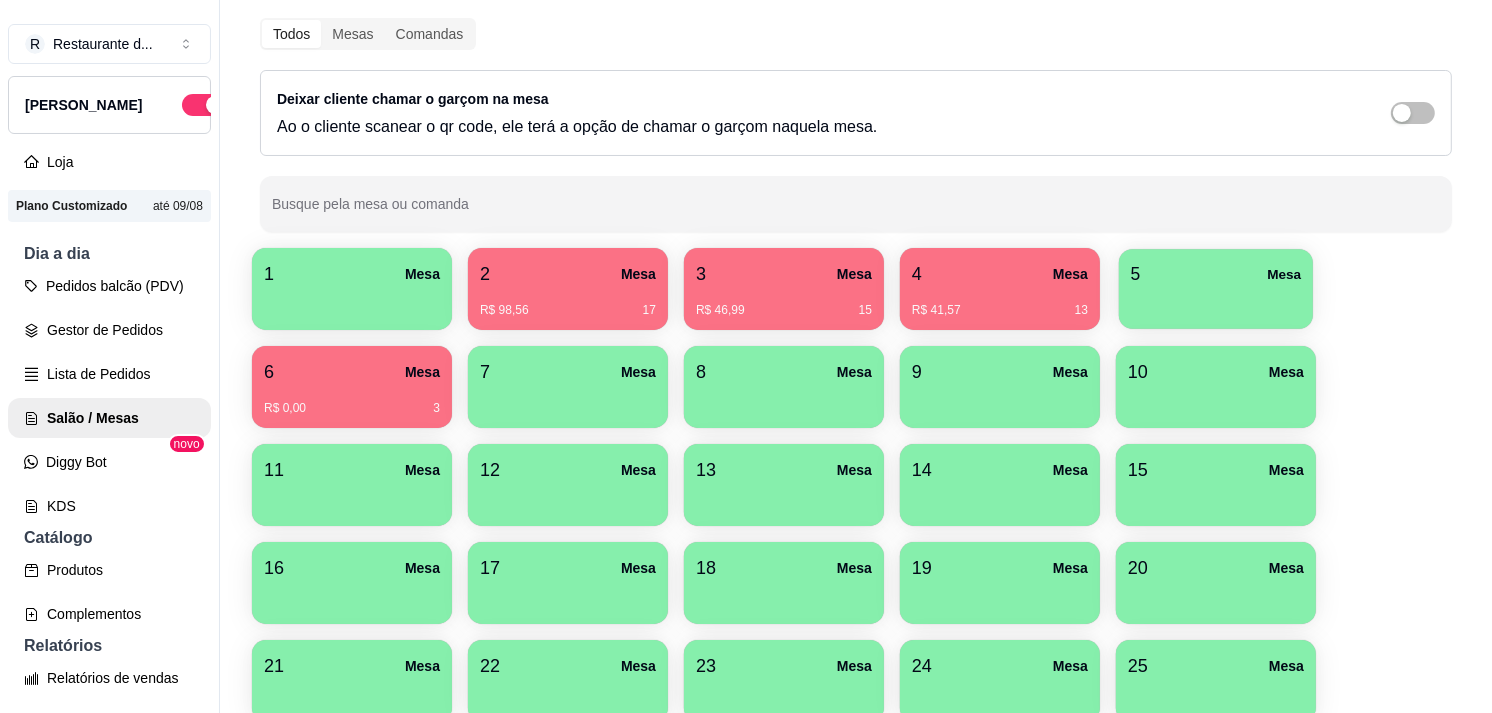 click on "5 Mesa" at bounding box center [1216, 274] 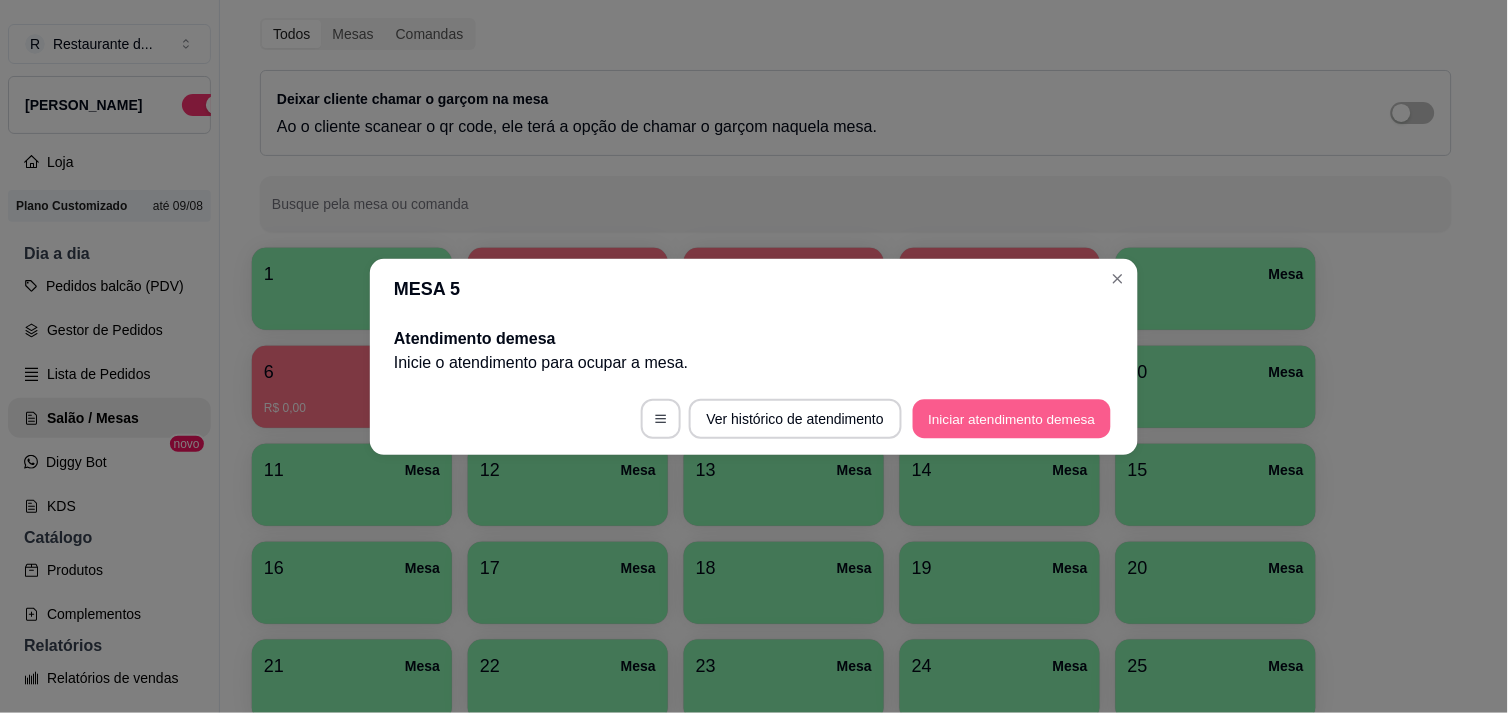 click on "Iniciar atendimento de  mesa" at bounding box center [1012, 418] 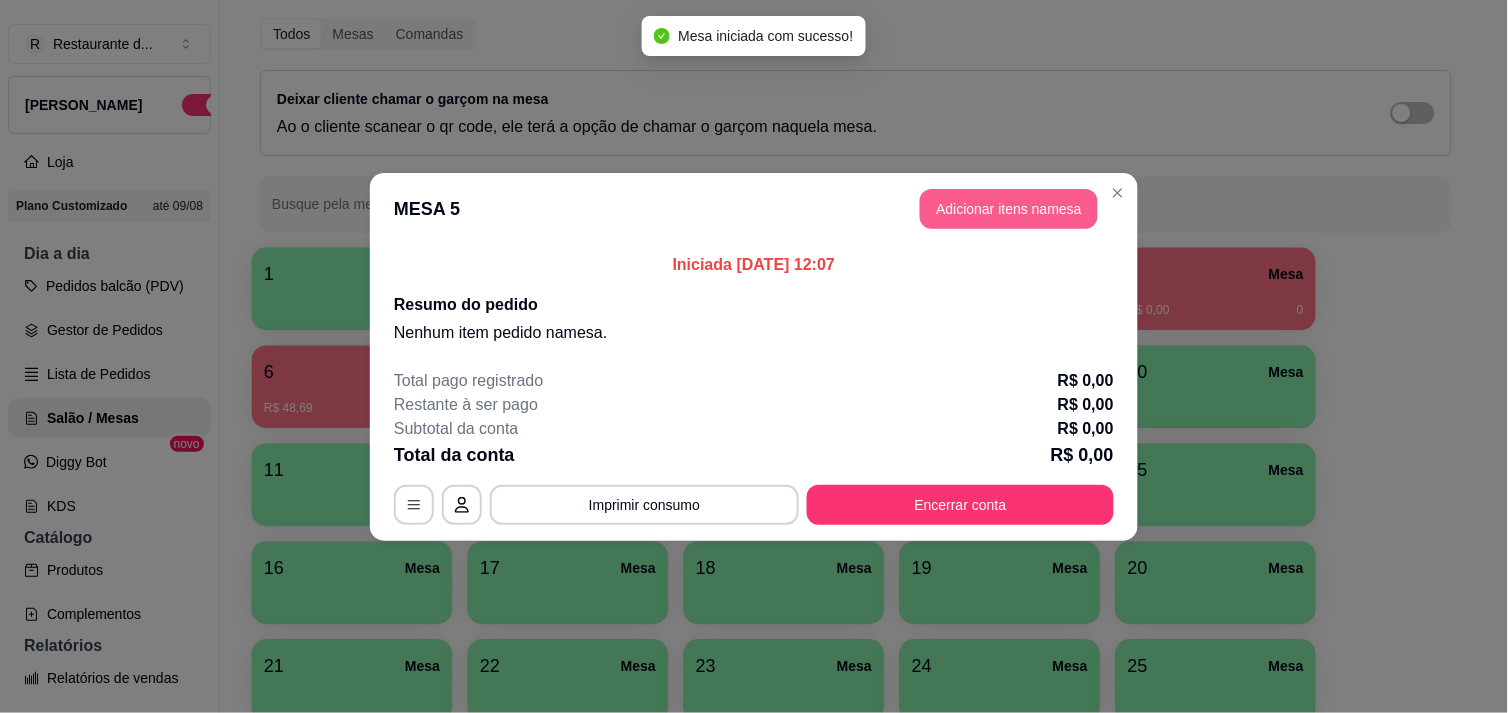 click on "Adicionar itens na  mesa" at bounding box center [1009, 209] 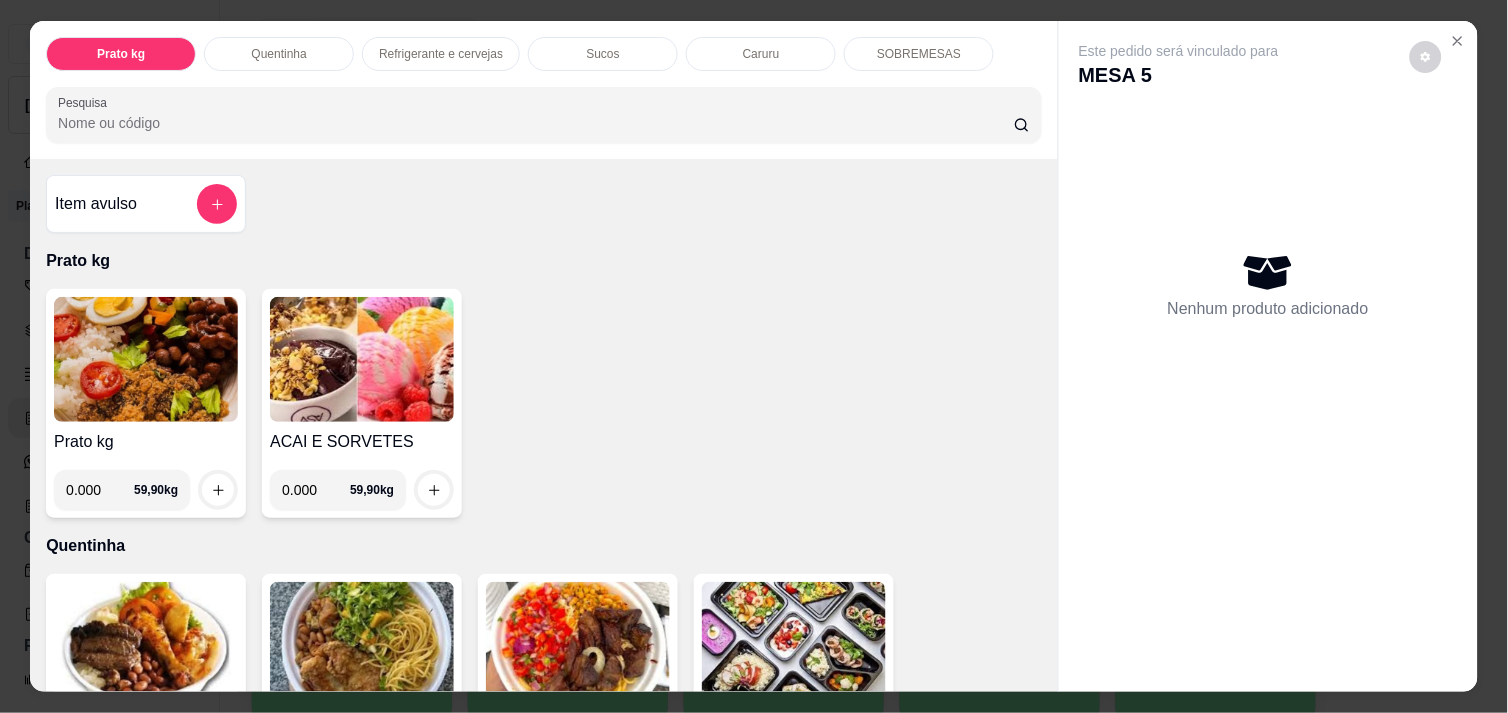 click on "0.000" at bounding box center (100, 490) 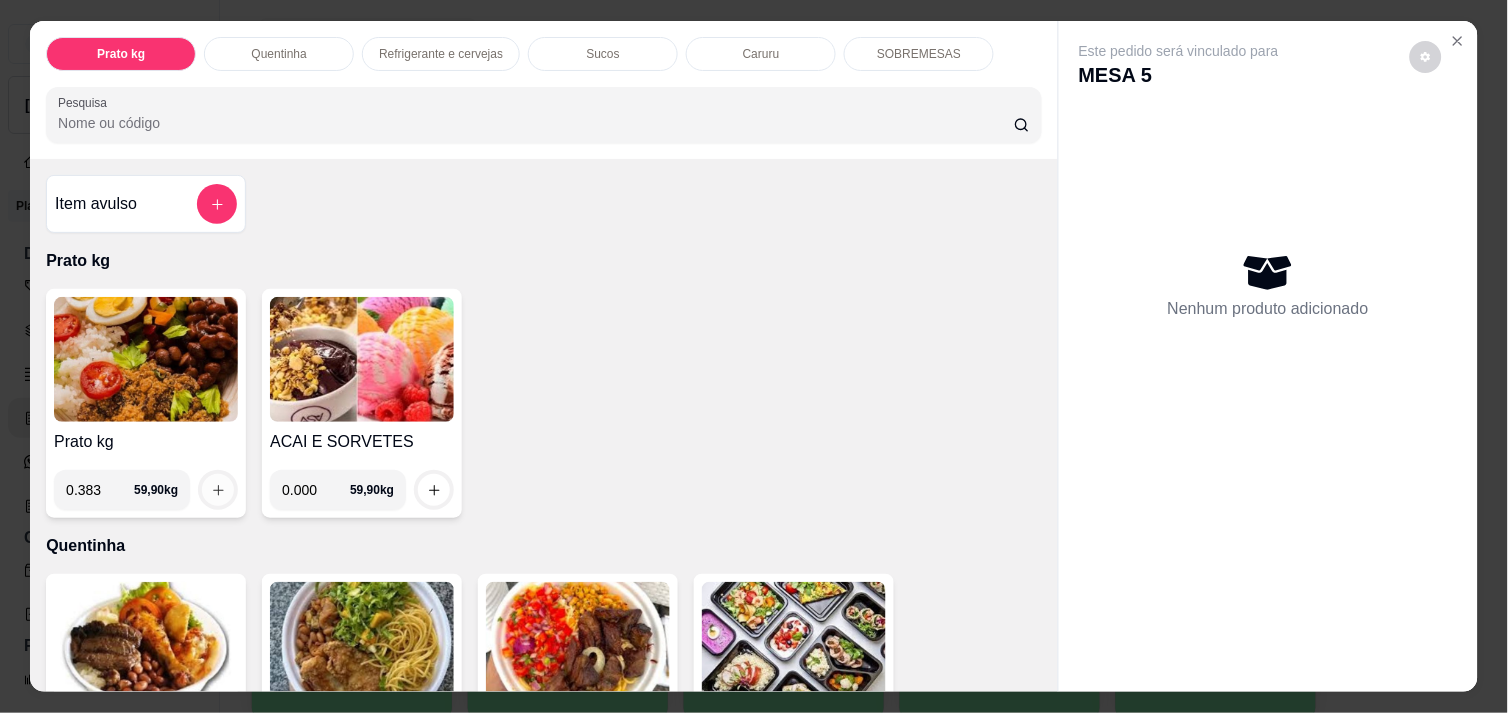 type on "0.383" 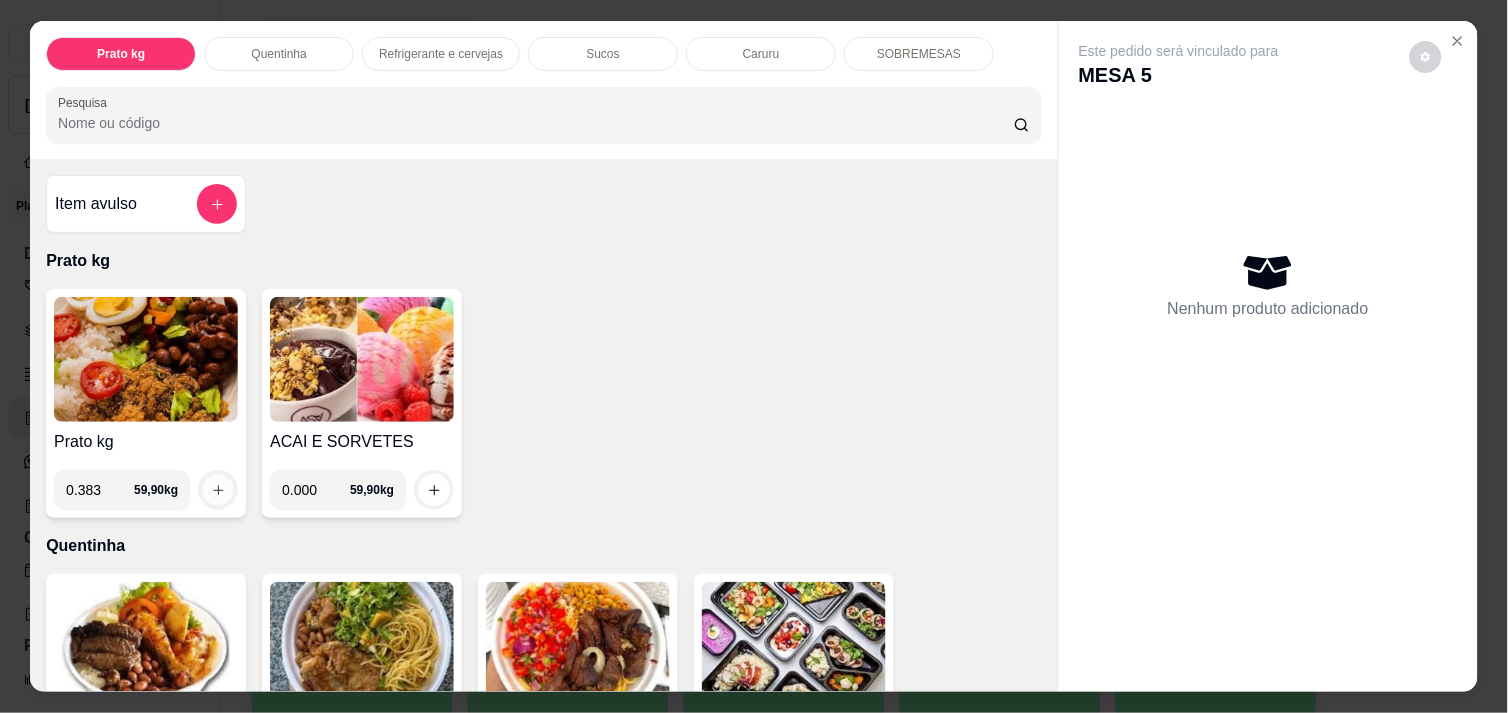 click 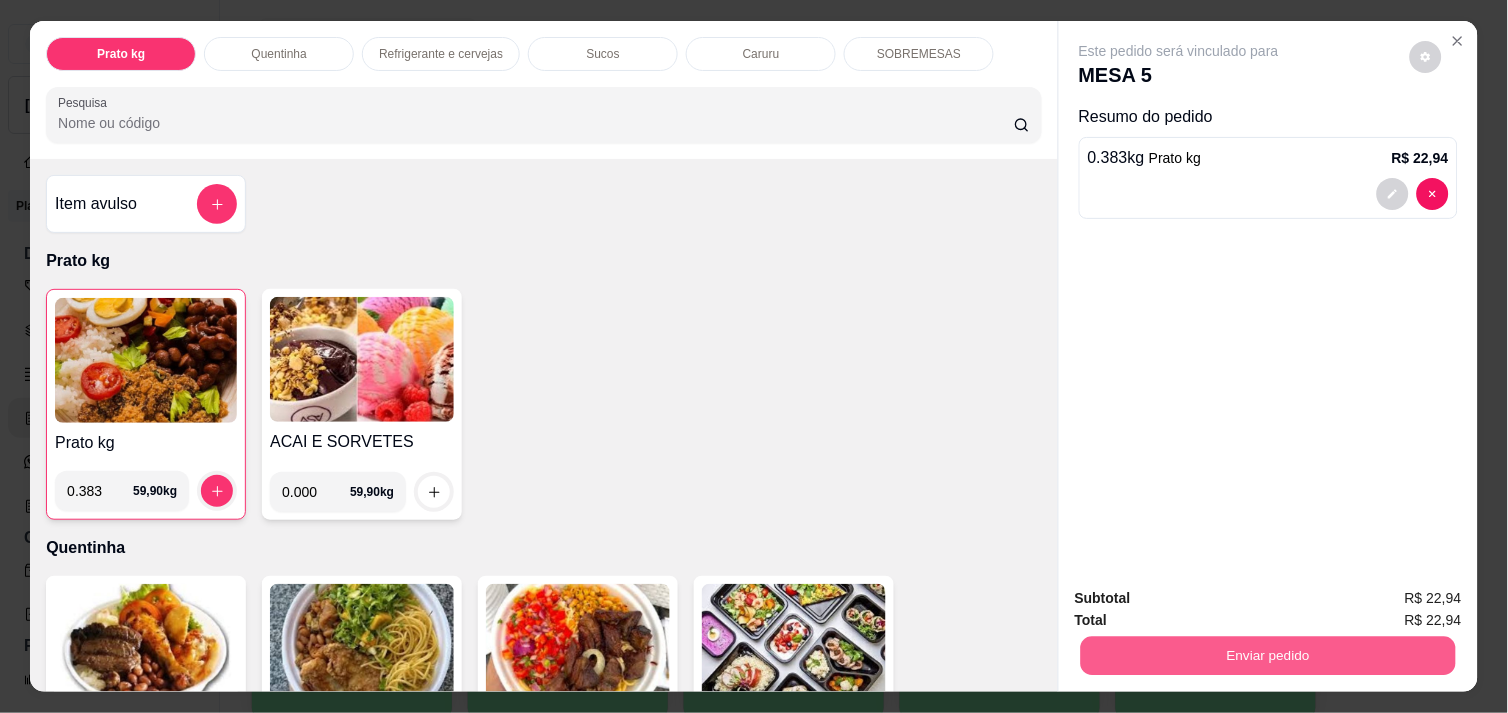 click on "Enviar pedido" at bounding box center [1268, 655] 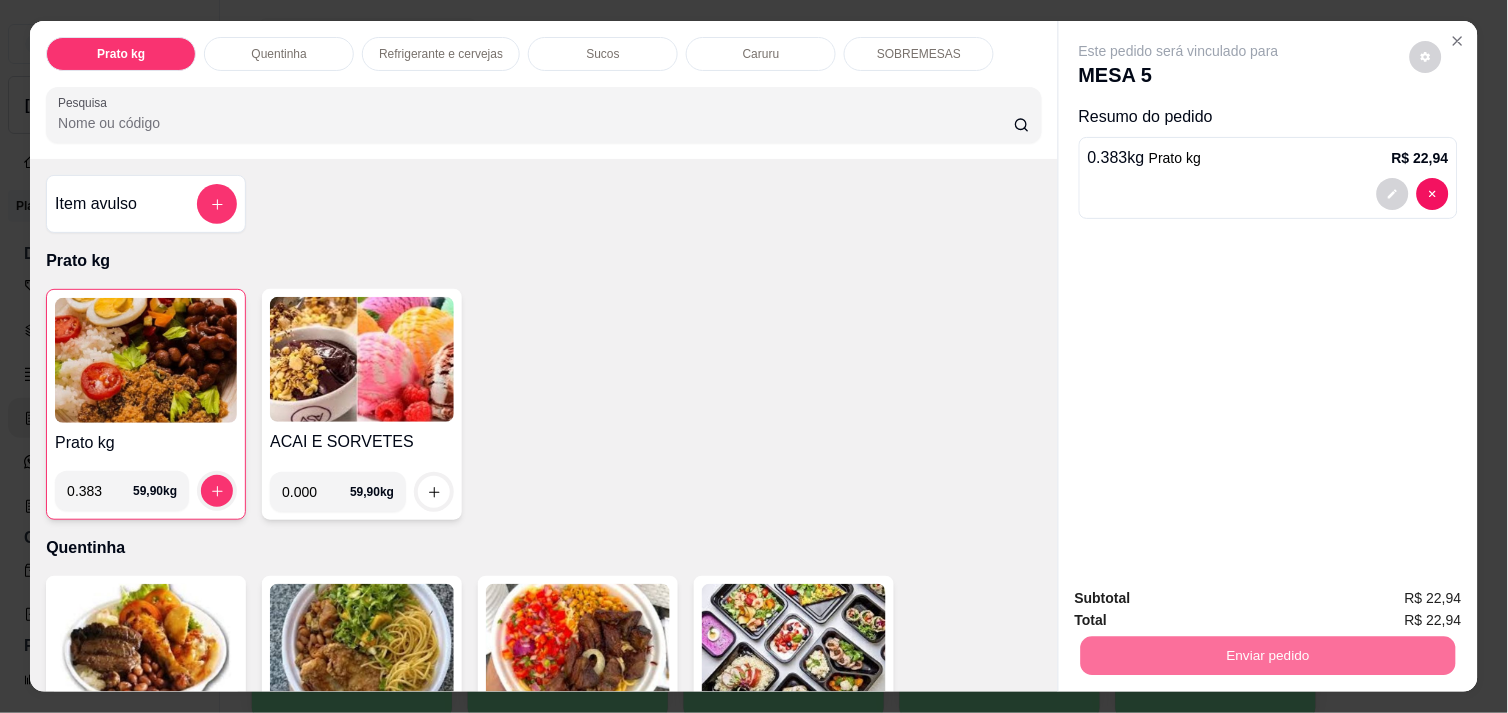click on "Não registrar e enviar pedido" at bounding box center (1202, 598) 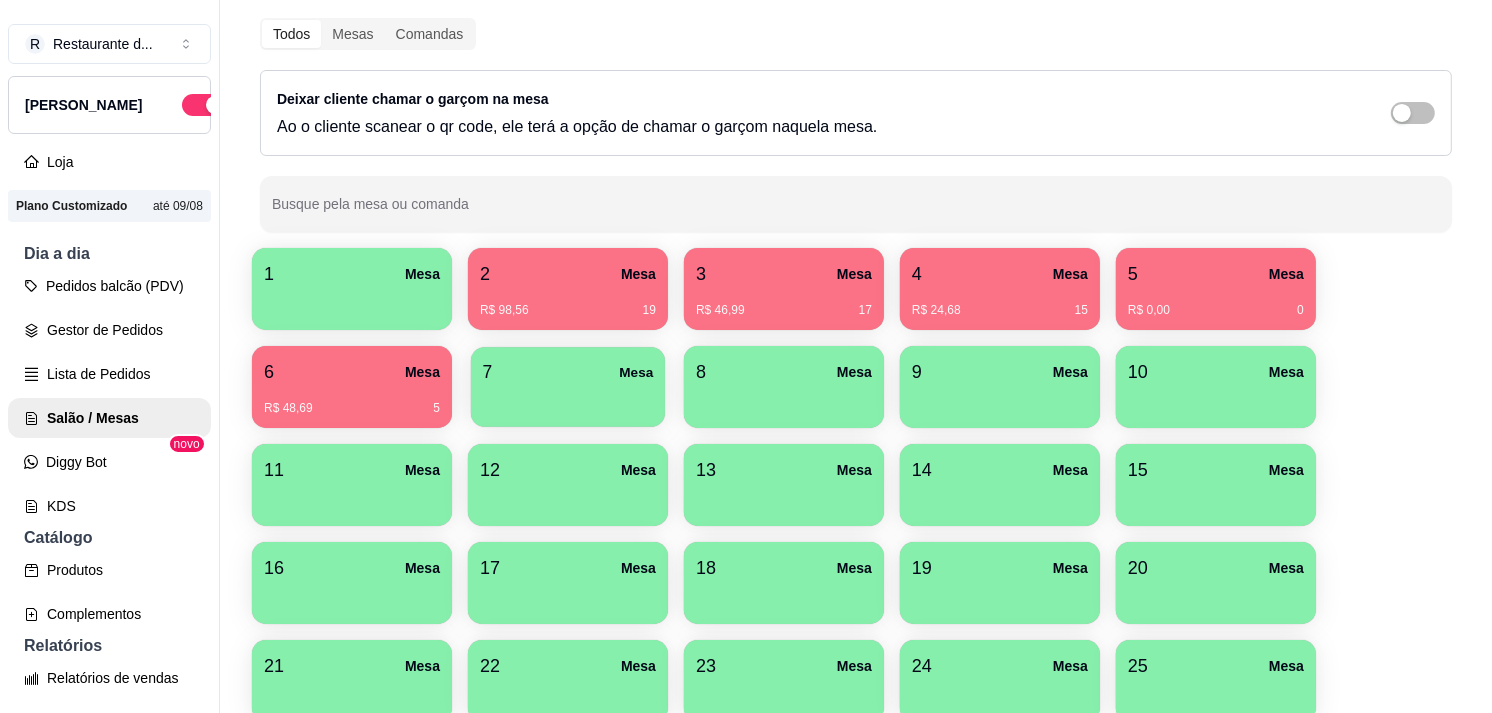 click on "7 Mesa" at bounding box center [568, 372] 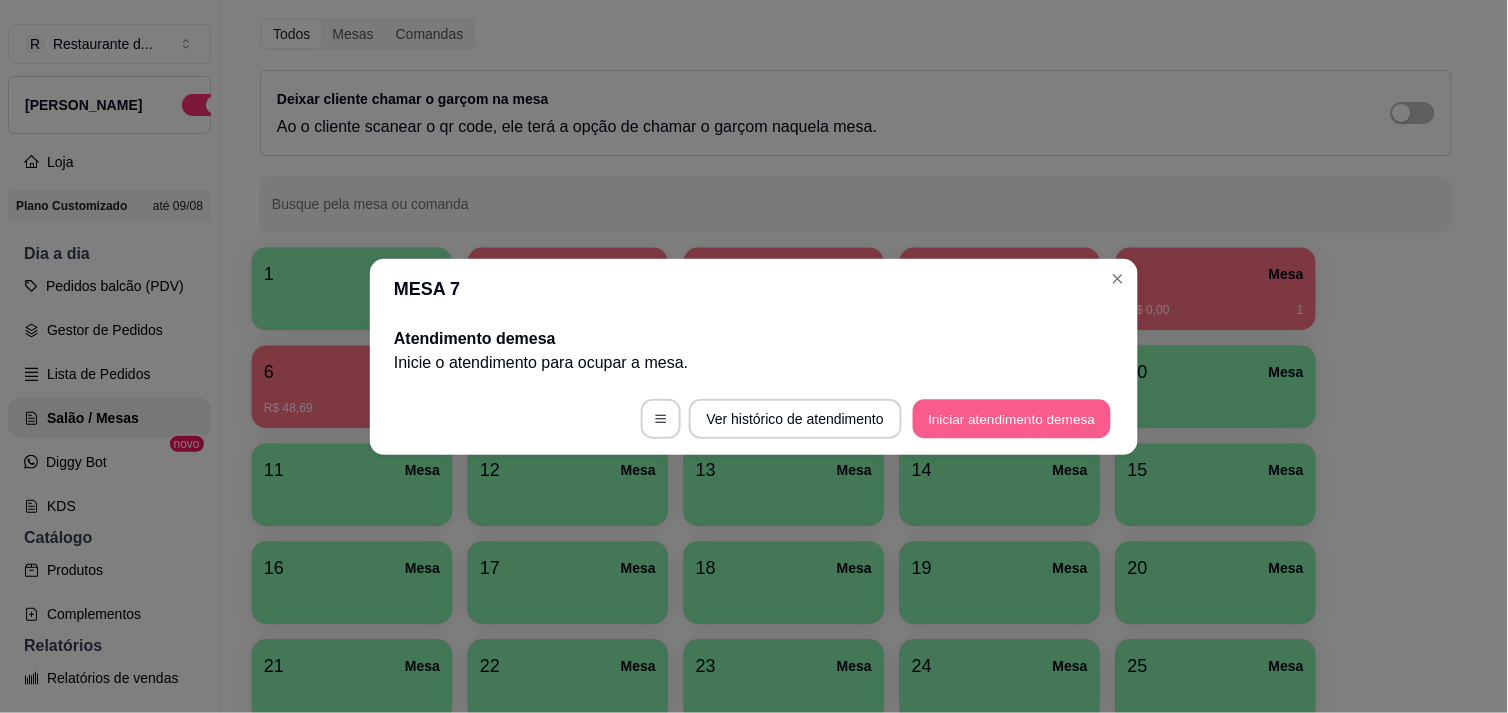 click on "Iniciar atendimento de  mesa" at bounding box center [1012, 418] 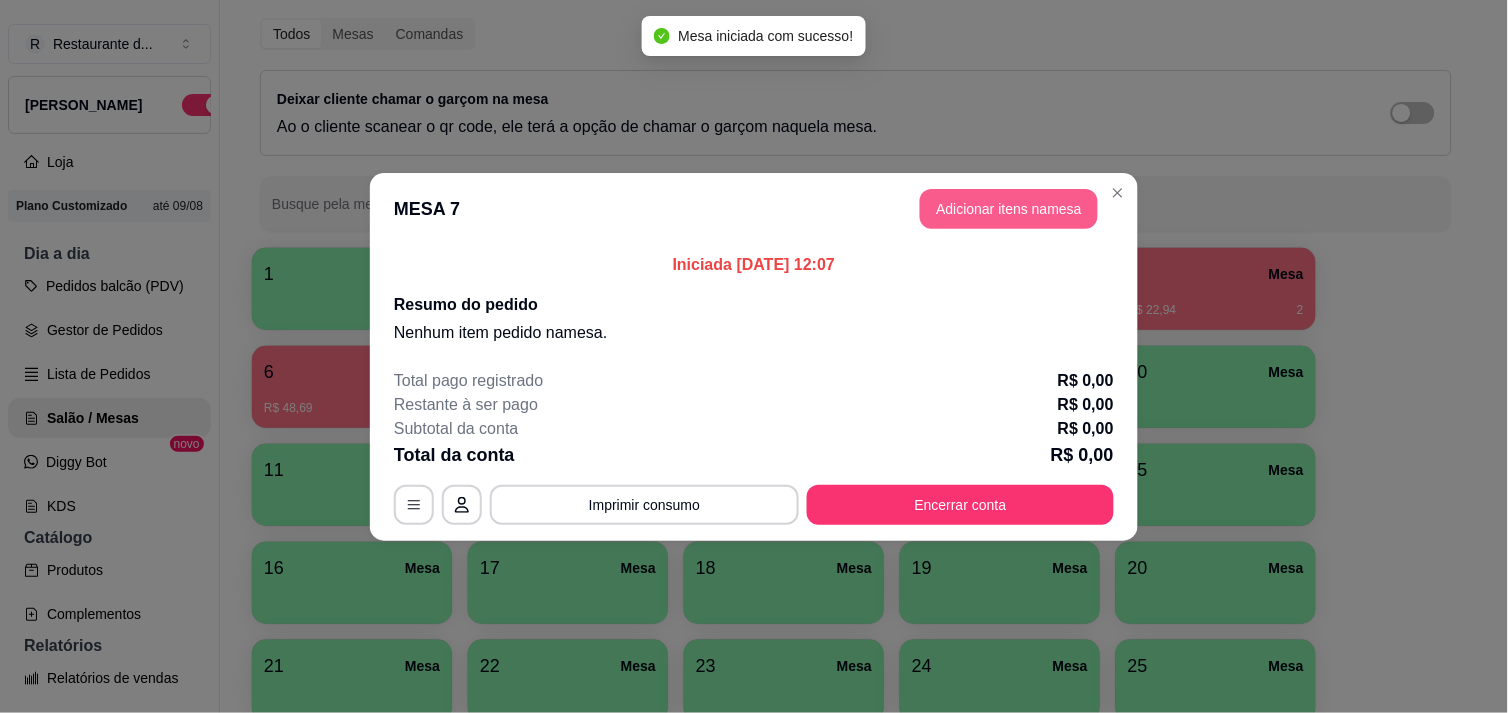 click on "Adicionar itens na  mesa" at bounding box center [1009, 209] 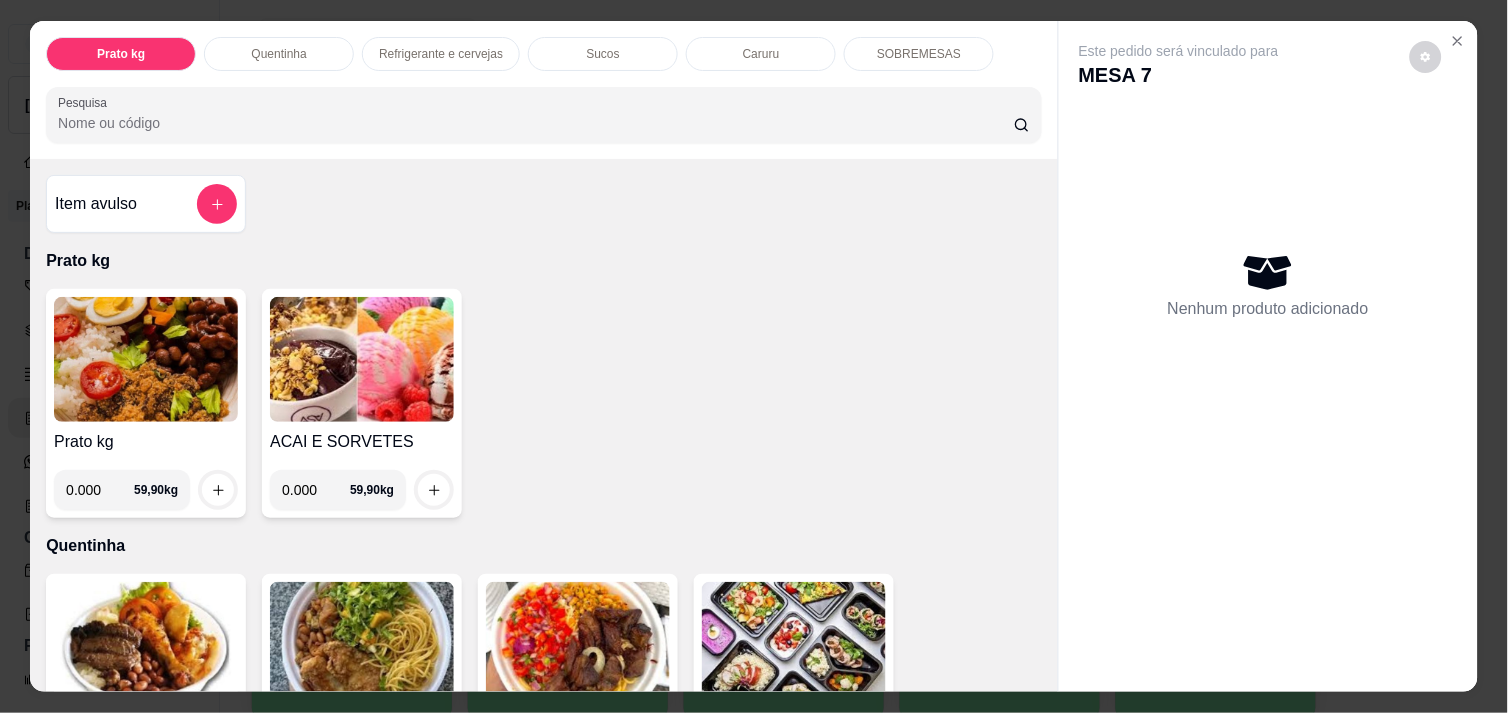 click on "0.000" at bounding box center [100, 490] 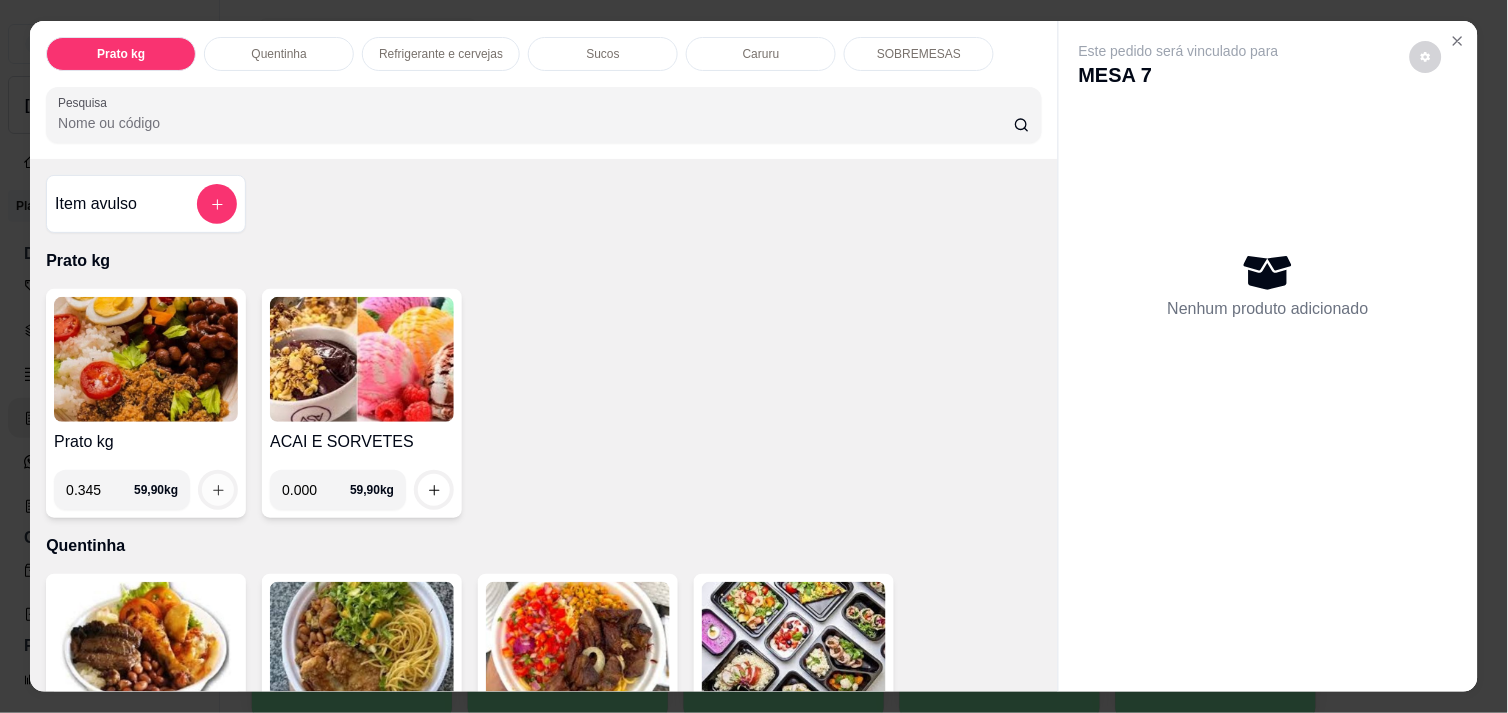 type on "0.345" 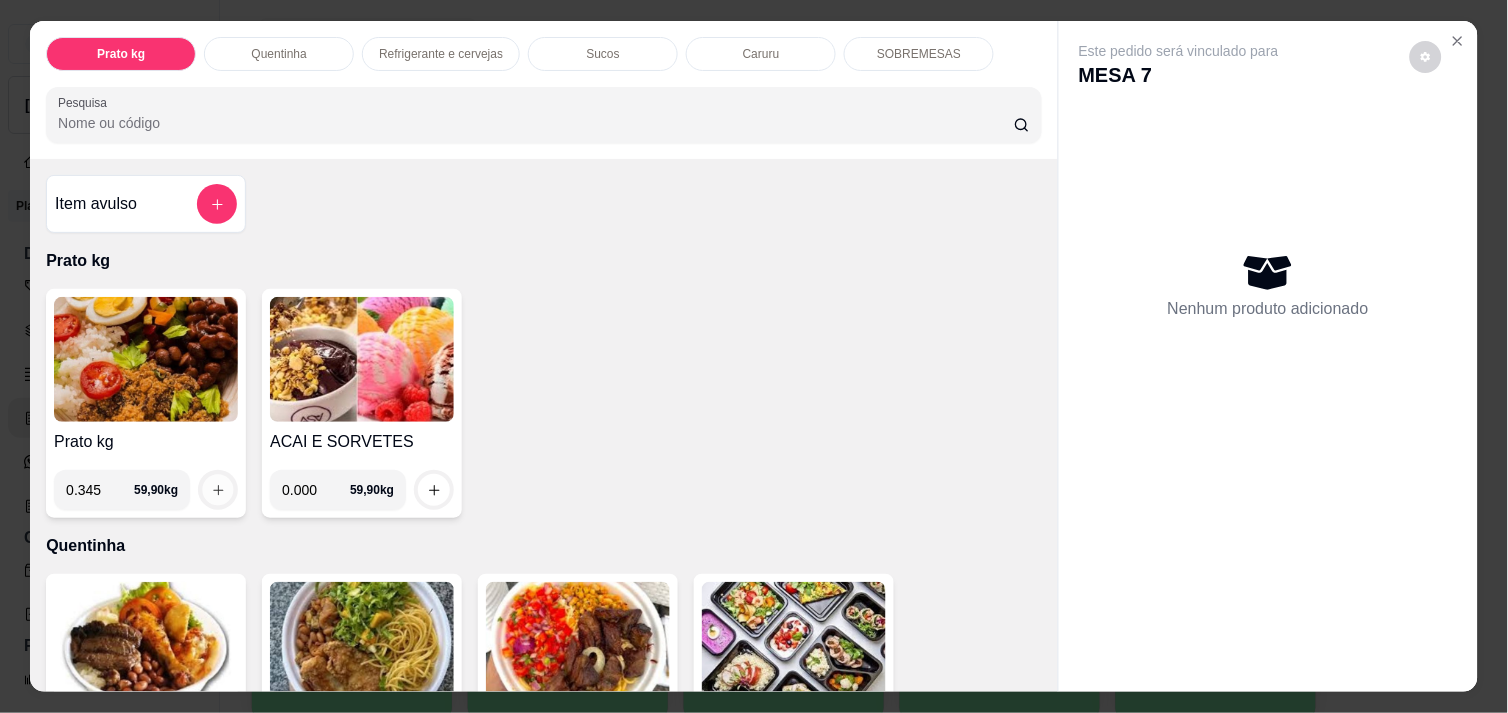 click 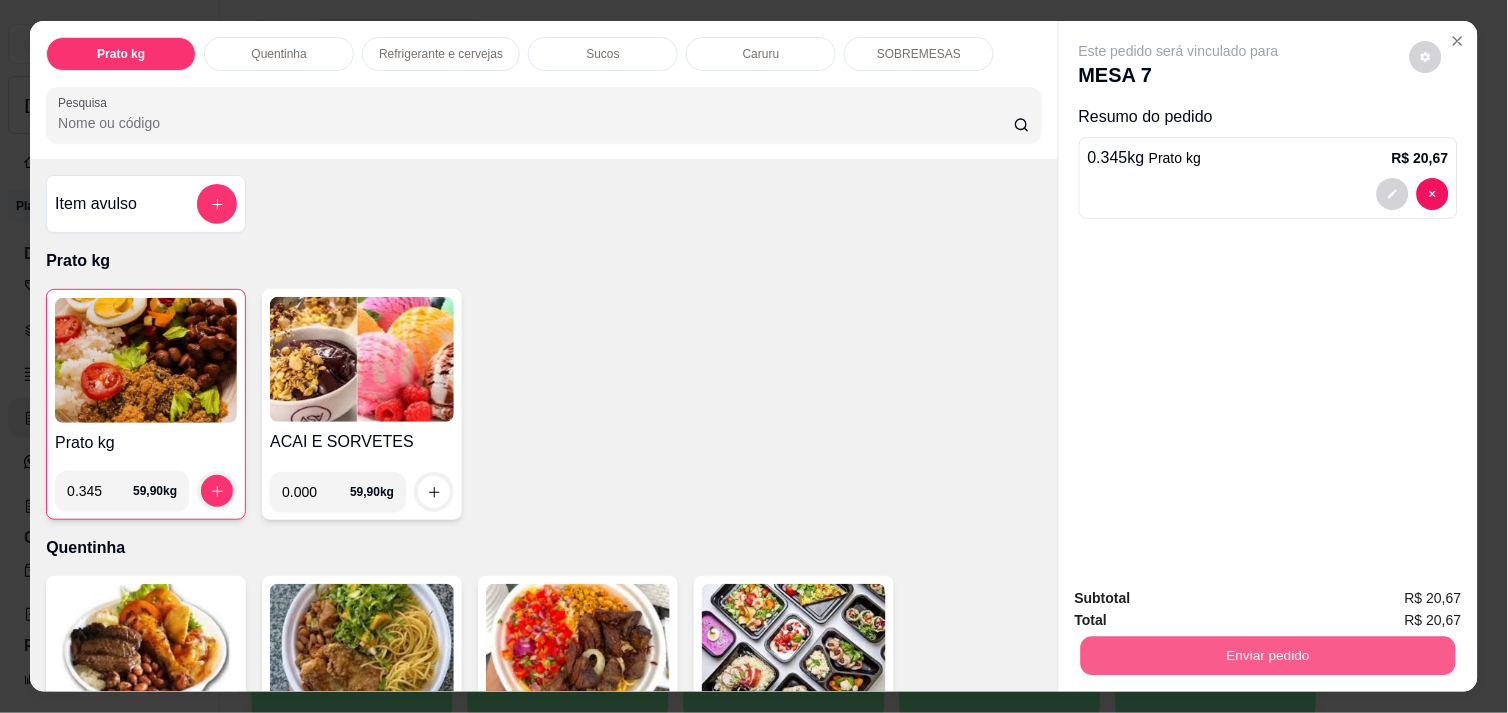 click on "Enviar pedido" at bounding box center [1268, 655] 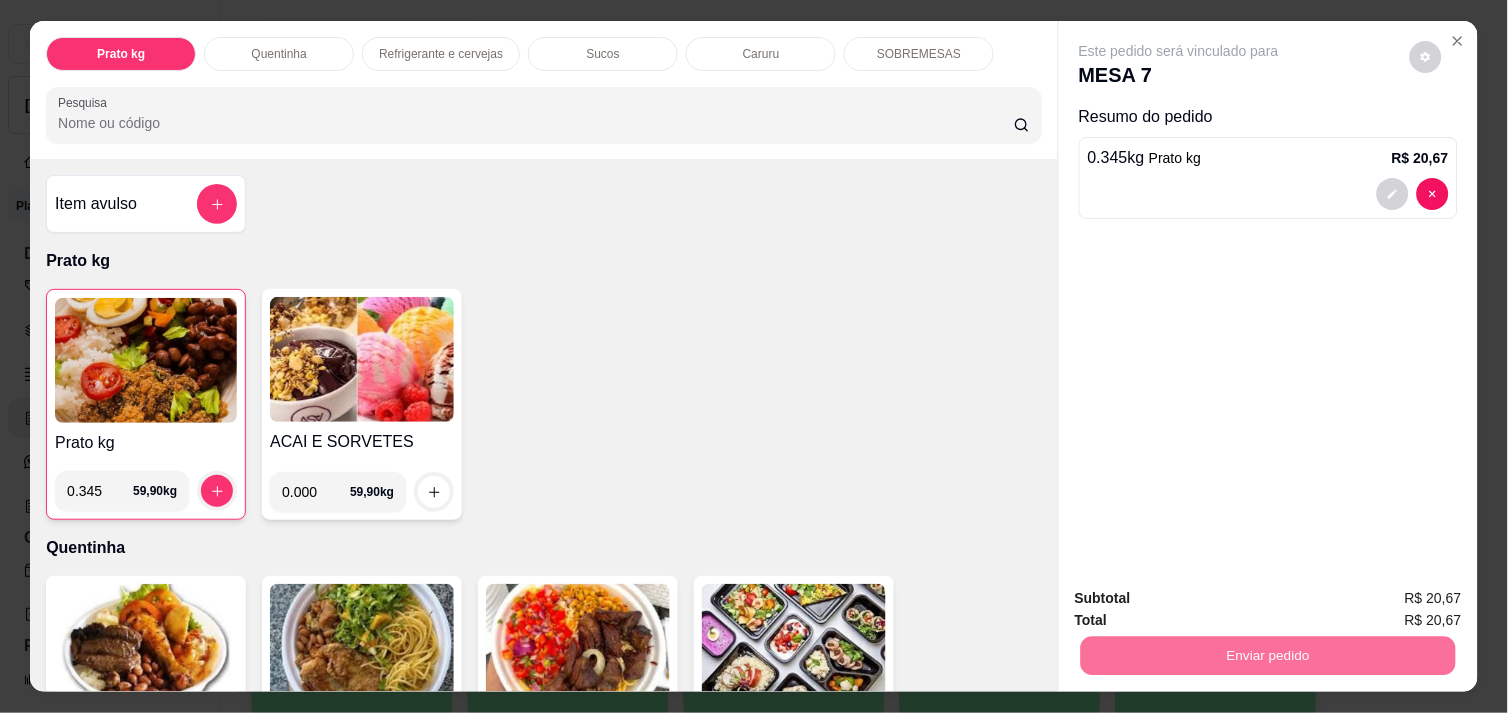 click on "Não registrar e enviar pedido" at bounding box center [1202, 598] 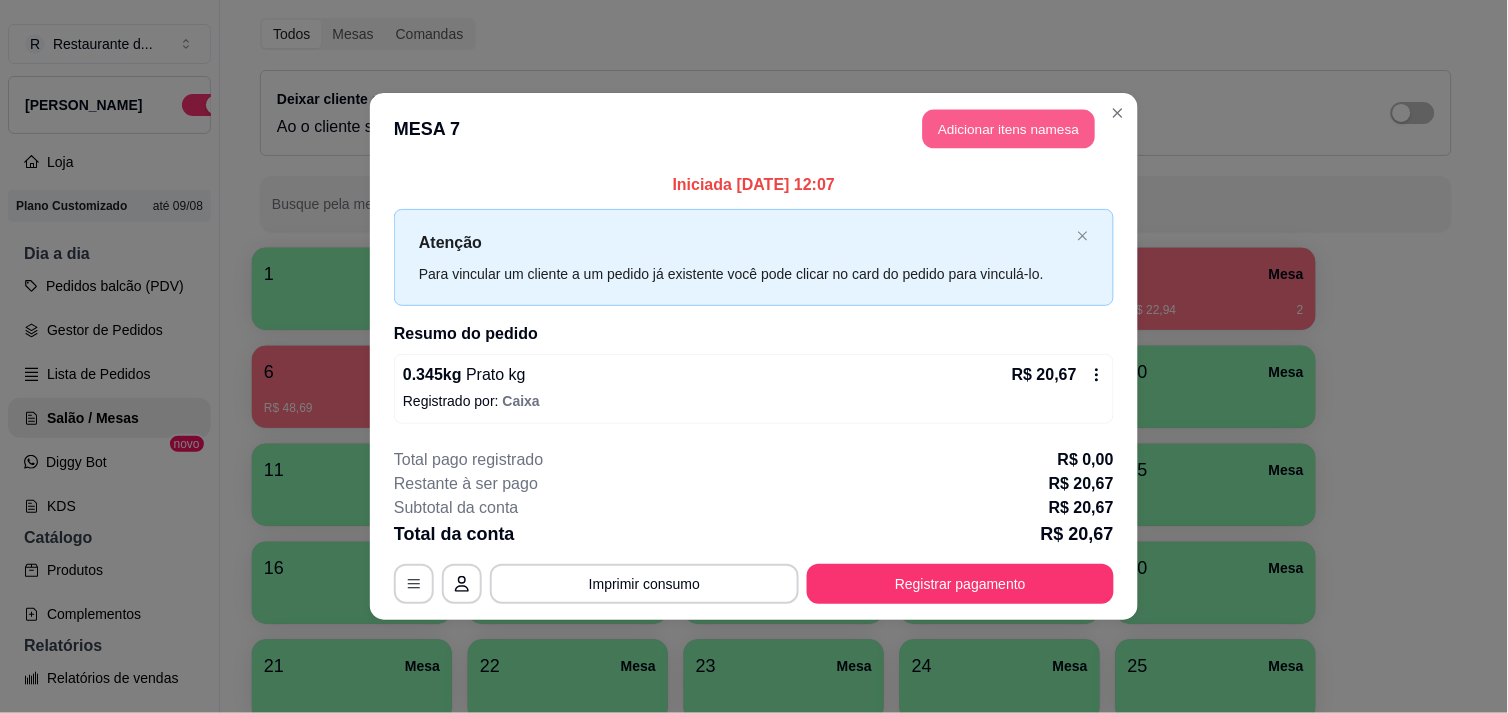 click on "Adicionar itens na  mesa" at bounding box center [1009, 129] 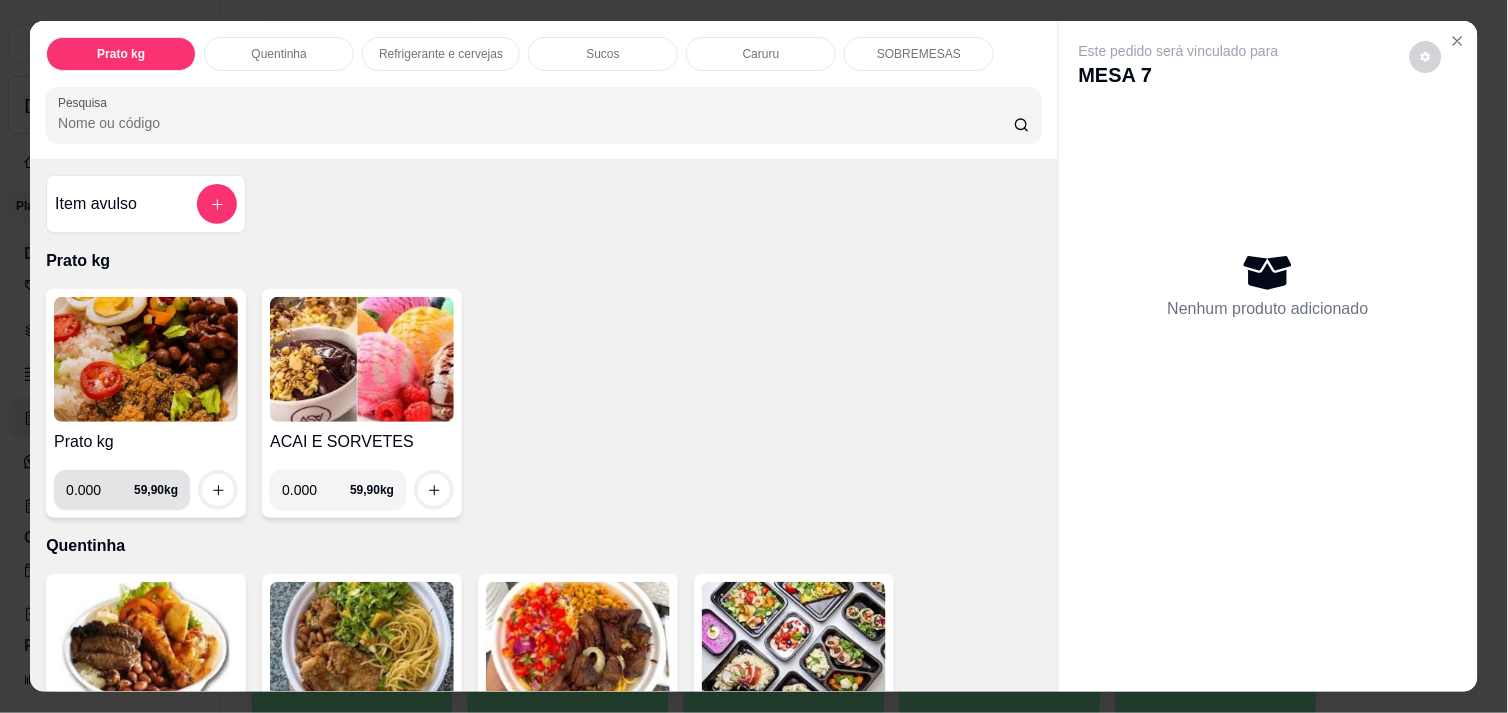 click on "0.000" at bounding box center [100, 490] 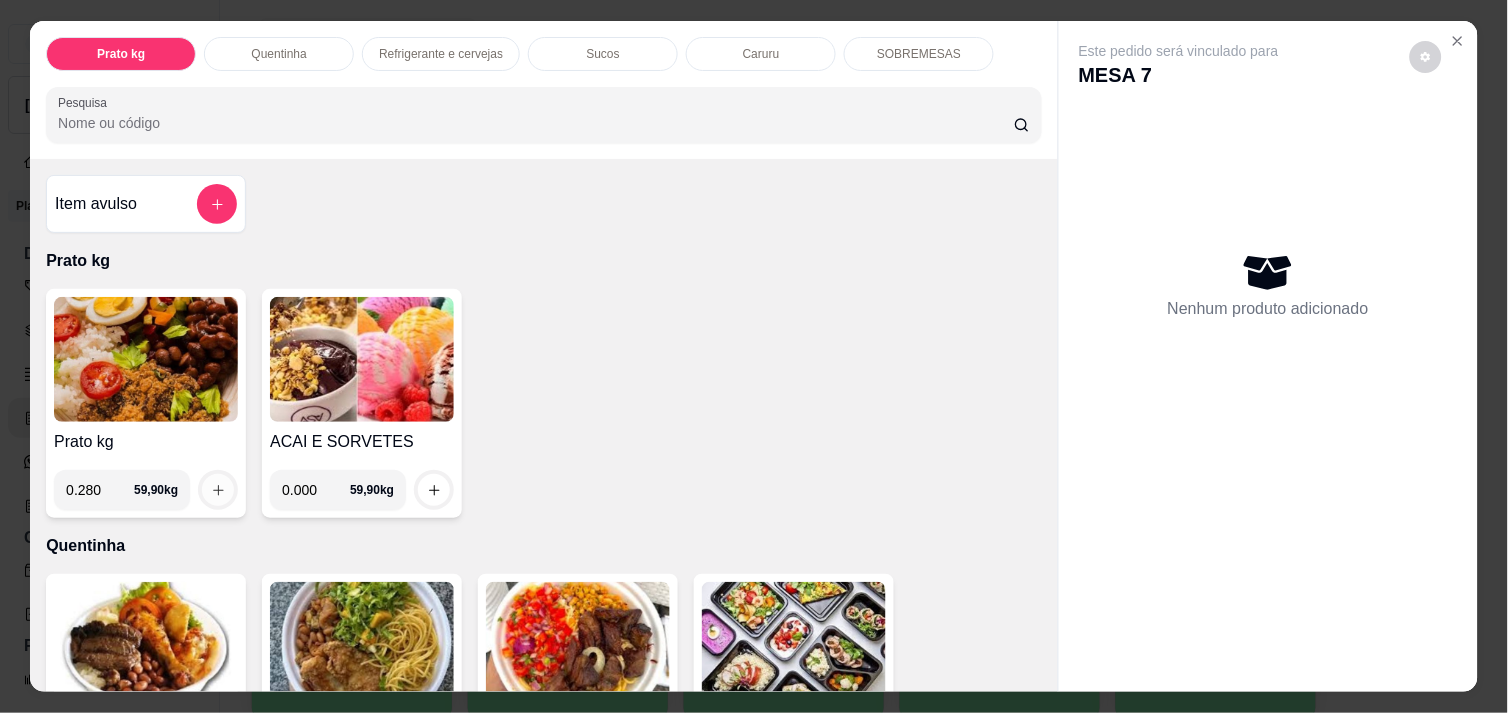 type on "0.280" 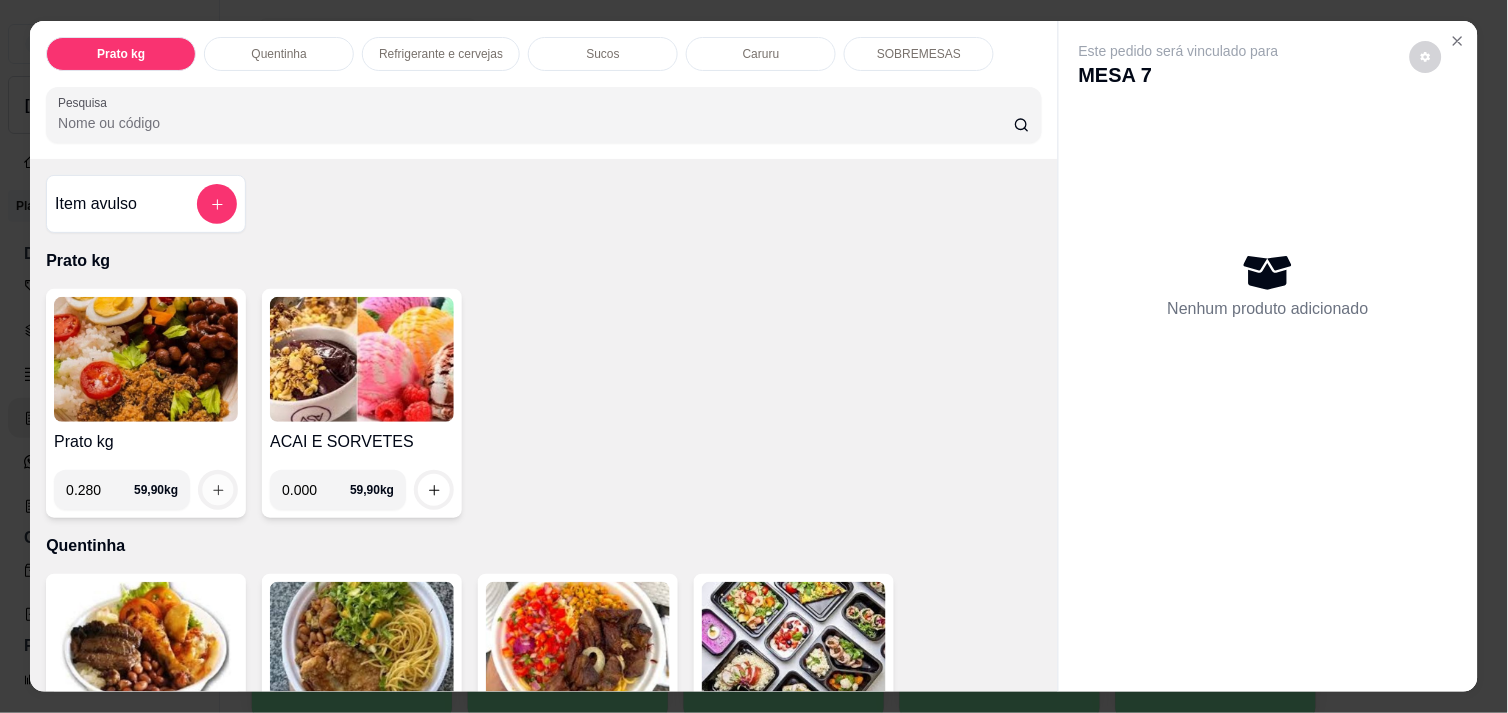 click at bounding box center [218, 490] 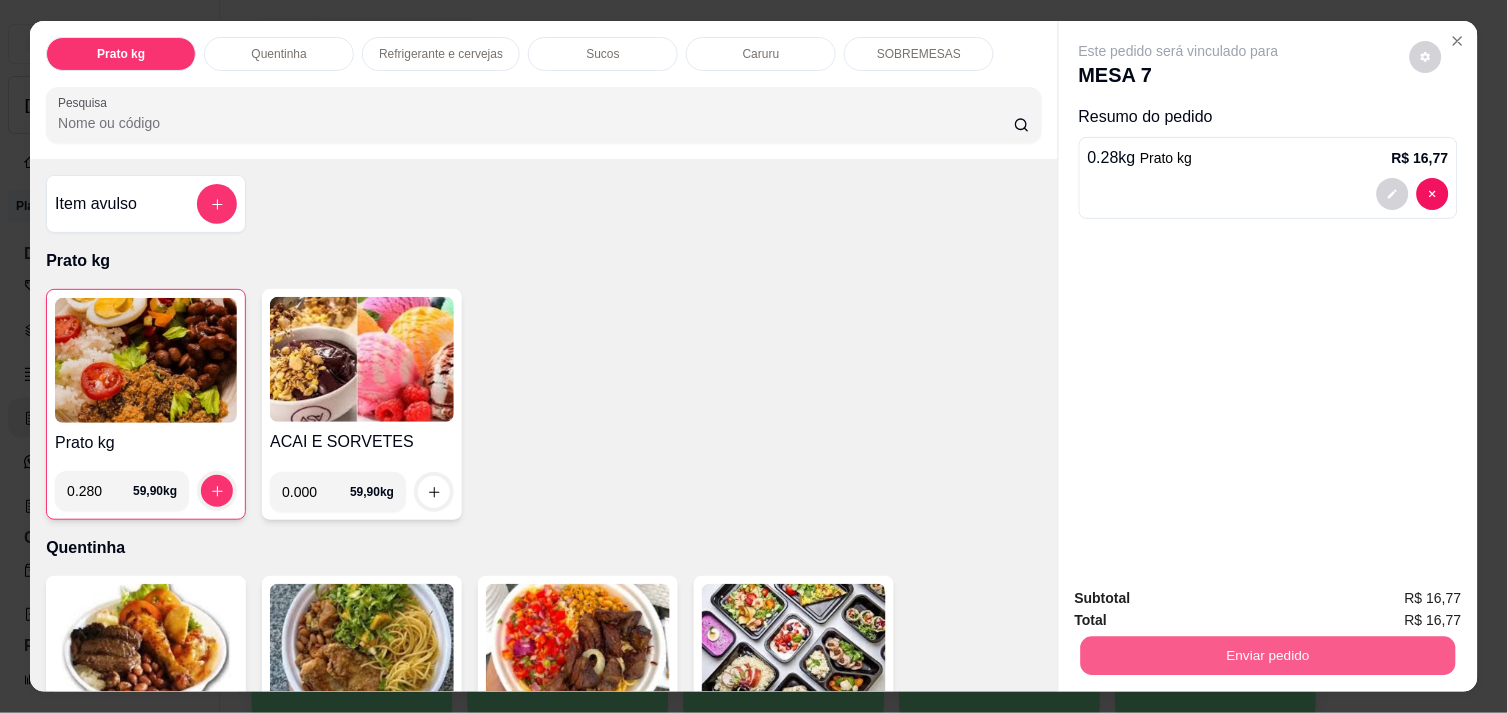 click on "Enviar pedido" at bounding box center [1268, 655] 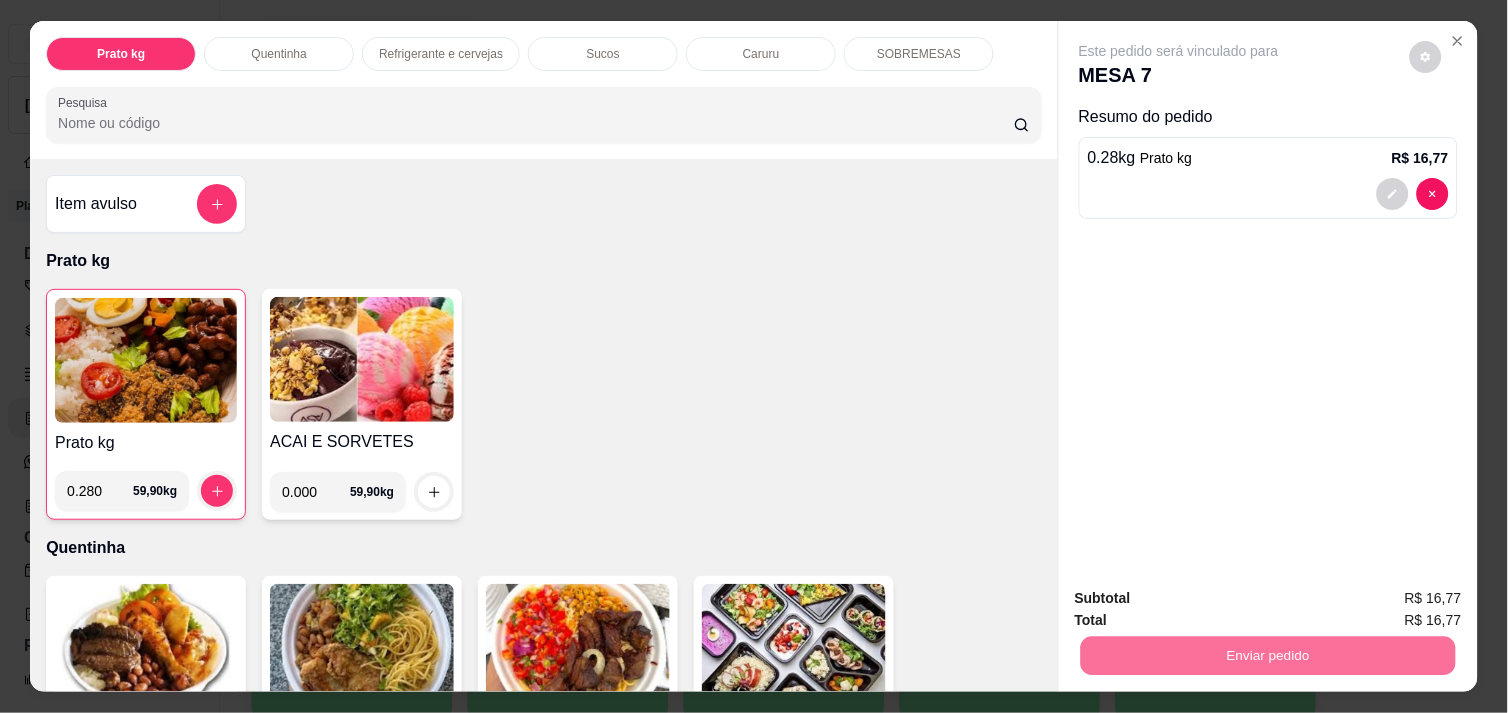click on "Não registrar e enviar pedido" at bounding box center [1202, 598] 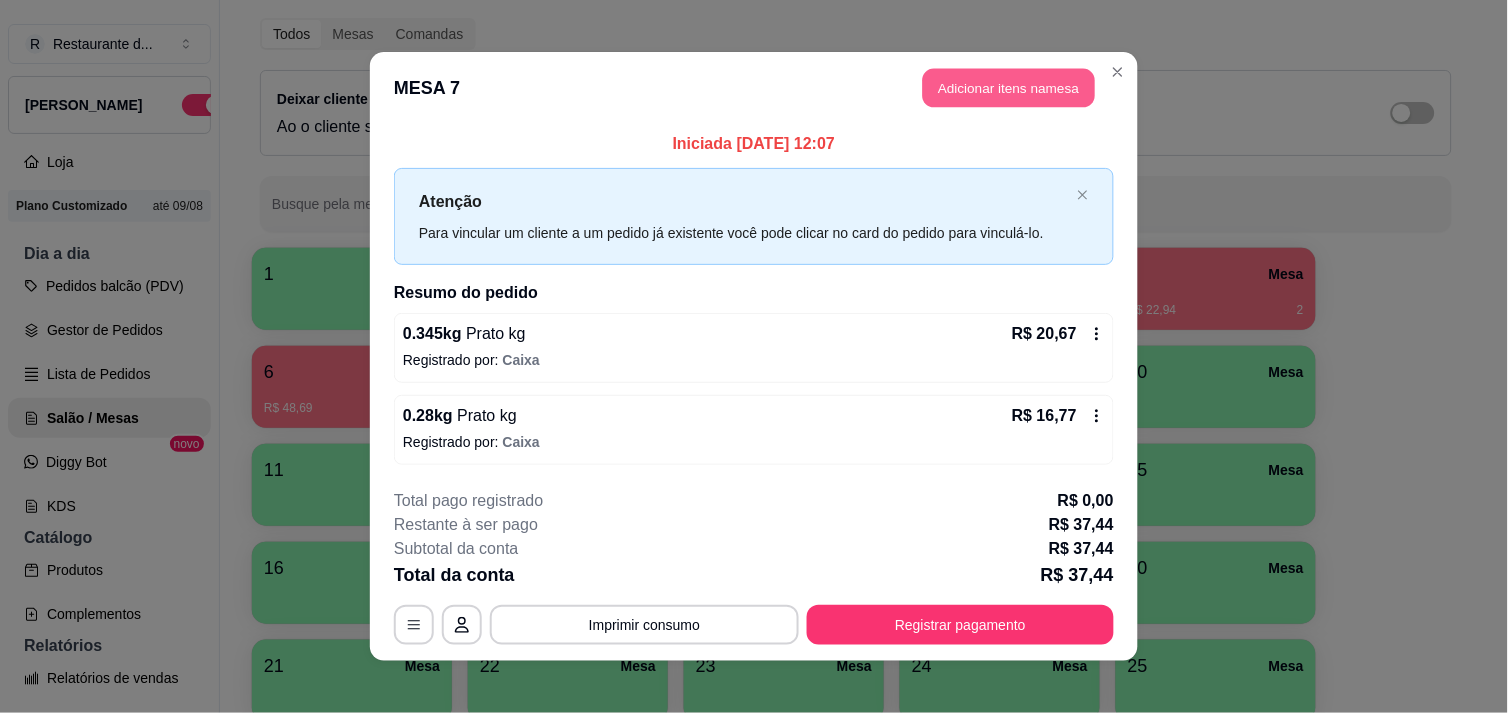 click on "Adicionar itens na  mesa" at bounding box center [1009, 88] 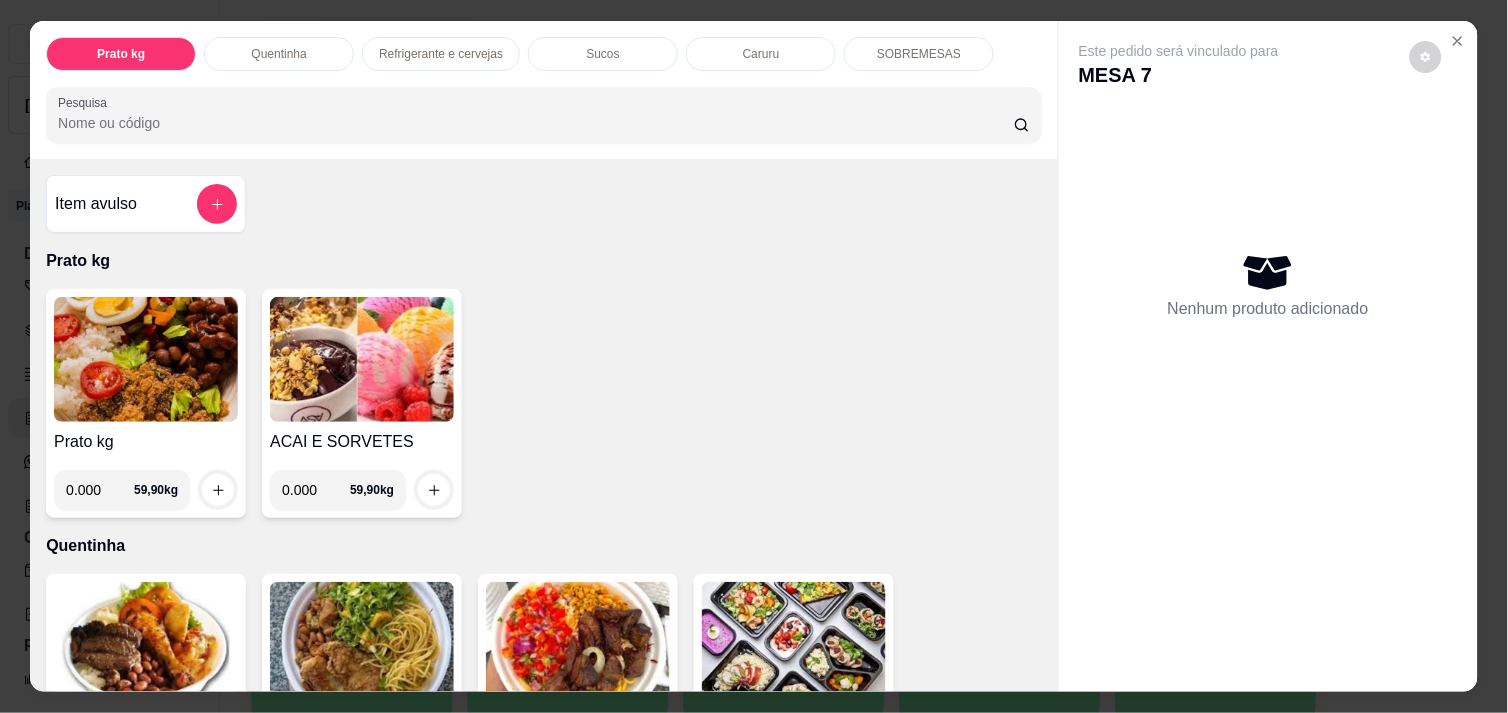 click on "0.000" at bounding box center (100, 490) 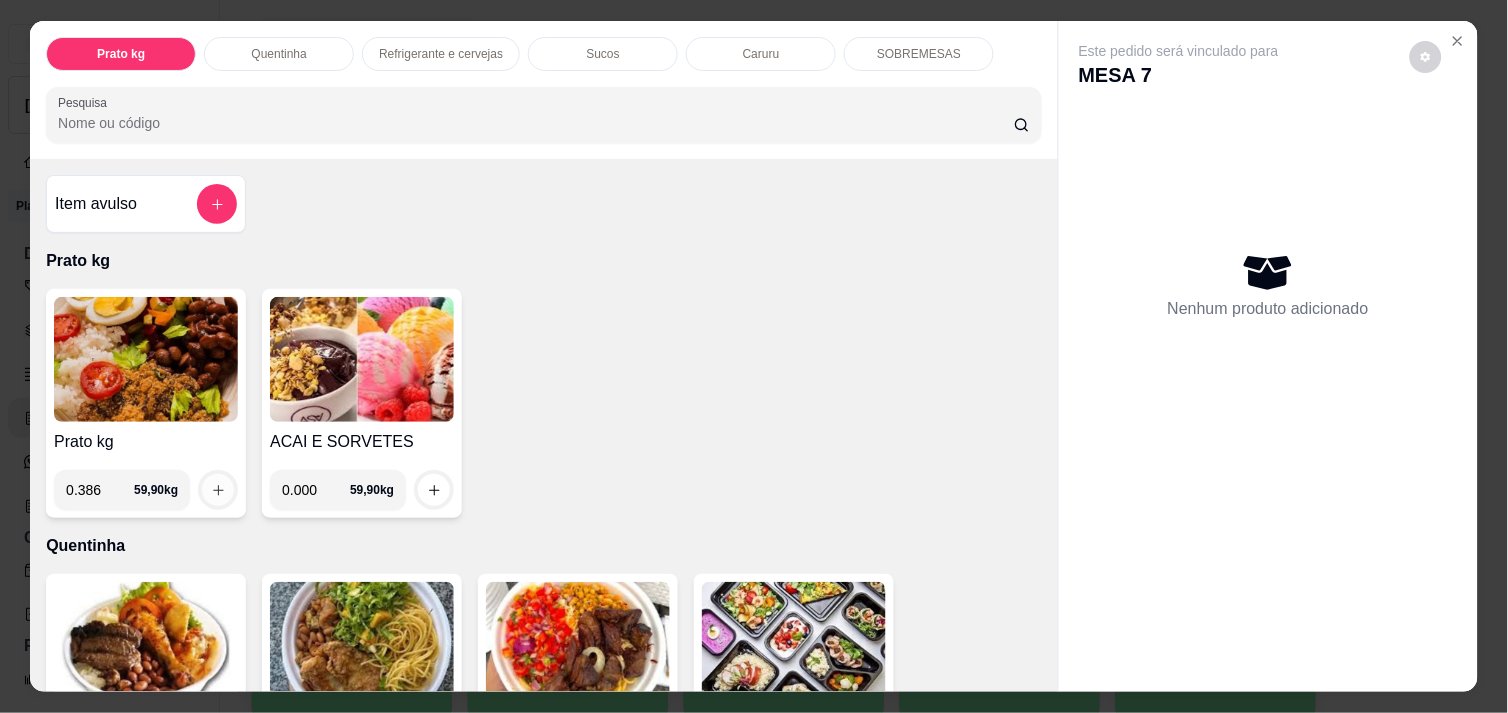 type on "0.386" 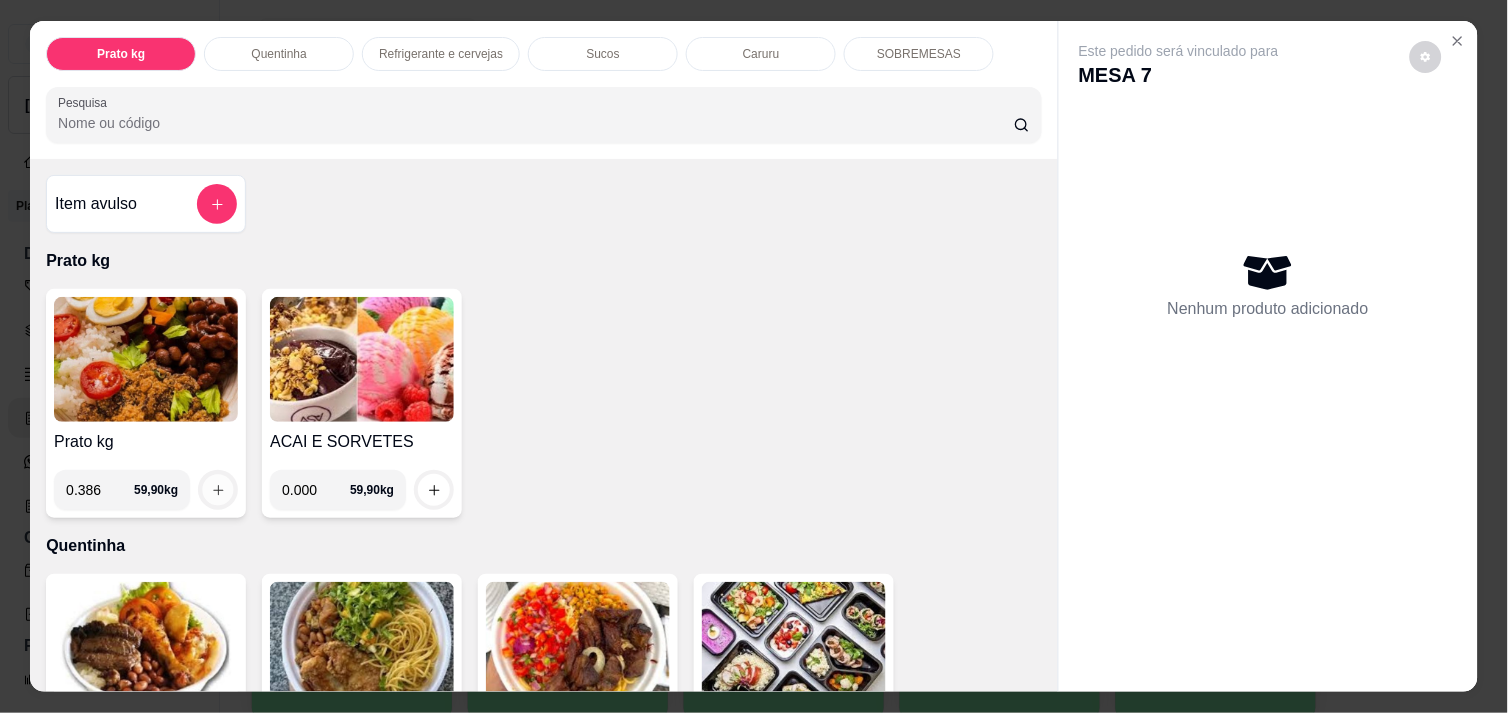 click 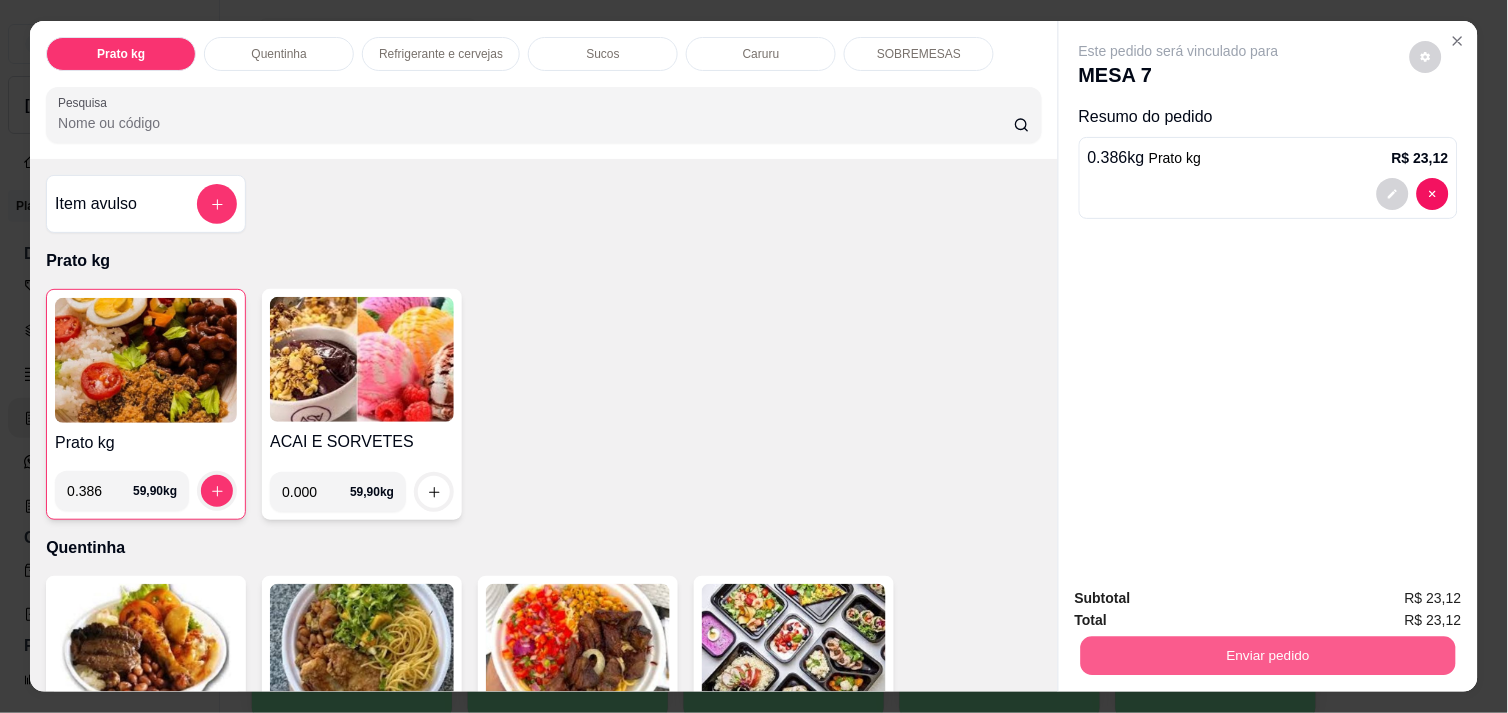 click on "Enviar pedido" at bounding box center (1268, 655) 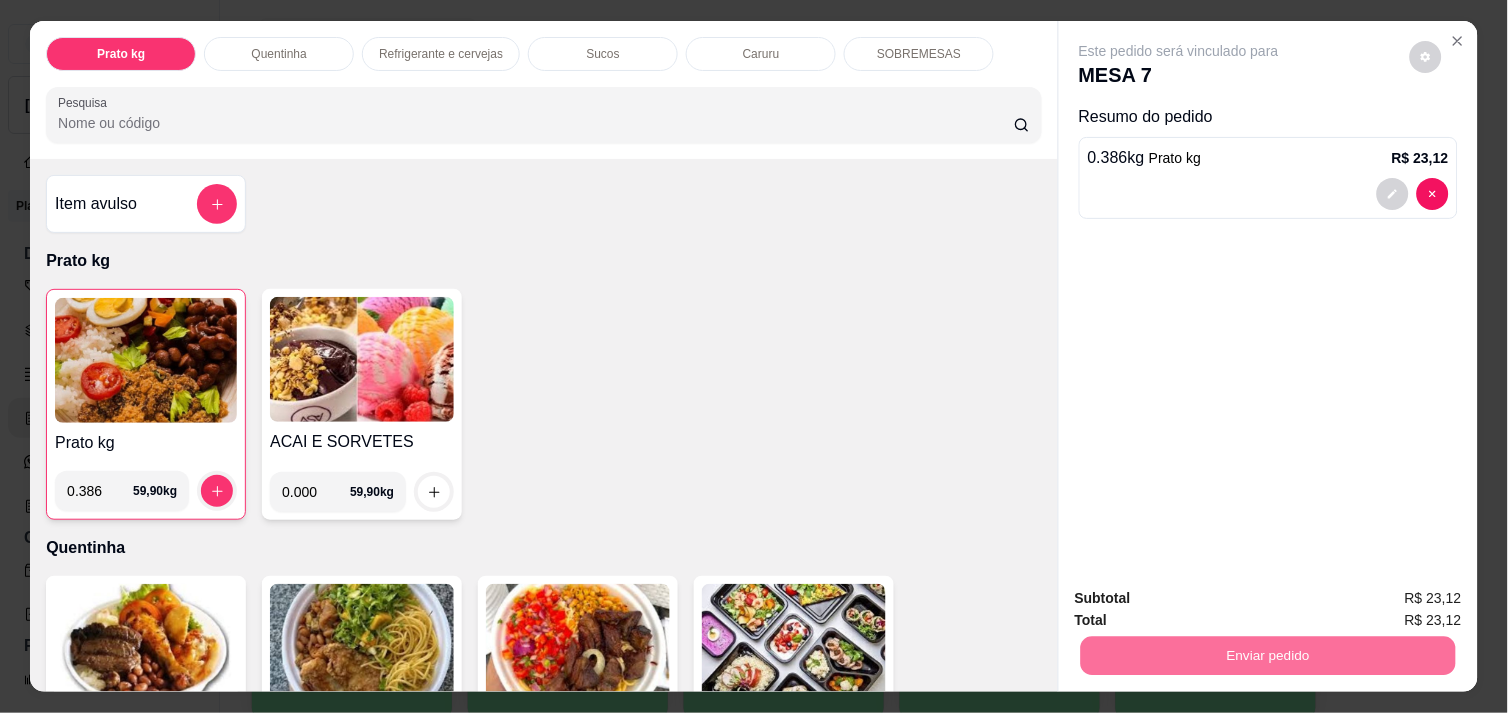 click on "Não registrar e enviar pedido" at bounding box center [1202, 598] 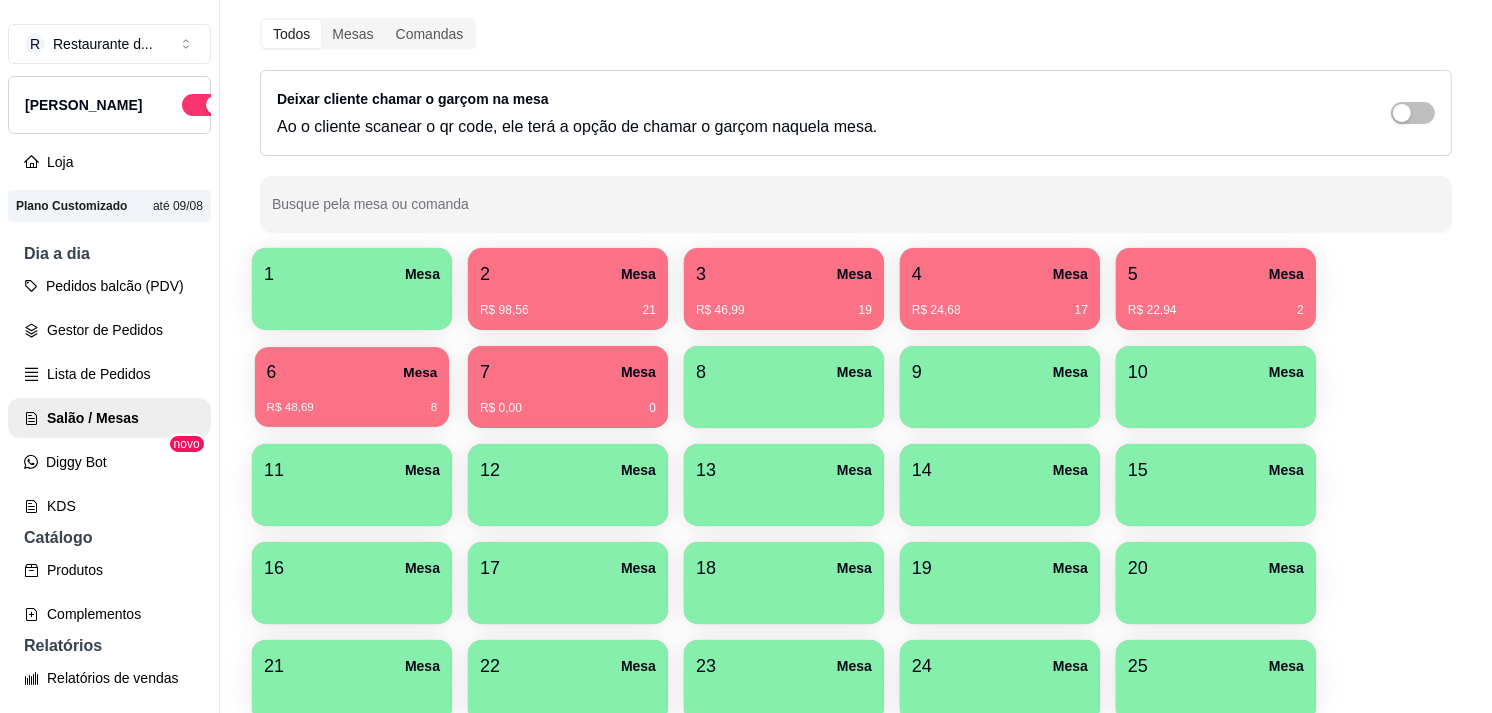 click on "R$ 48,69 8" at bounding box center [352, 400] 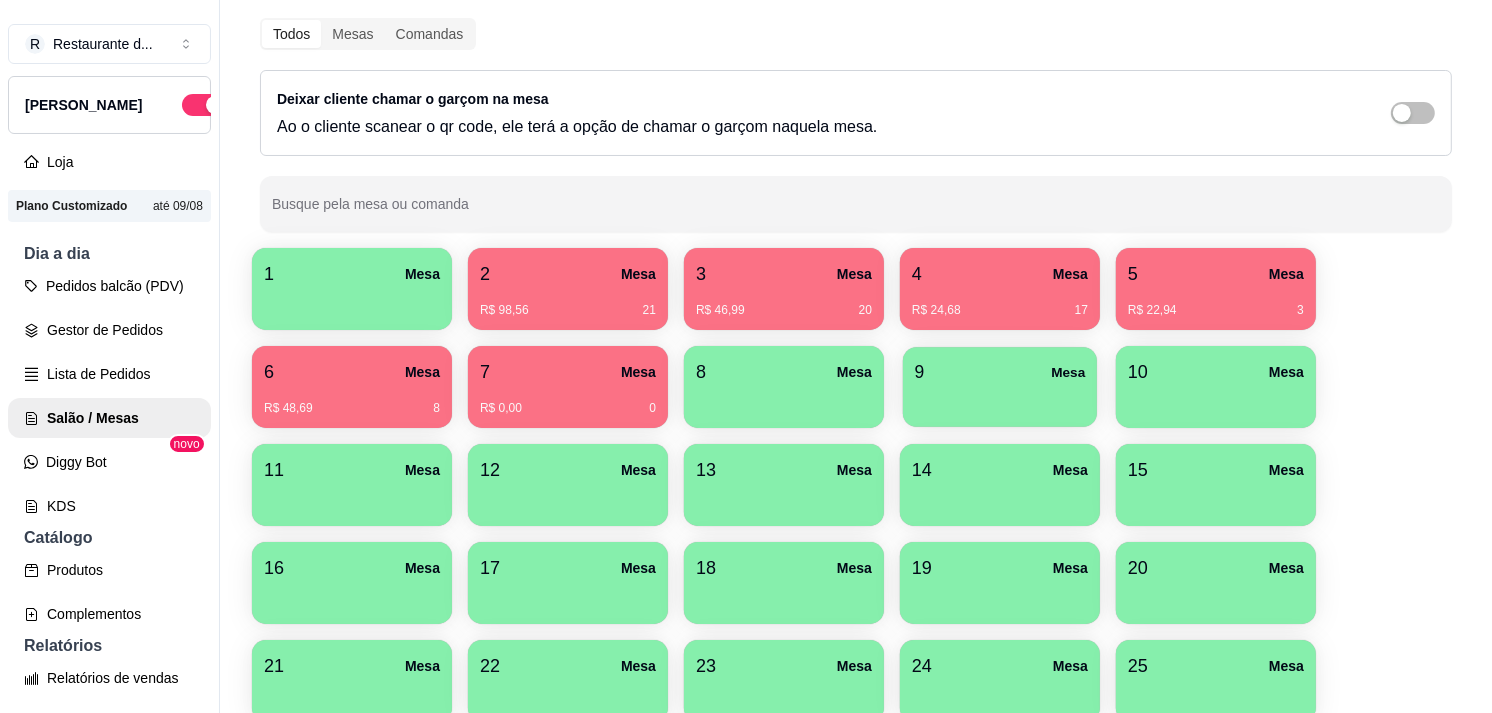 click on "9 Mesa" at bounding box center [1000, 387] 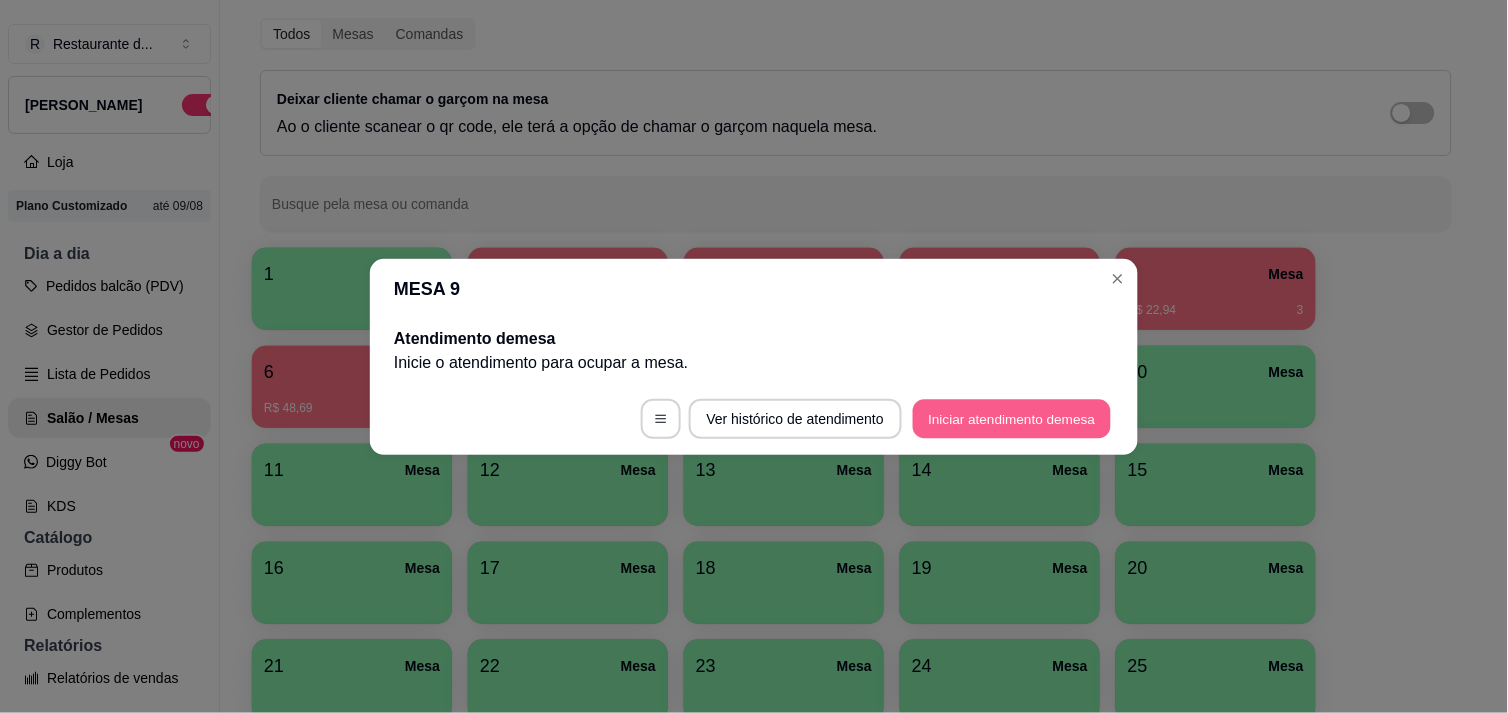 click on "Iniciar atendimento de  mesa" at bounding box center (1012, 418) 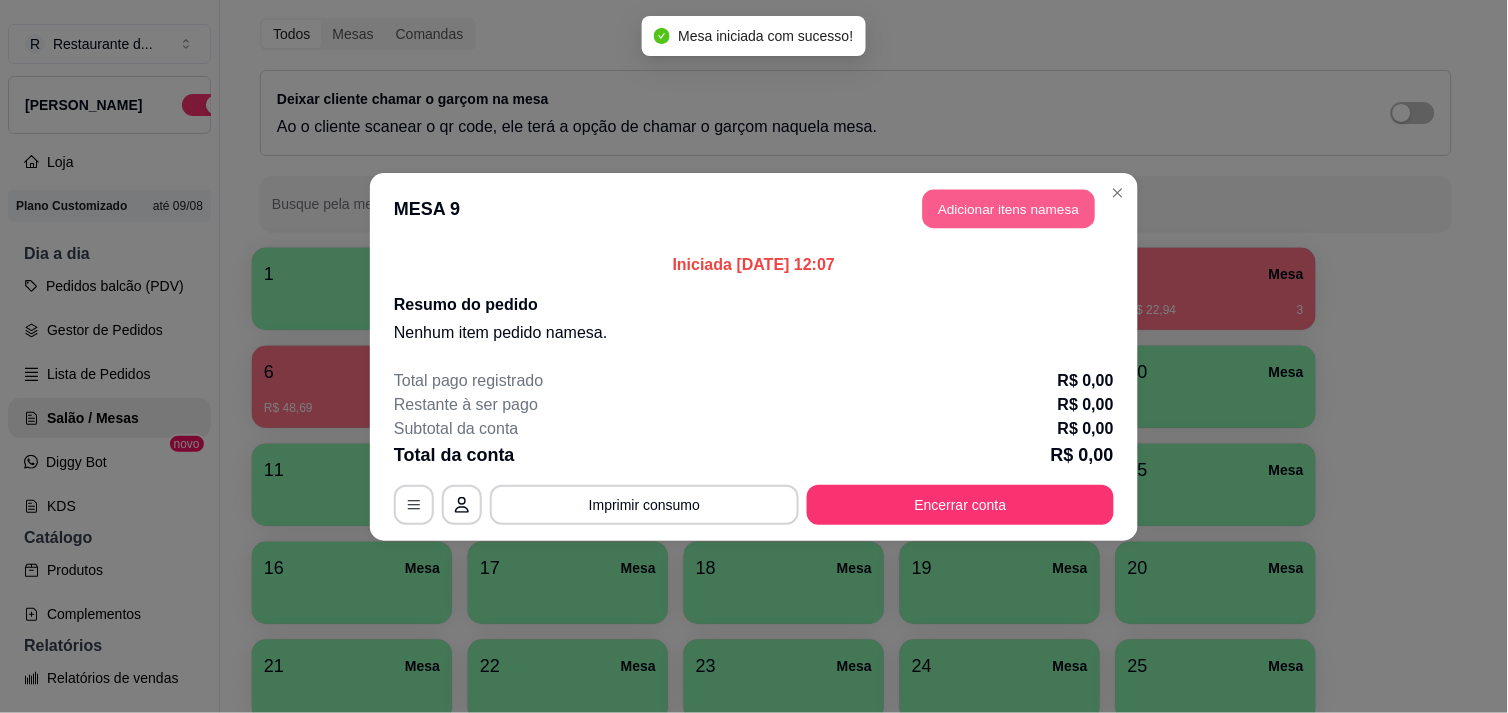 click on "Adicionar itens na  mesa" at bounding box center (1009, 208) 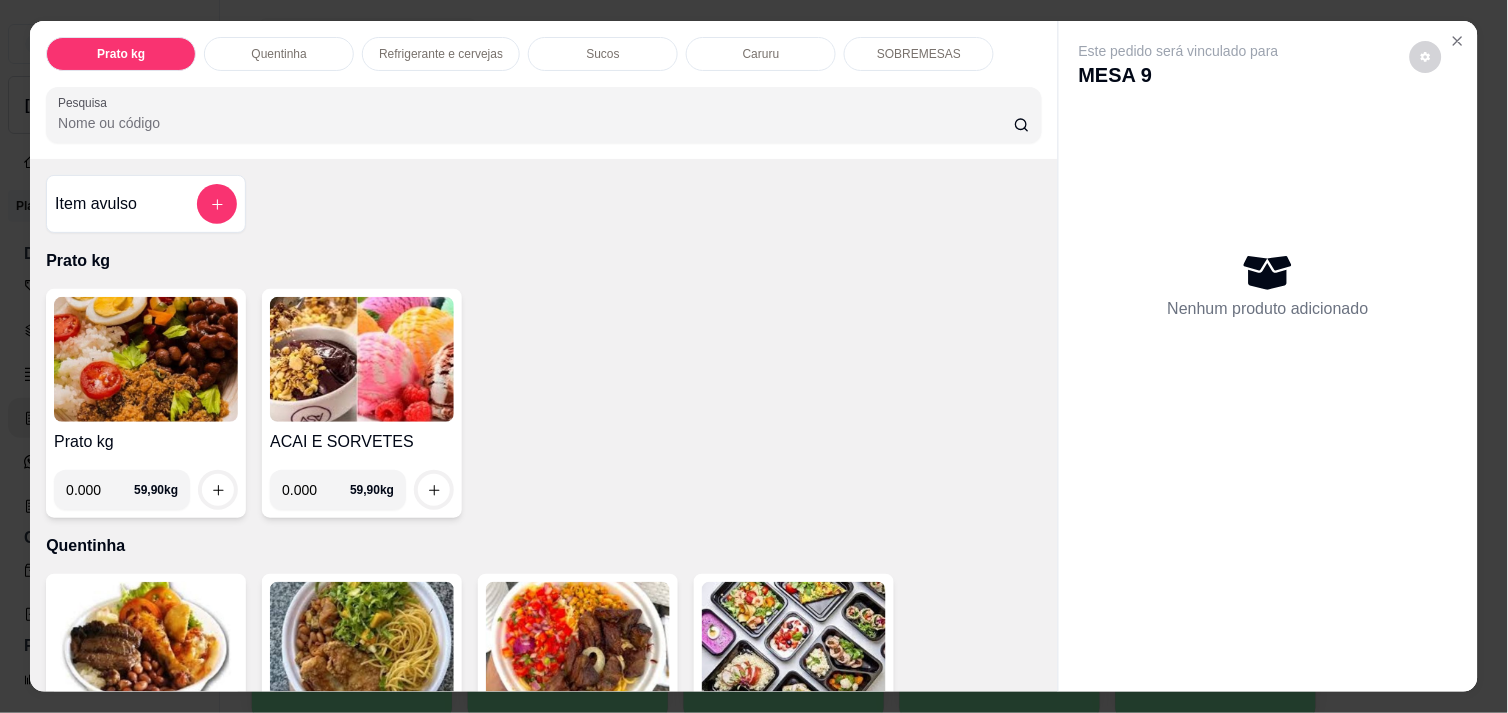click on "0.000" at bounding box center [100, 490] 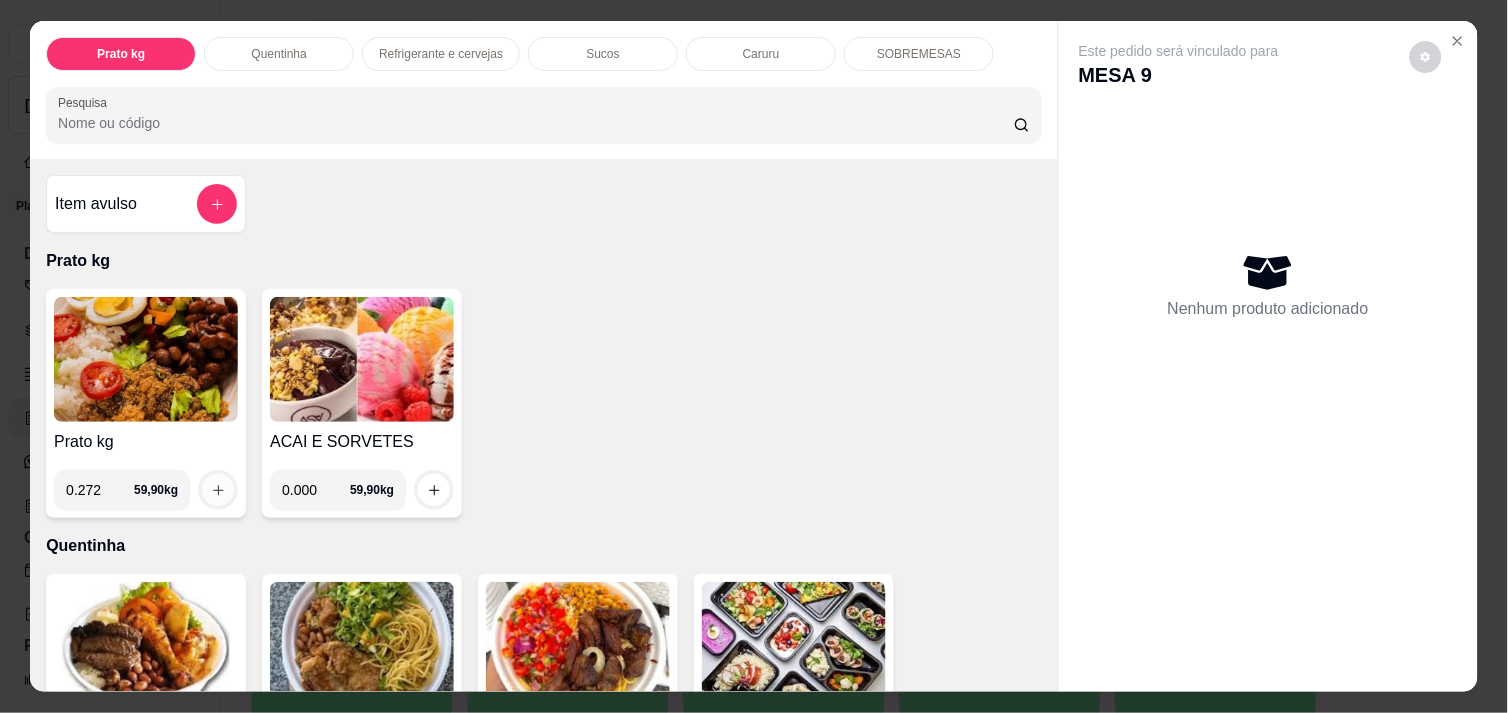 type on "0.272" 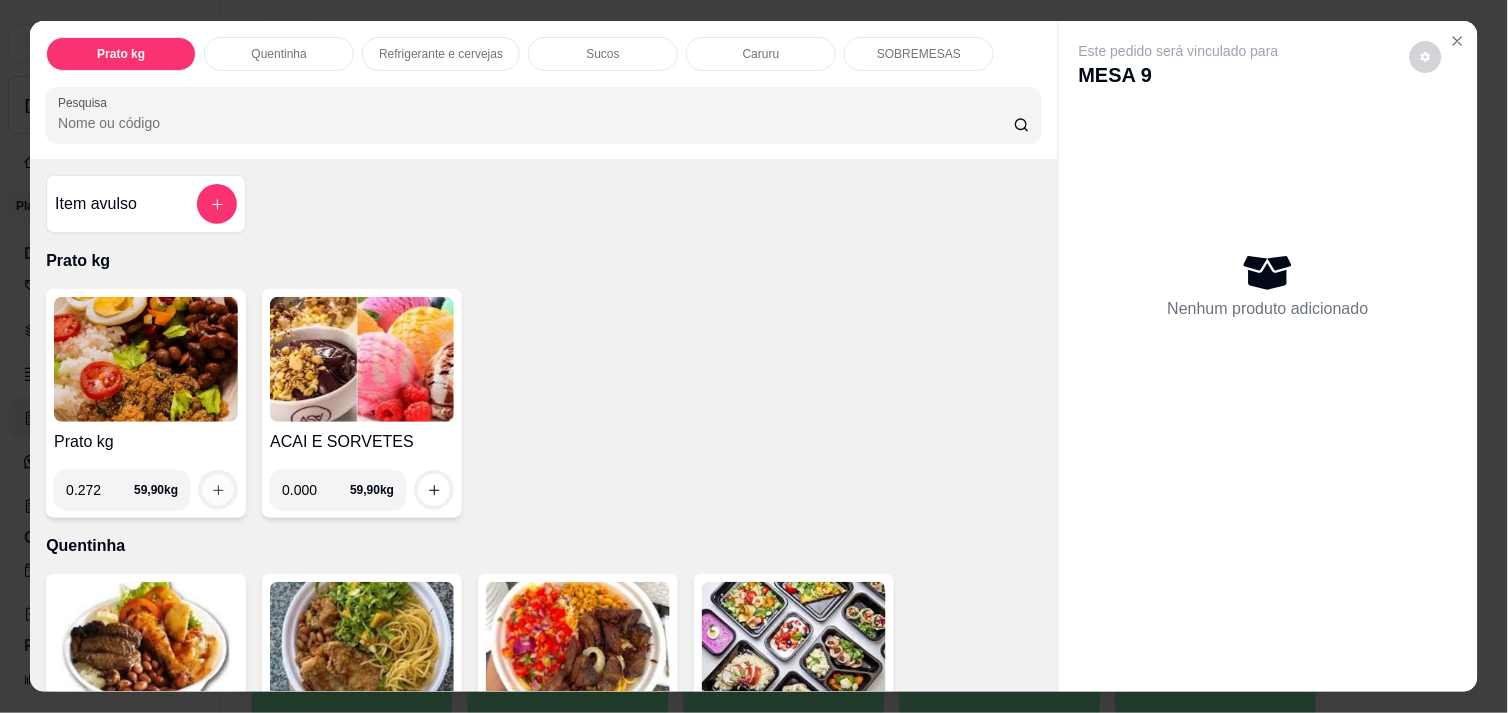 click at bounding box center [218, 490] 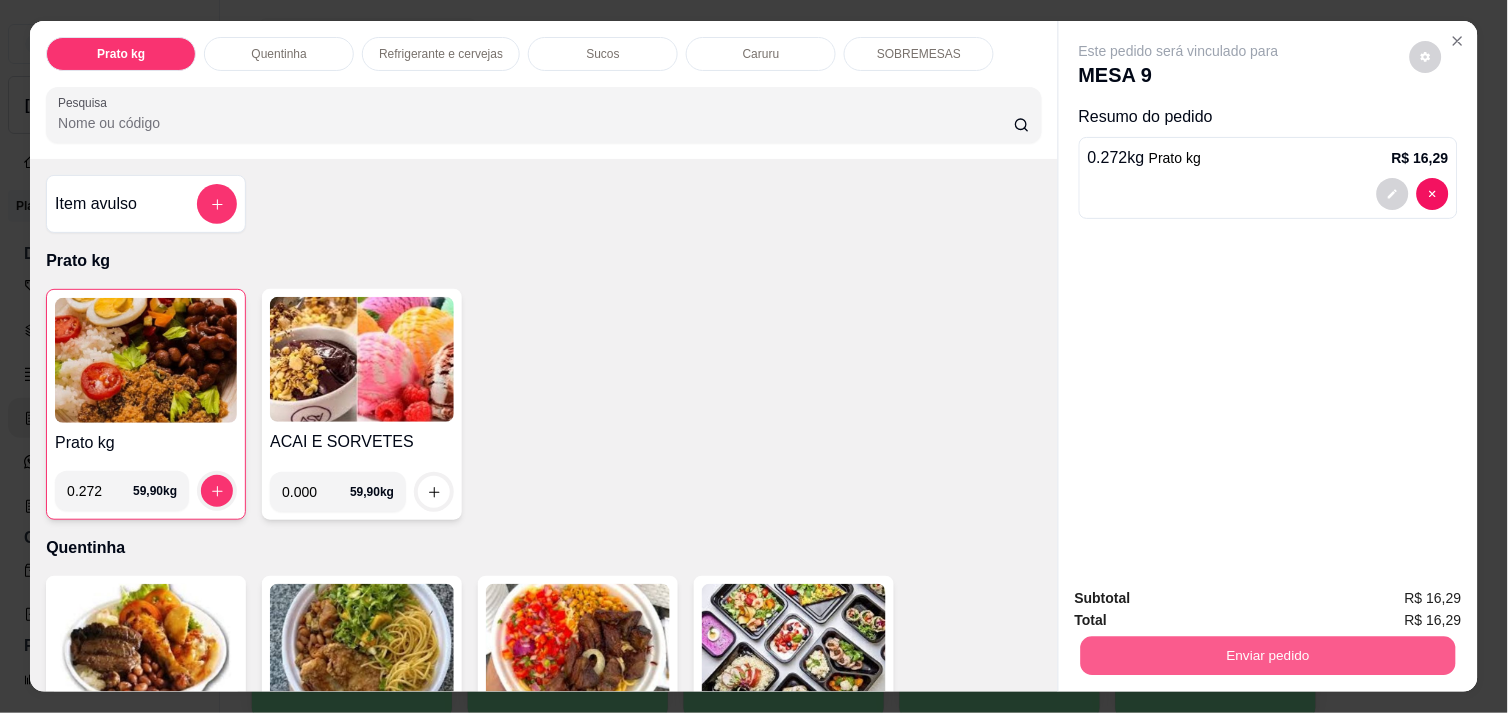 click on "Enviar pedido" at bounding box center (1268, 655) 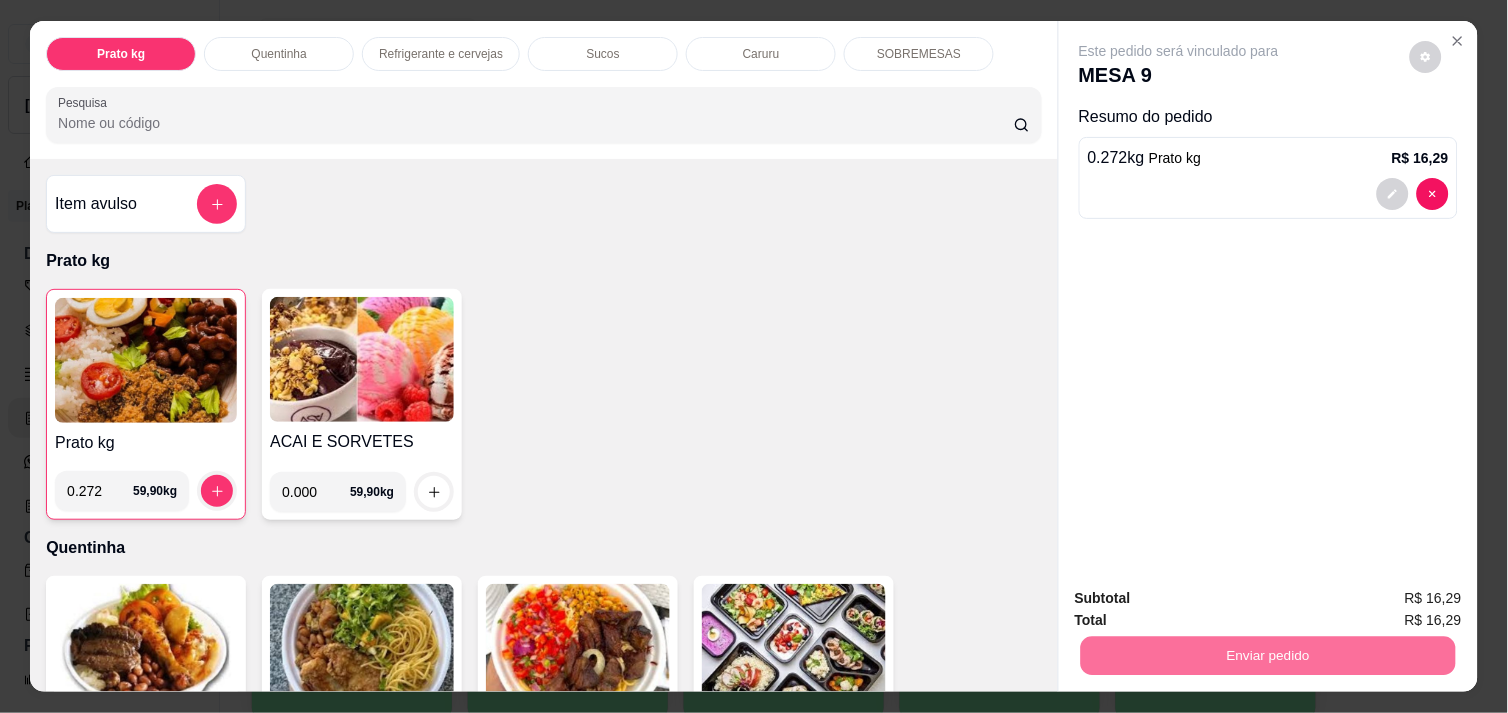 click on "Não registrar e enviar pedido" at bounding box center (1202, 598) 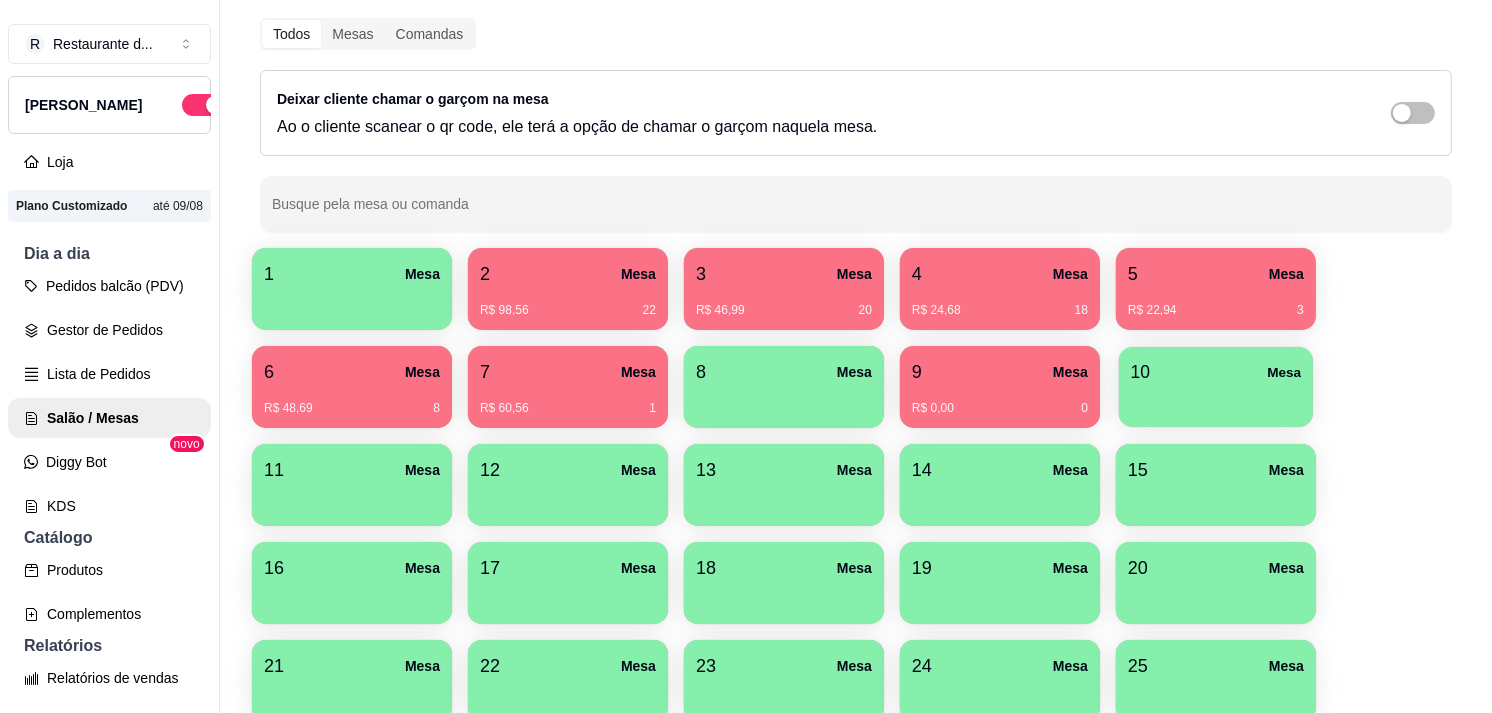 click at bounding box center [1216, 400] 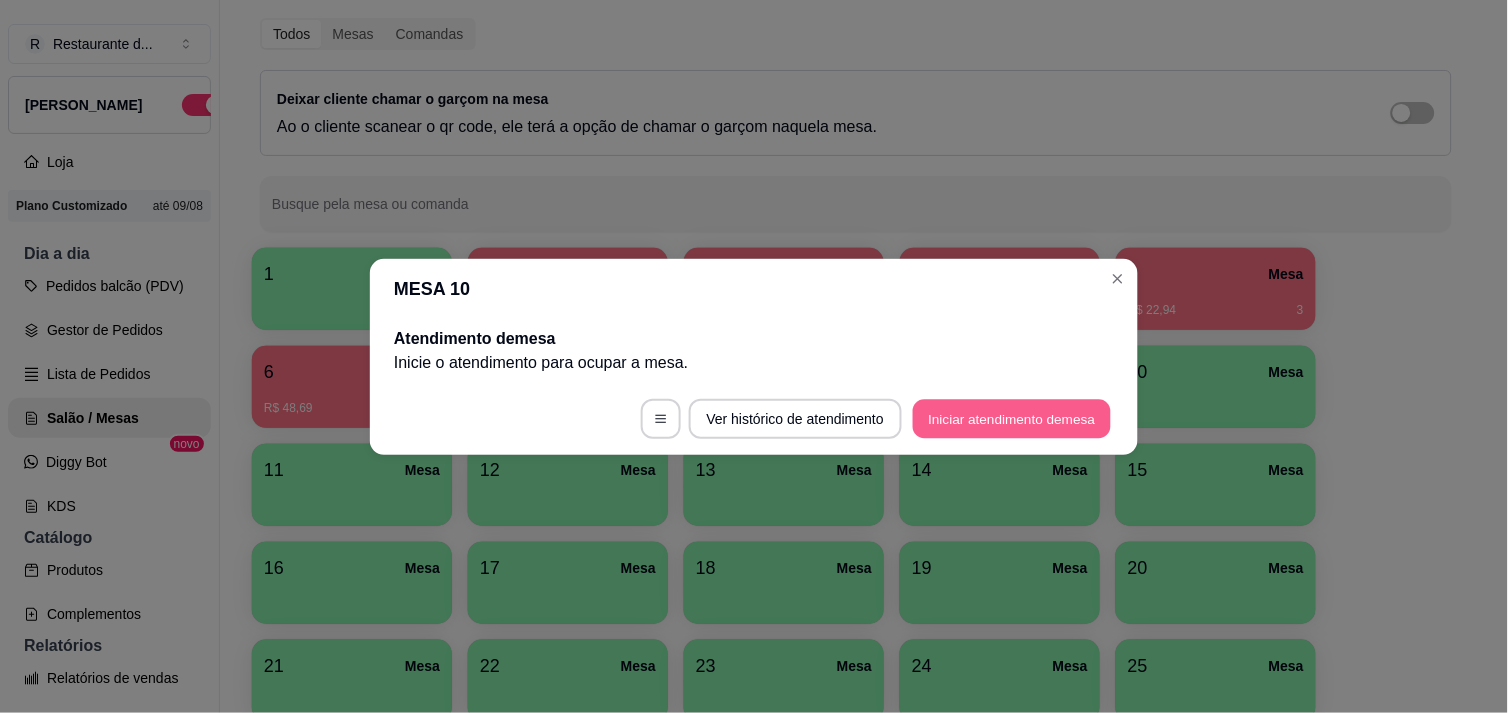 click on "Iniciar atendimento de  mesa" at bounding box center [1012, 418] 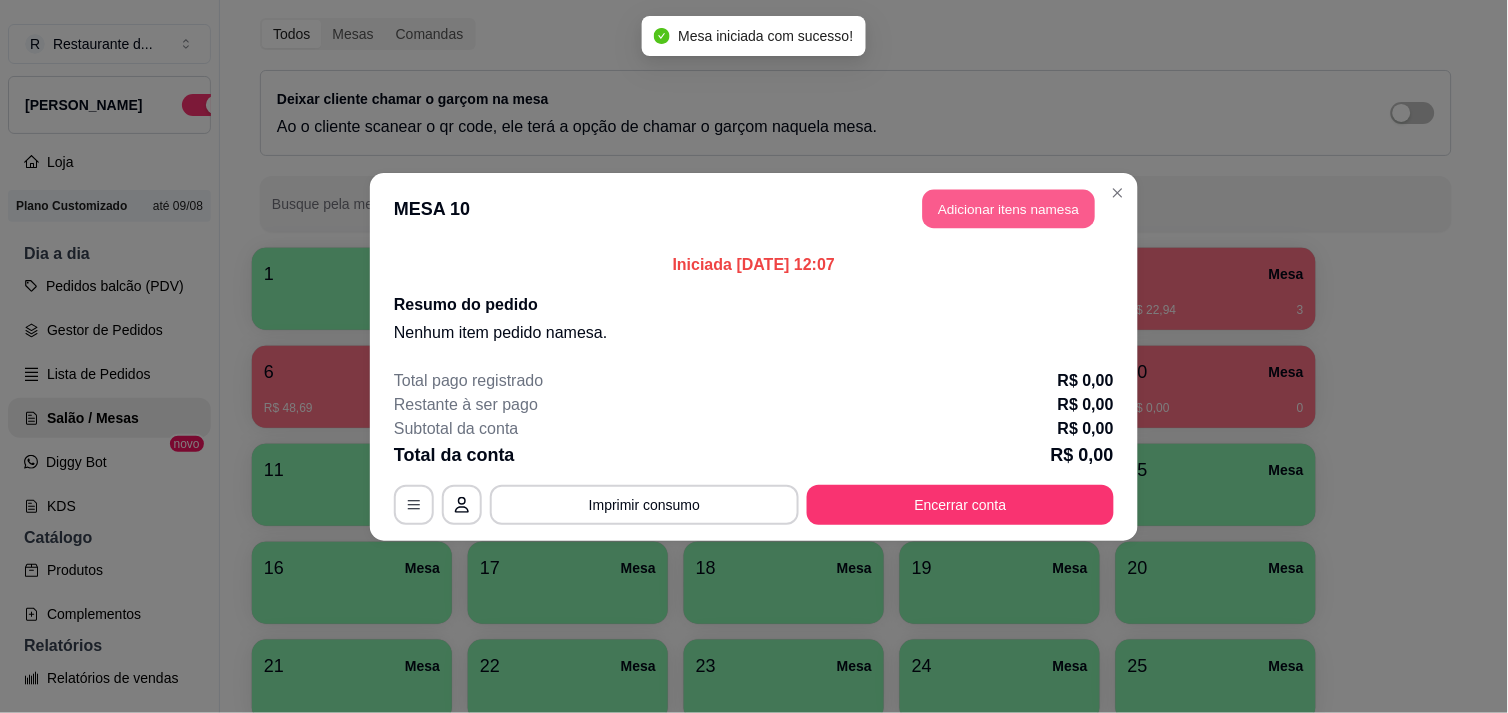 click on "Adicionar itens na  mesa" at bounding box center [1009, 208] 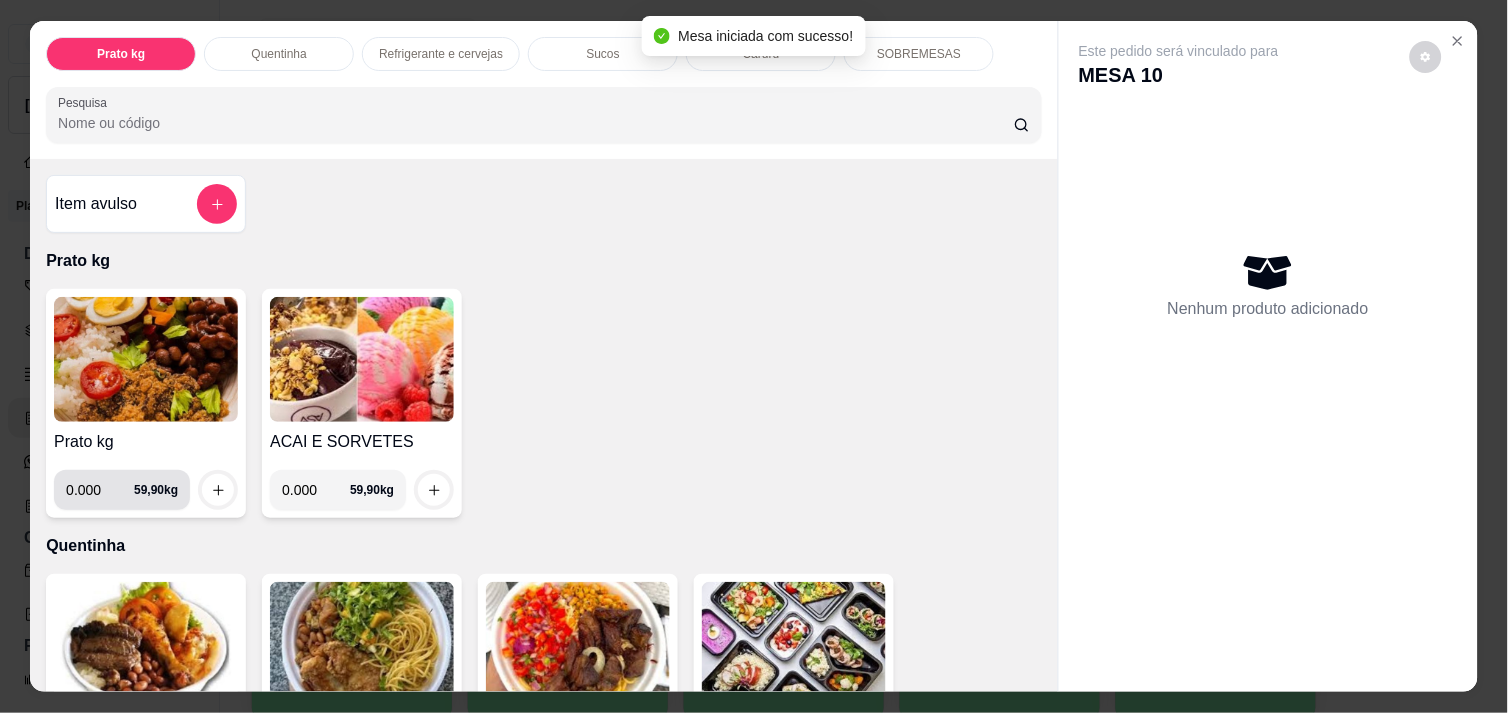 click on "0.000" at bounding box center (100, 490) 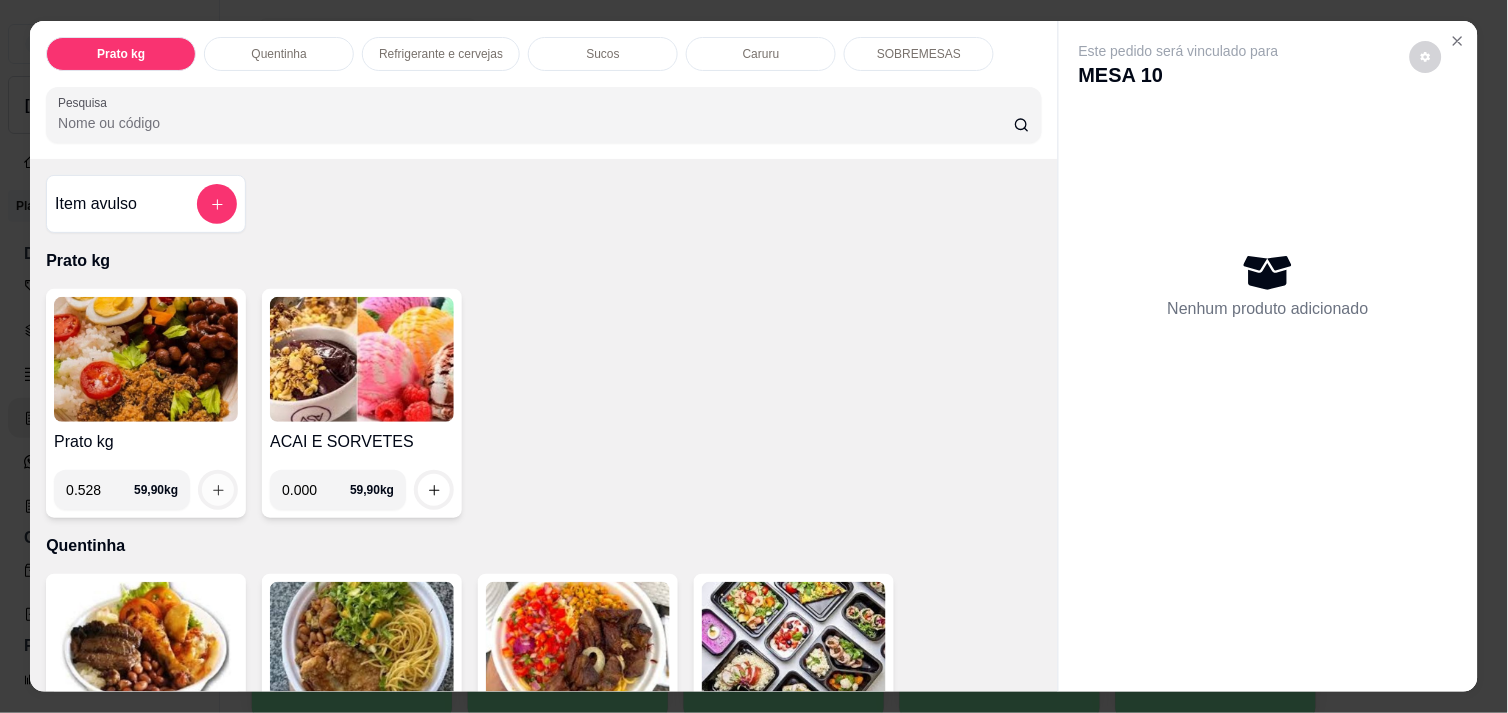 type on "0.528" 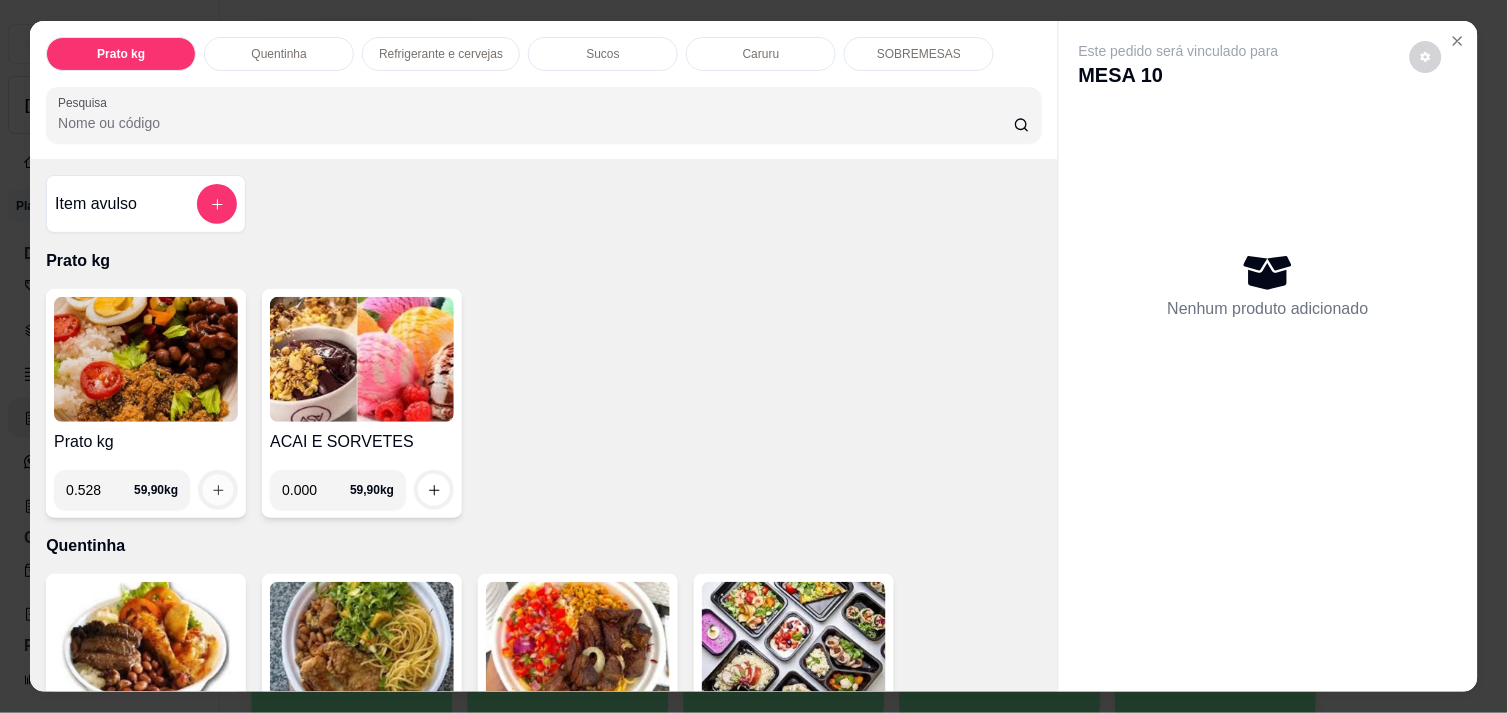 click at bounding box center (218, 490) 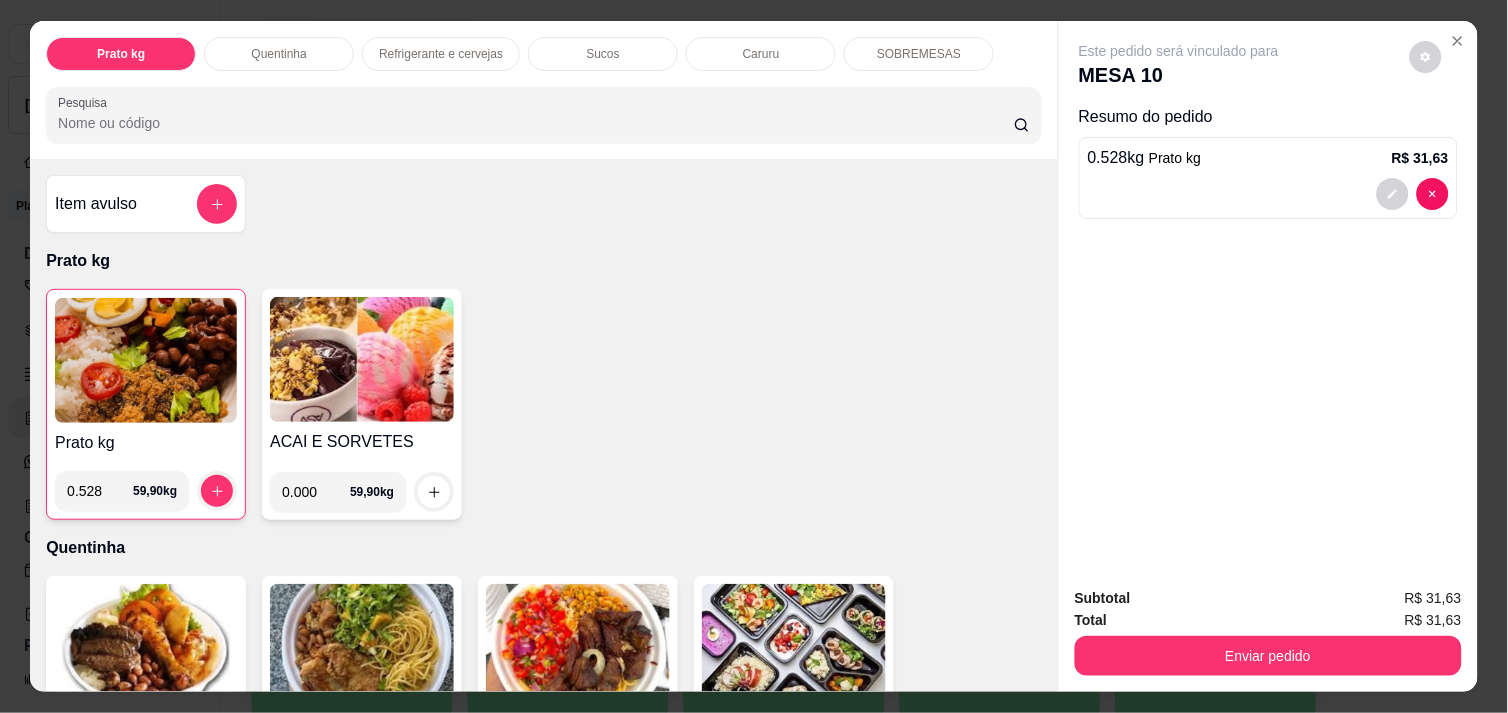 click on "Refrigerante e cervejas" at bounding box center (441, 54) 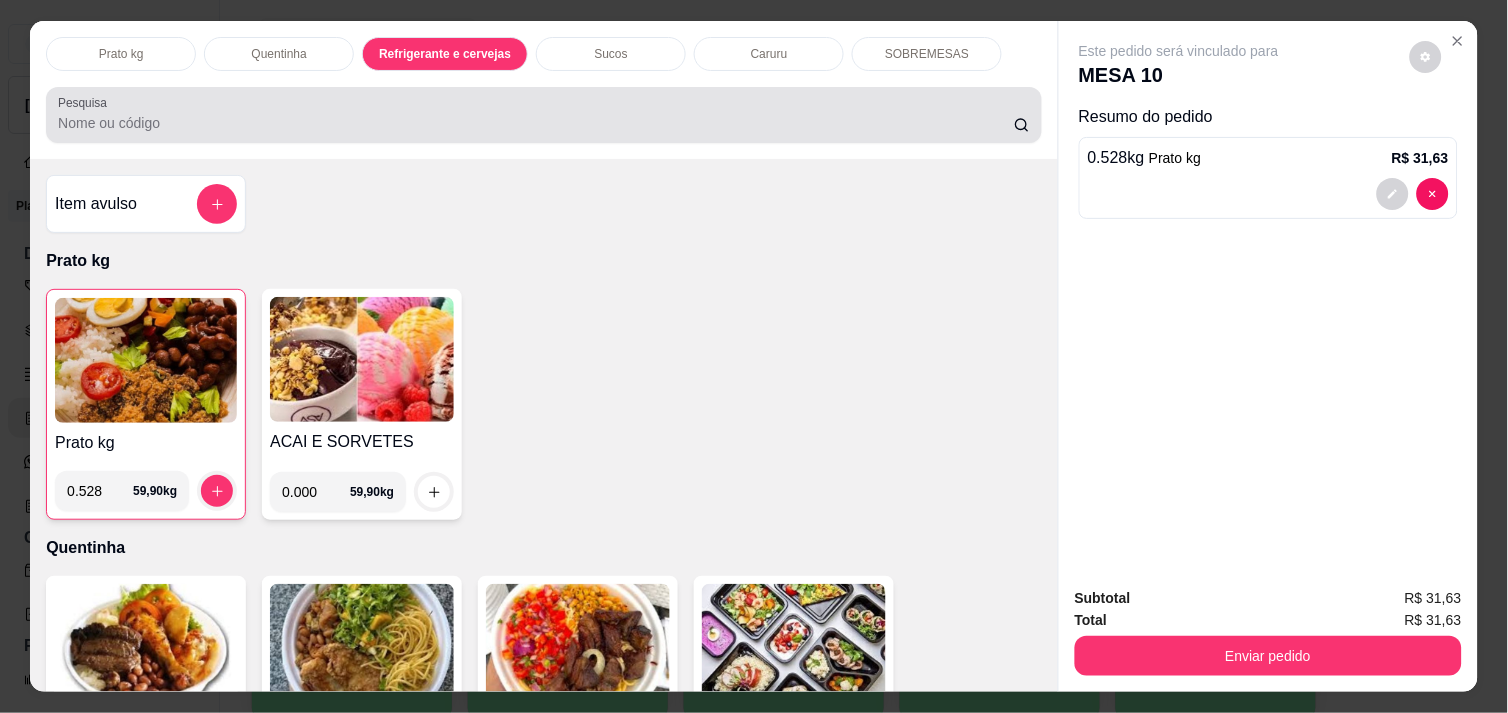 scroll, scrollTop: 986, scrollLeft: 0, axis: vertical 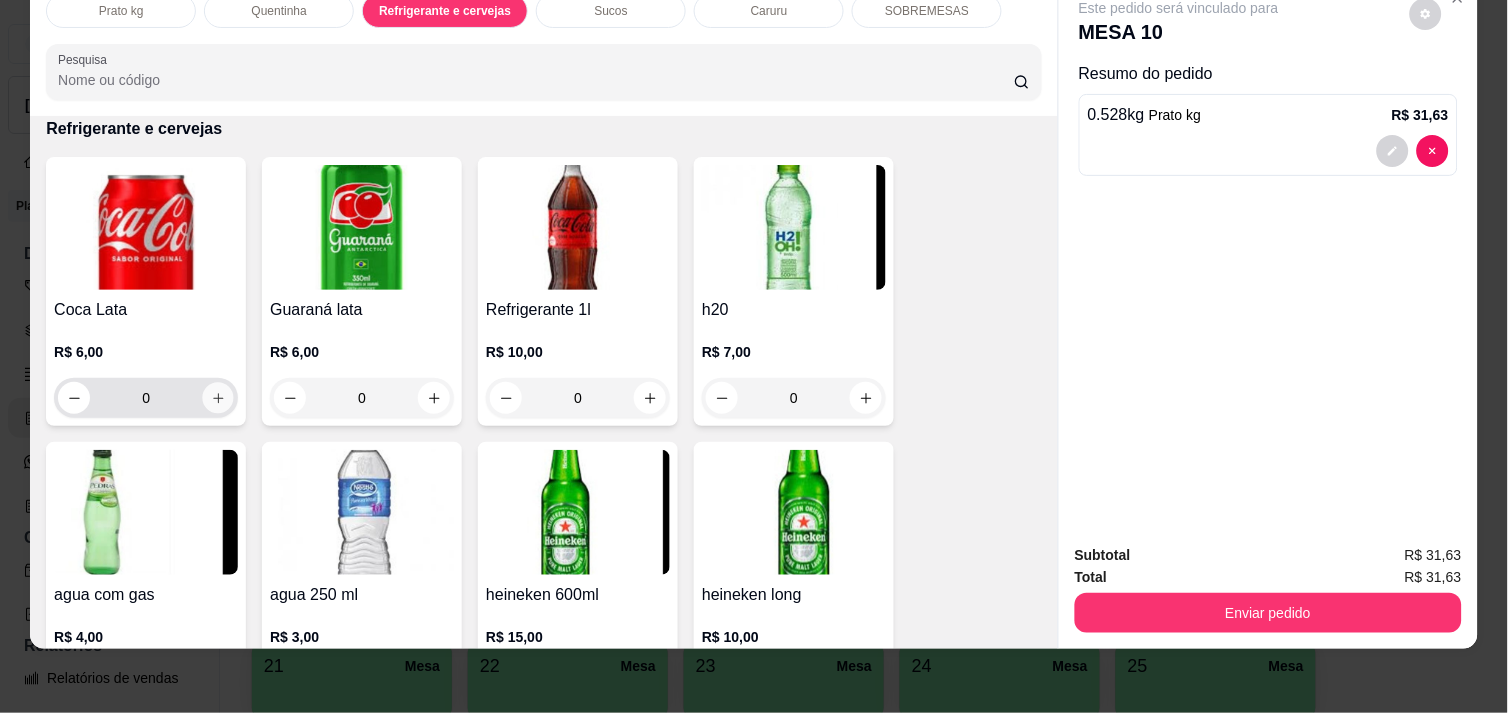 click 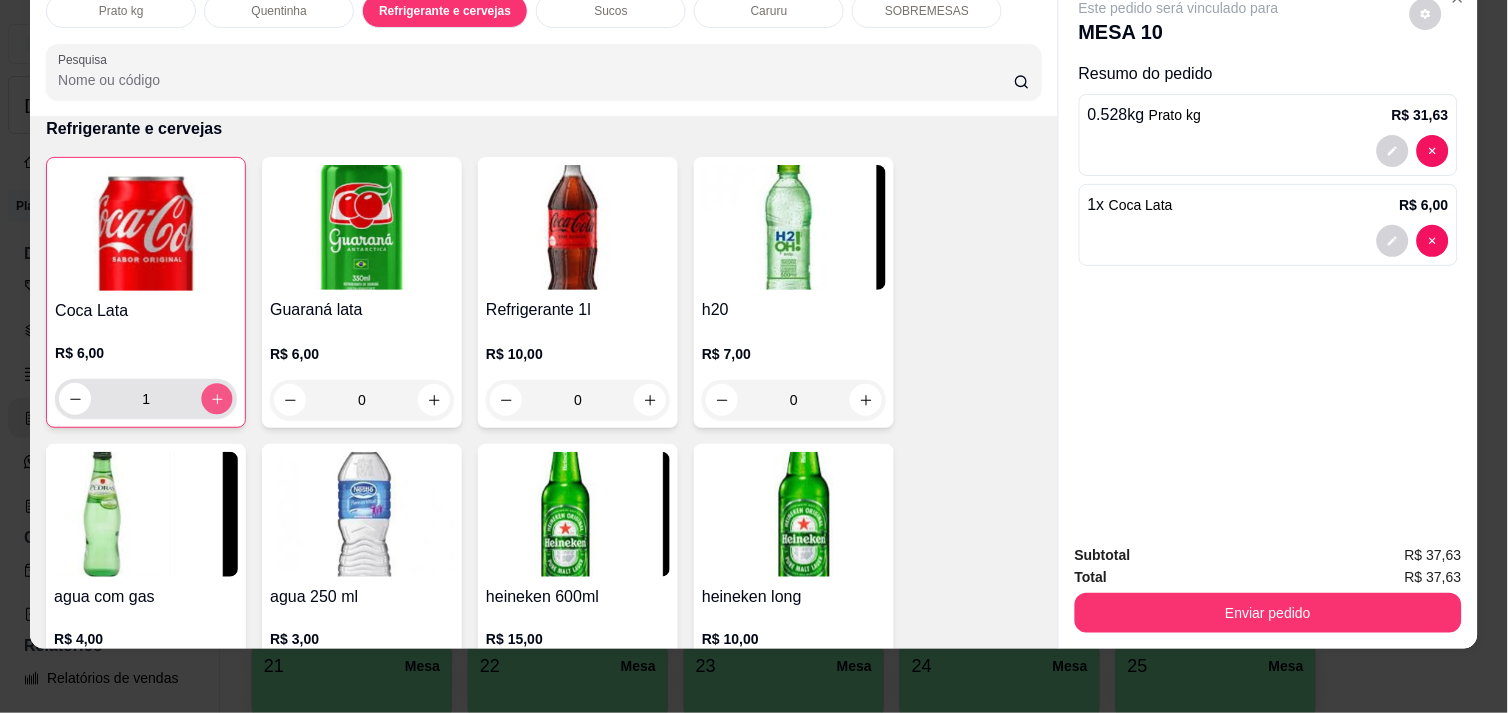 click 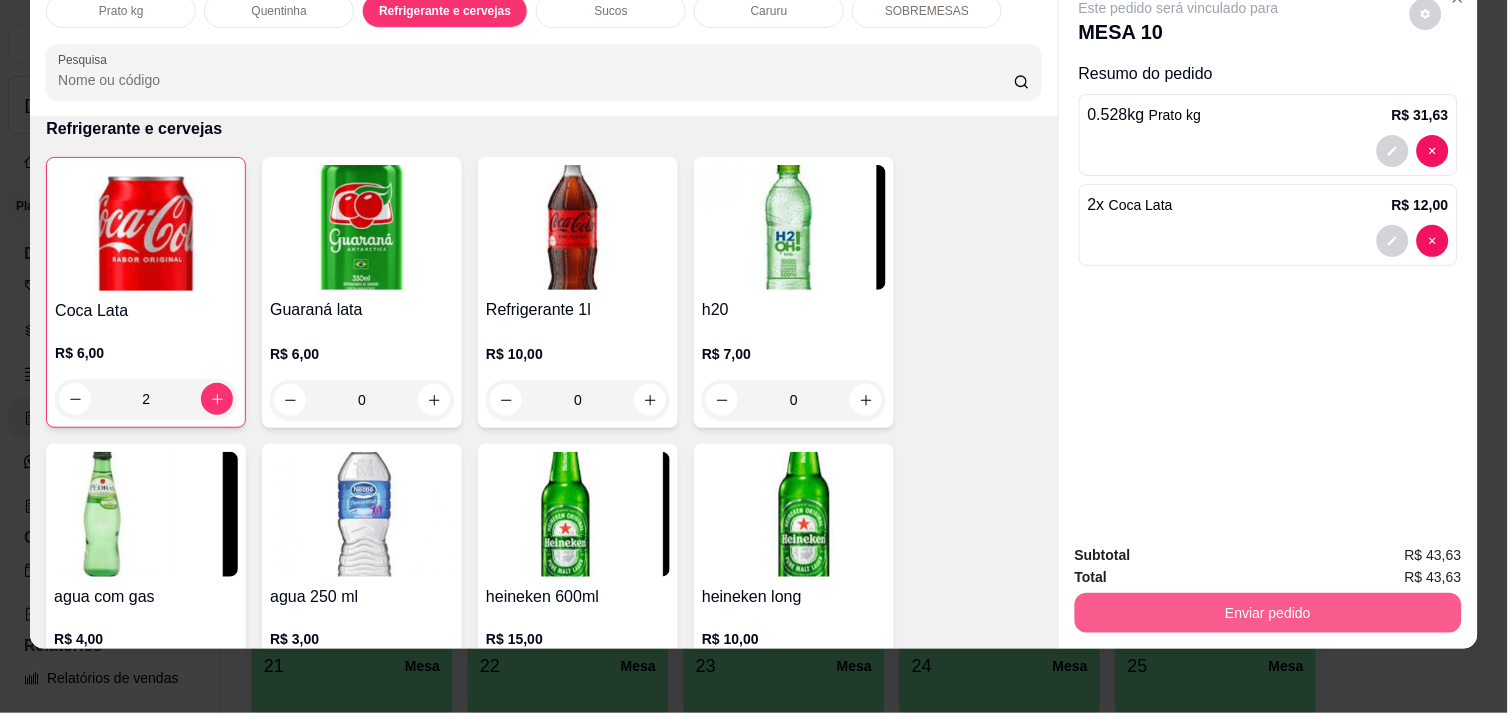 click on "Enviar pedido" at bounding box center (1268, 613) 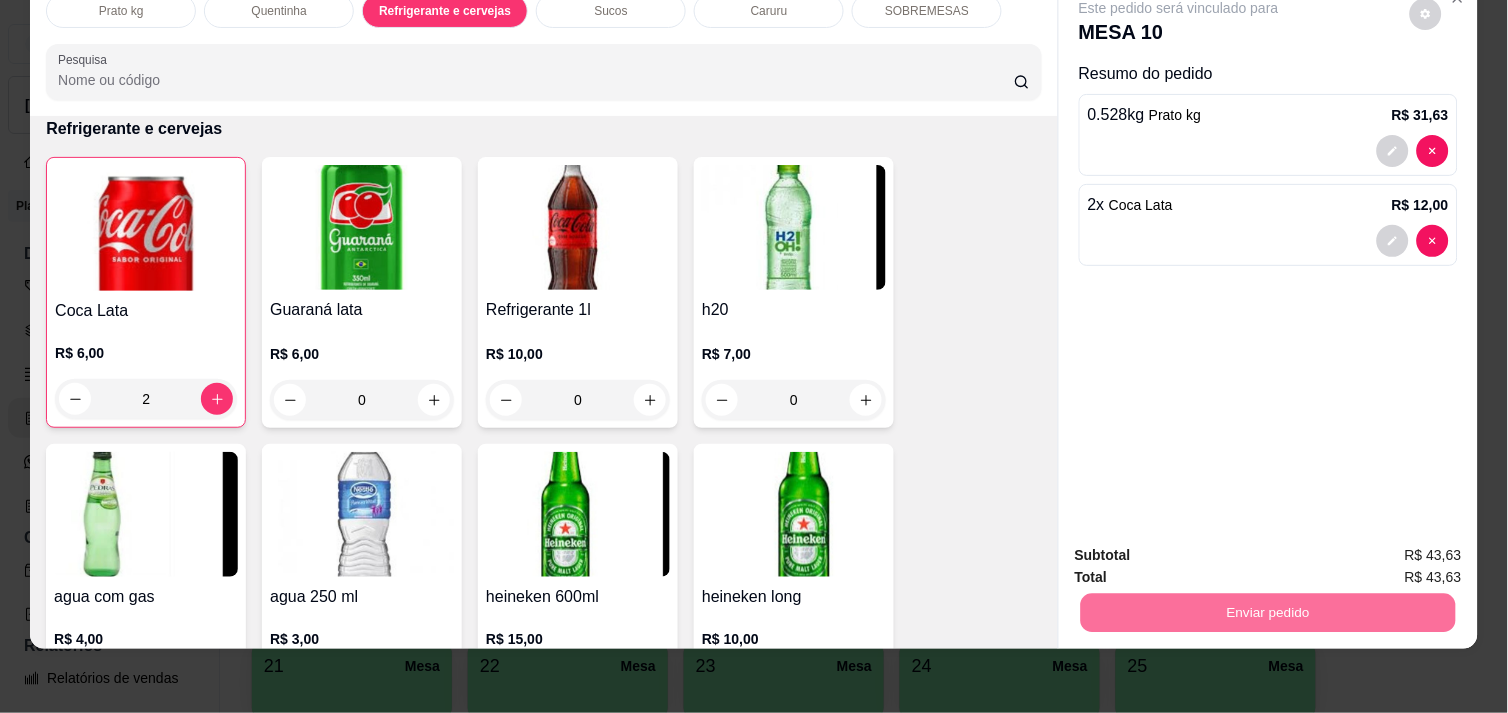 click on "Não registrar e enviar pedido" at bounding box center [1202, 547] 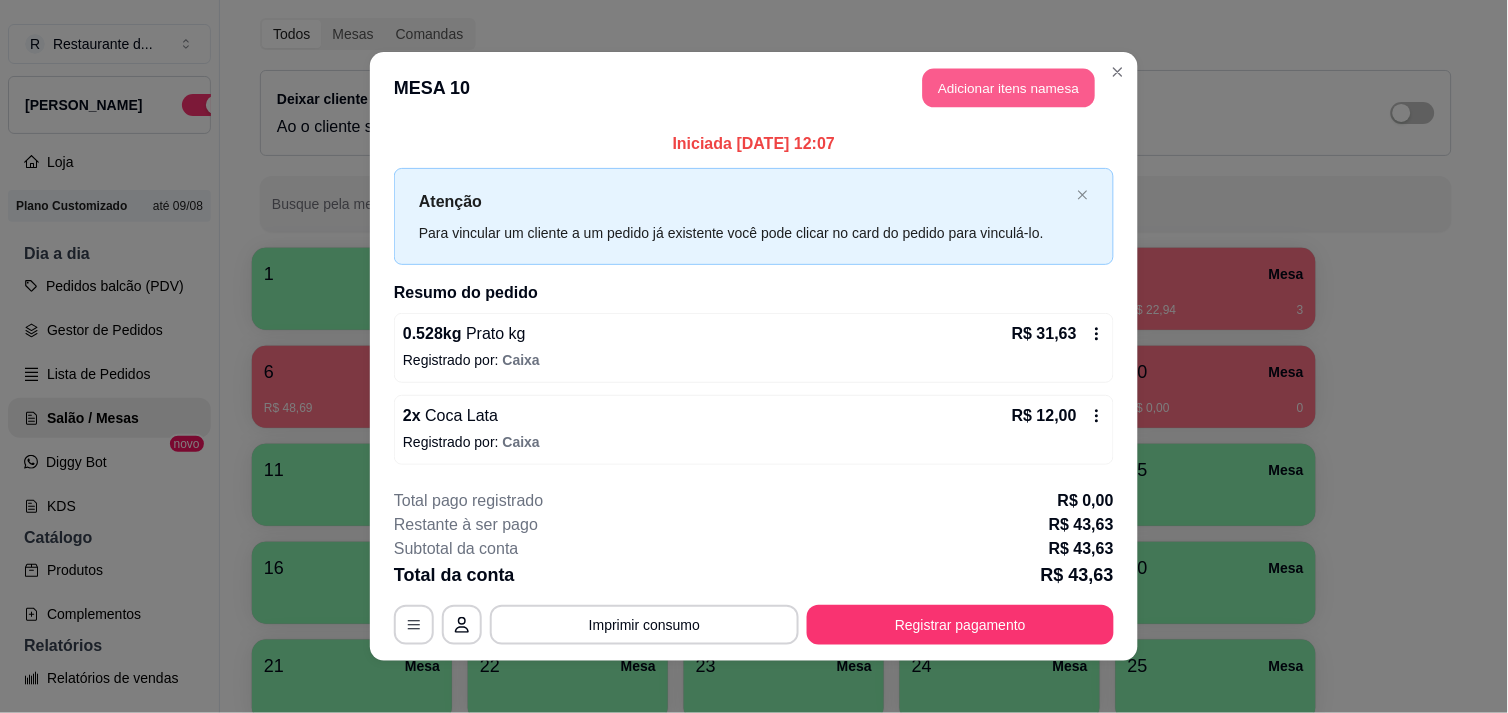 click on "Adicionar itens na  mesa" at bounding box center (1009, 88) 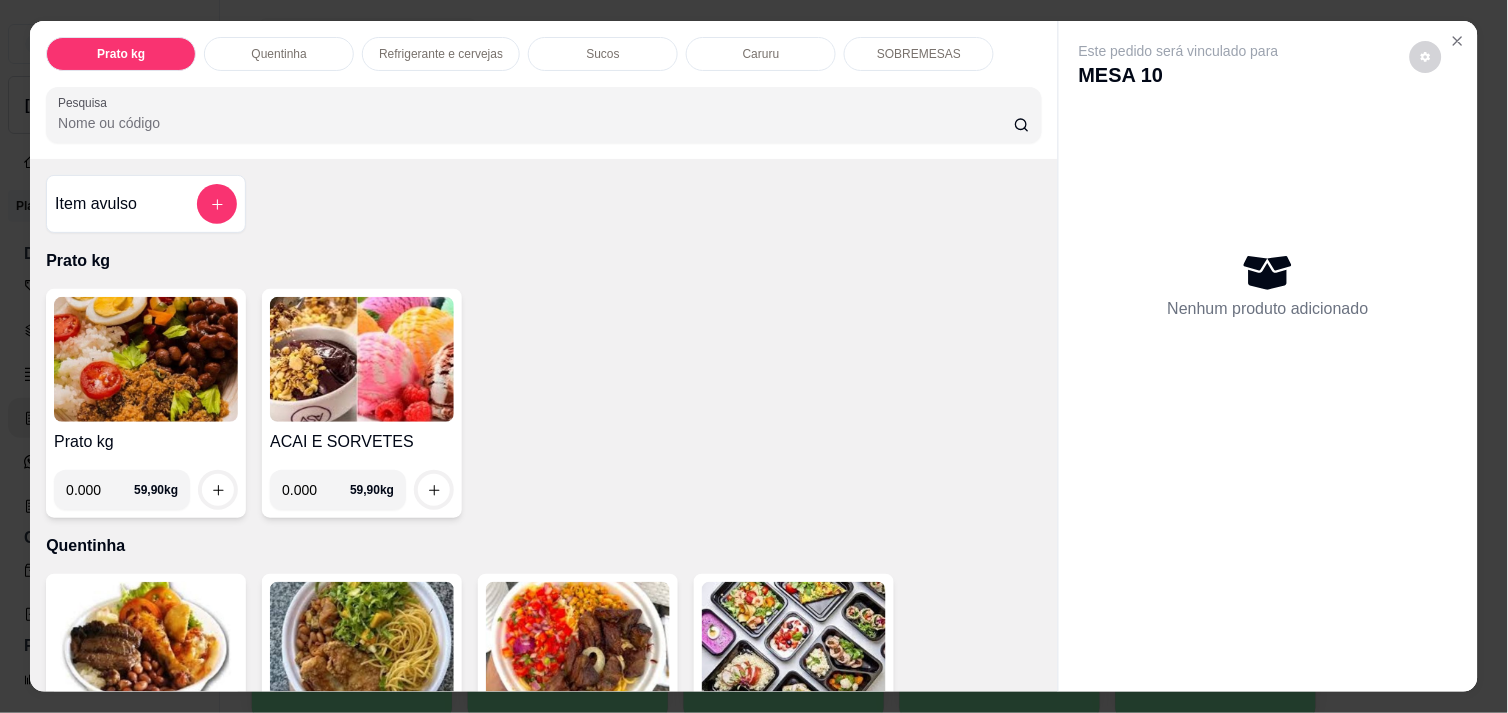 click on "0.000" at bounding box center [100, 490] 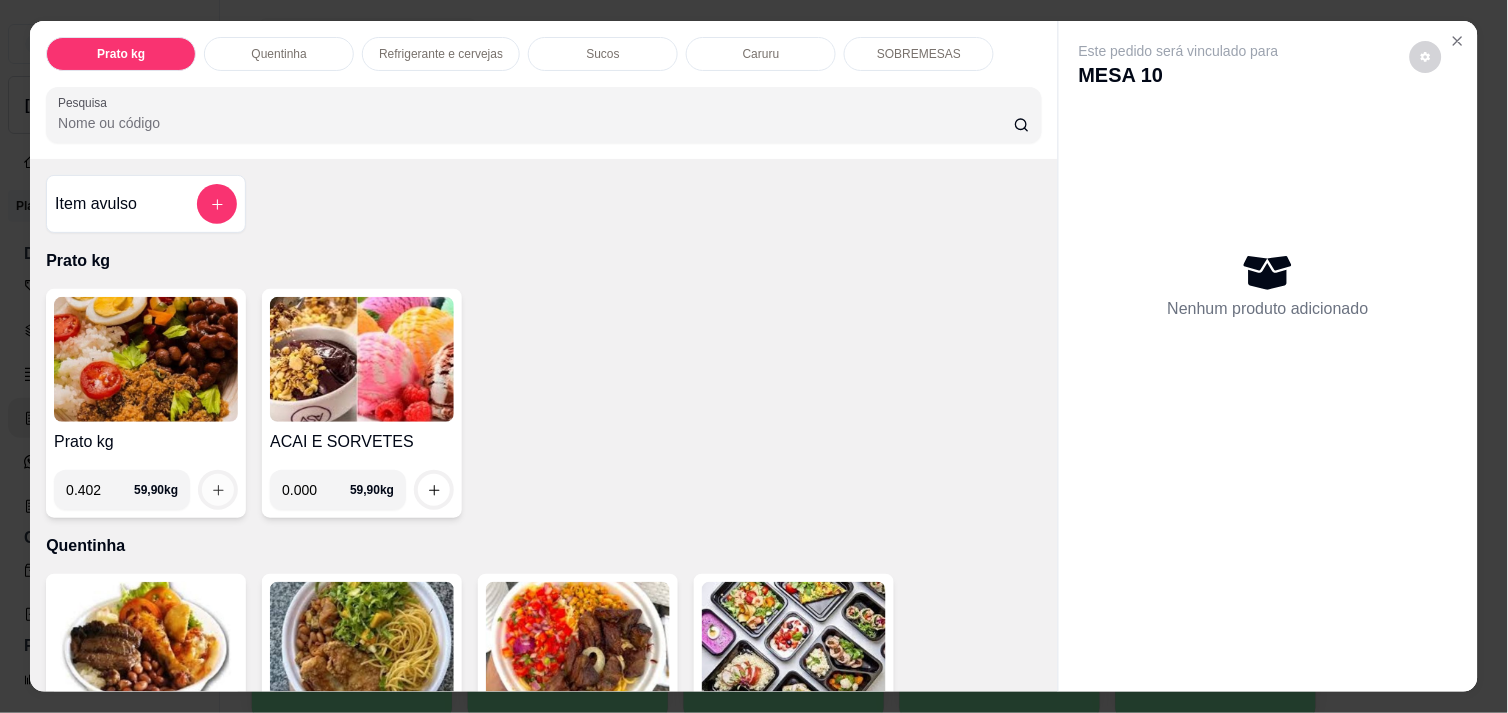 type on "0.402" 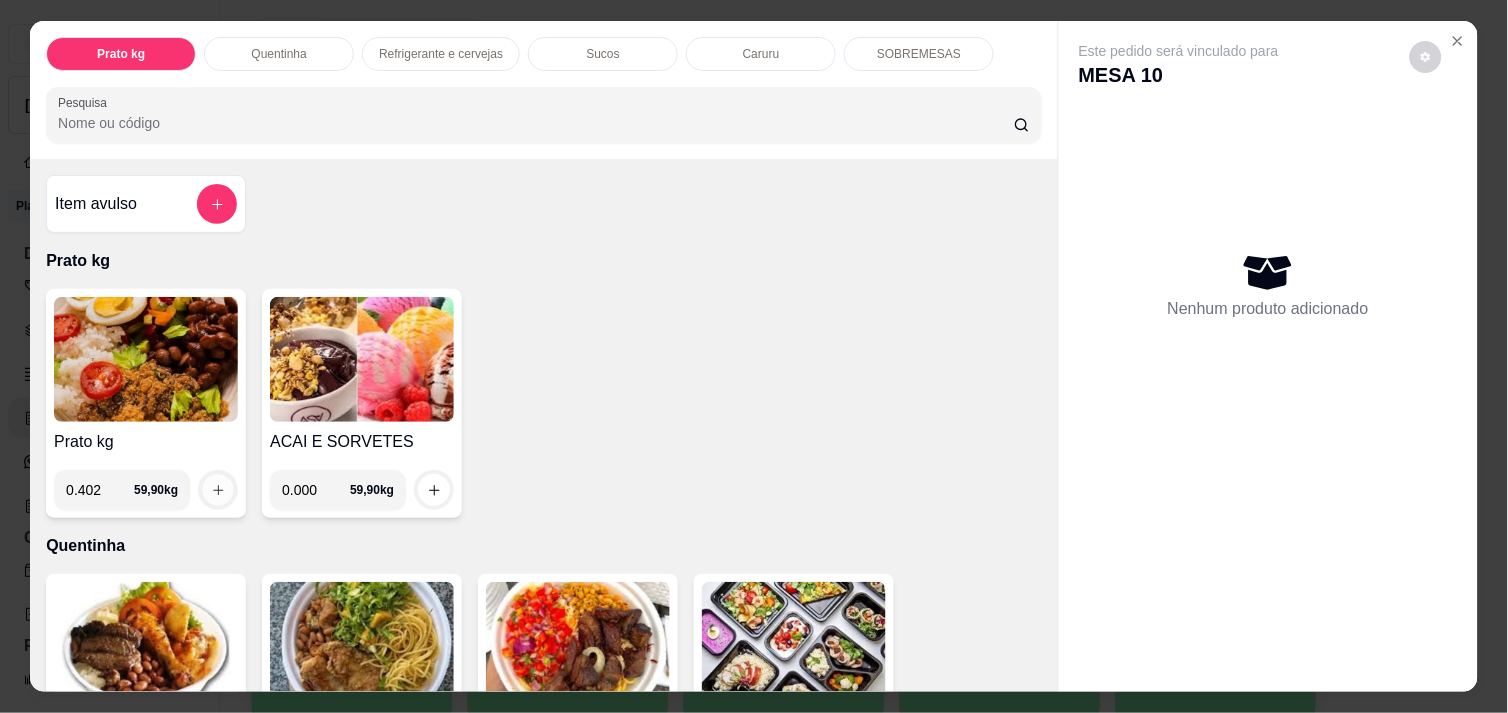 click 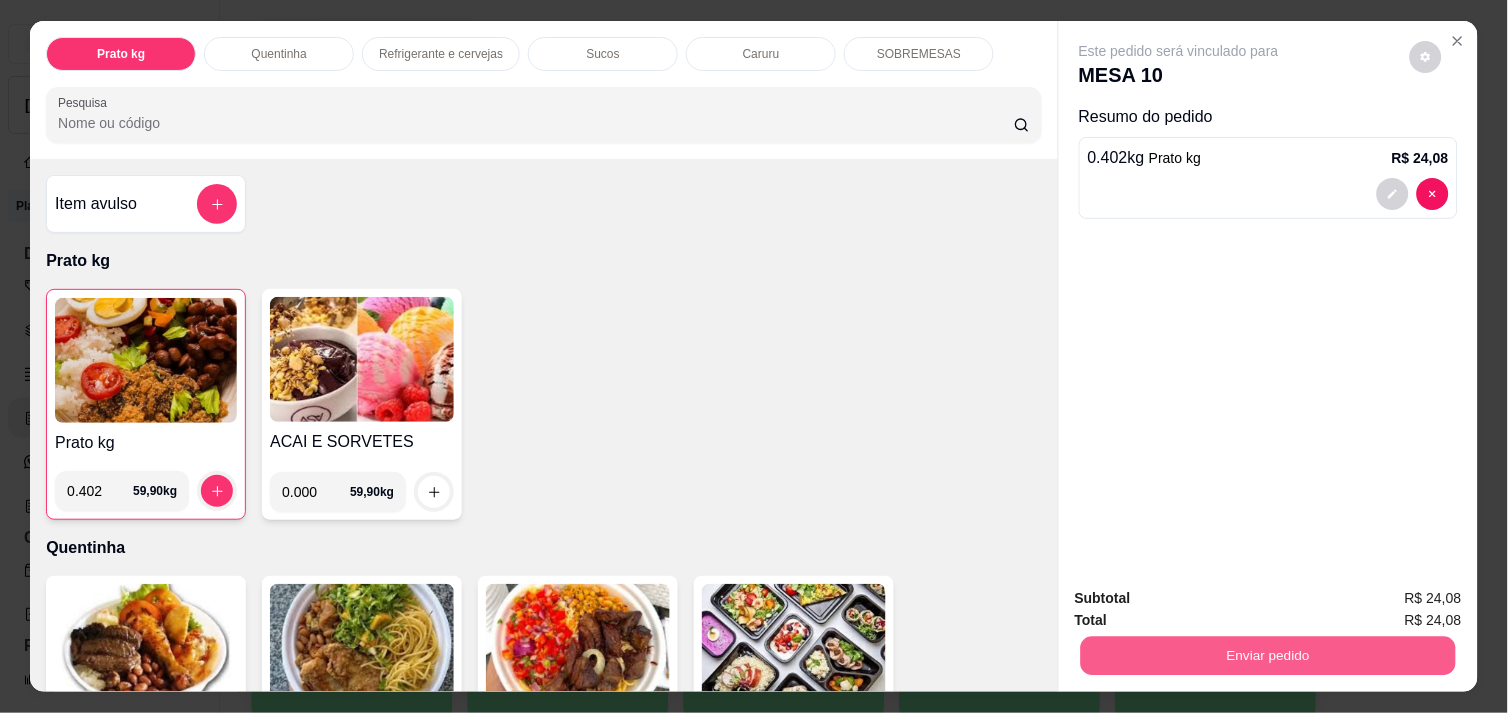 click on "Enviar pedido" at bounding box center [1268, 655] 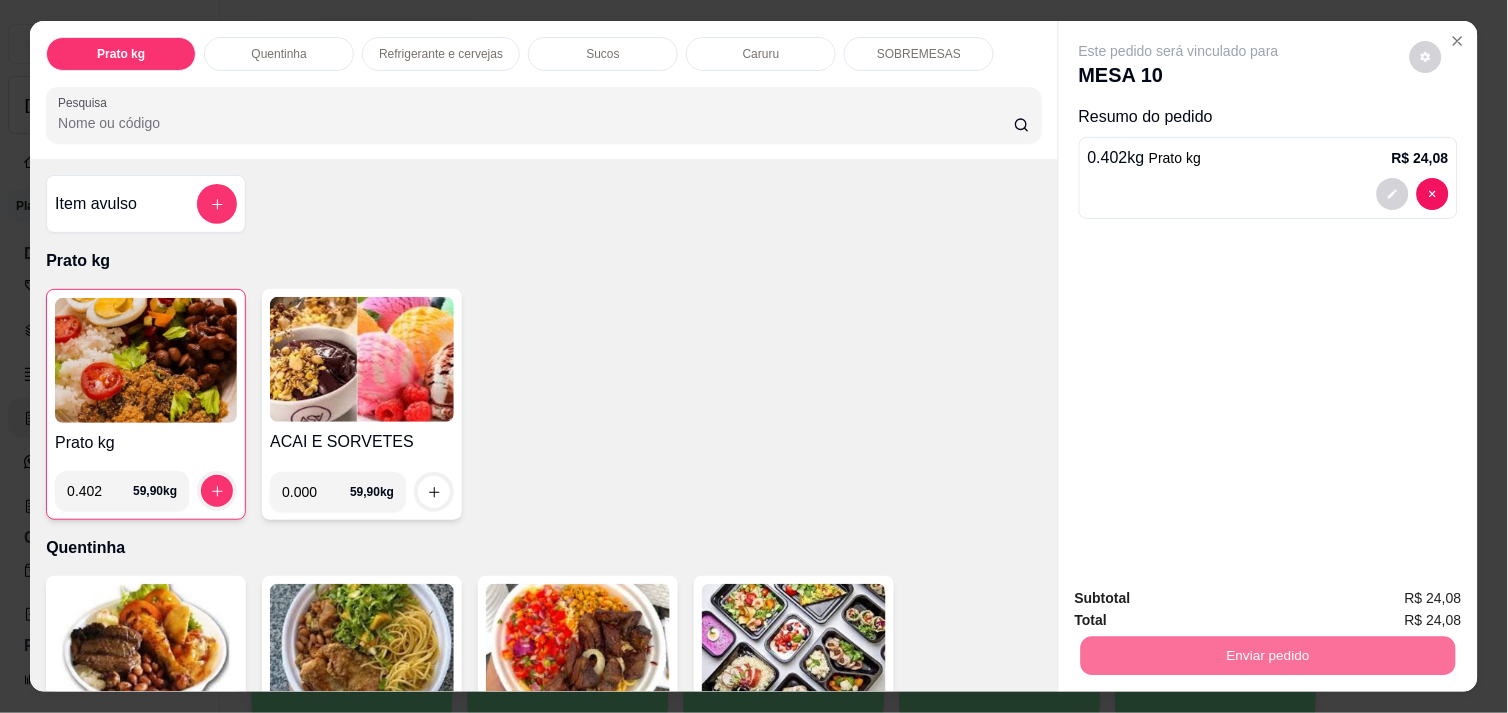click on "Não registrar e enviar pedido" at bounding box center (1202, 598) 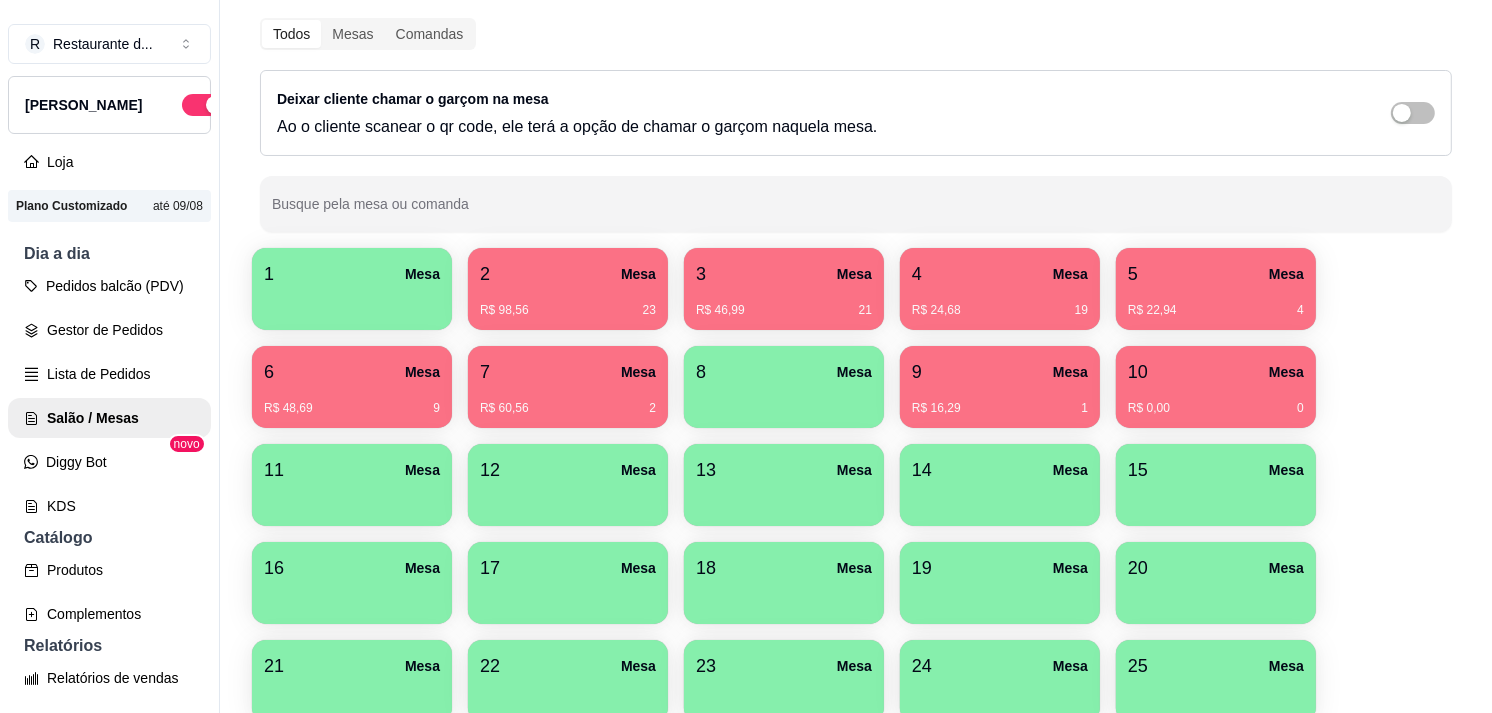 click on "4 Mesa" at bounding box center [1000, 274] 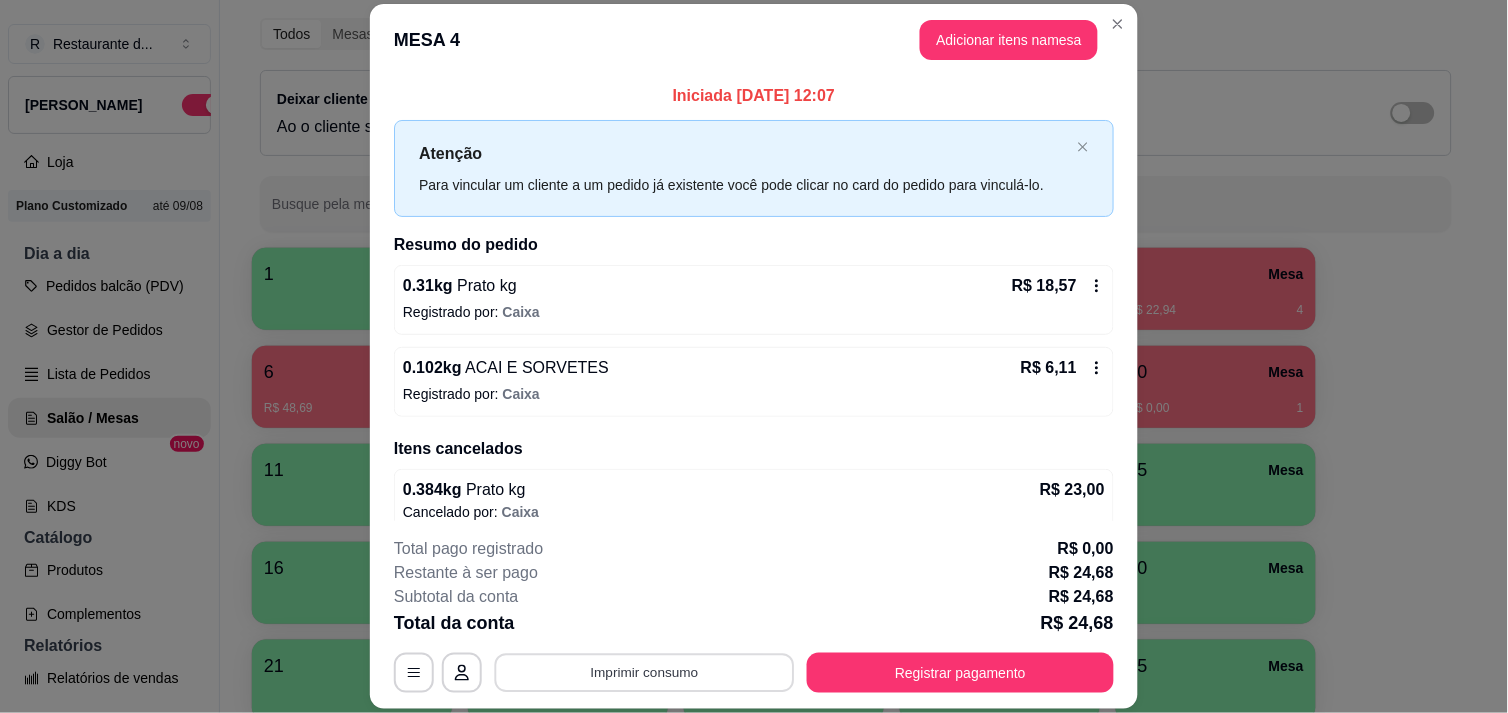 click on "Imprimir consumo" at bounding box center [645, 673] 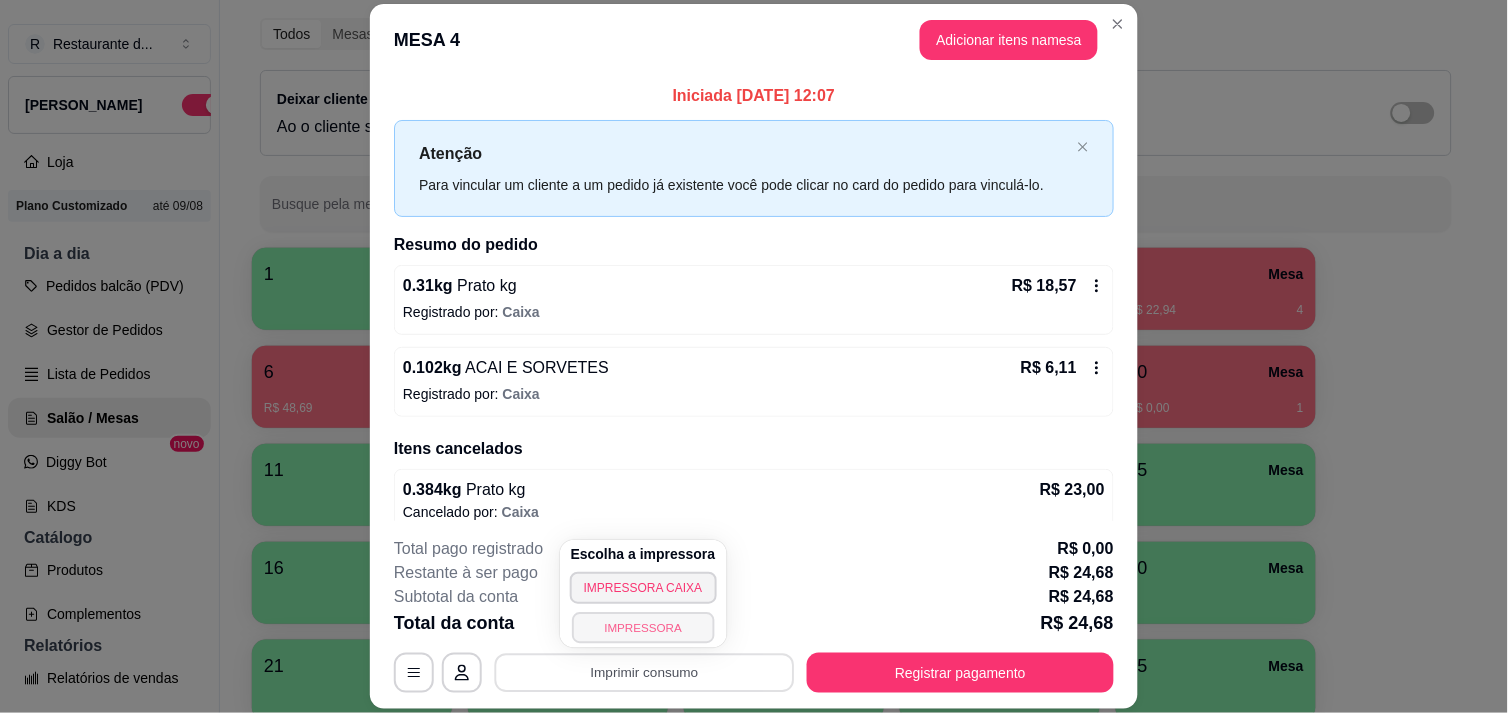 click on "IMPRESSORA" at bounding box center (643, 627) 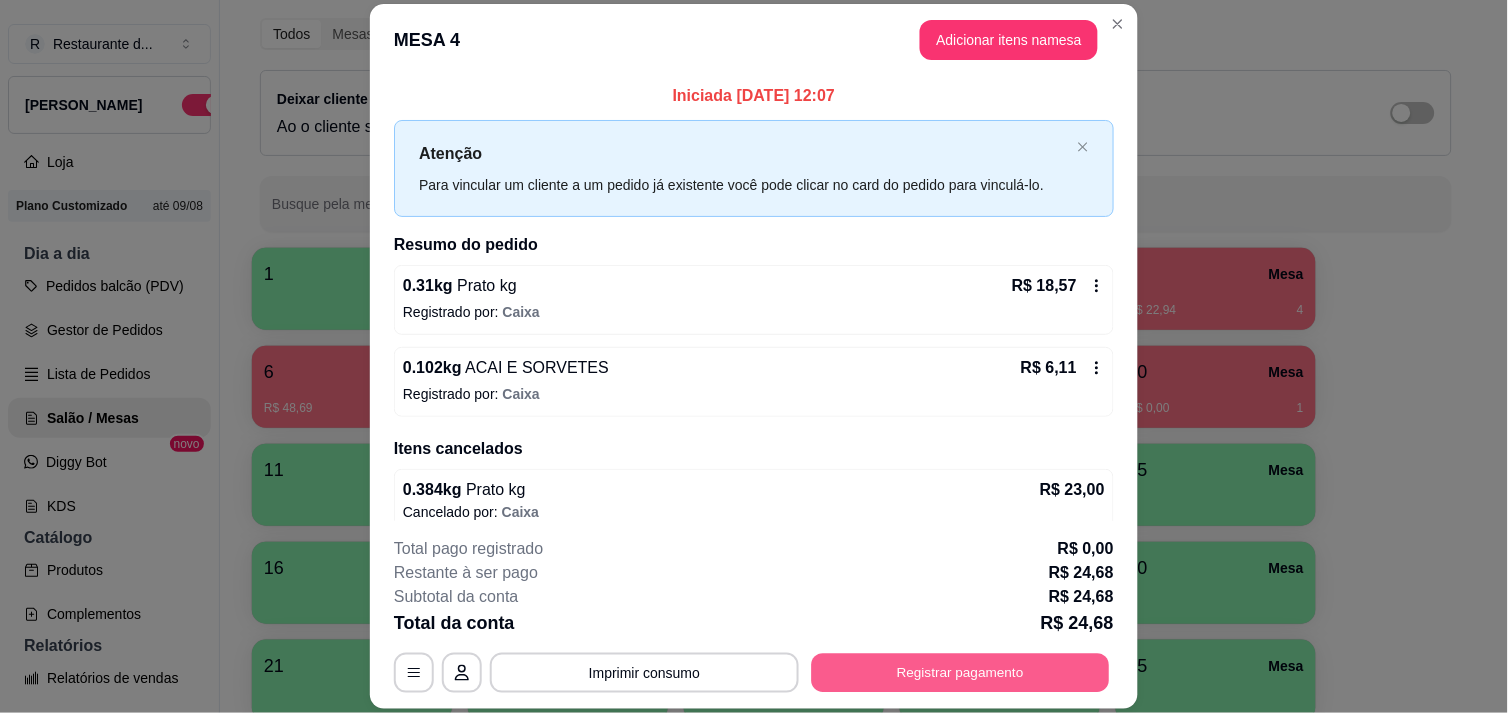 click on "Registrar pagamento" at bounding box center (961, 673) 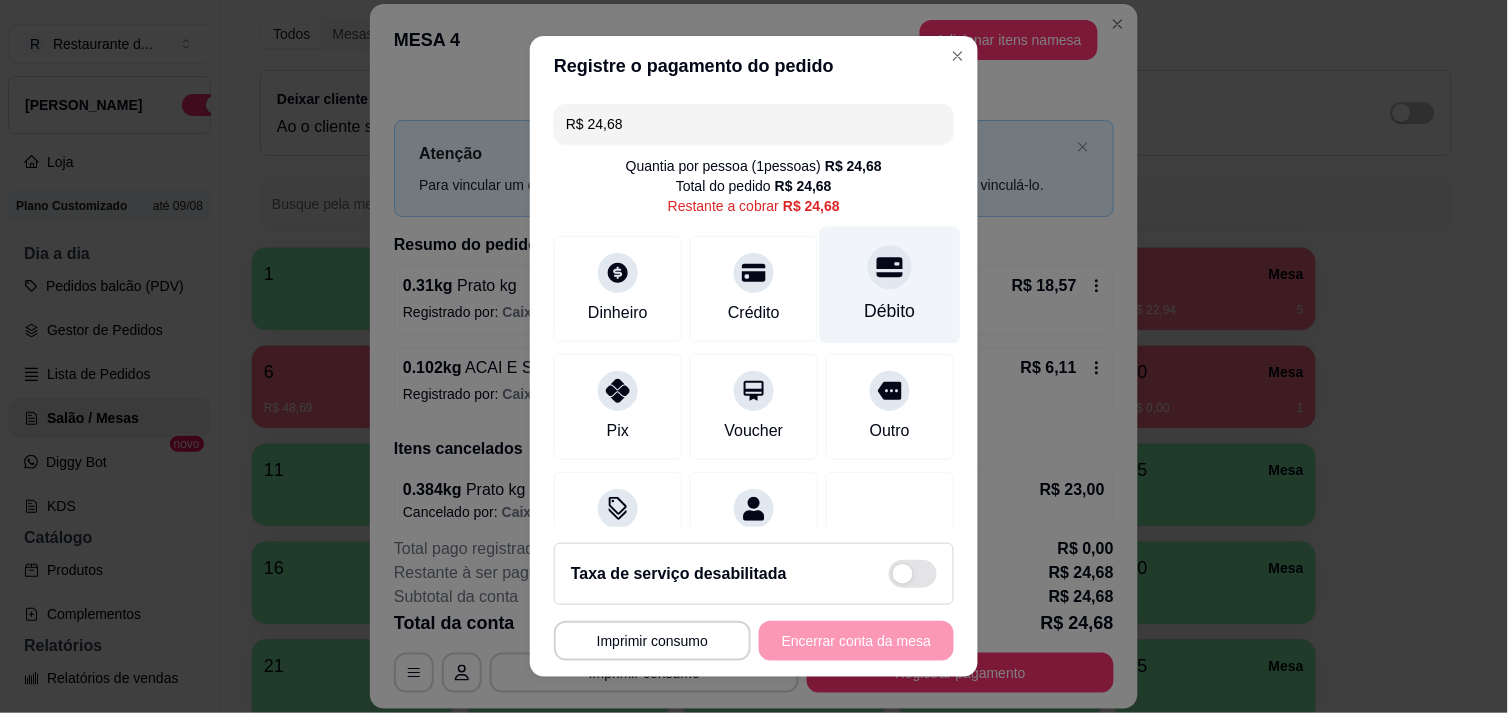click 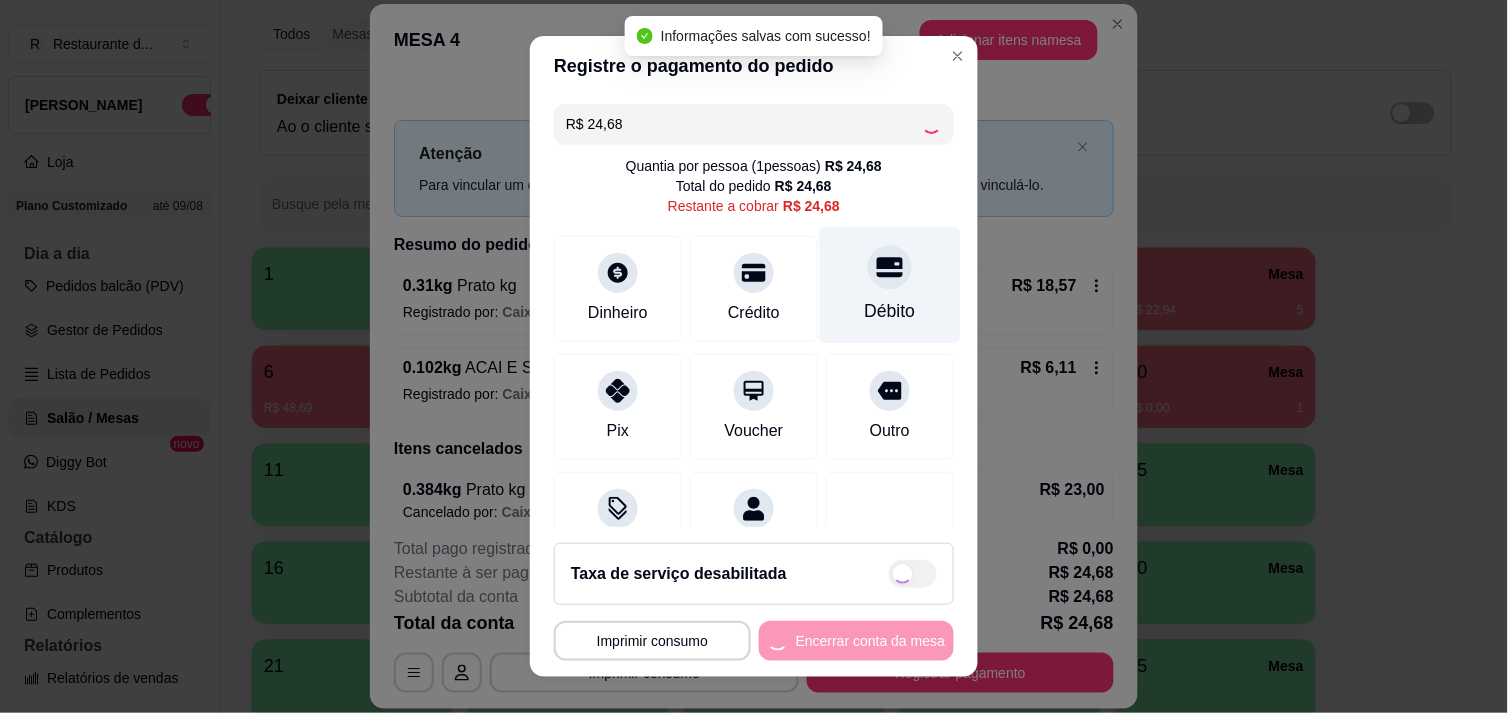 type on "R$ 0,00" 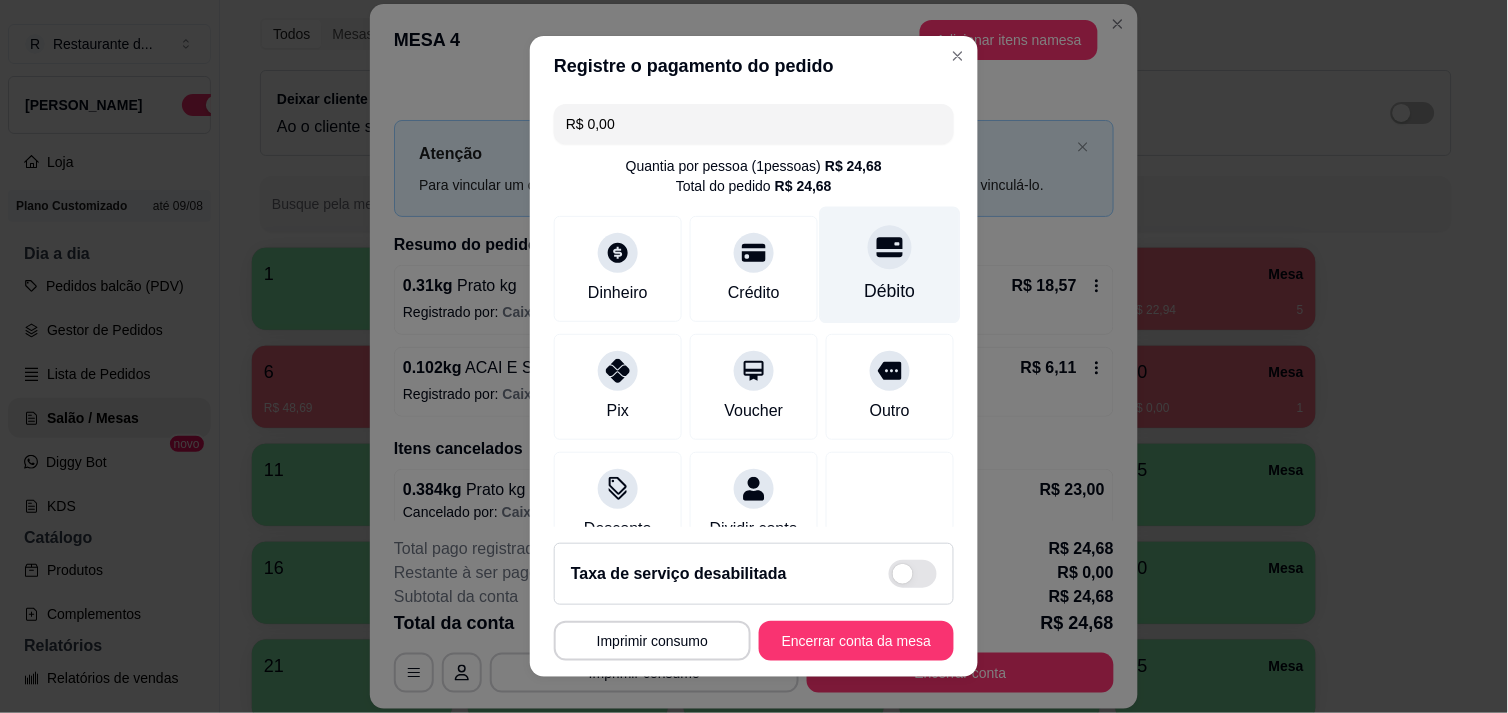 click on "Débito" at bounding box center (890, 291) 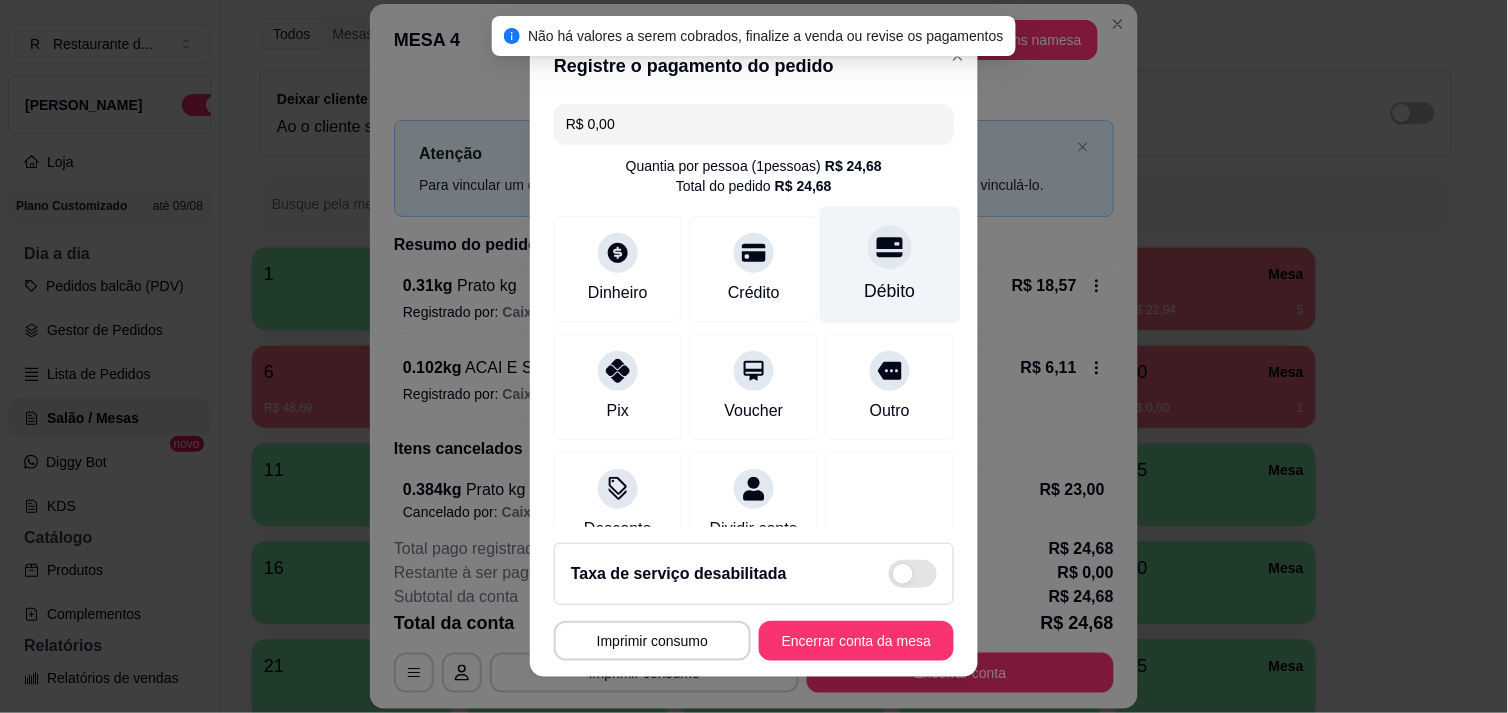 click on "Débito" at bounding box center [890, 291] 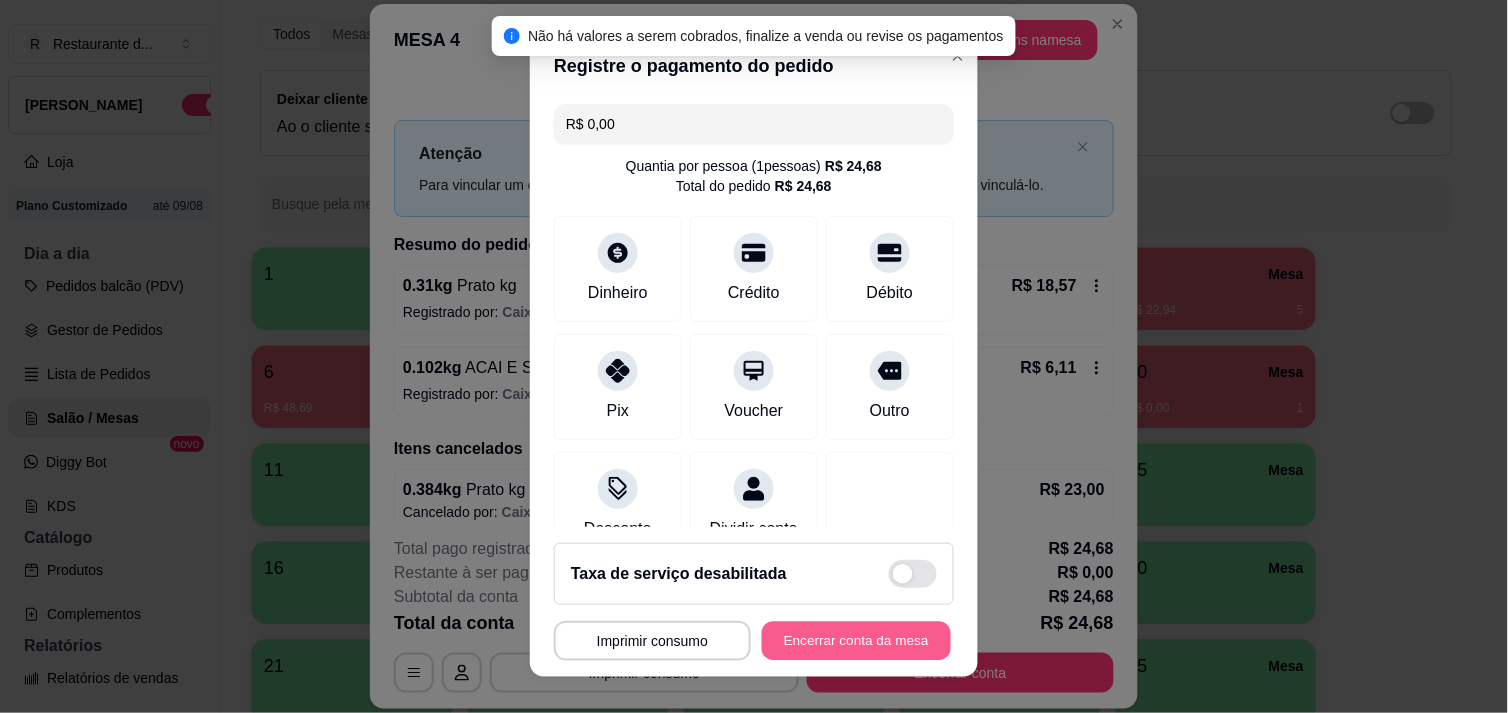 click on "Encerrar conta da mesa" at bounding box center [856, 641] 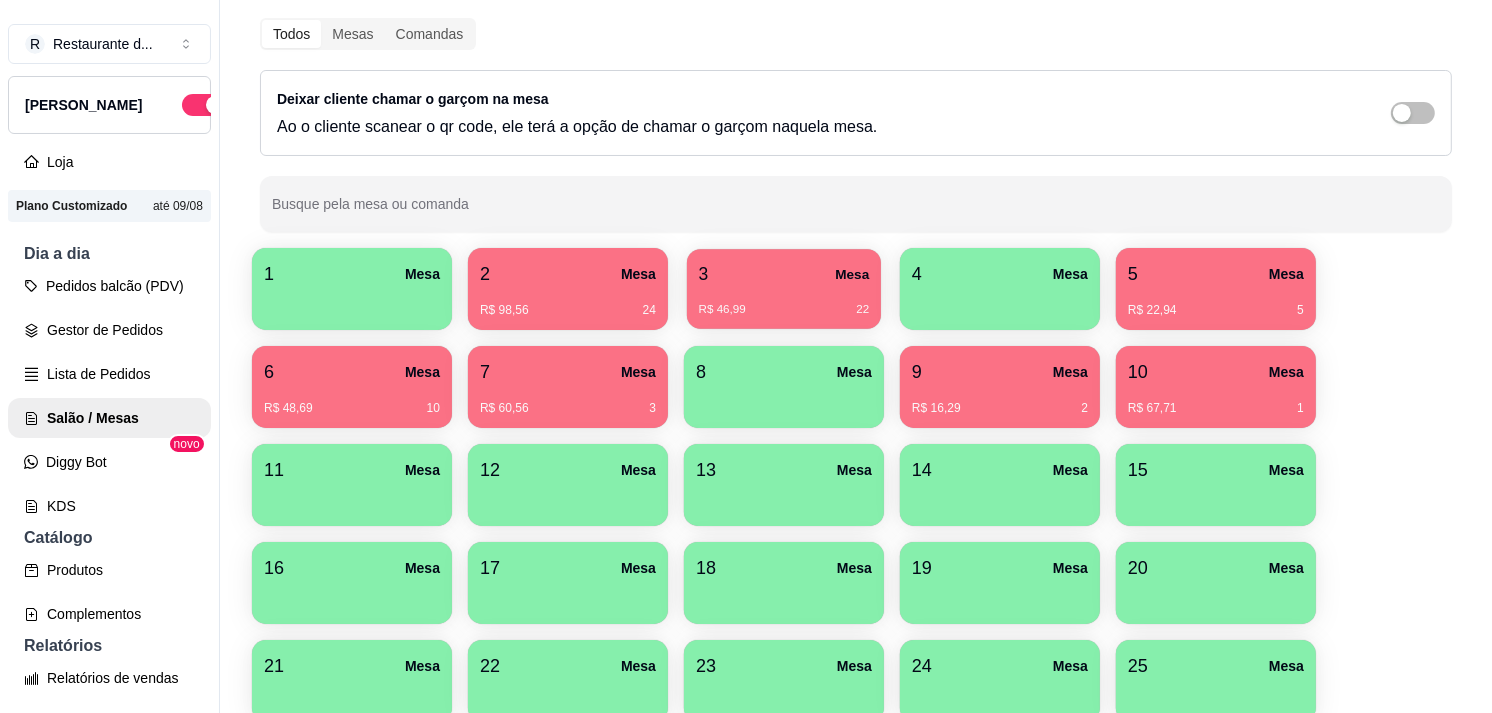 click on "R$ 46,99 22" at bounding box center [784, 302] 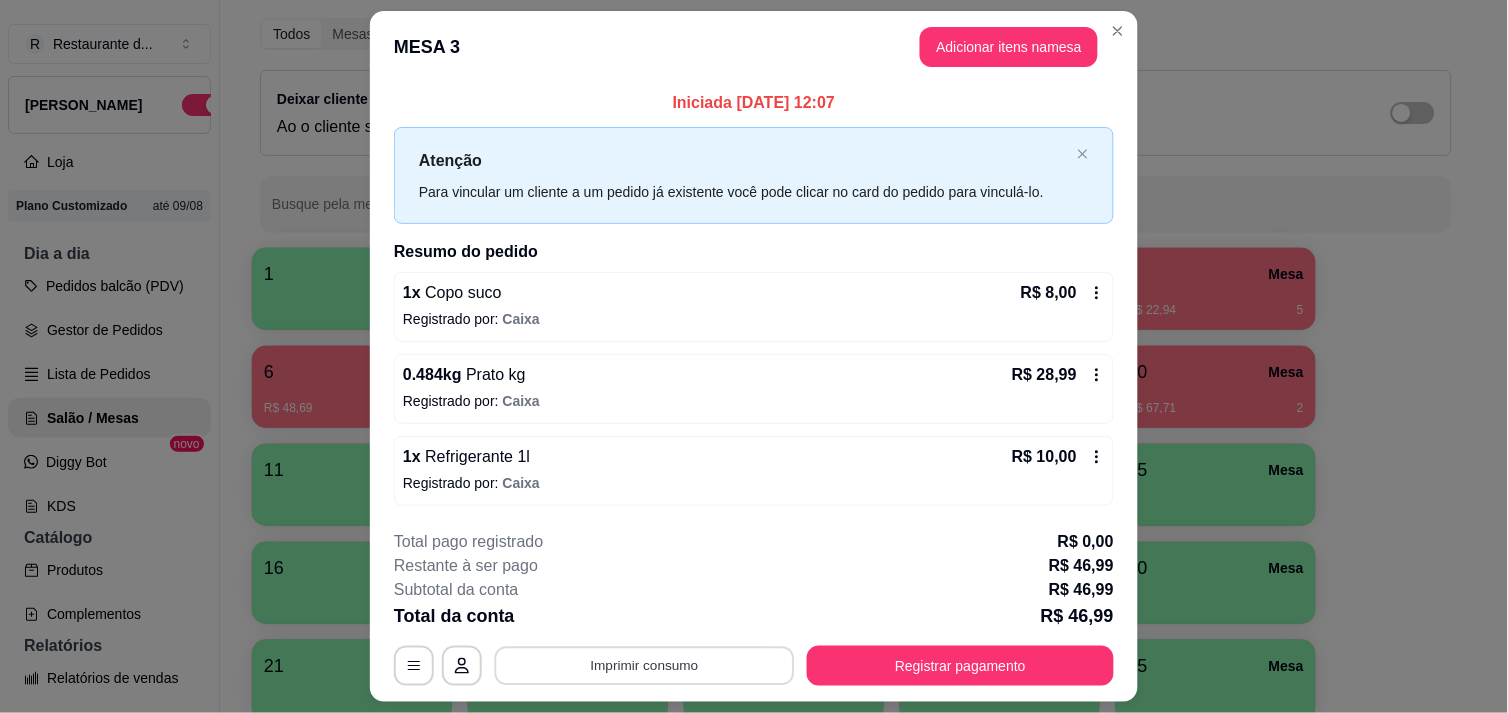 click on "Imprimir consumo" at bounding box center [645, 666] 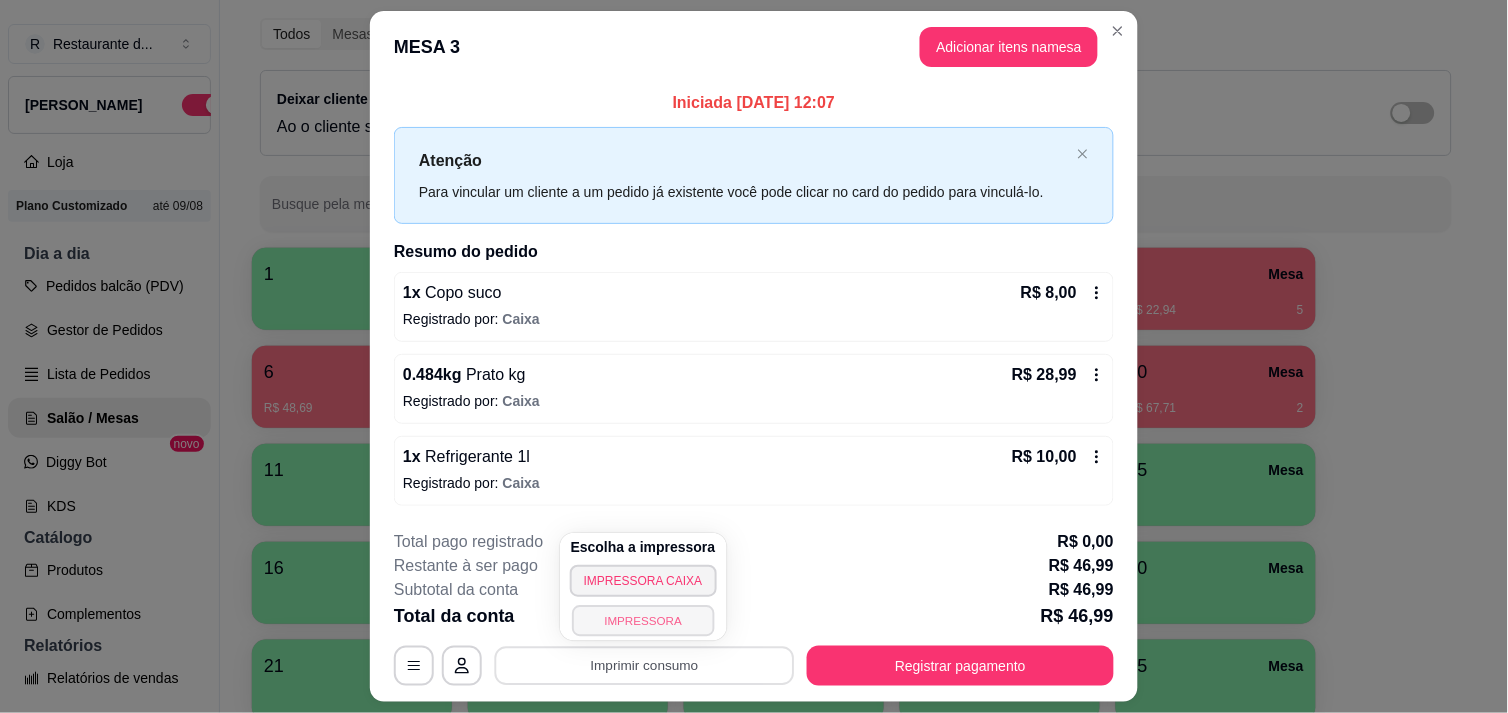 click on "IMPRESSORA" at bounding box center (643, 620) 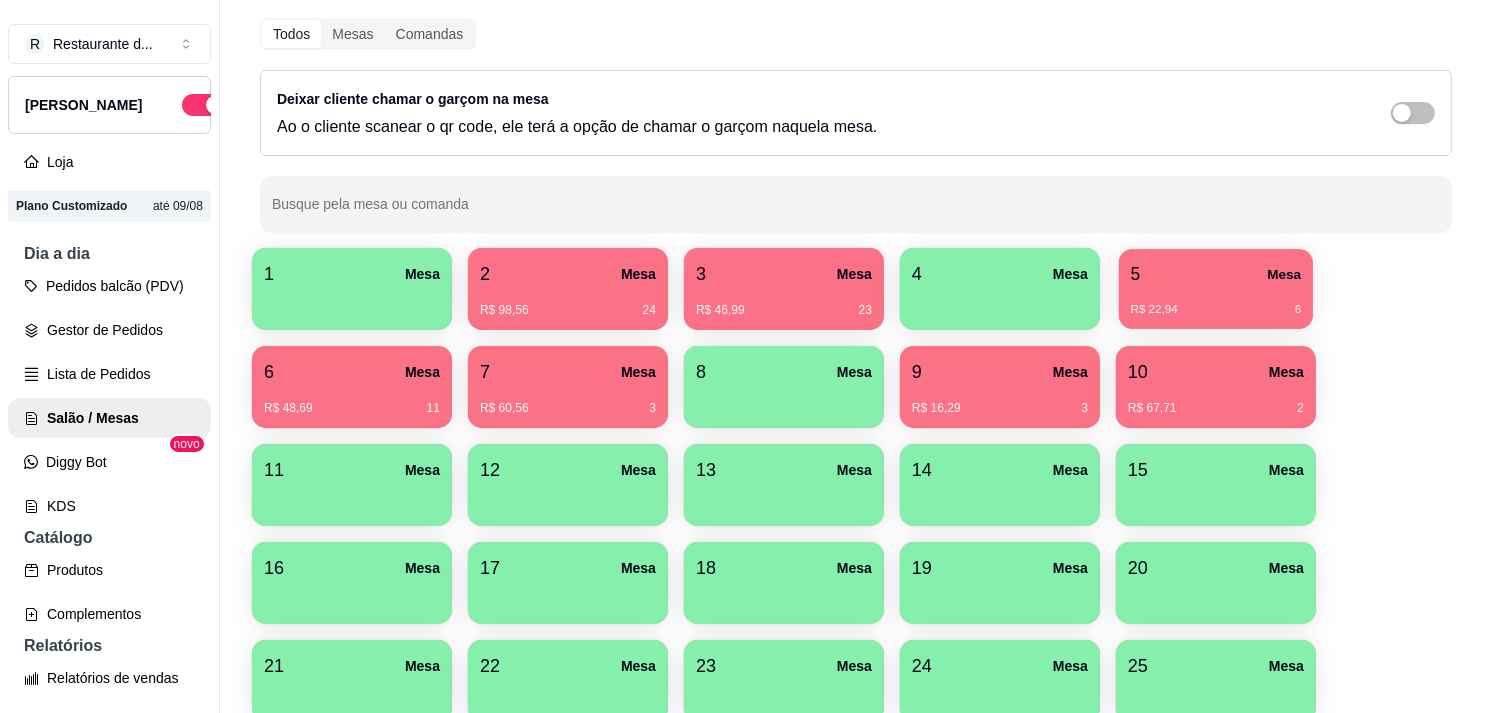 click on "R$ 22,94 6" at bounding box center (1216, 302) 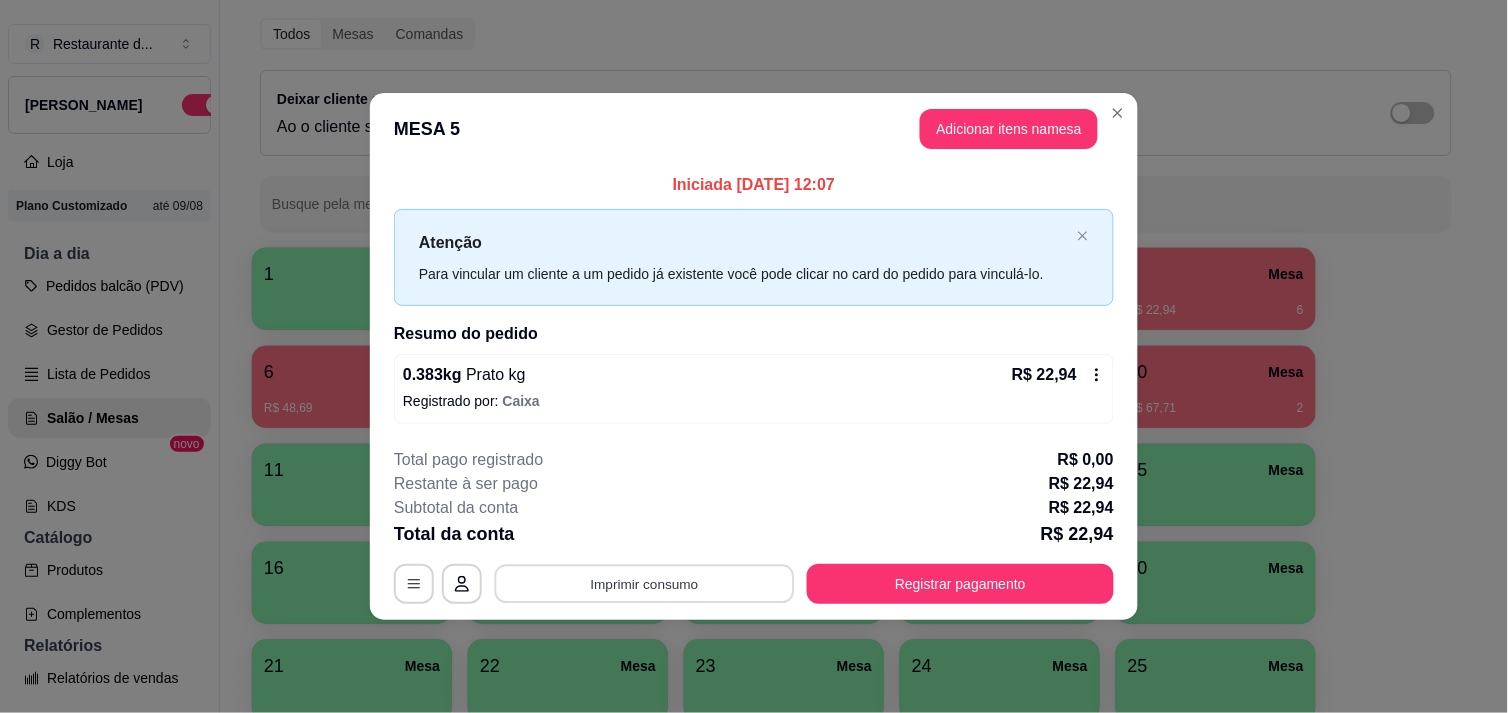 click on "Imprimir consumo" at bounding box center [645, 584] 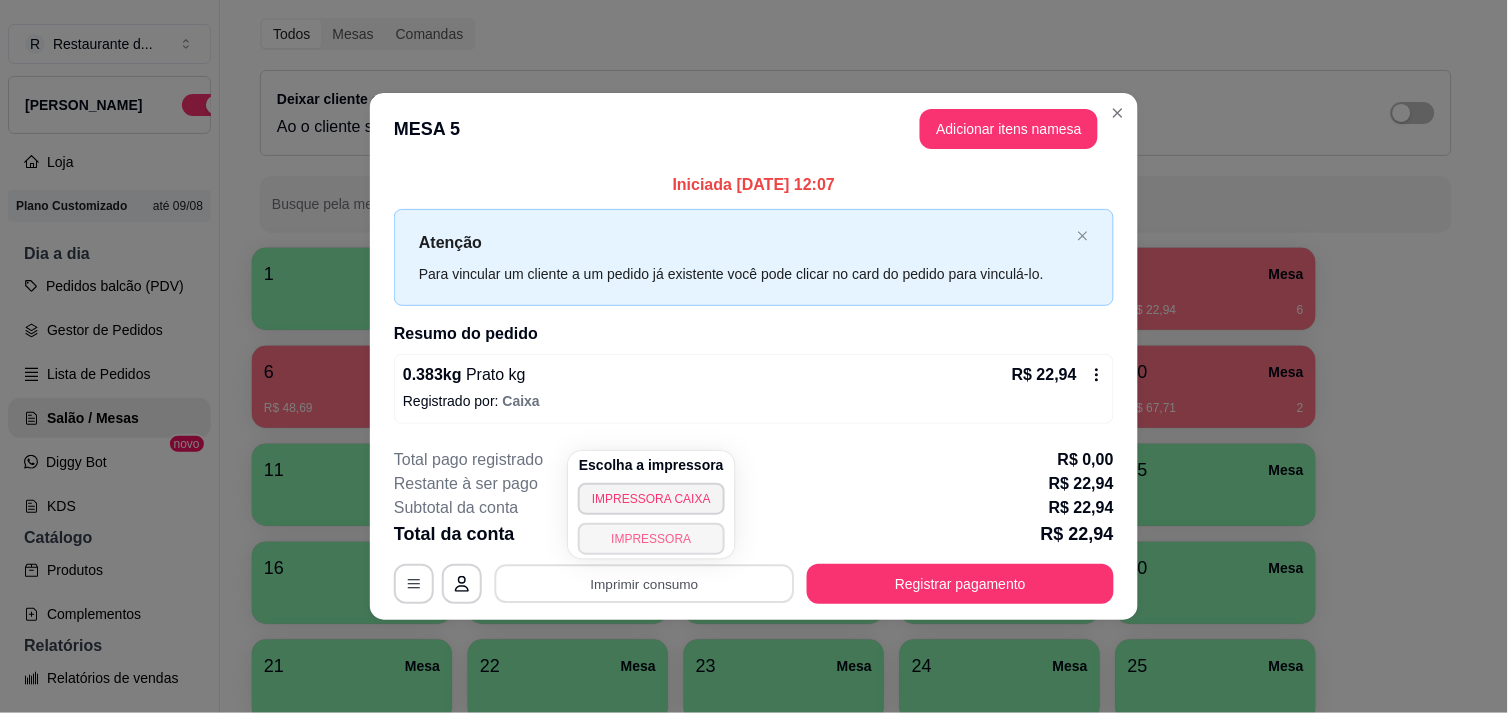 click on "IMPRESSORA" at bounding box center [651, 539] 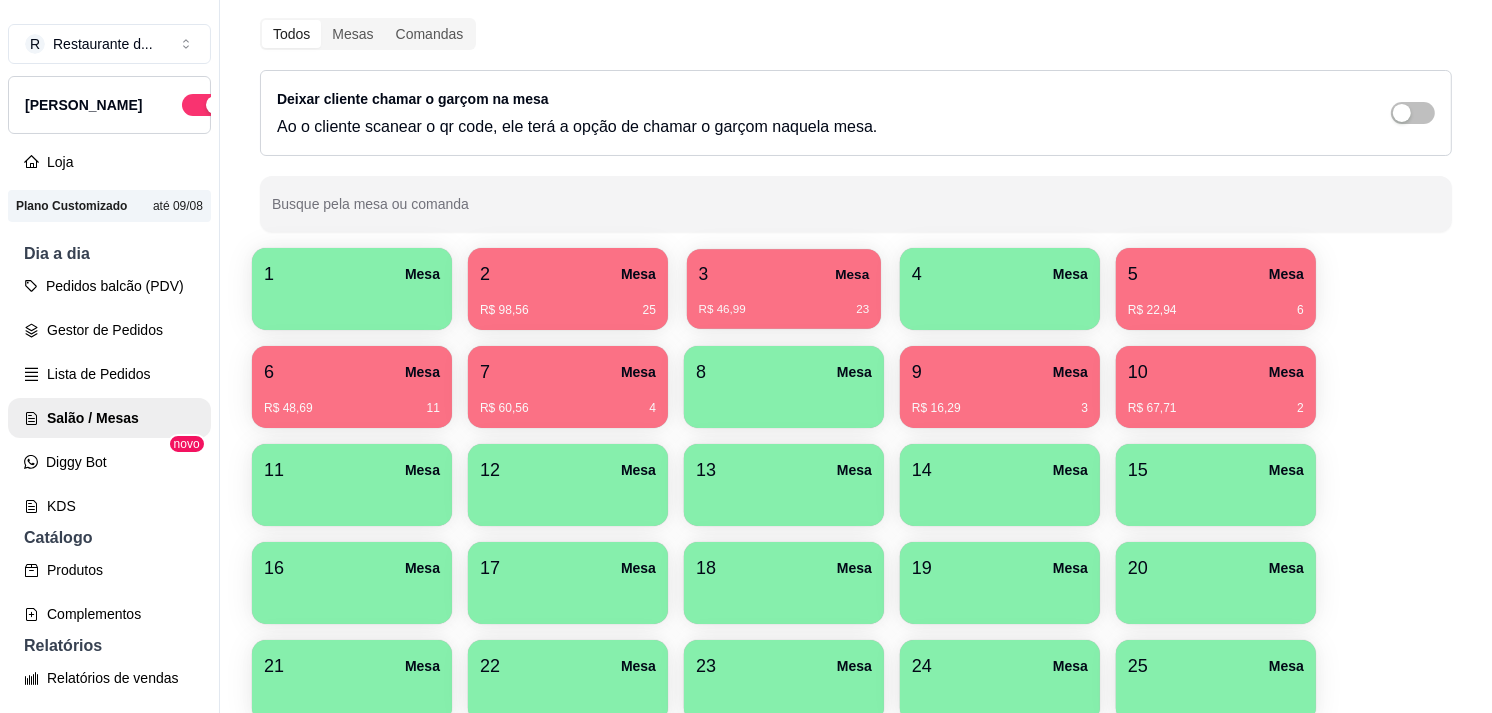 click on "R$ 46,99 23" at bounding box center (784, 310) 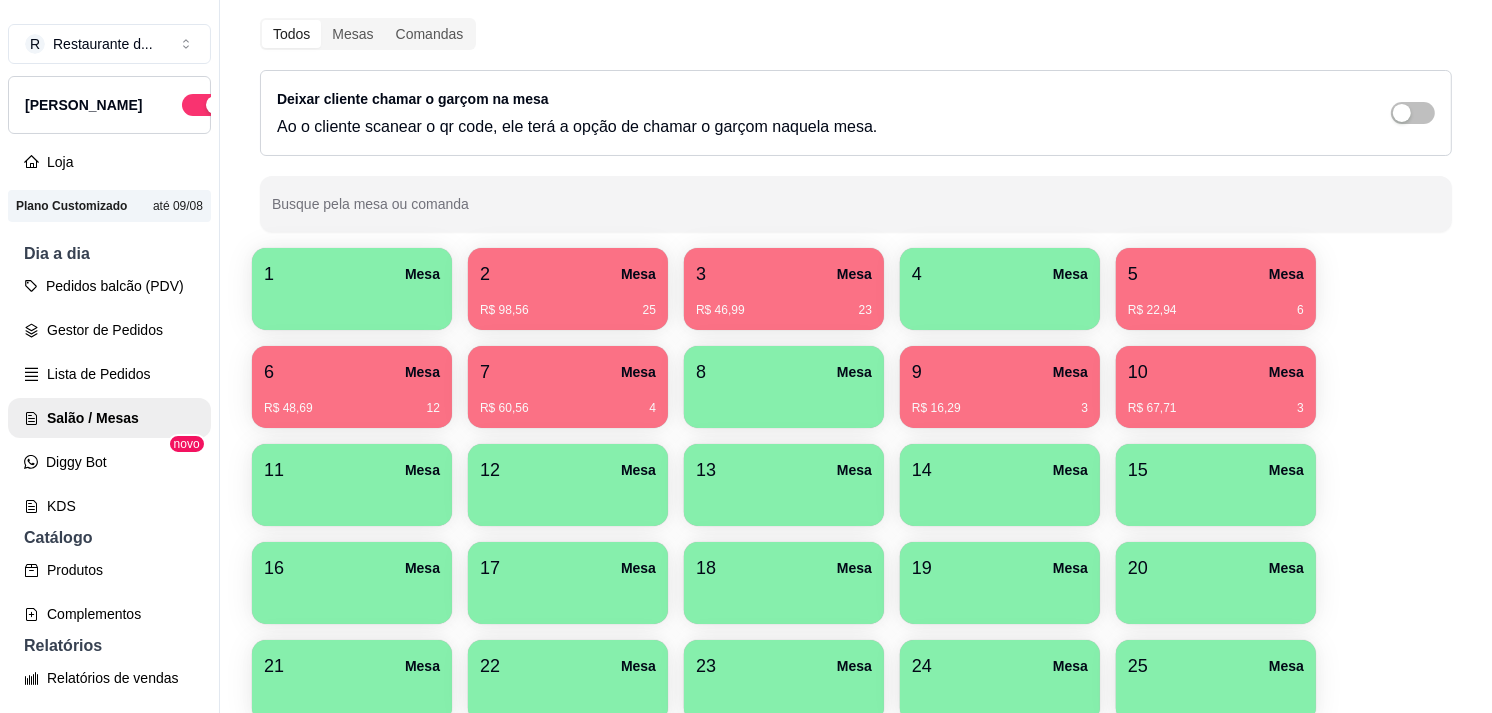 click on "5 Mesa" at bounding box center (1216, 274) 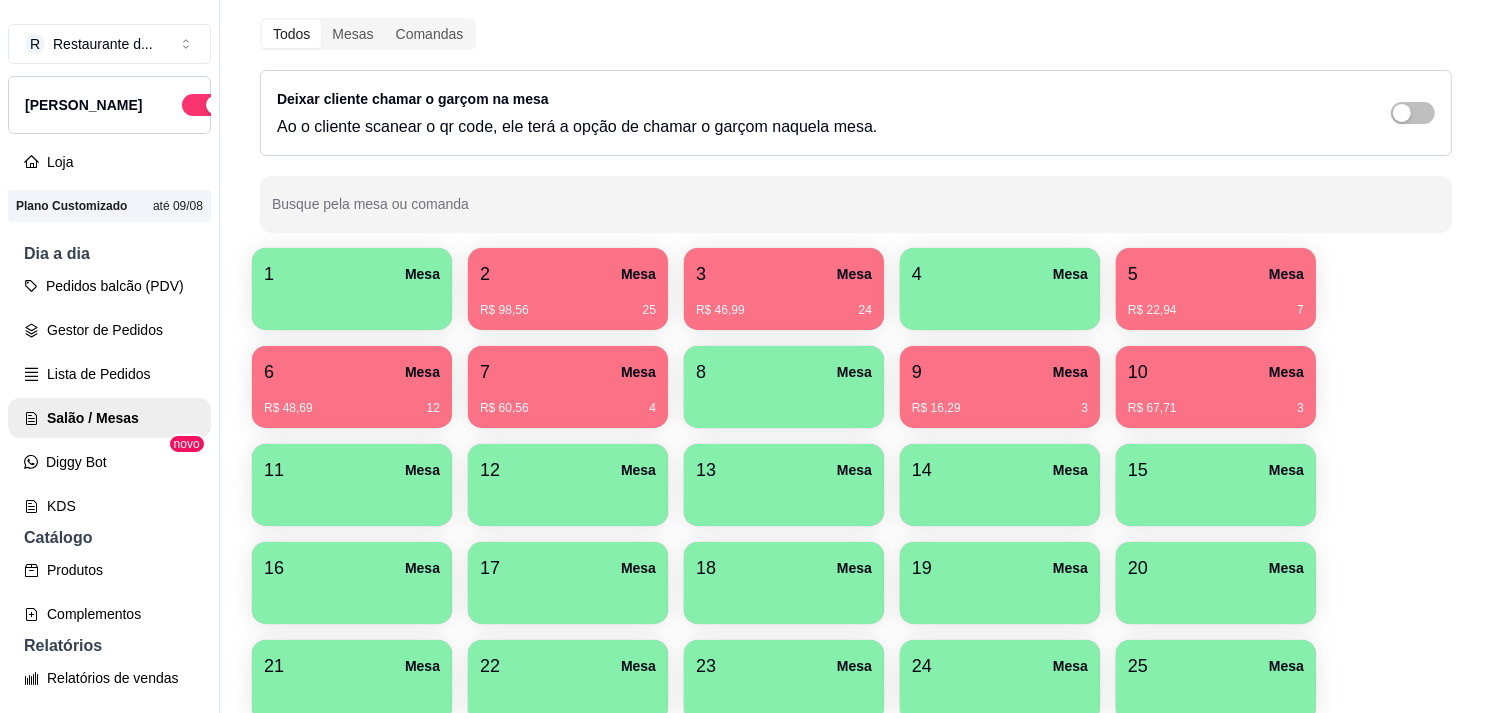 click on "3 Mesa" at bounding box center (784, 274) 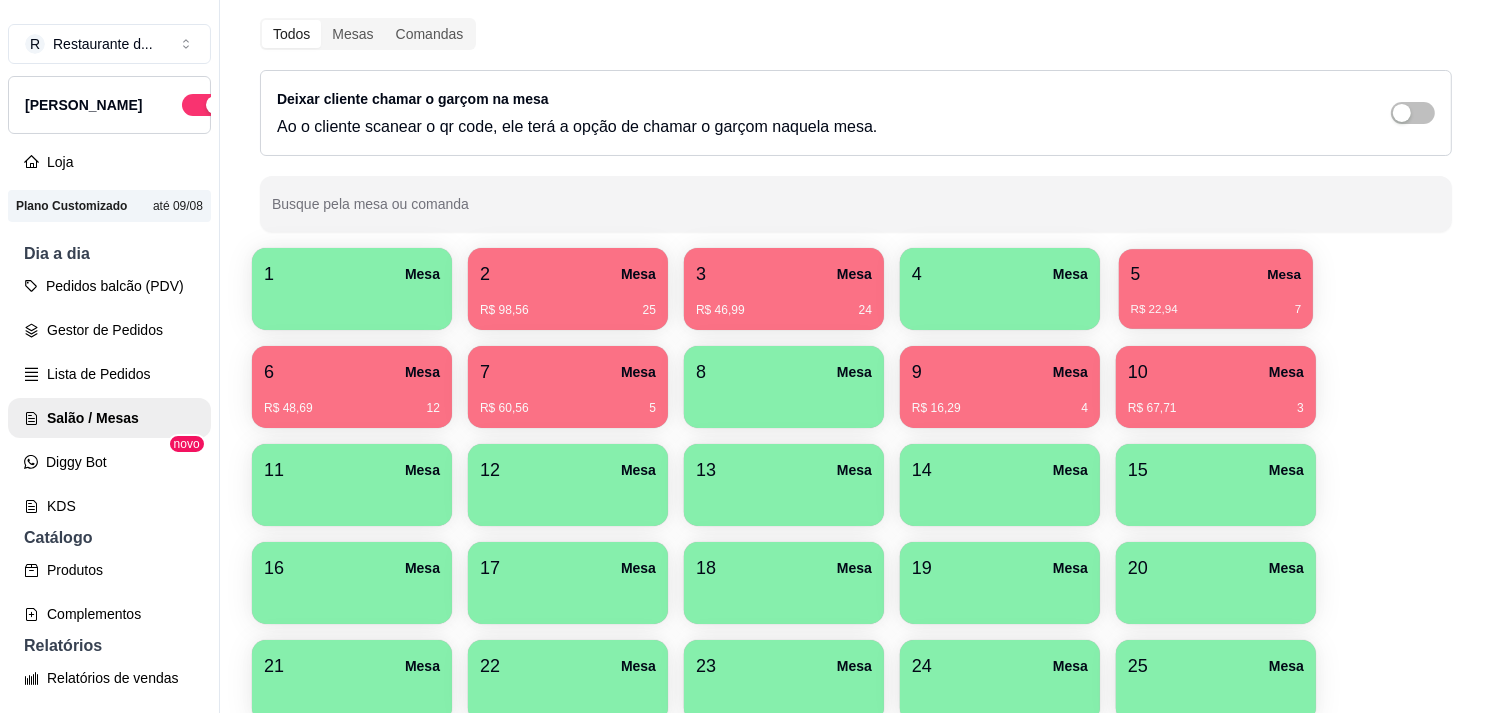 click on "5 Mesa" at bounding box center (1216, 274) 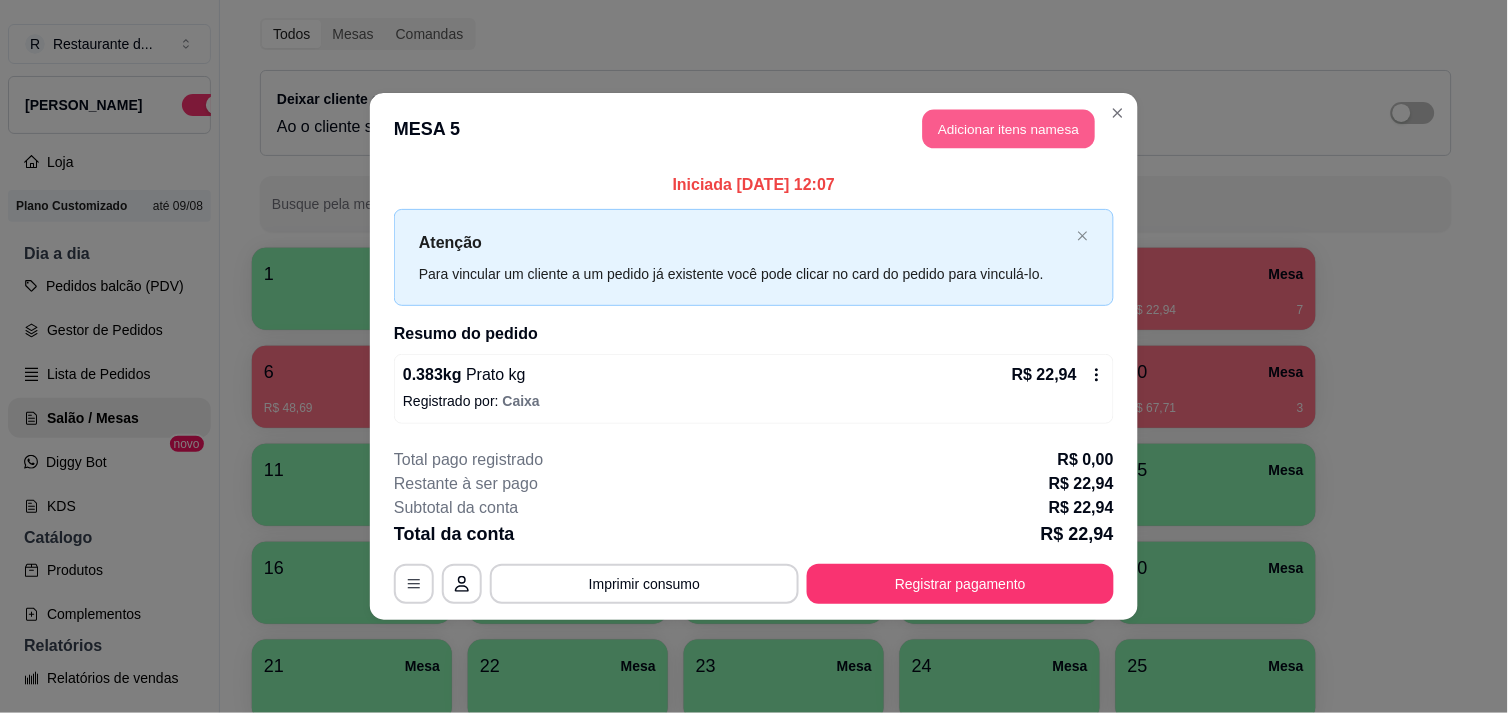 click on "Adicionar itens na  mesa" at bounding box center [1009, 129] 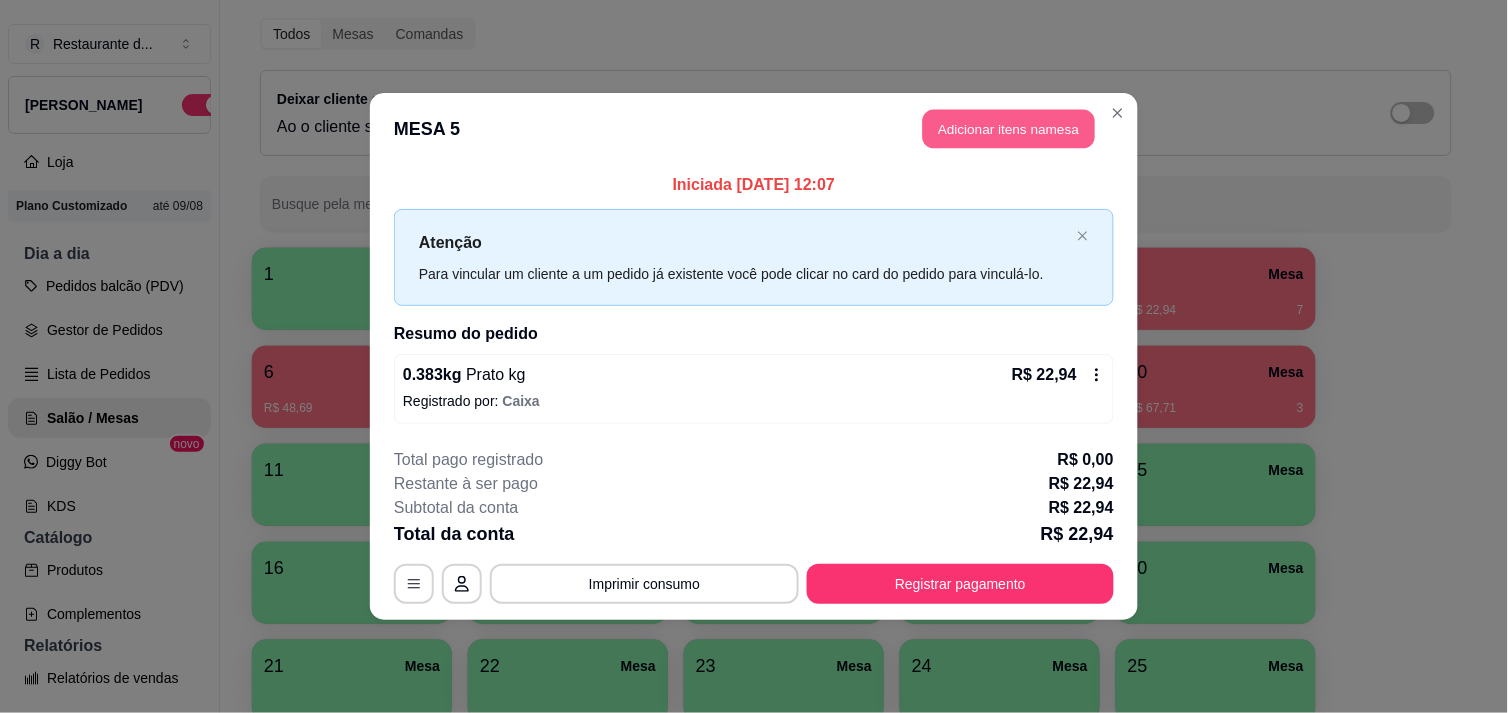 click on "Adicionar itens na  mesa" at bounding box center [1009, 129] 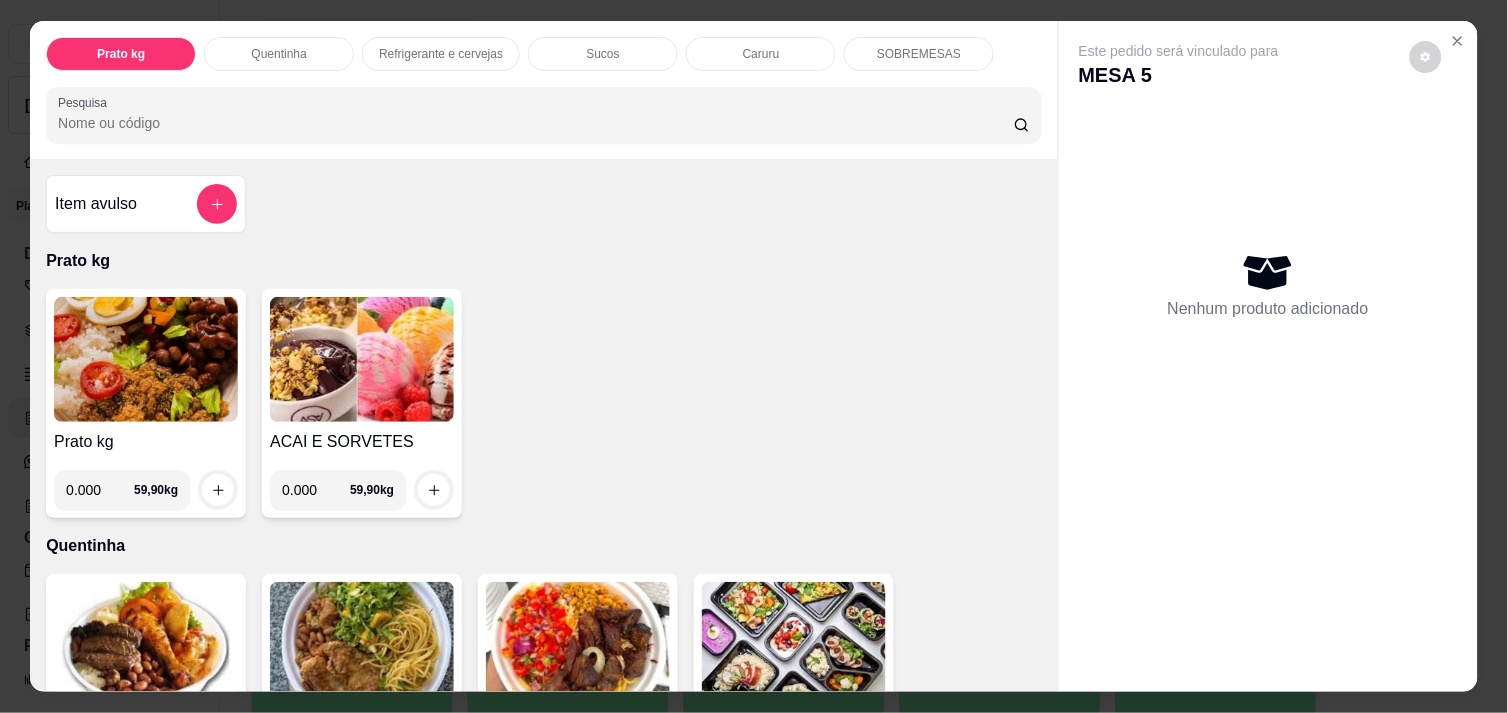click on "0.000" at bounding box center [100, 490] 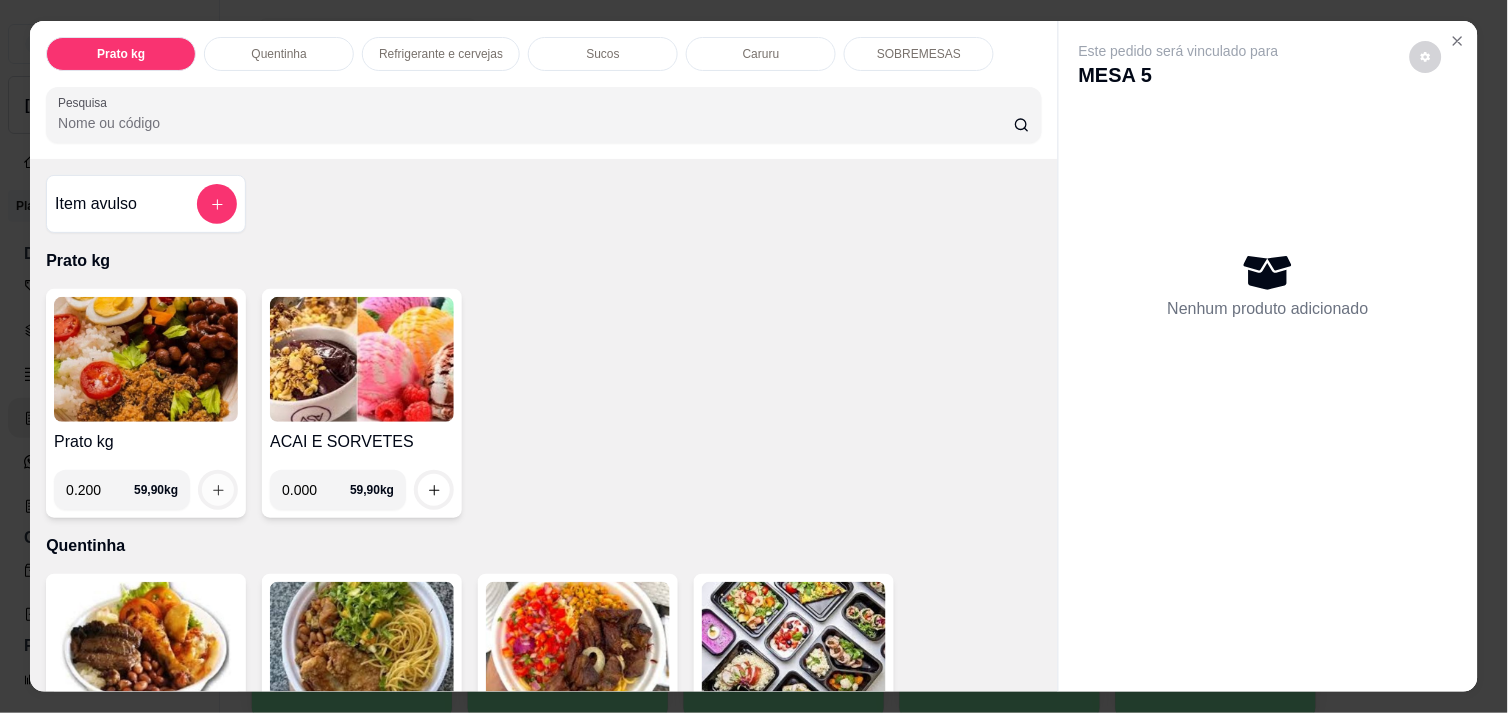 type on "0.200" 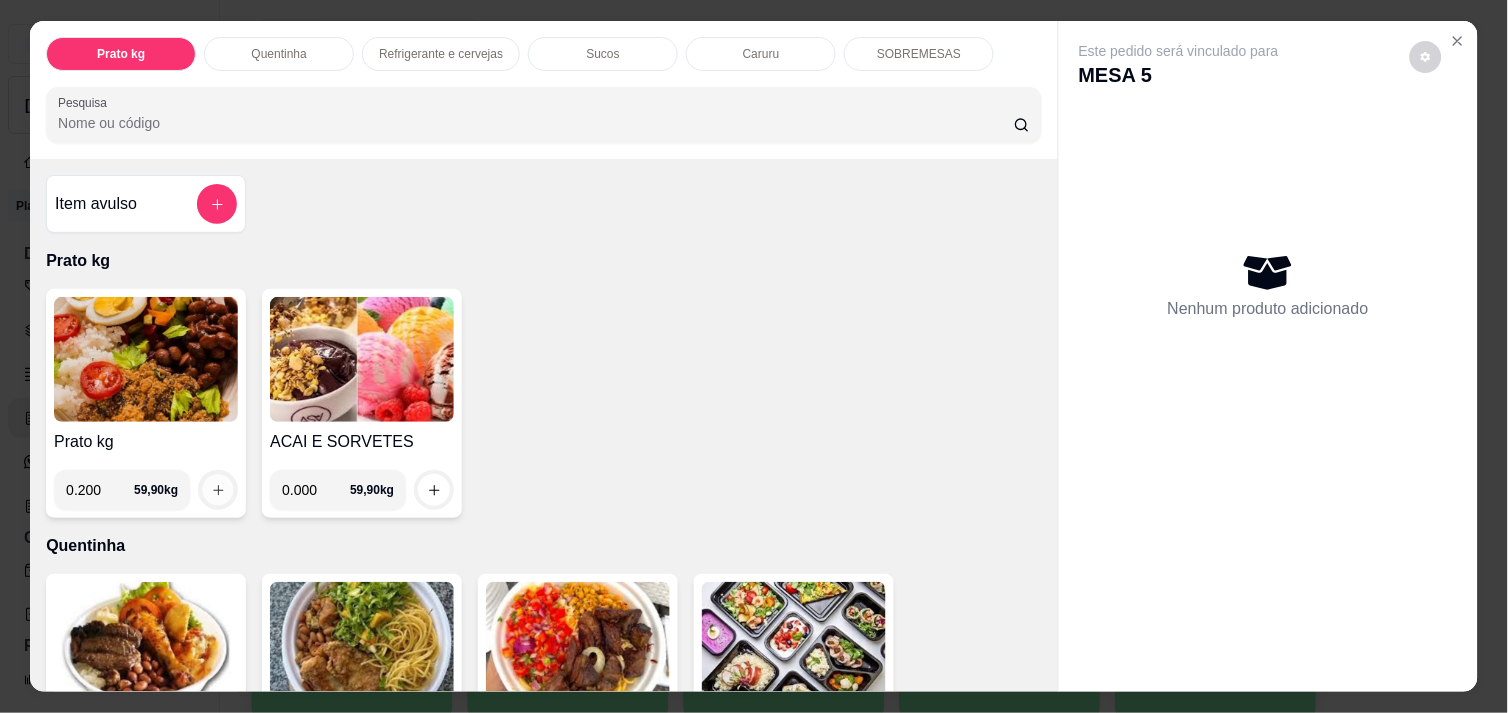 click at bounding box center (218, 490) 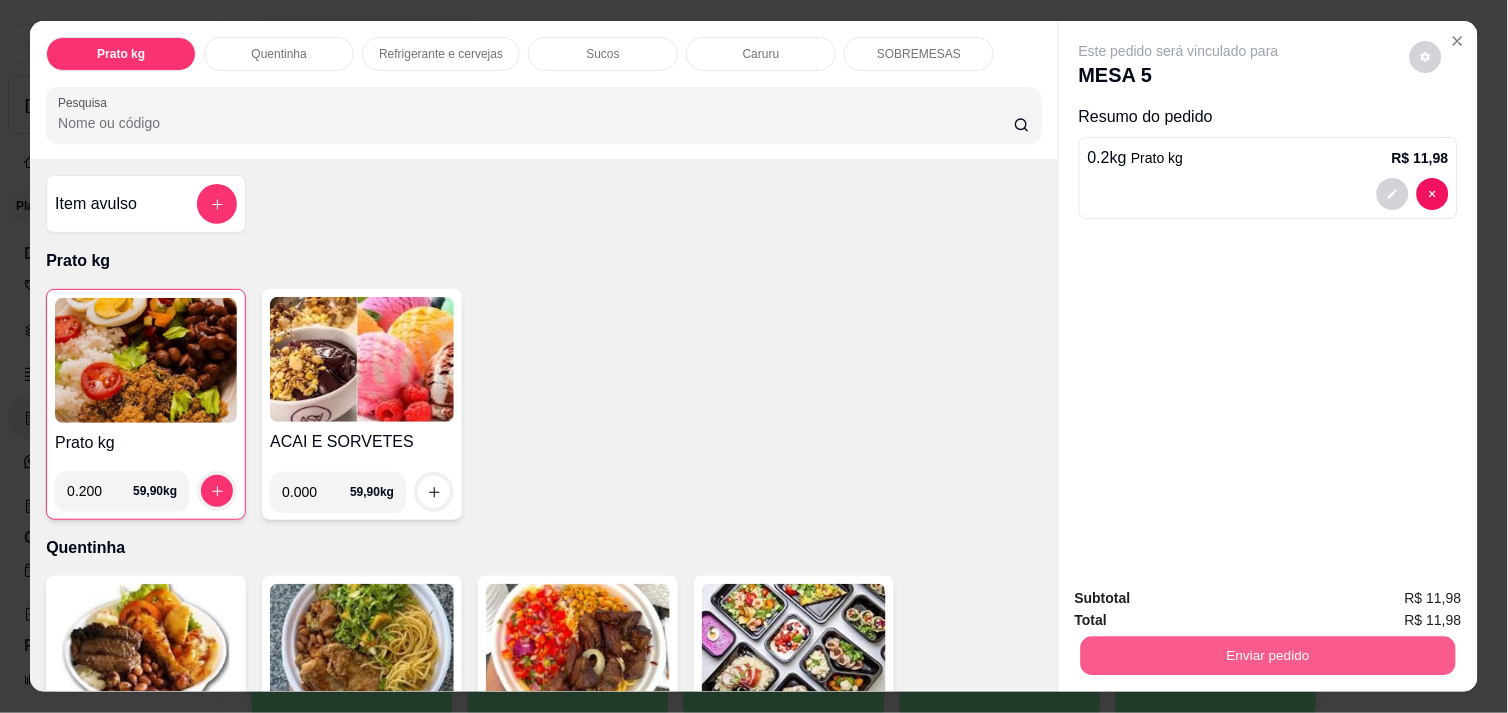 click on "Enviar pedido" at bounding box center [1268, 655] 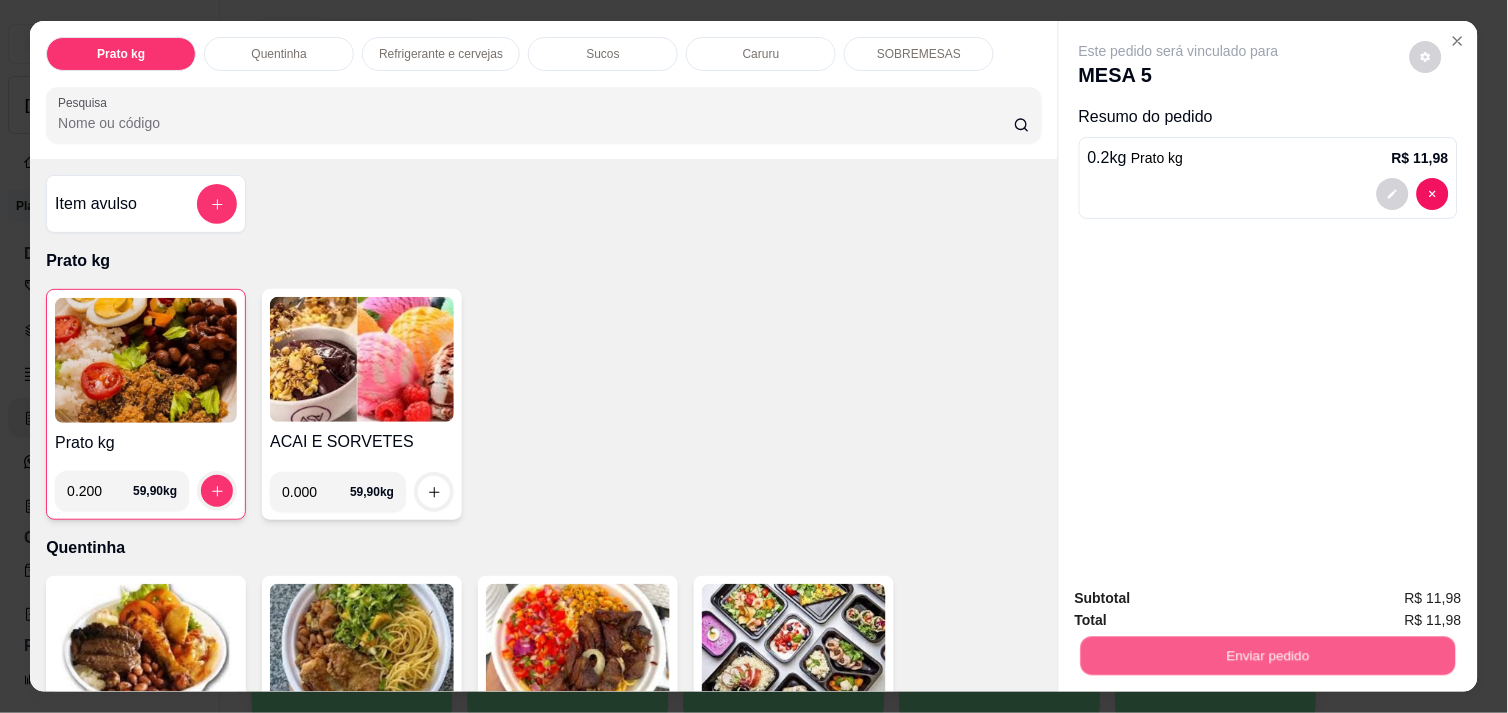 click on "Enviar pedido" at bounding box center [1268, 655] 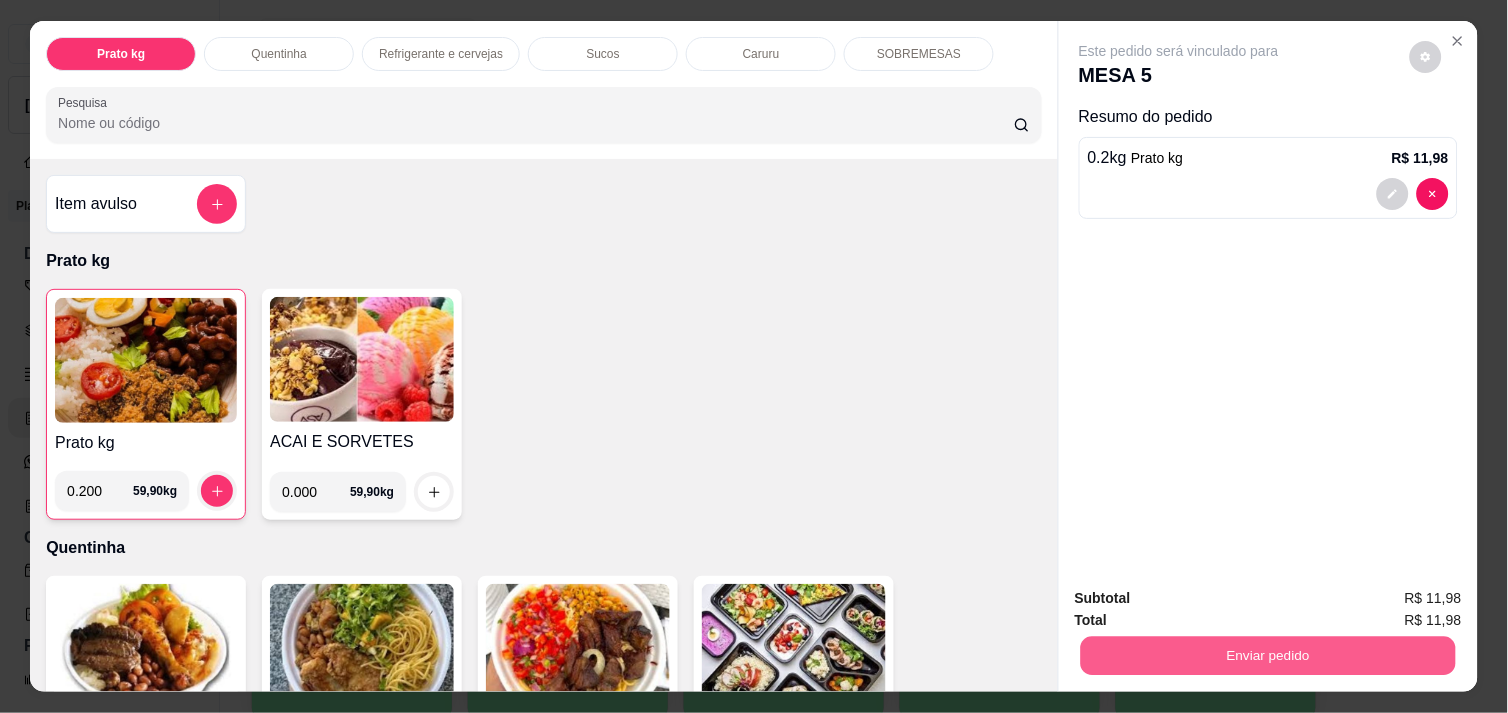 click on "Enviar pedido" at bounding box center (1268, 655) 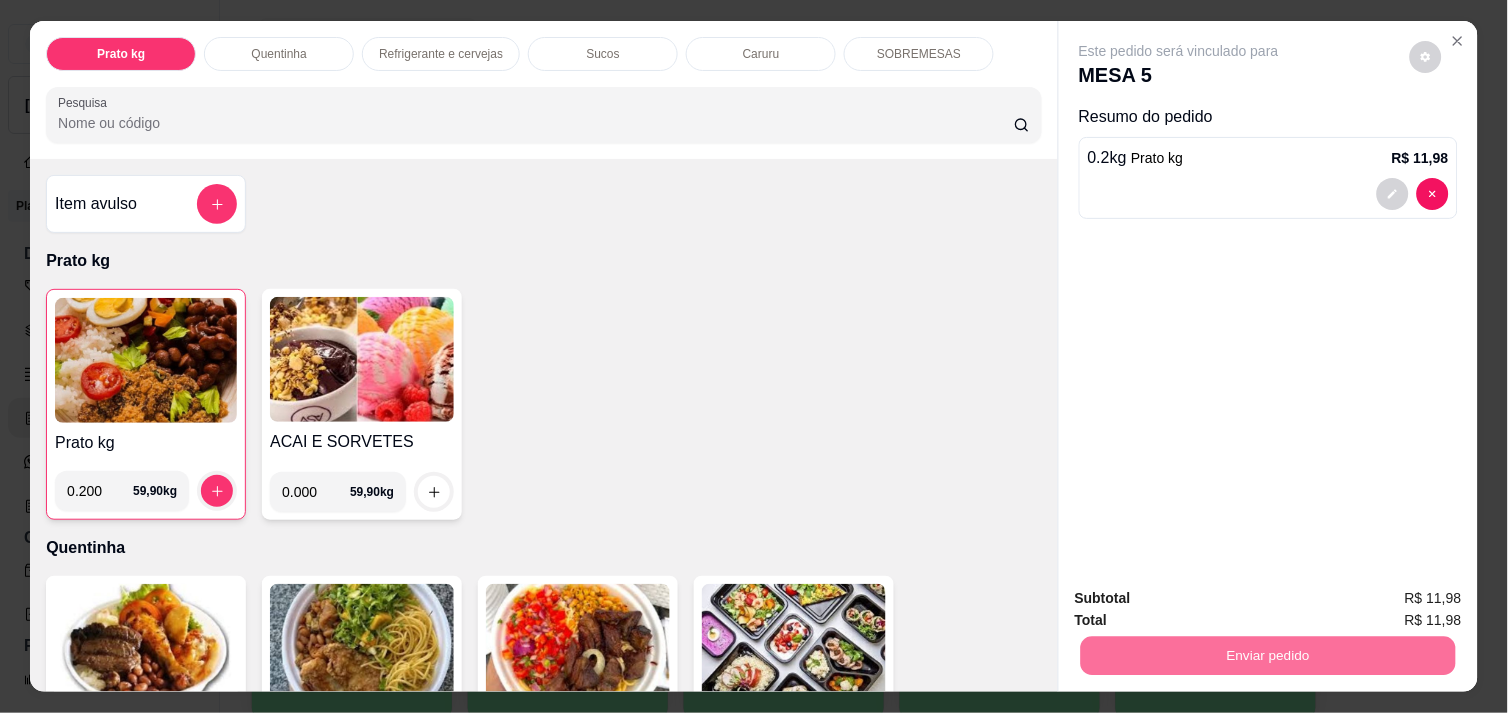 click on "Não registrar e enviar pedido" at bounding box center (1202, 598) 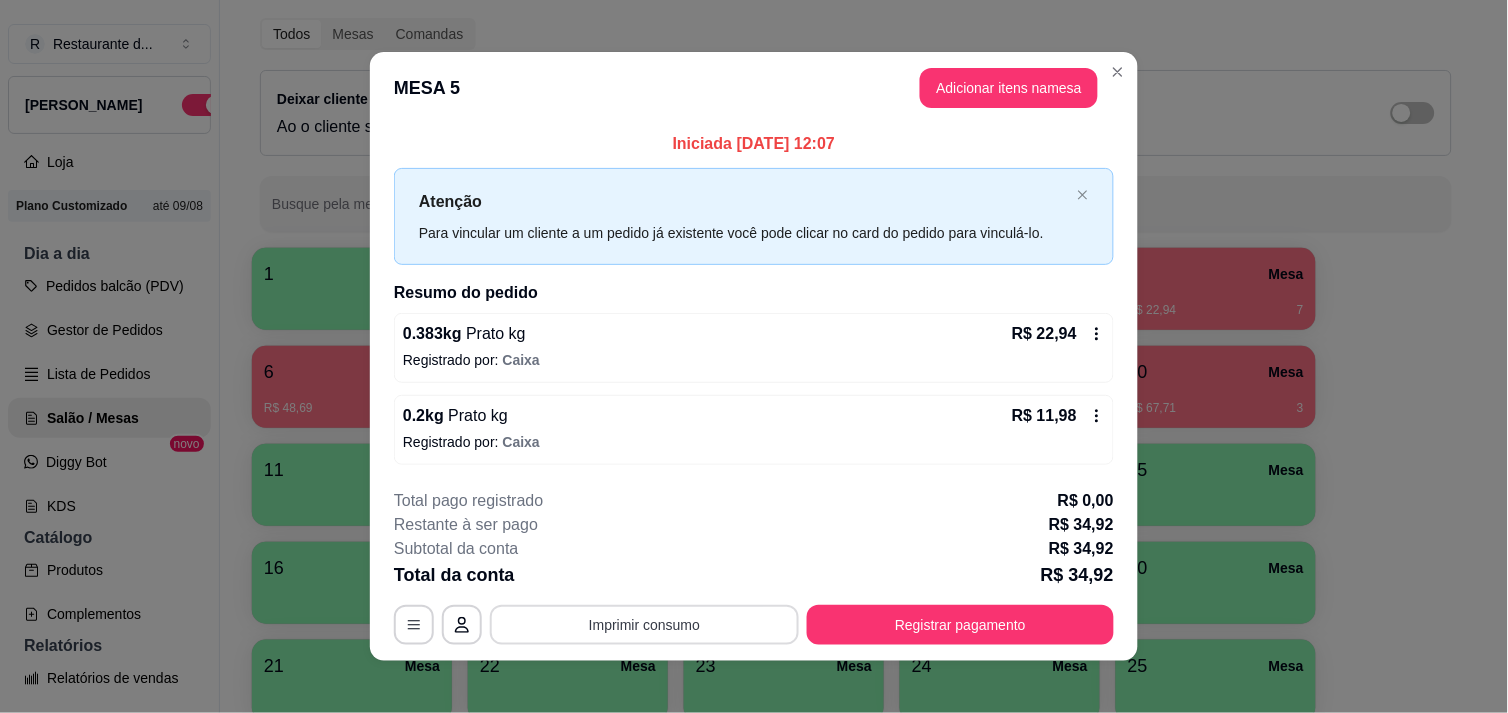 click on "Imprimir consumo" at bounding box center [644, 625] 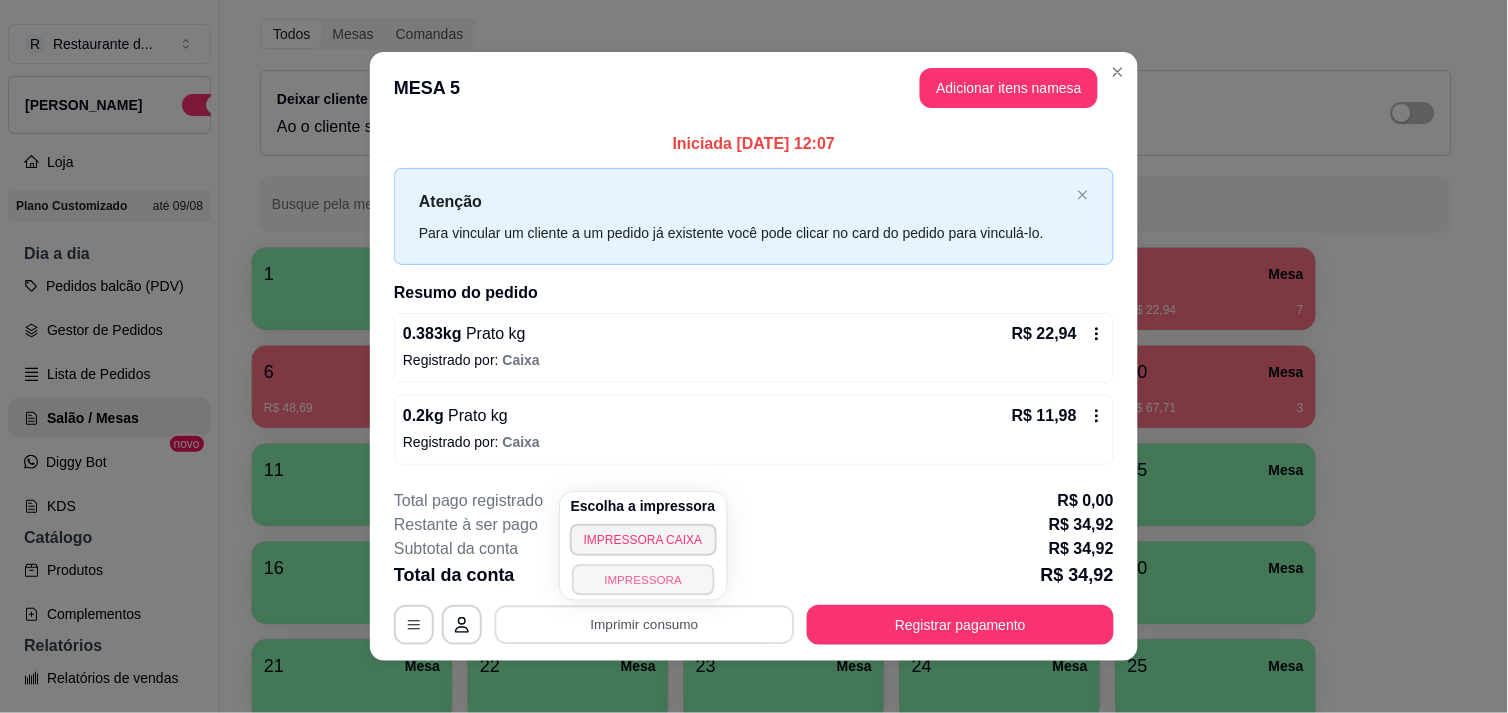 click on "IMPRESSORA" at bounding box center (643, 579) 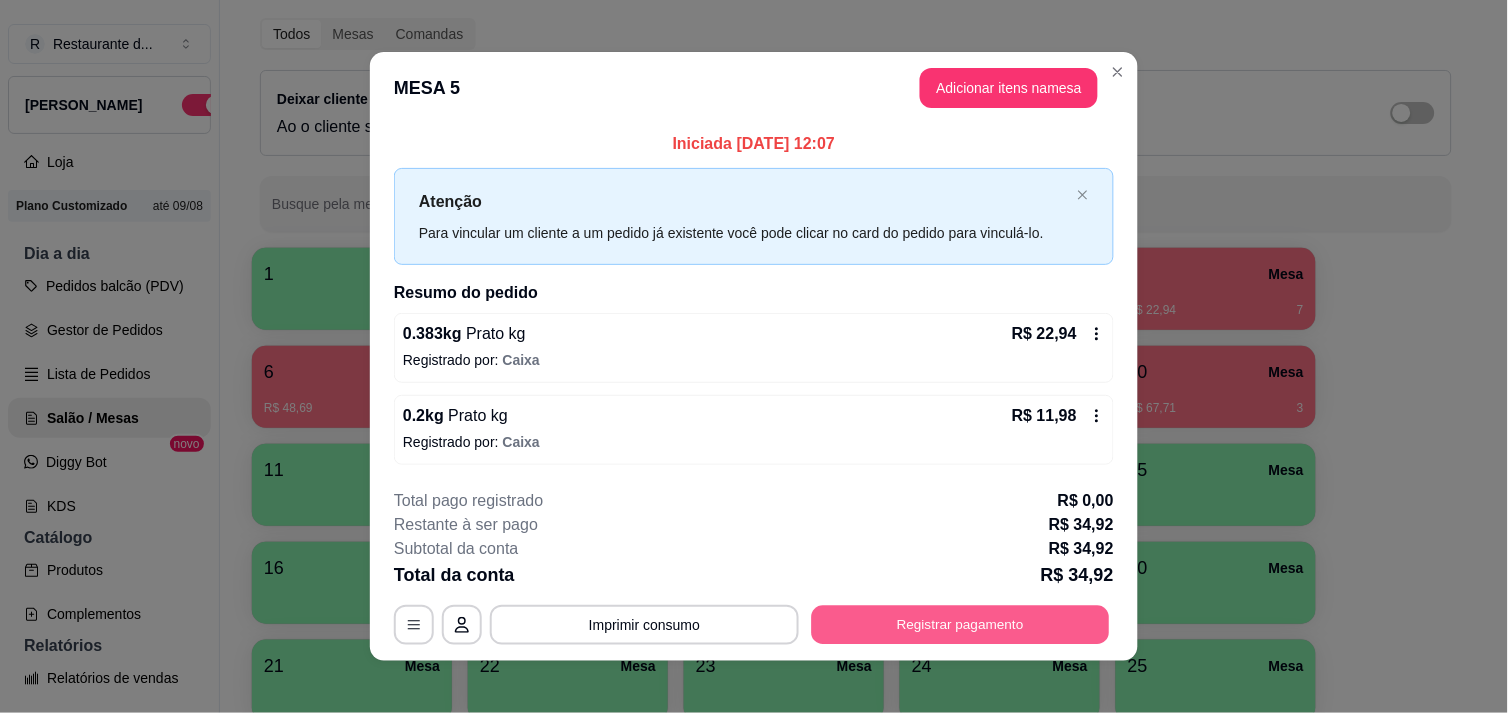 click on "Registrar pagamento" at bounding box center [961, 625] 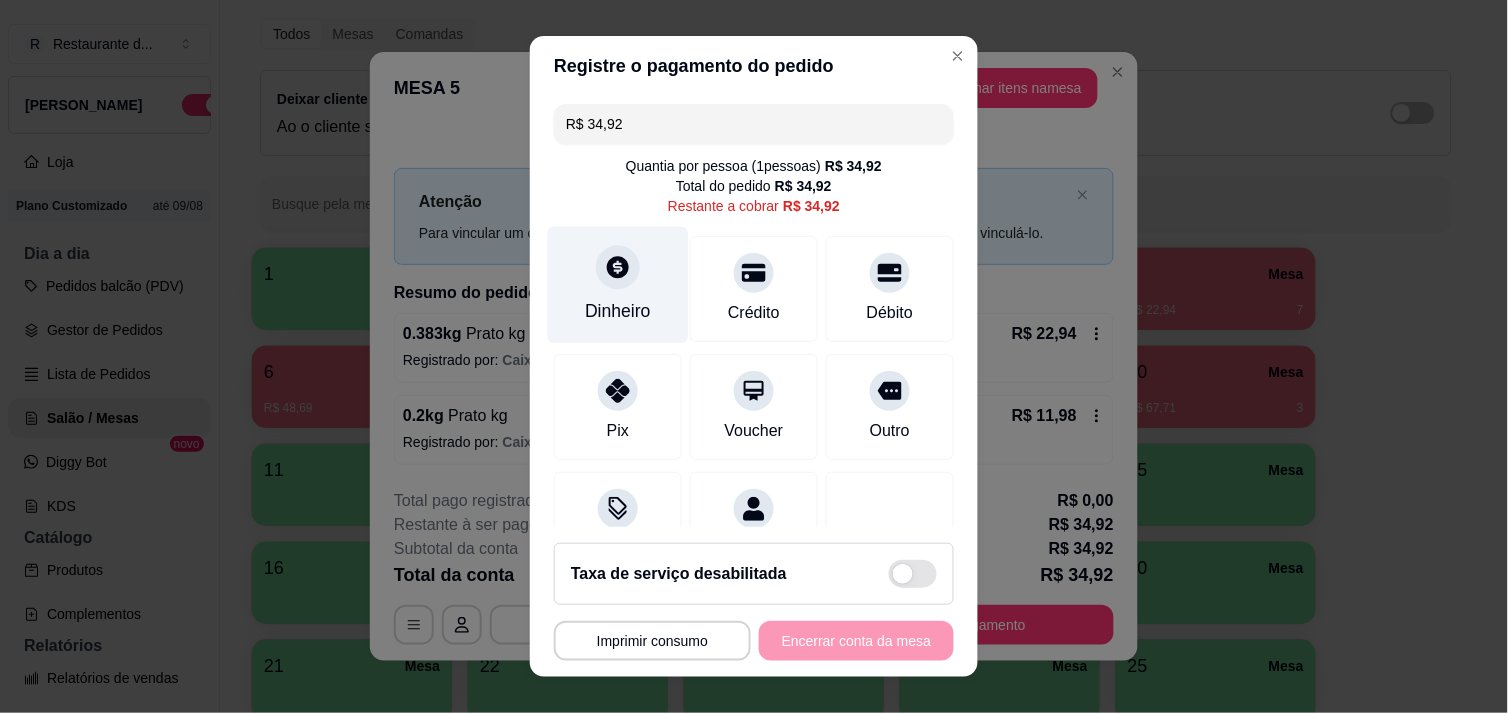 click on "Dinheiro" at bounding box center [618, 311] 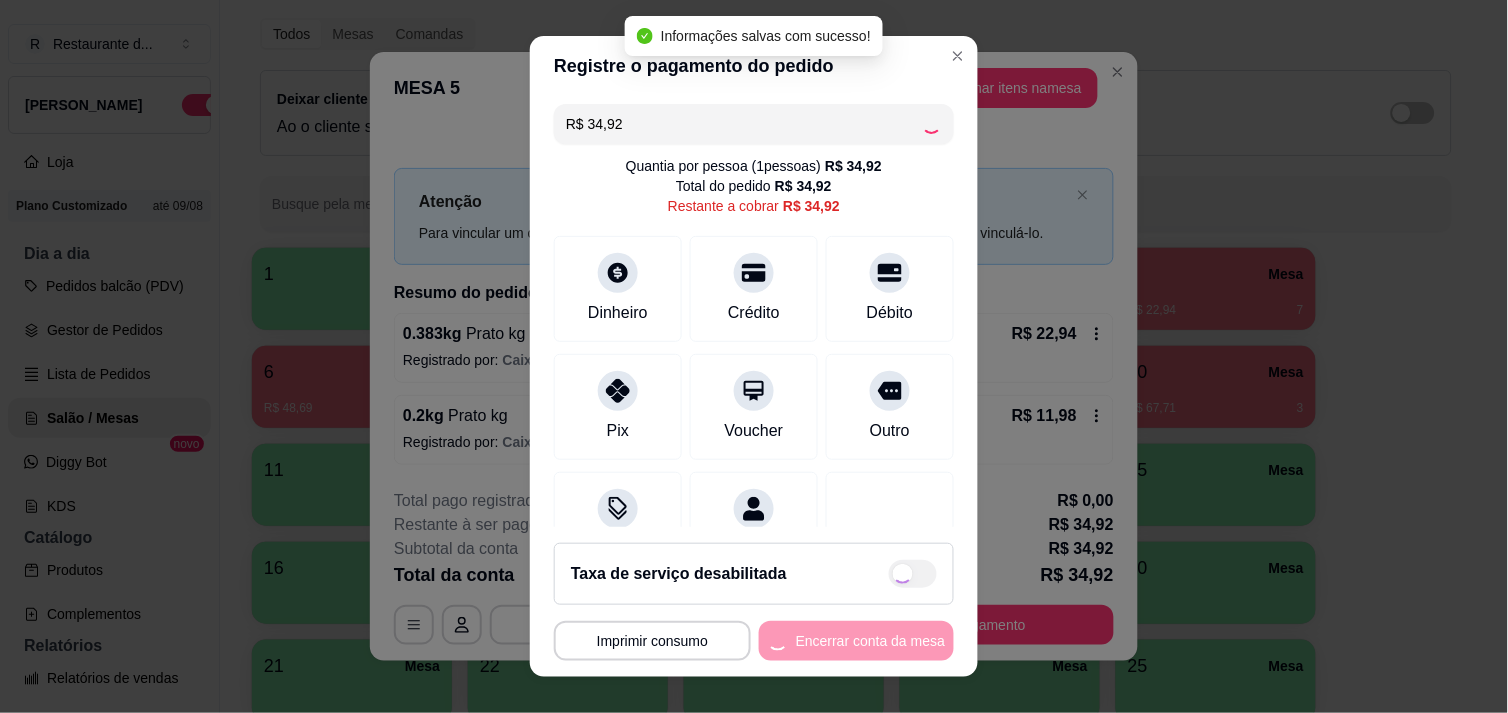 type on "R$ 0,00" 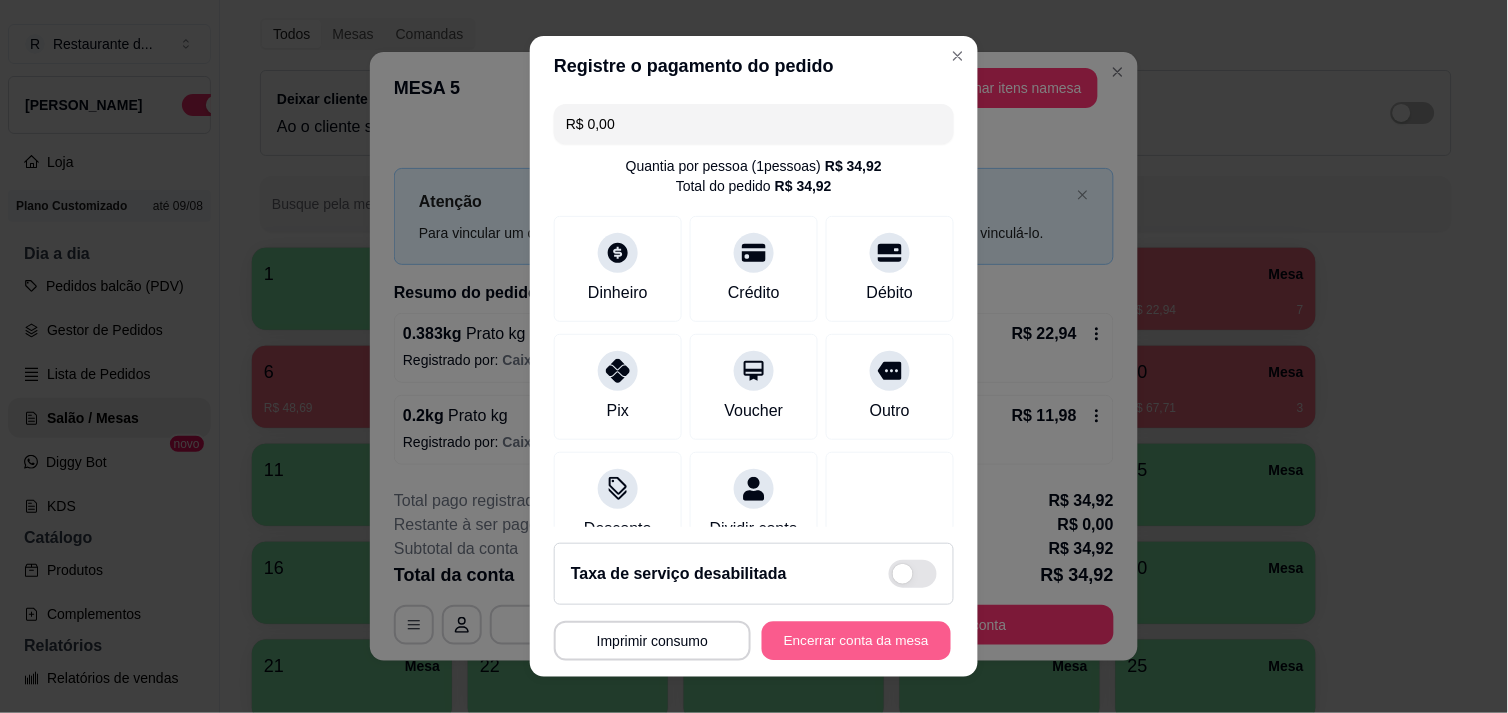click on "Encerrar conta da mesa" at bounding box center [856, 641] 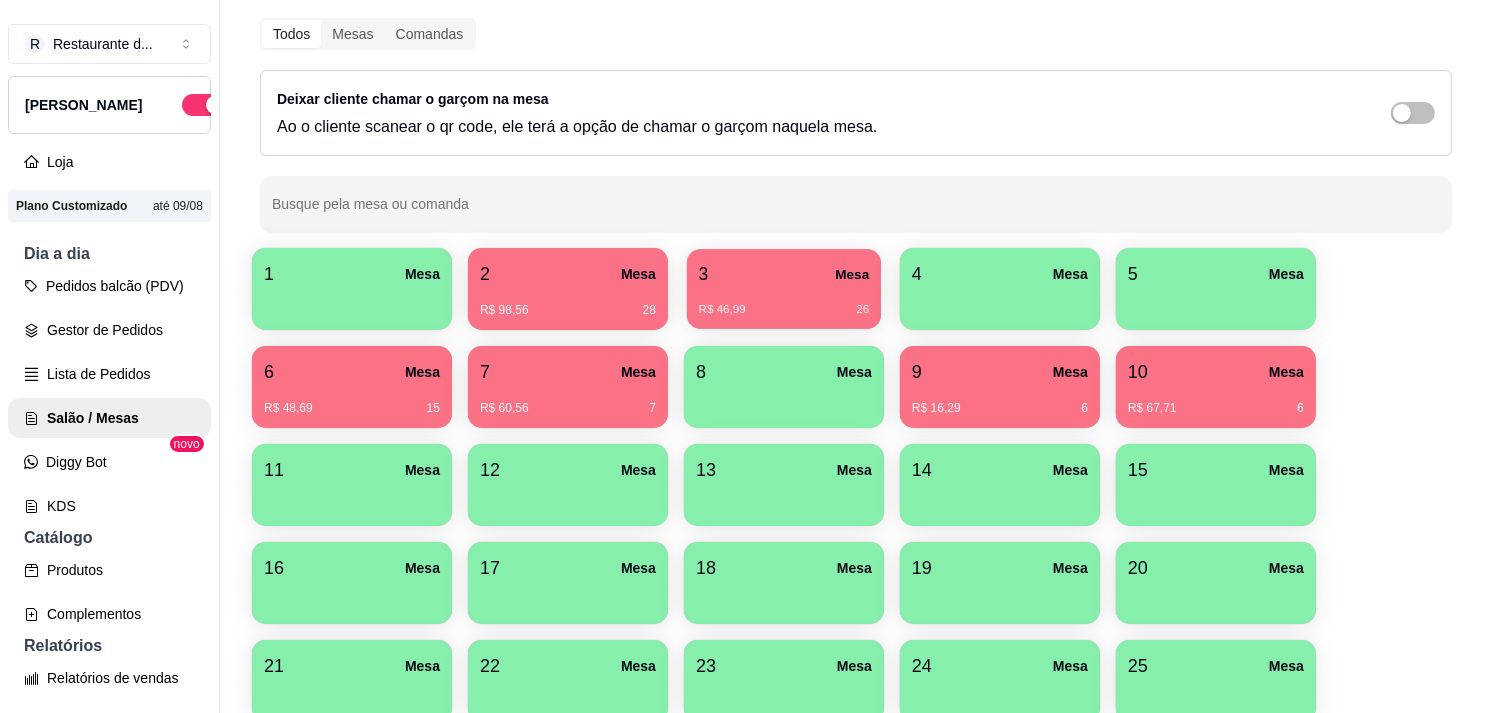 click on "R$ 46,99 26" at bounding box center [784, 310] 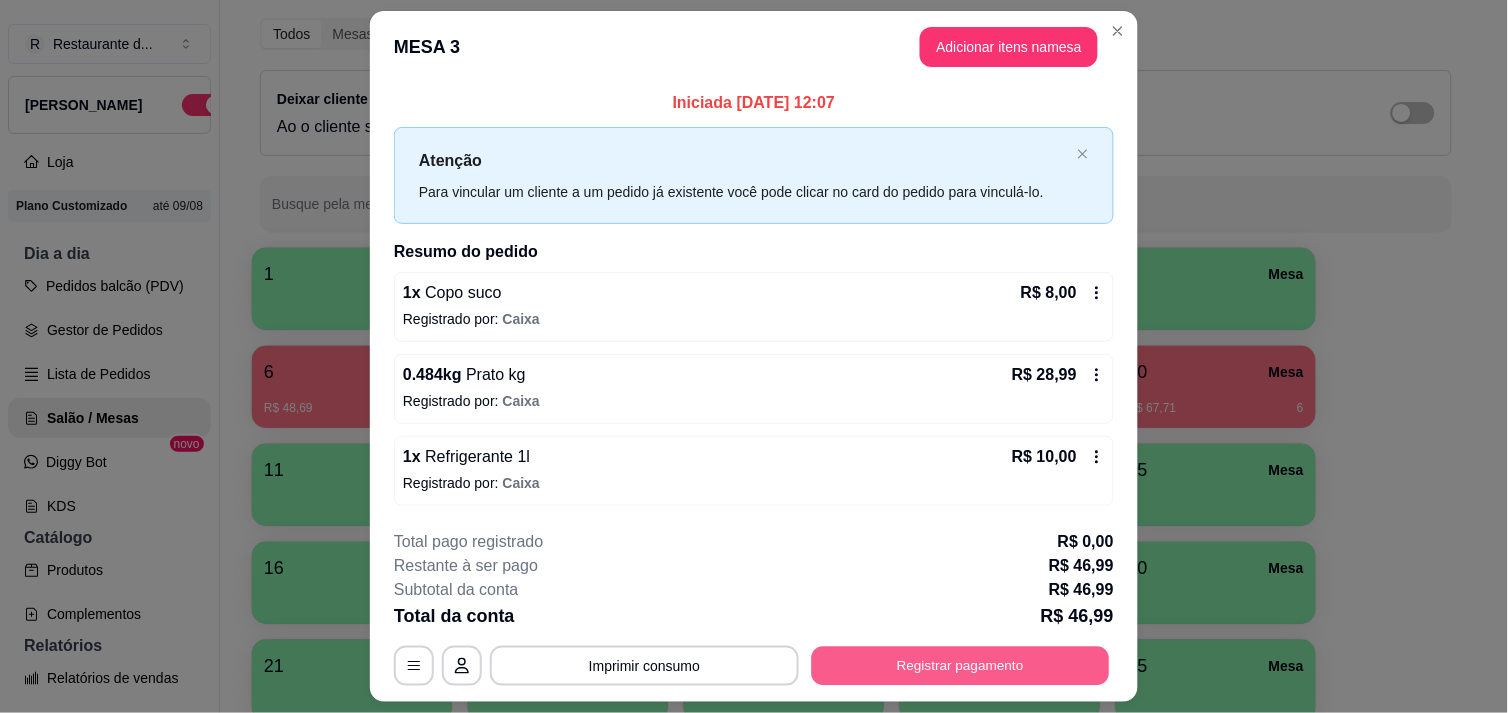 click on "Registrar pagamento" at bounding box center (961, 666) 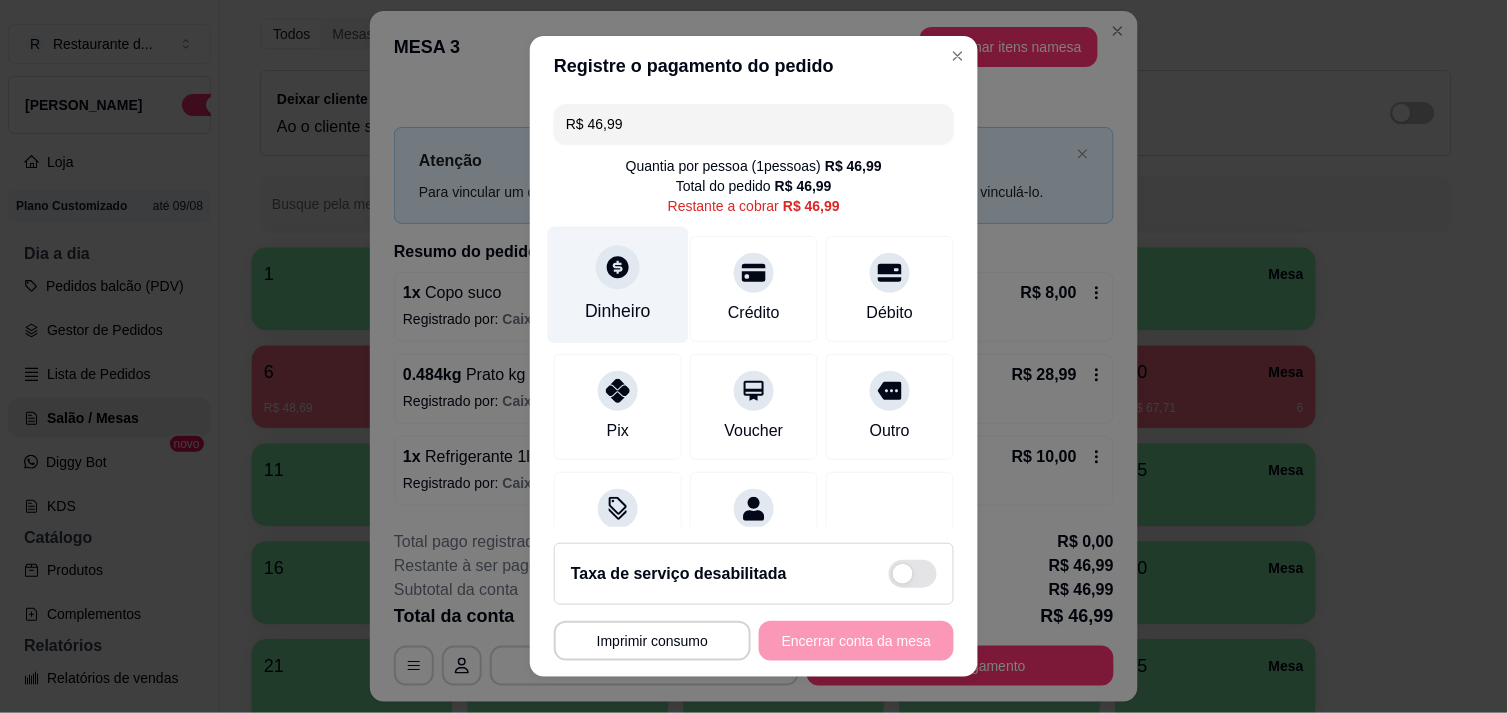 click on "Dinheiro" at bounding box center [618, 284] 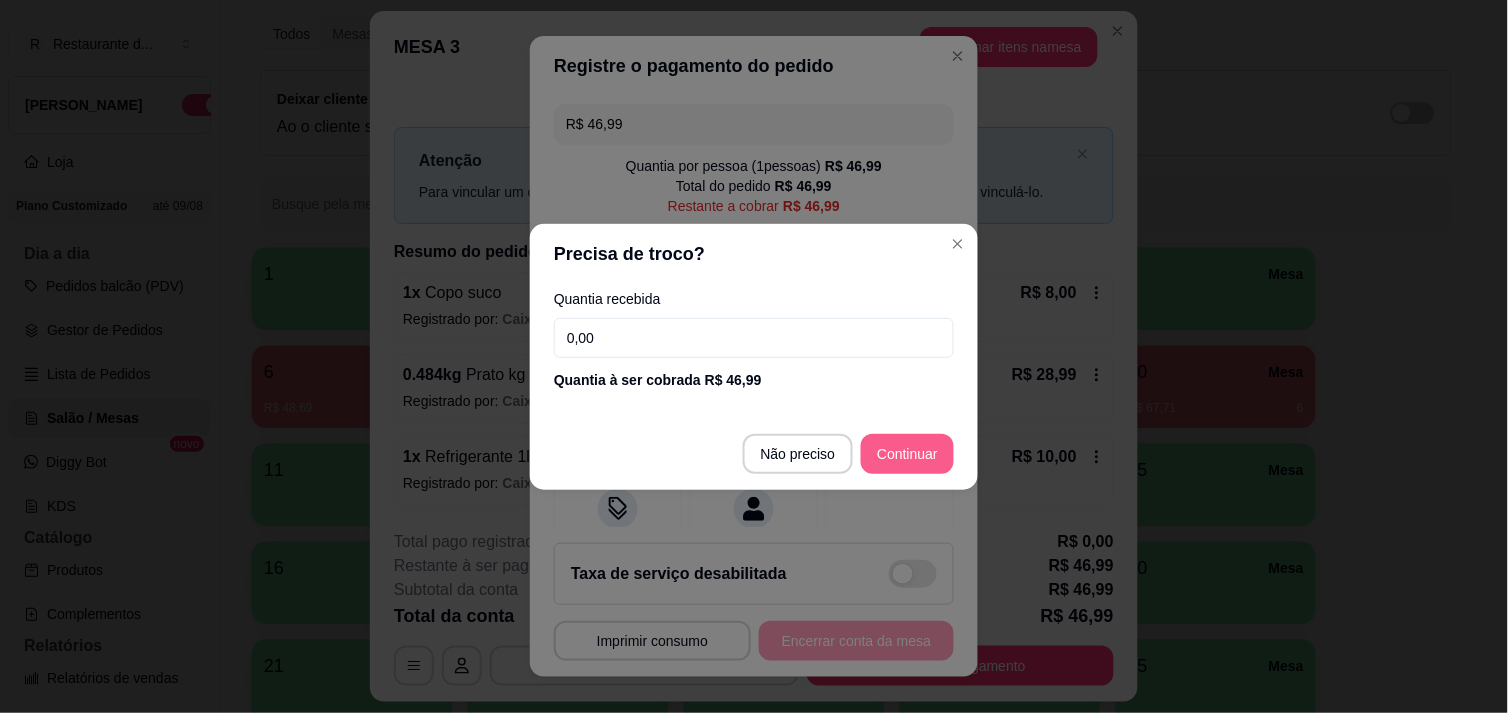 drag, startPoint x: 931, startPoint y: 424, endPoint x: 921, endPoint y: 448, distance: 26 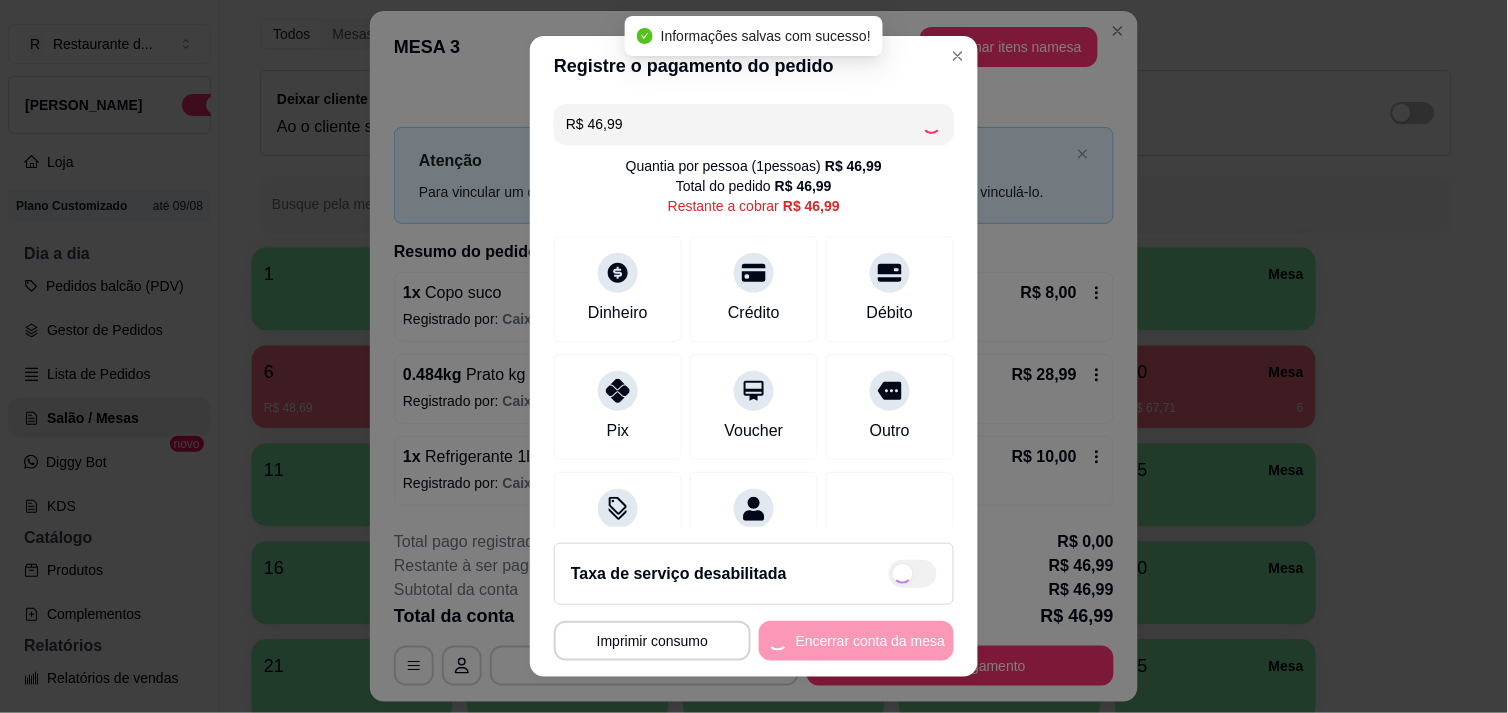 type on "R$ 0,00" 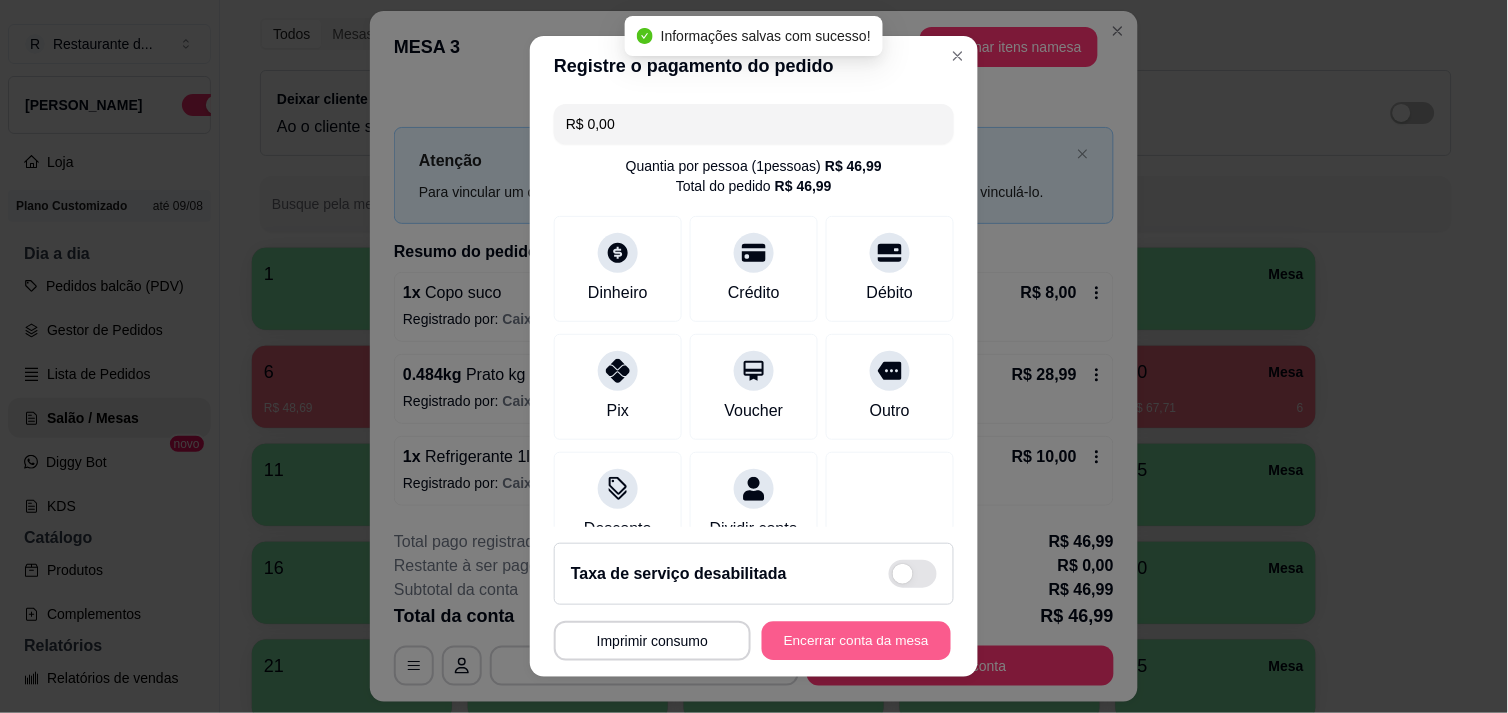 click on "Encerrar conta da mesa" at bounding box center [856, 641] 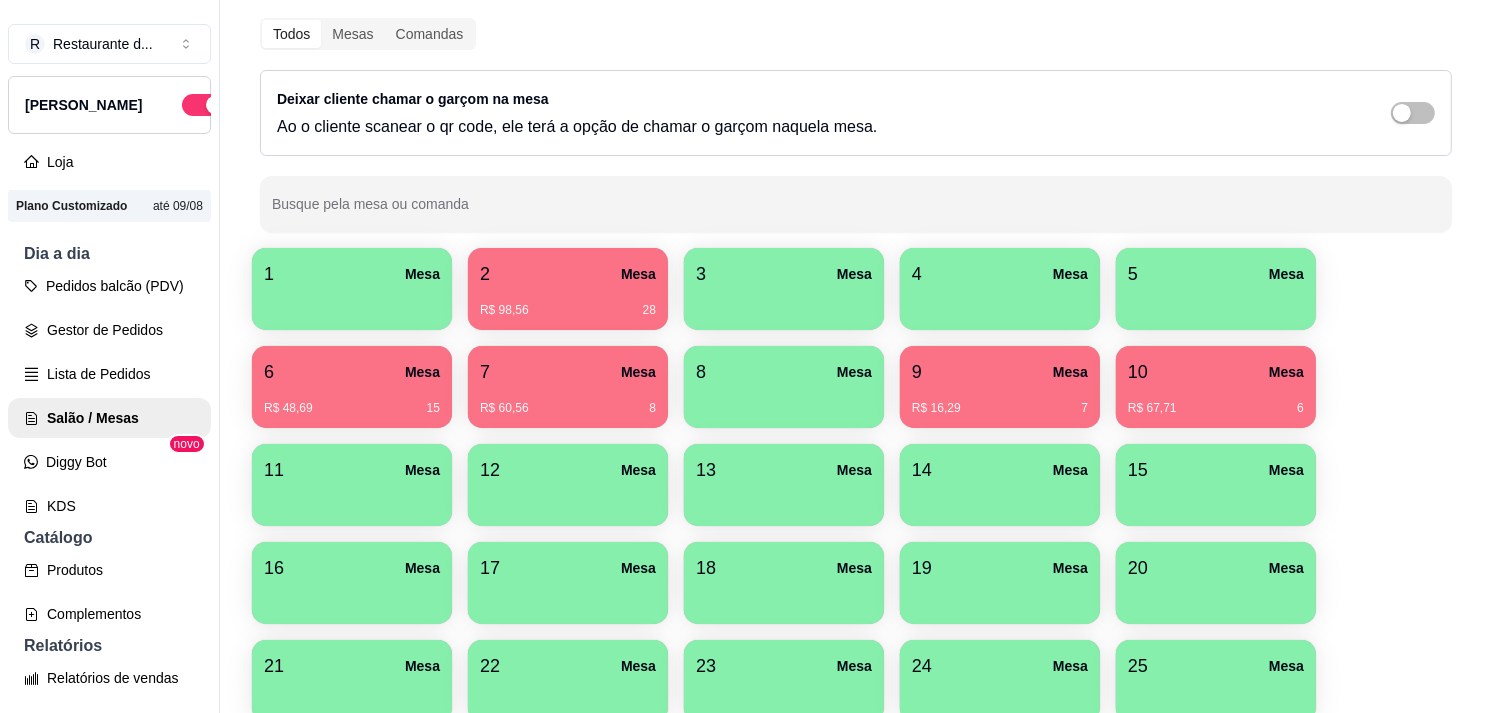 click on "2 Mesa" at bounding box center (568, 274) 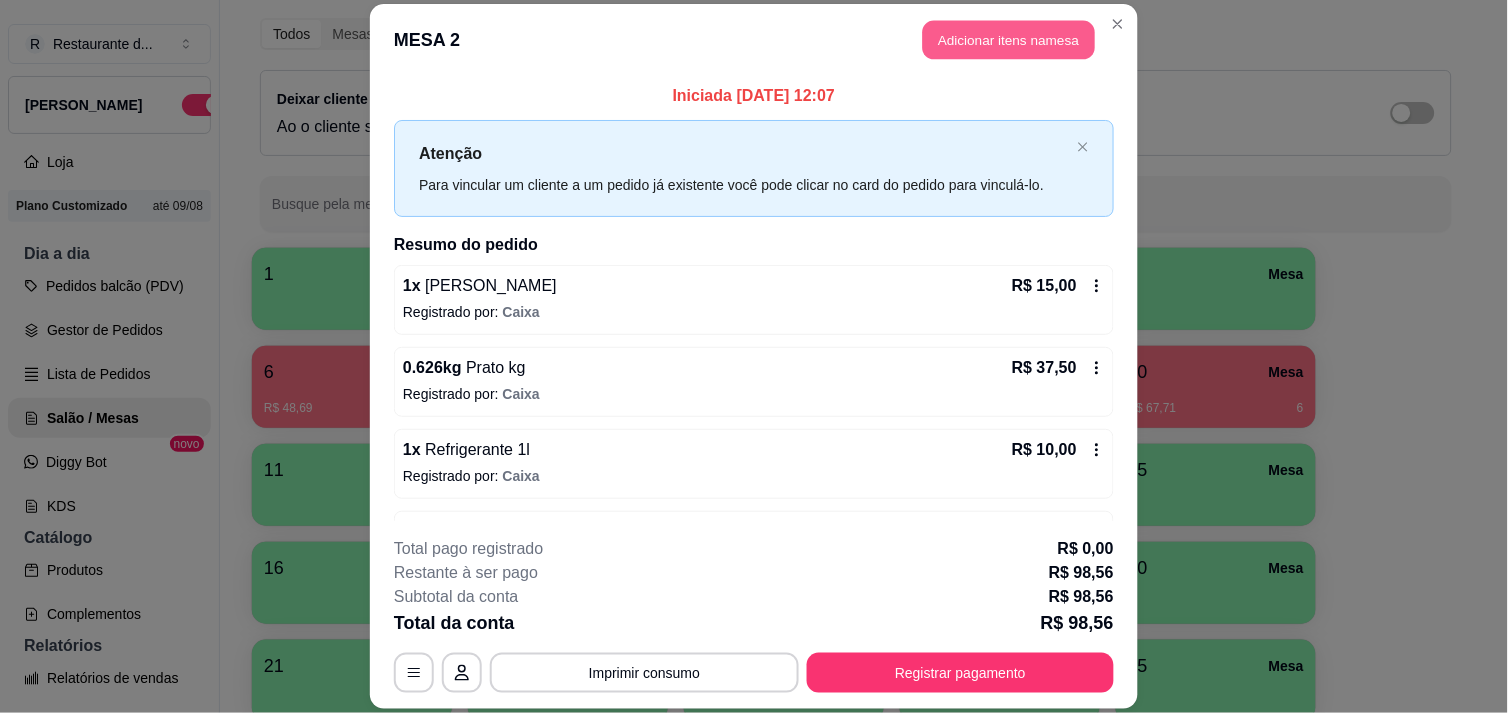 click on "Adicionar itens na  mesa" at bounding box center (1009, 39) 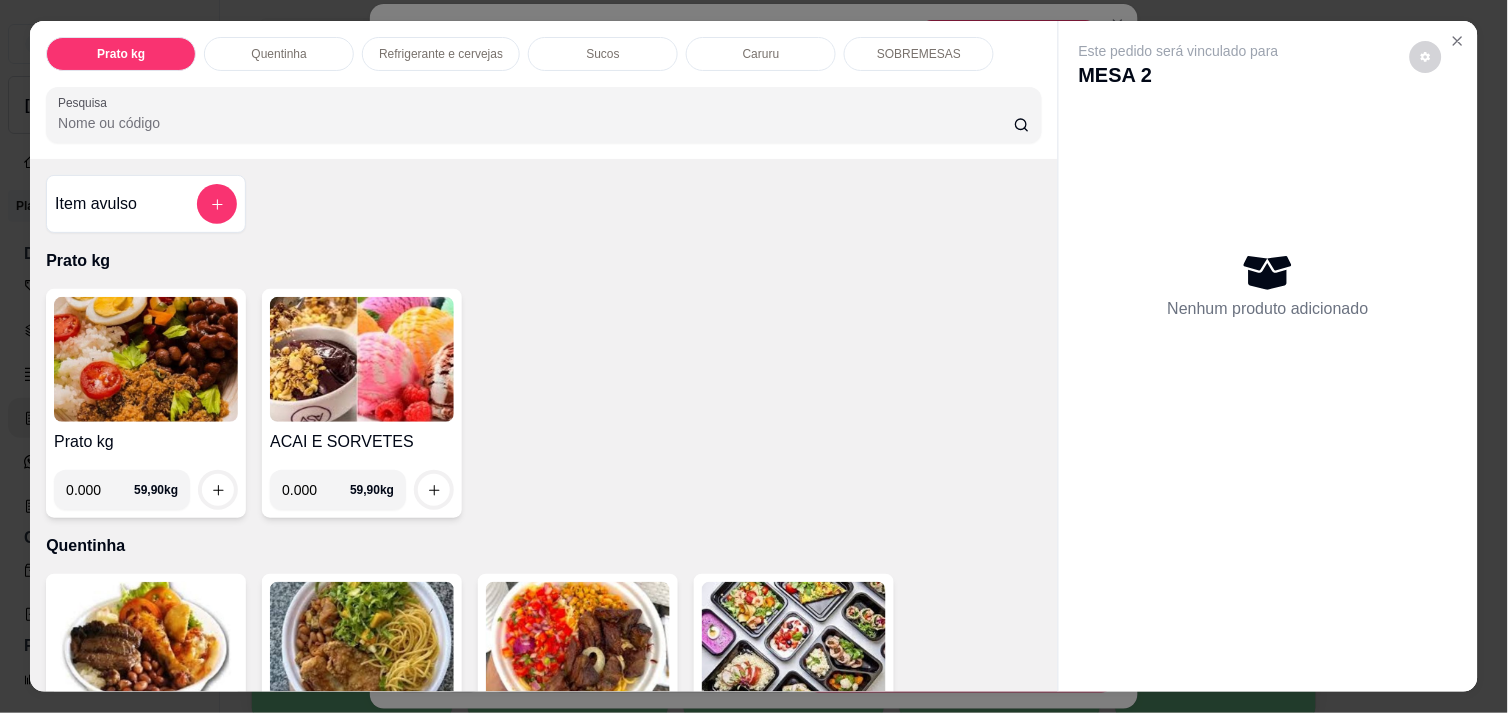 click on "Refrigerante e cervejas" at bounding box center [441, 54] 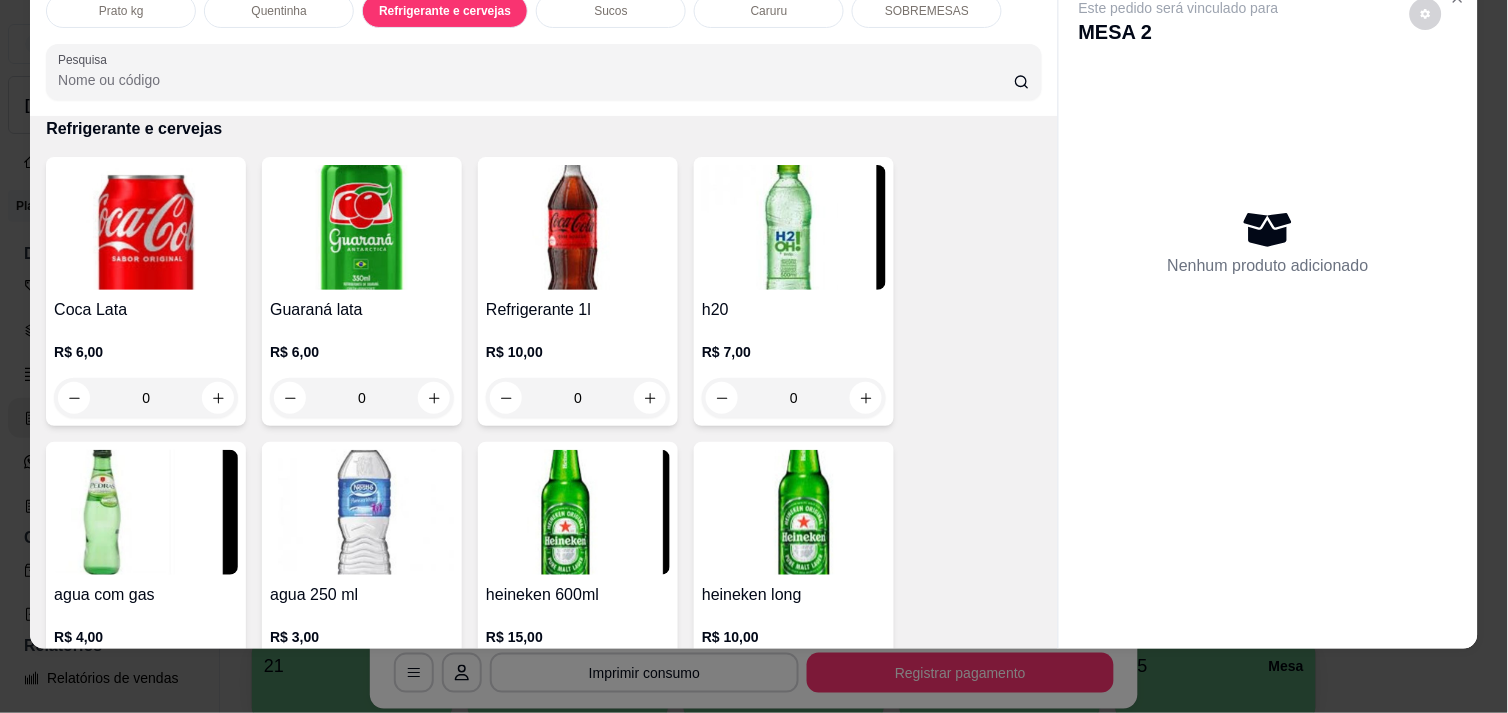 click at bounding box center [362, 512] 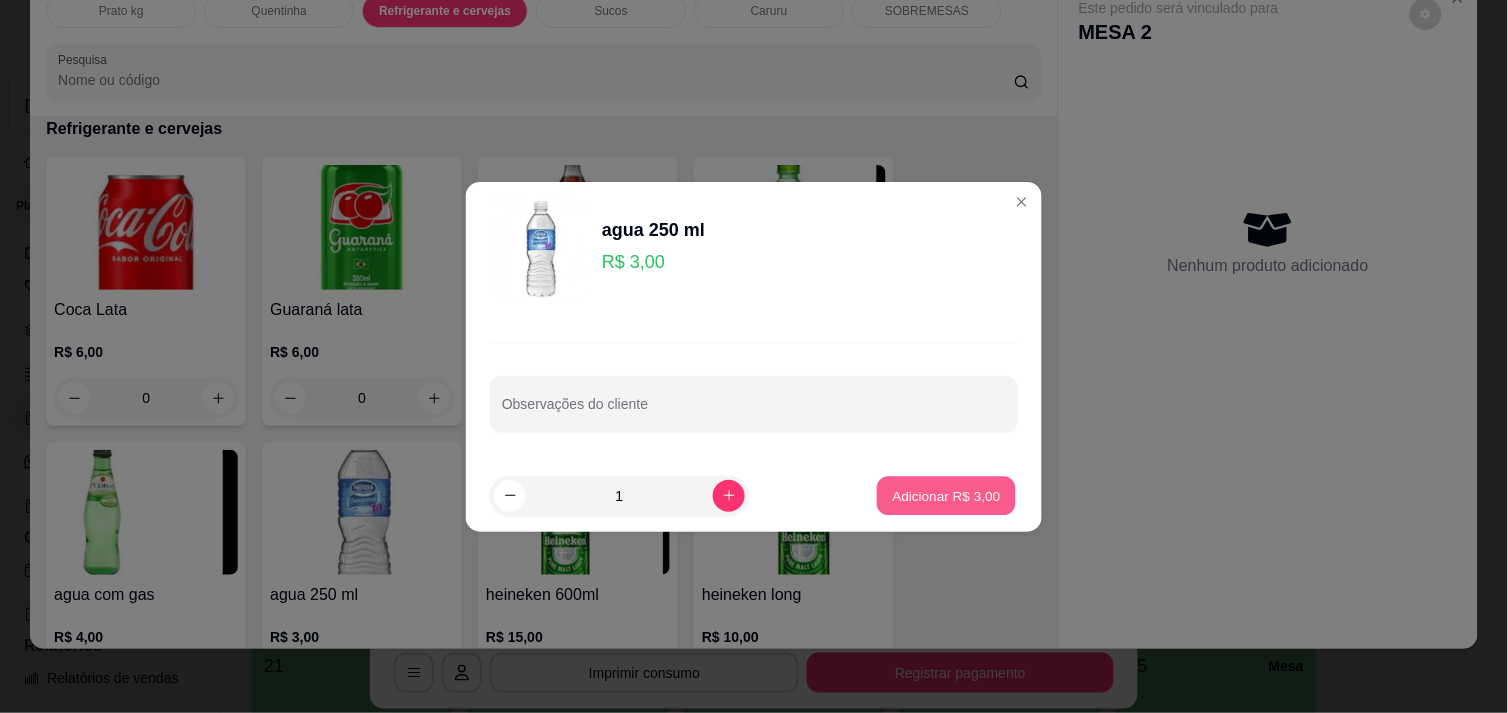 click on "Adicionar   R$ 3,00" at bounding box center [946, 495] 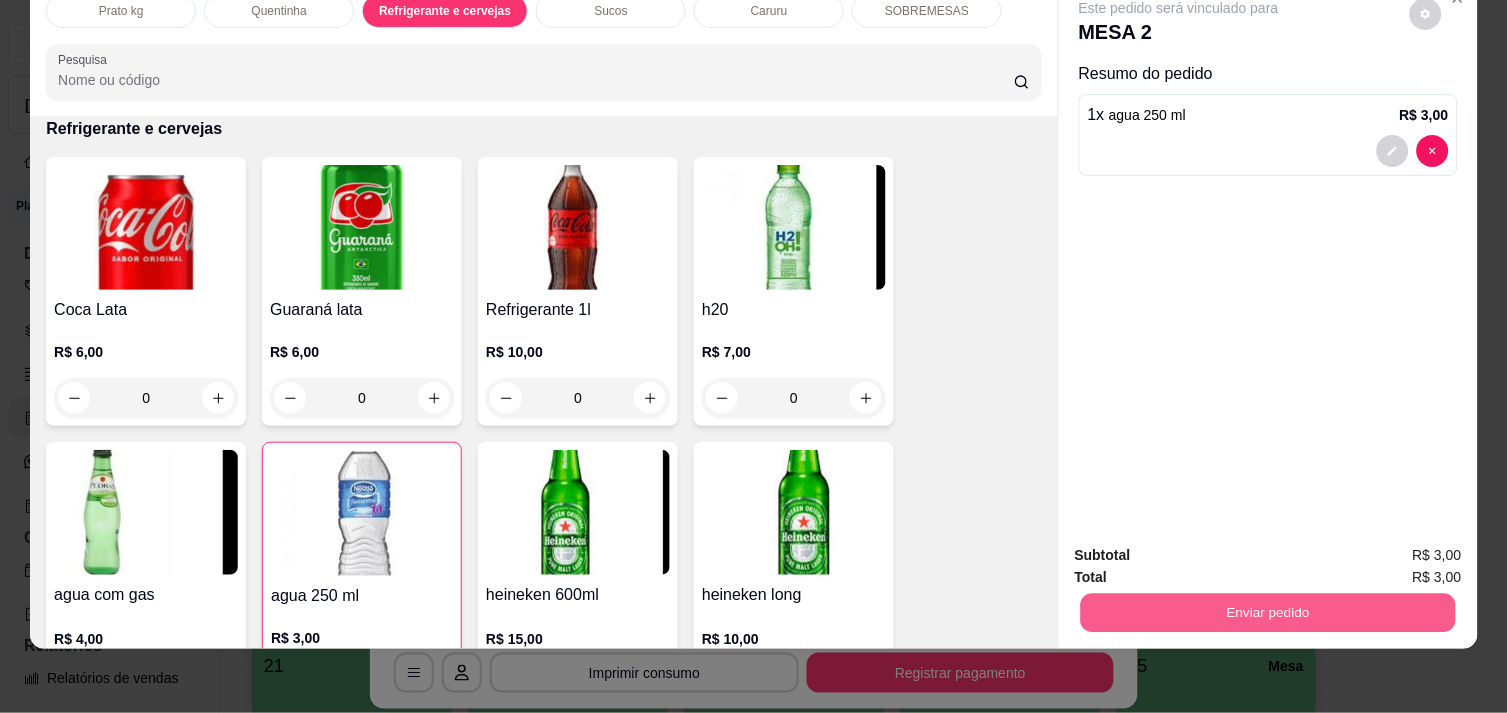 click on "Enviar pedido" at bounding box center [1268, 612] 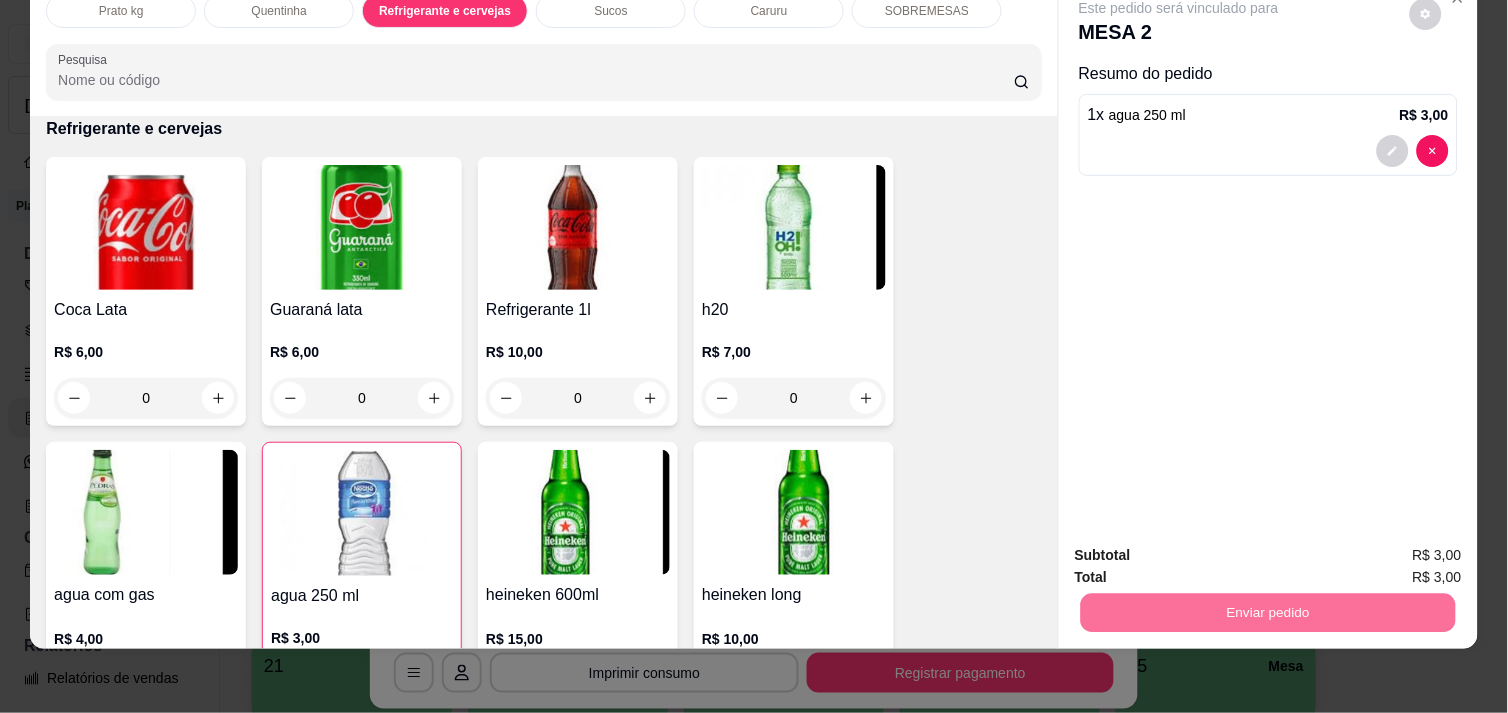 click on "Não registrar e enviar pedido" at bounding box center [1202, 547] 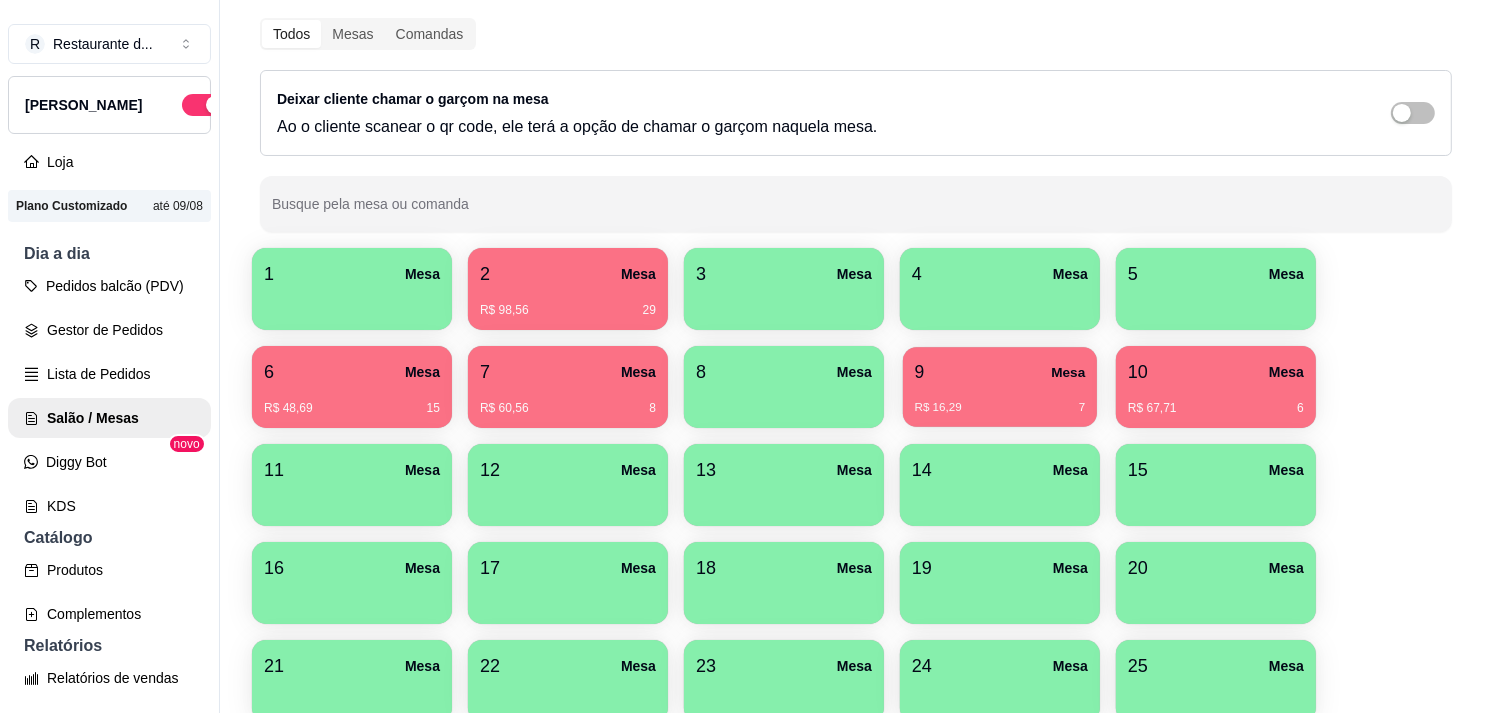click on "9 Mesa" at bounding box center (1000, 372) 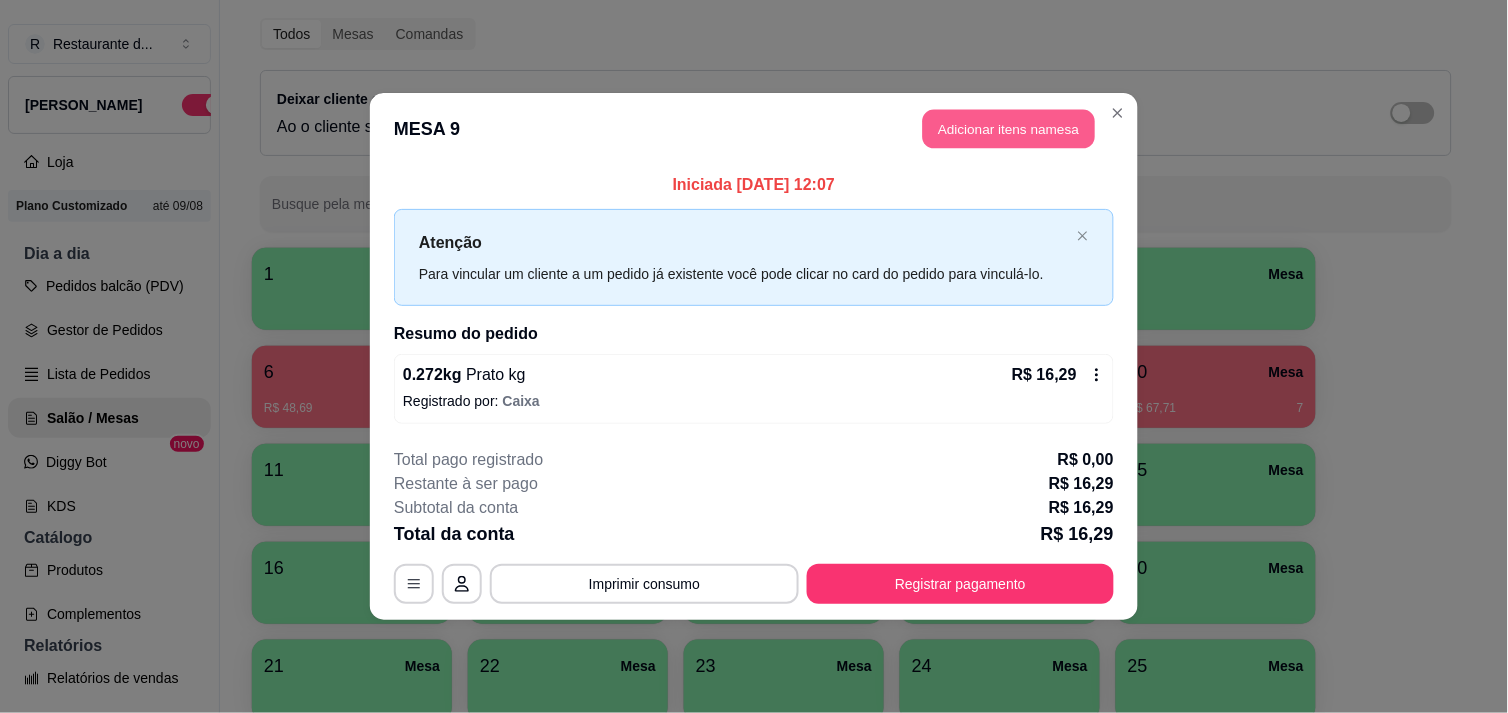 click on "Adicionar itens na  mesa" at bounding box center [1009, 129] 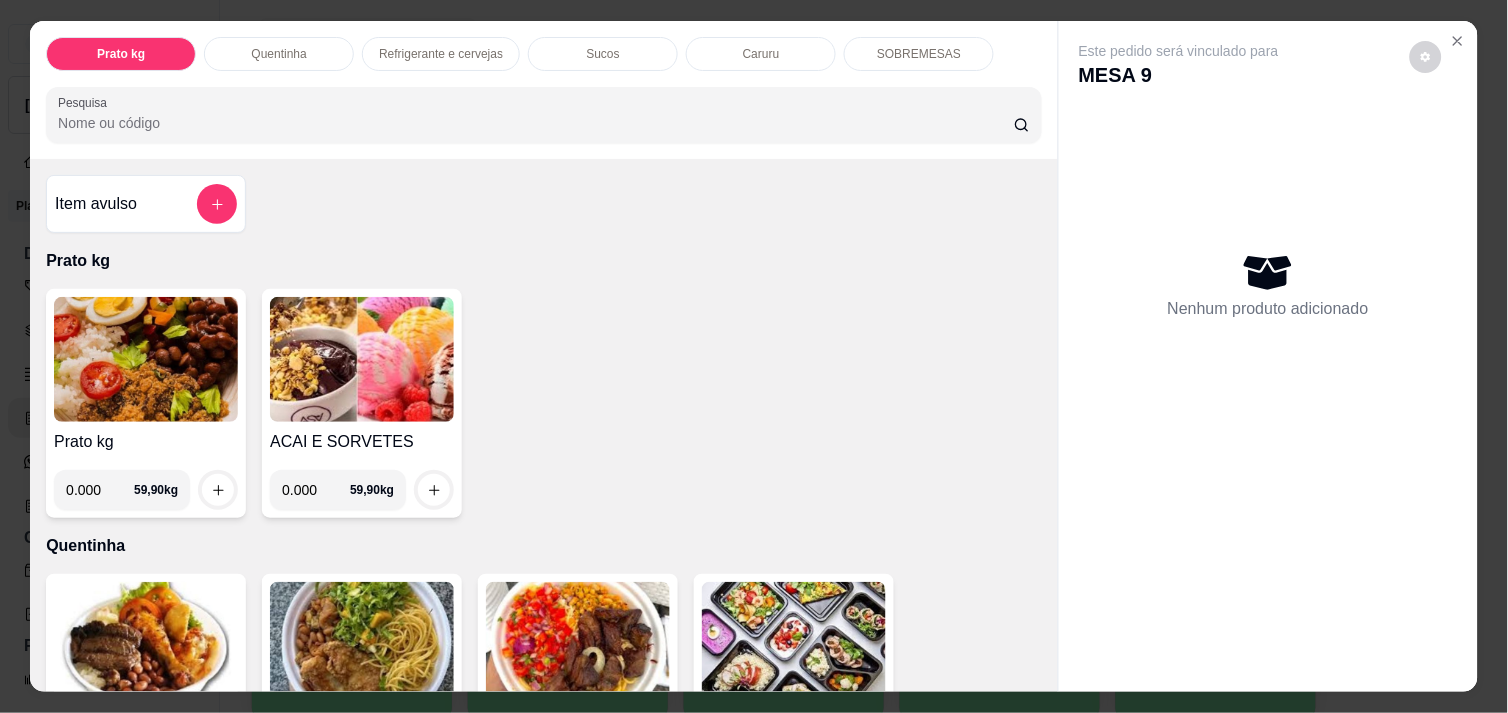 click on "0.000" at bounding box center [100, 490] 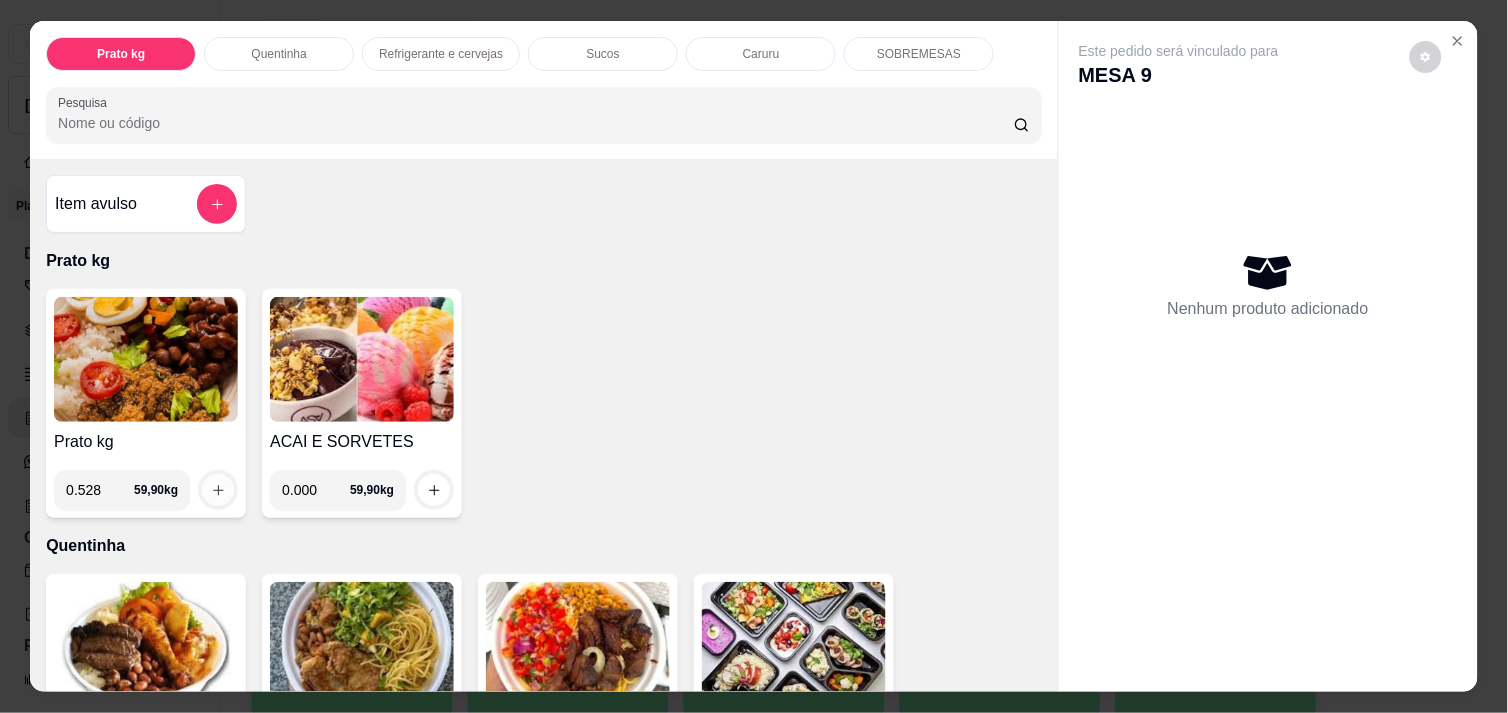 type on "0.528" 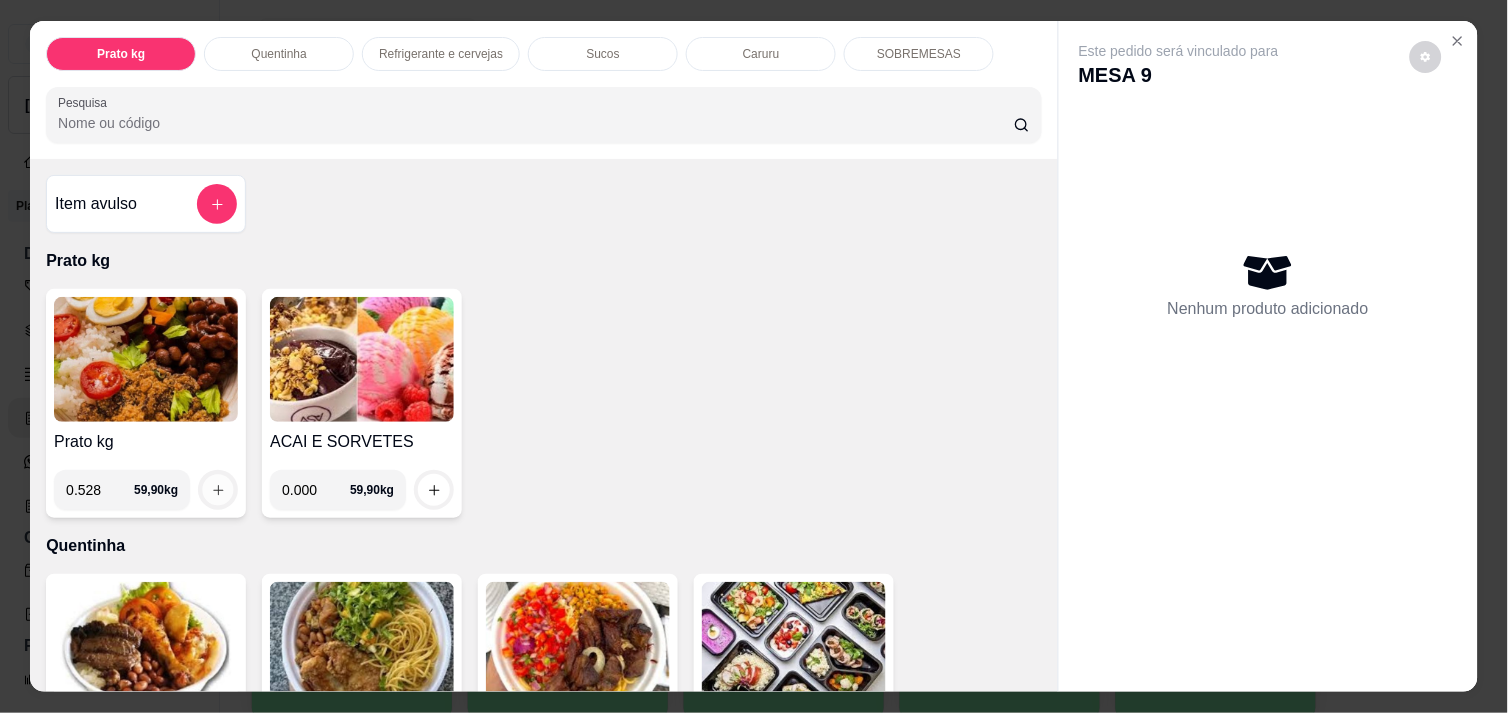 click 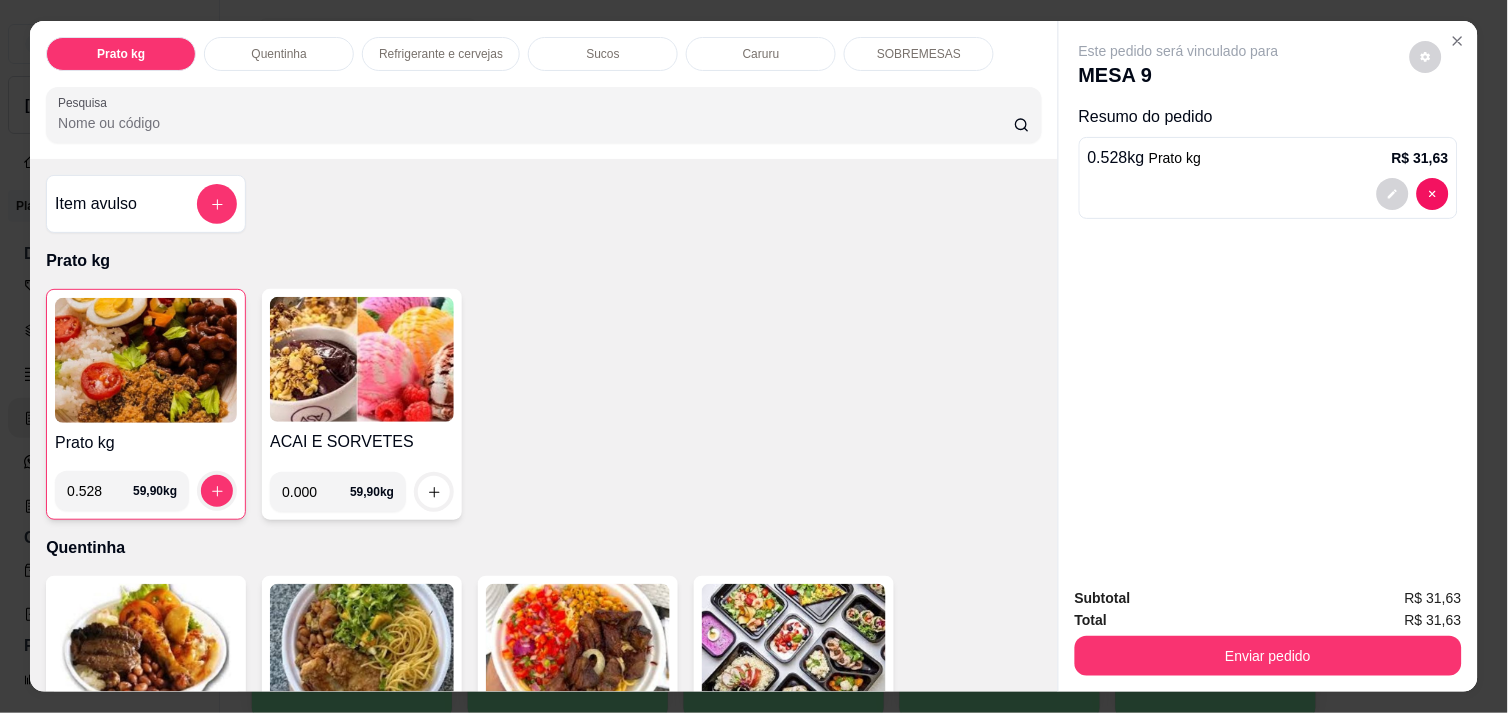 click on "Sucos" at bounding box center [603, 54] 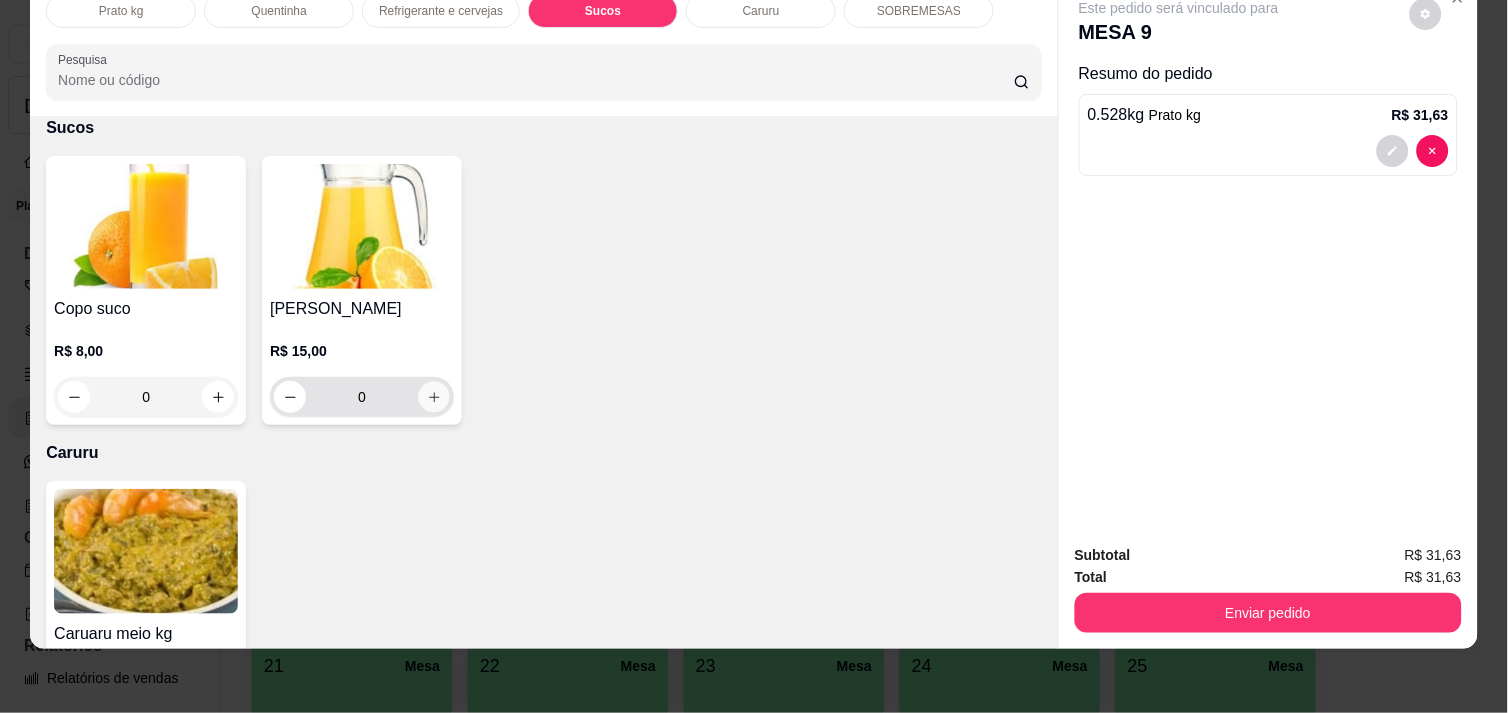 click 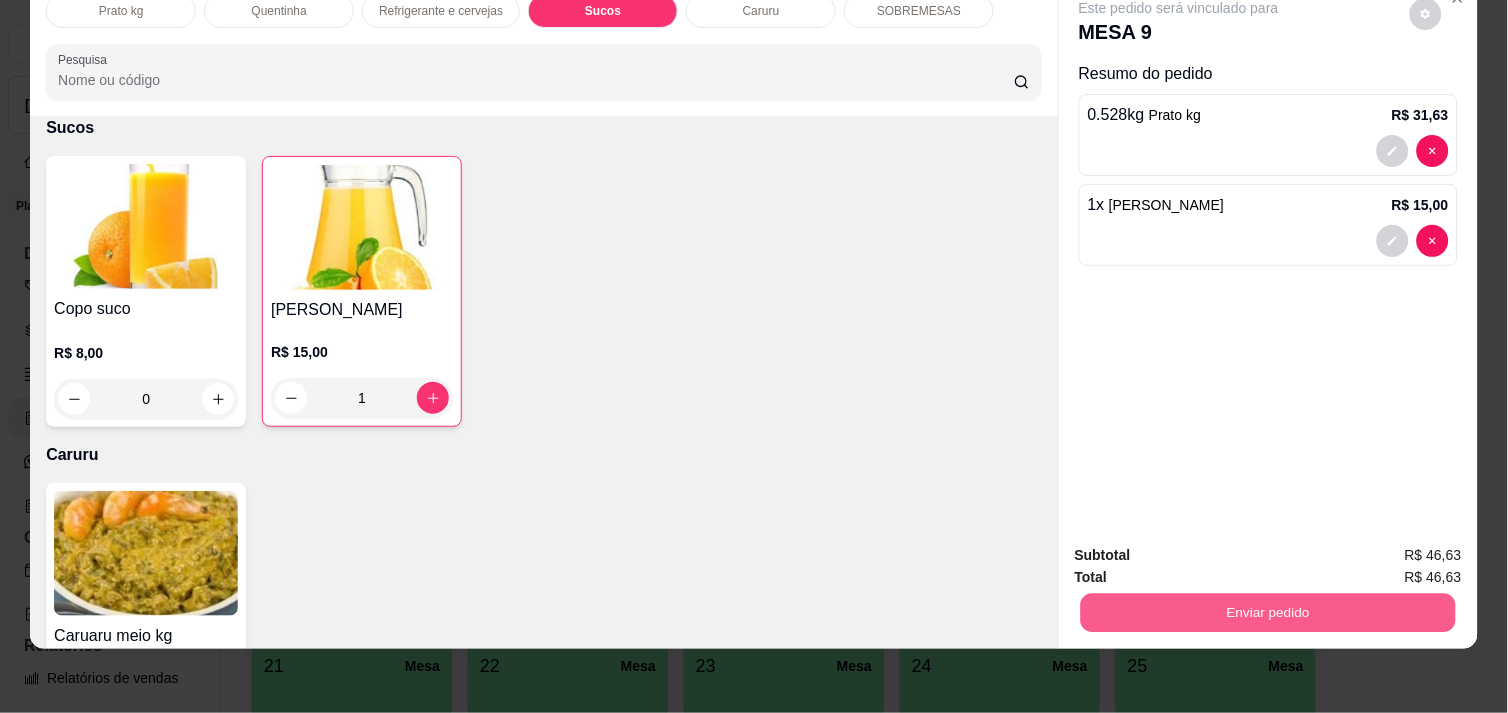 click on "Enviar pedido" at bounding box center [1268, 612] 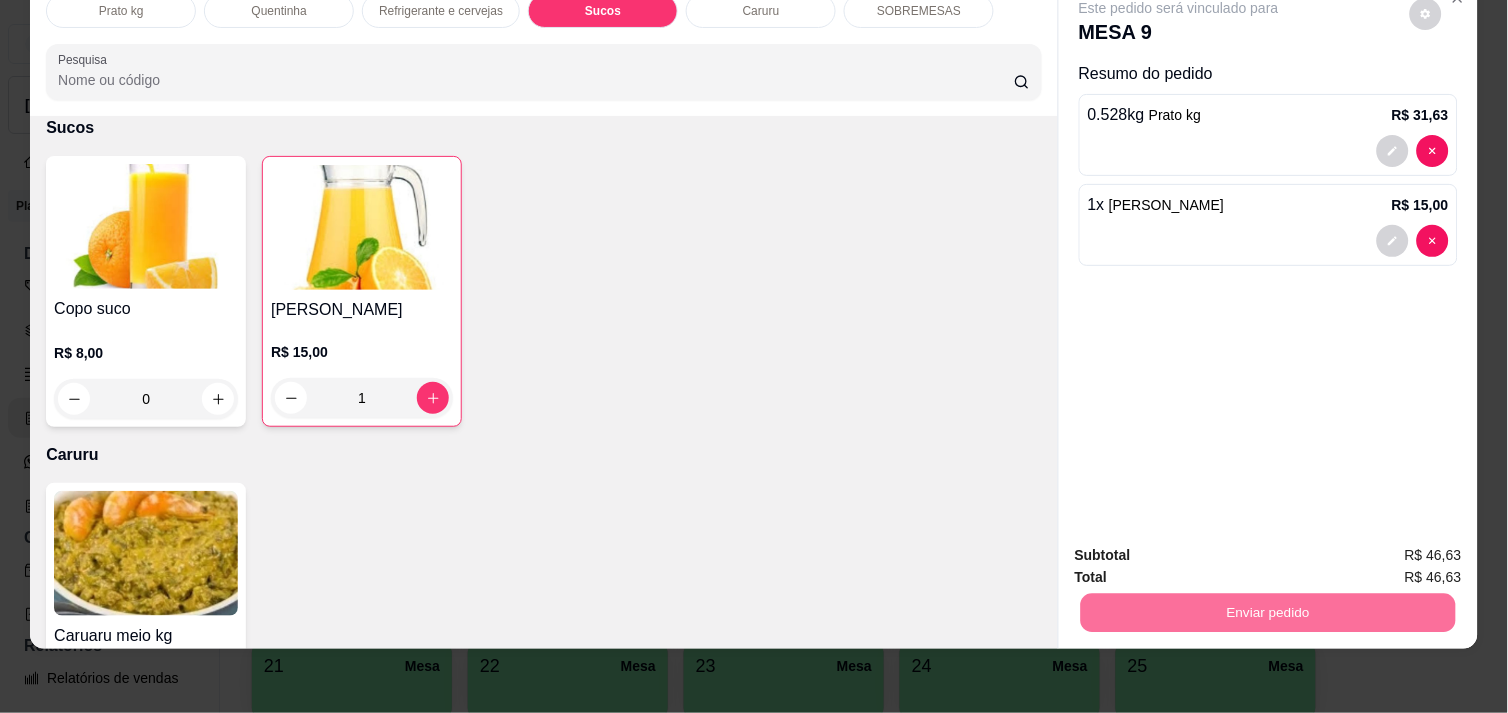 click on "Não registrar e enviar pedido" at bounding box center [1202, 547] 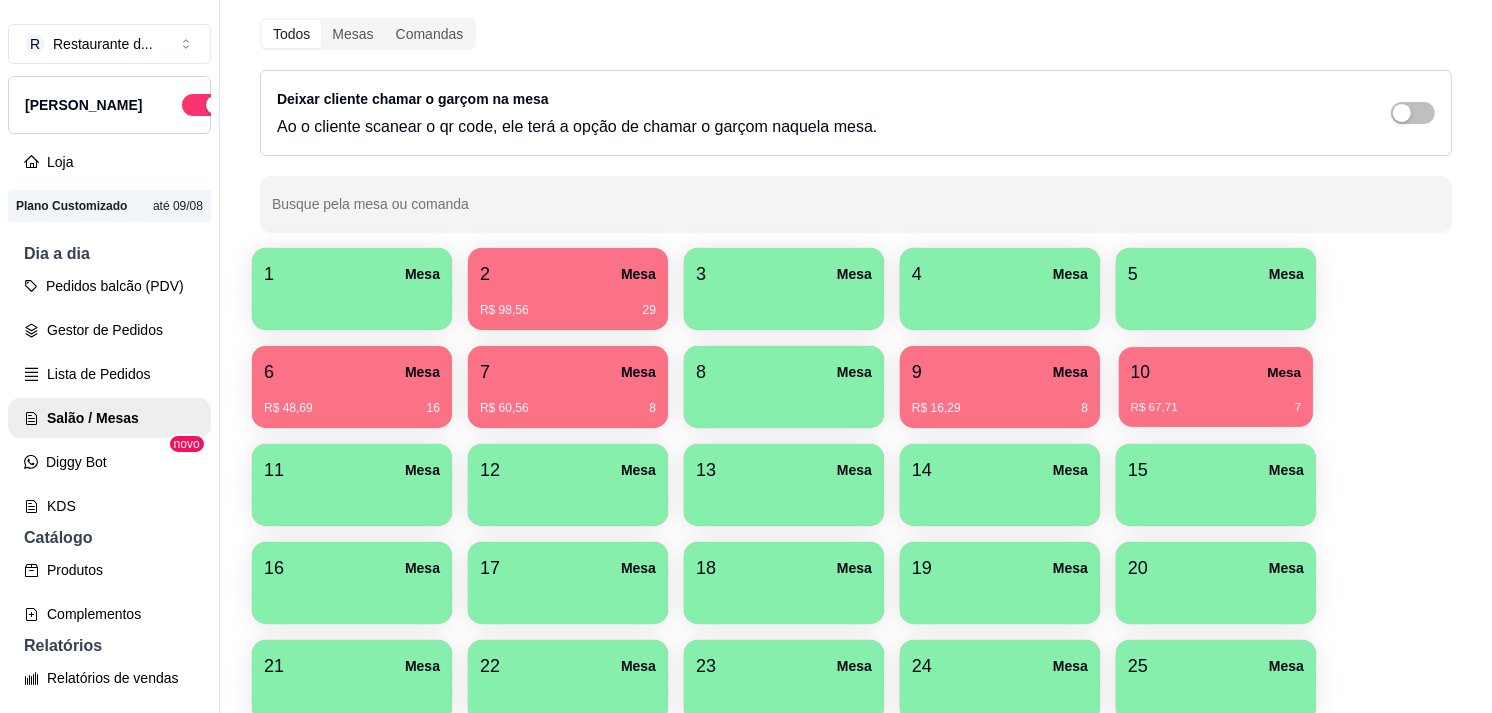 click on "10 Mesa" at bounding box center [1216, 372] 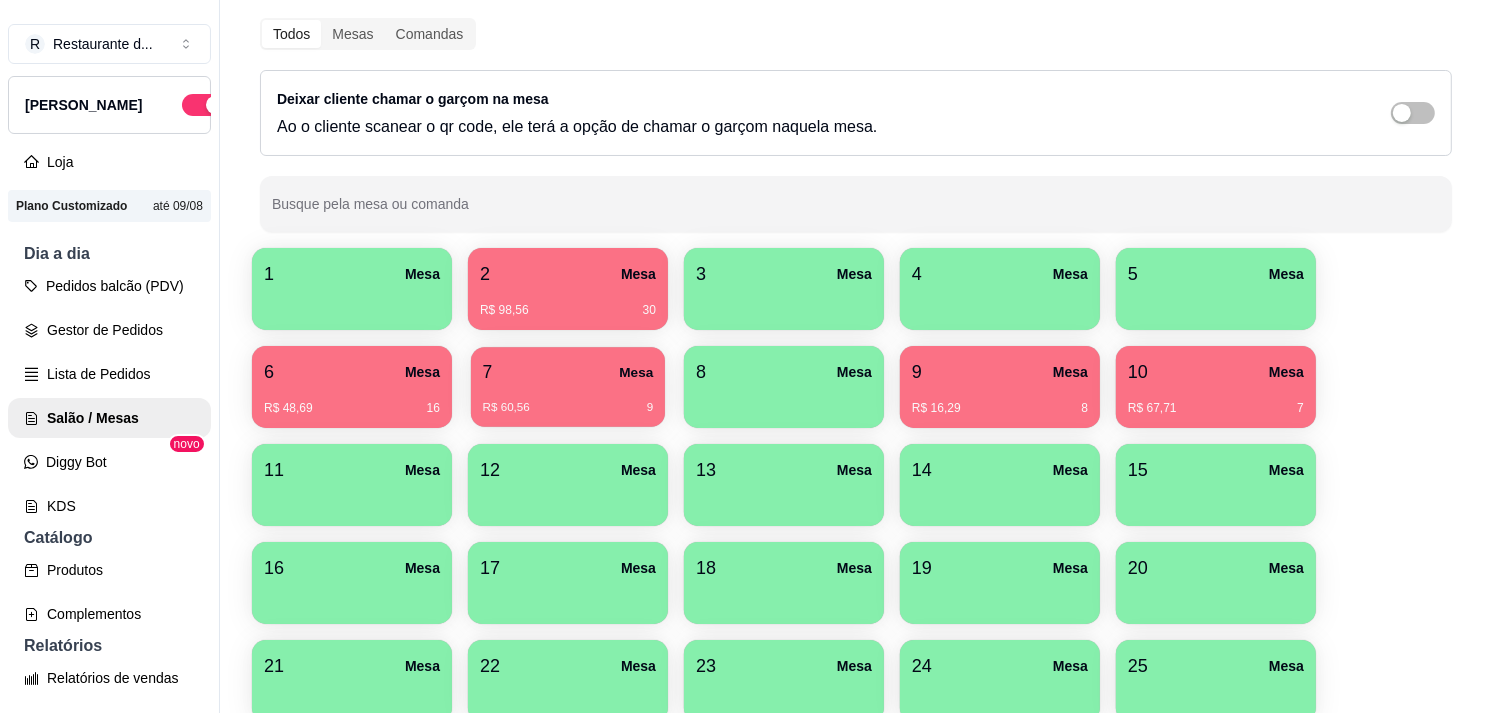 click on "R$ 60,56 9" at bounding box center (568, 400) 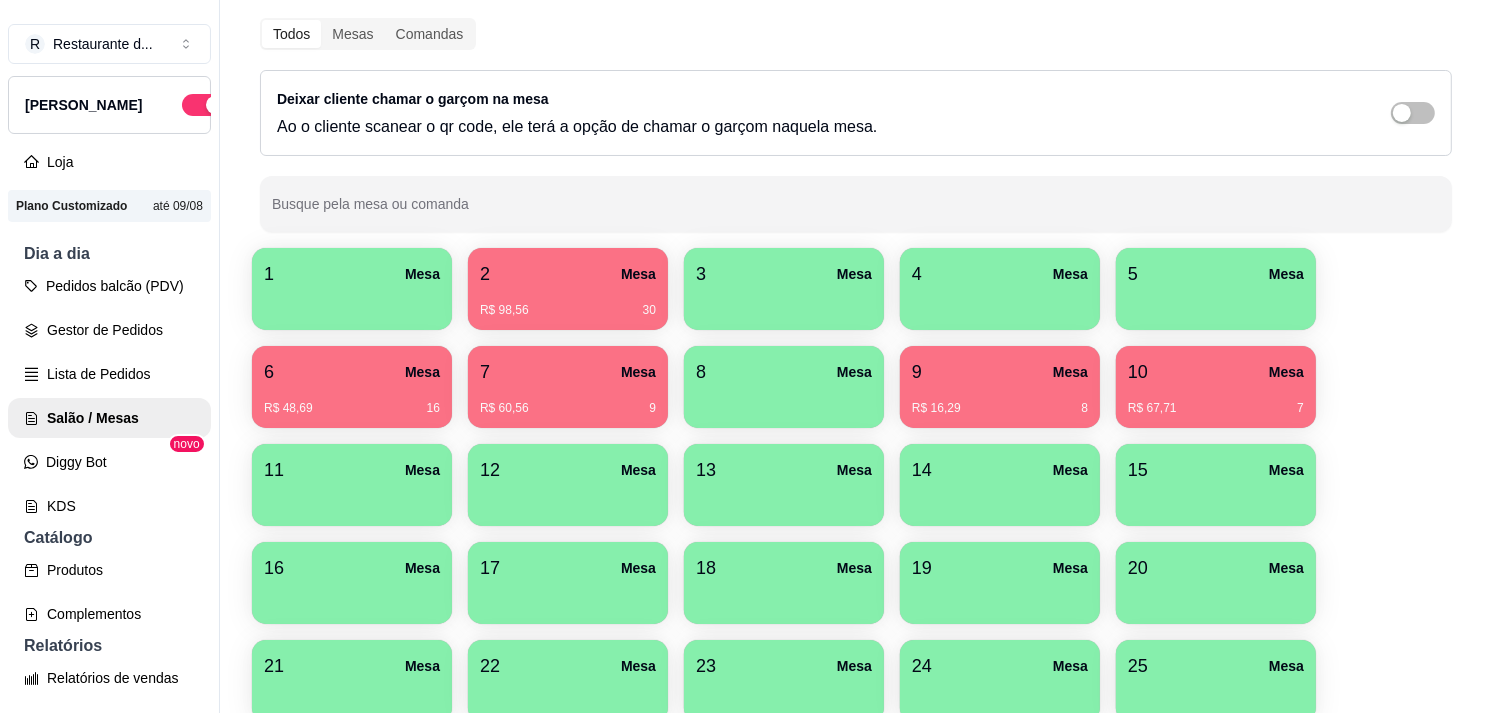 click on "1 [GEOGRAPHIC_DATA]$ 98,56 30 3 Mesa 4 Mesa 5 [GEOGRAPHIC_DATA]$ 48,69 16 7 Mesa R$ 60,56 9 8 [GEOGRAPHIC_DATA]$ 16,29 8 10 Mesa R$ 67,71 7 11 [GEOGRAPHIC_DATA] 13 [GEOGRAPHIC_DATA] 15 [GEOGRAPHIC_DATA] 17 [GEOGRAPHIC_DATA] 18 [GEOGRAPHIC_DATA] 19 [GEOGRAPHIC_DATA] 20 [GEOGRAPHIC_DATA] 22 [GEOGRAPHIC_DATA] 23 [GEOGRAPHIC_DATA] 24 [GEOGRAPHIC_DATA] [GEOGRAPHIC_DATA] 26 [GEOGRAPHIC_DATA] 27 [GEOGRAPHIC_DATA] 28 [GEOGRAPHIC_DATA] 29 [GEOGRAPHIC_DATA] 30 [GEOGRAPHIC_DATA] 31 [GEOGRAPHIC_DATA] [GEOGRAPHIC_DATA] 34 [GEOGRAPHIC_DATA] [GEOGRAPHIC_DATA] 36 [GEOGRAPHIC_DATA] 37 [GEOGRAPHIC_DATA] [GEOGRAPHIC_DATA] 39 [GEOGRAPHIC_DATA]" at bounding box center [856, 632] 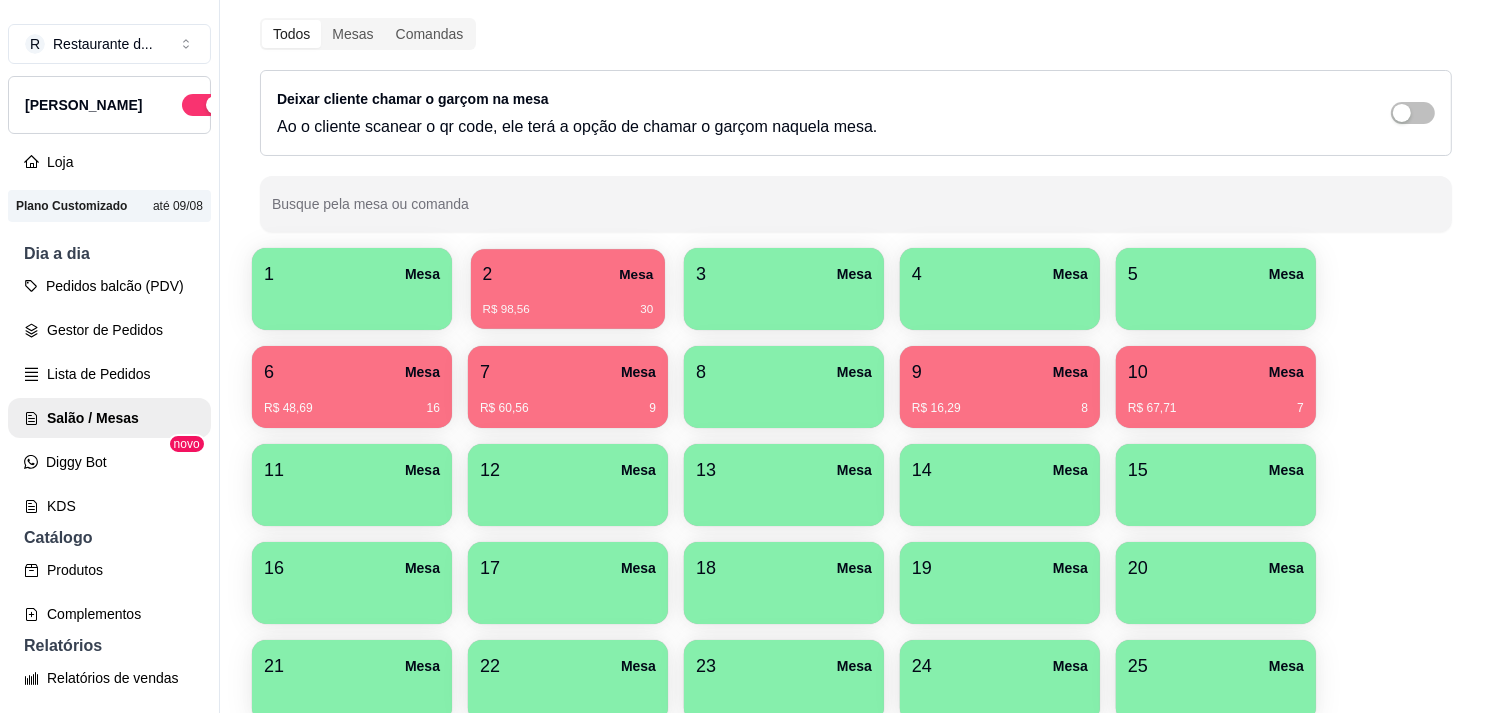 click on "2 Mesa R$ 98,56 30" at bounding box center [568, 289] 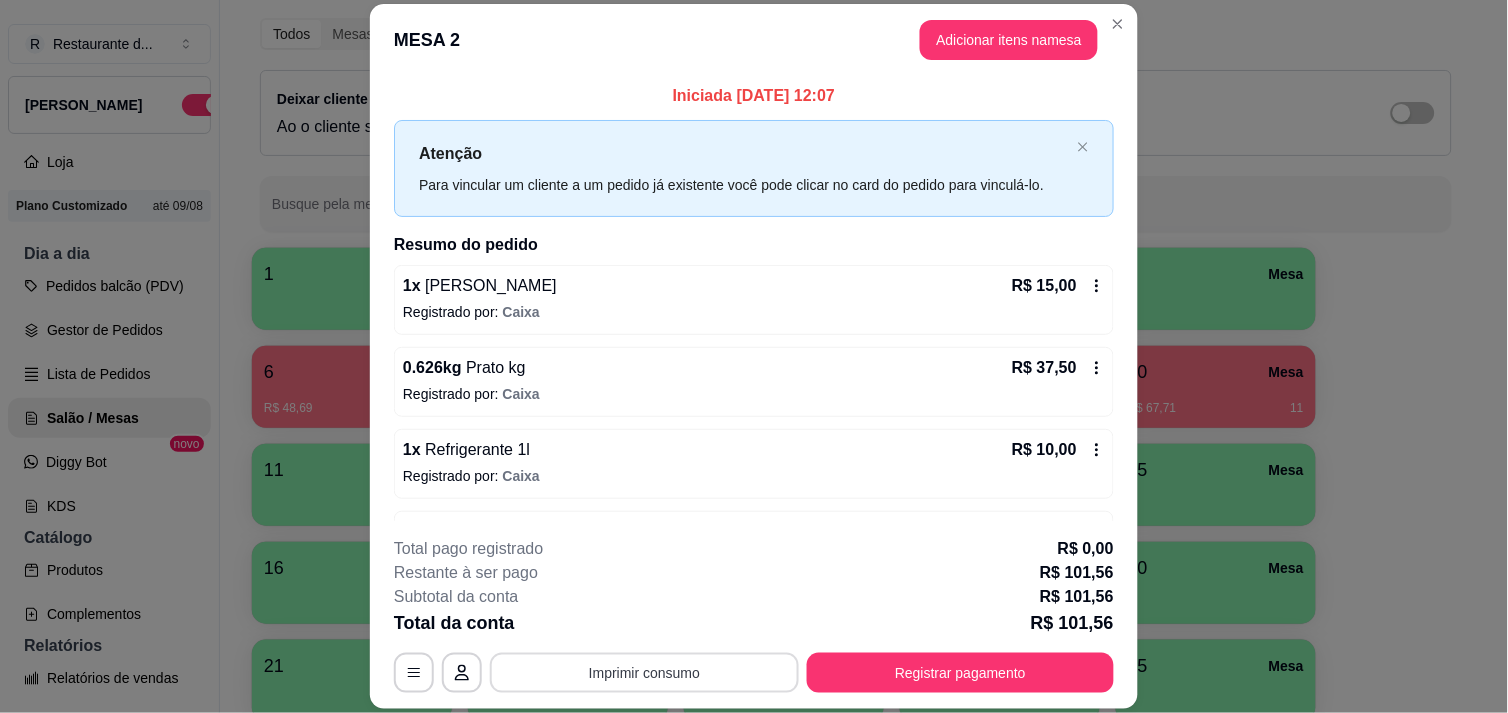 click on "Imprimir consumo" at bounding box center (644, 673) 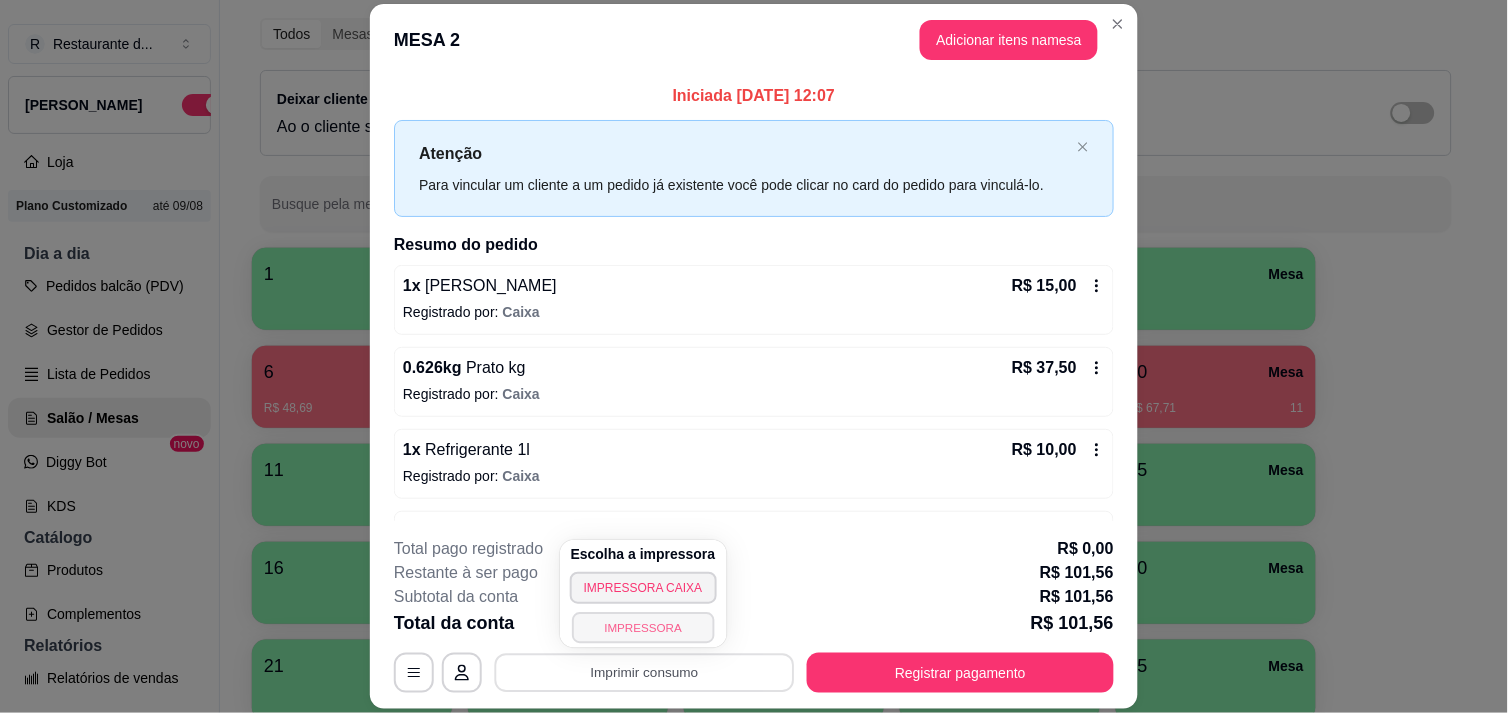 click on "IMPRESSORA" at bounding box center (643, 627) 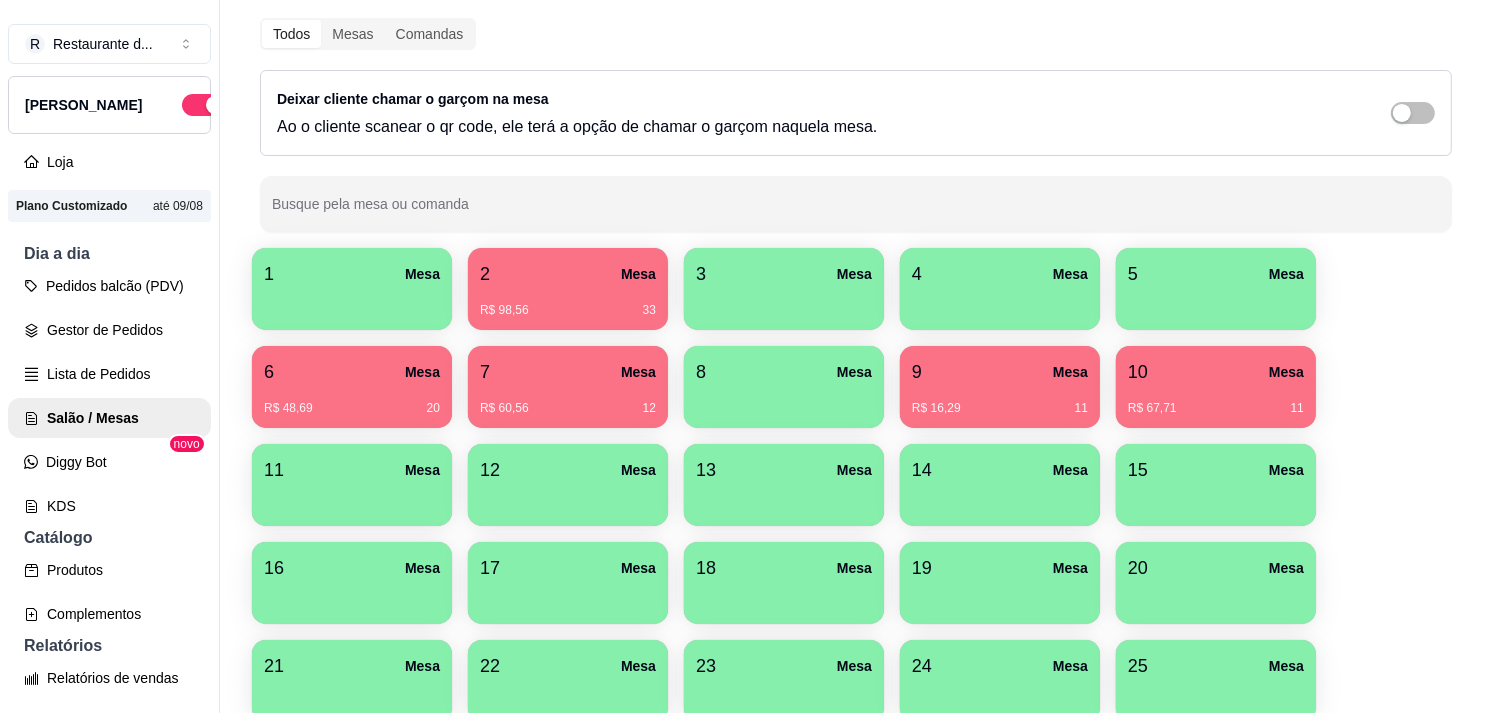 click on "R$ 98,56 33" at bounding box center (568, 303) 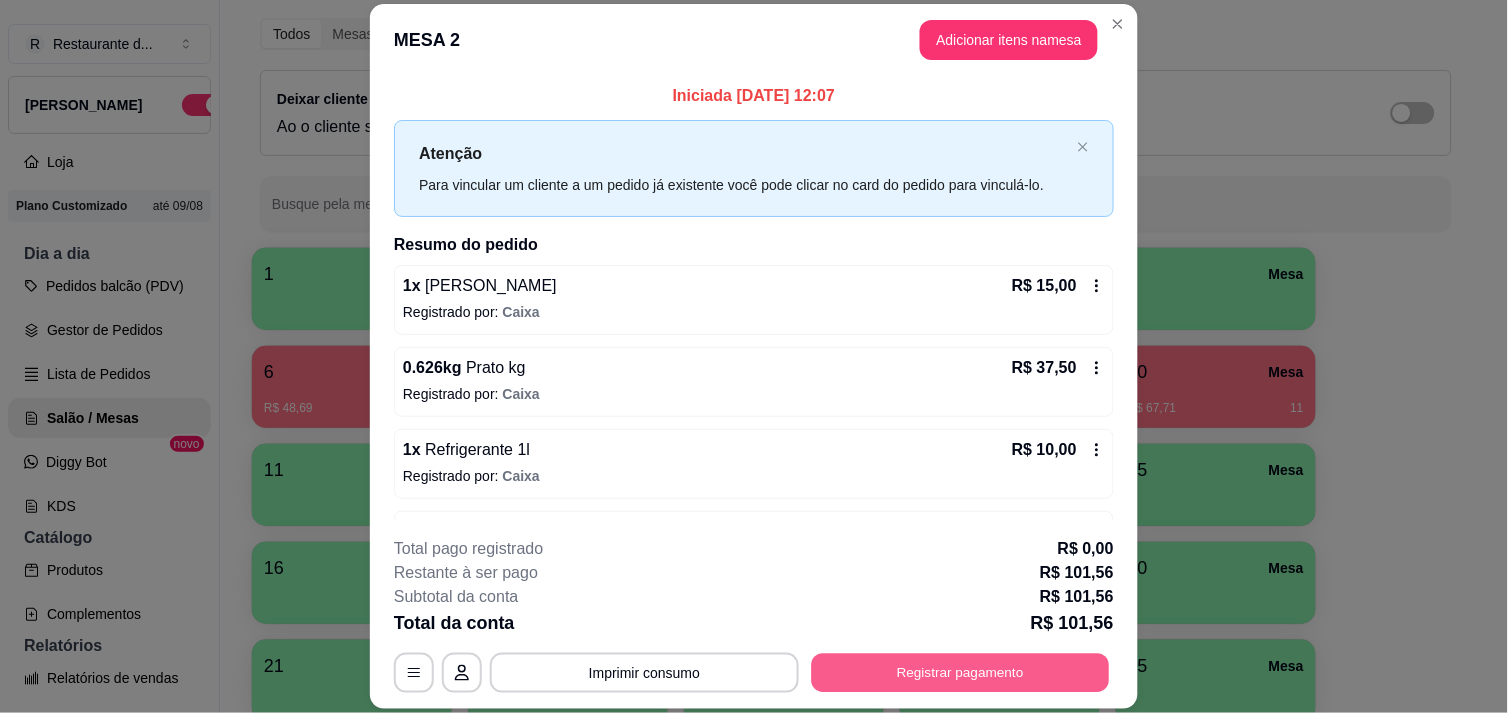 click on "Registrar pagamento" at bounding box center (961, 673) 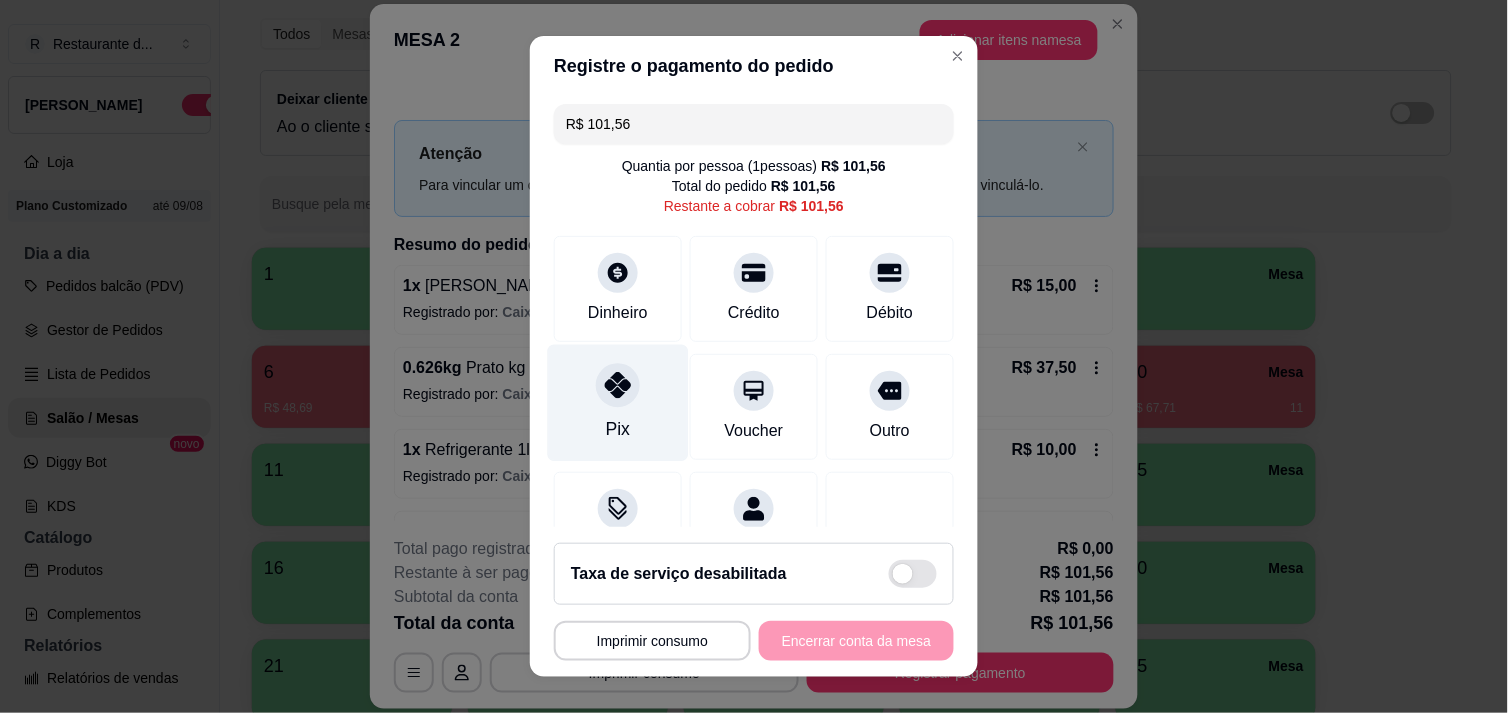click 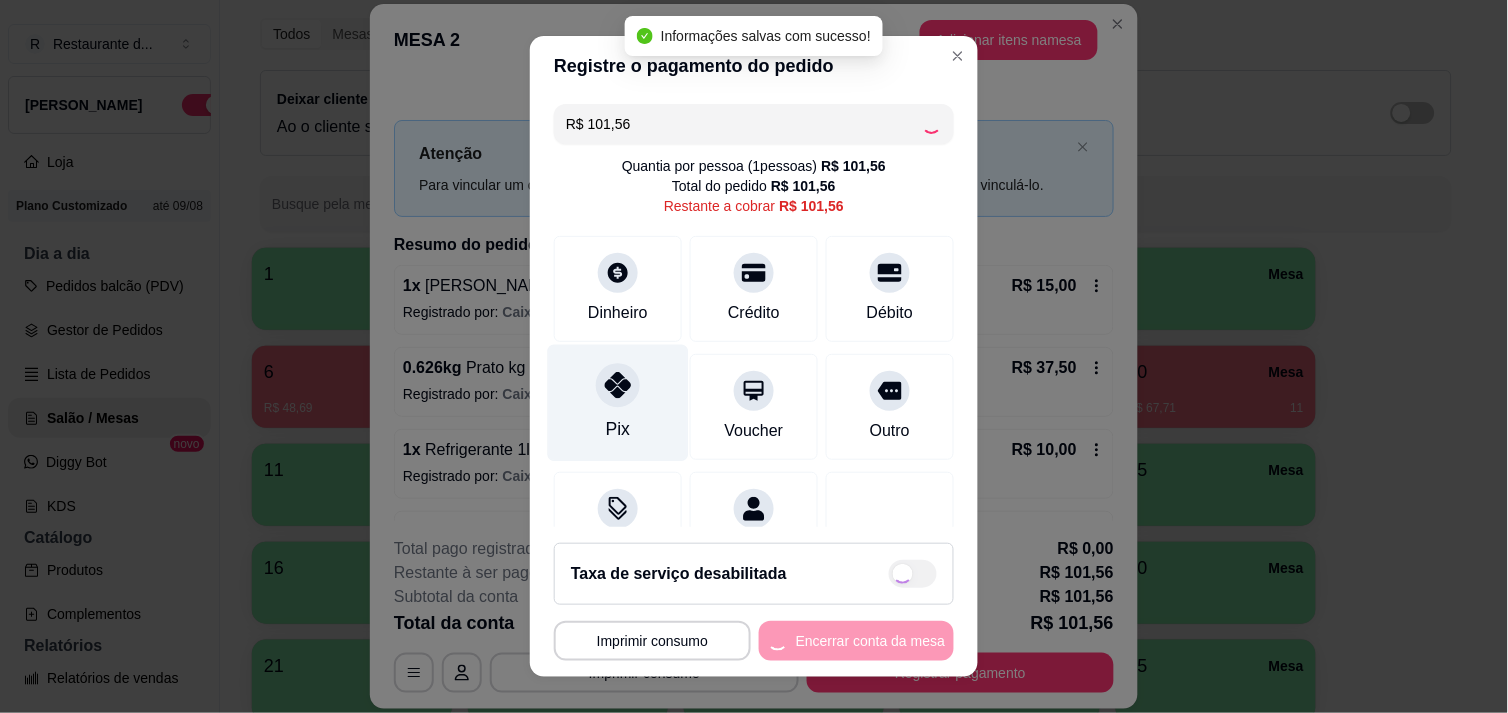 type on "R$ 0,00" 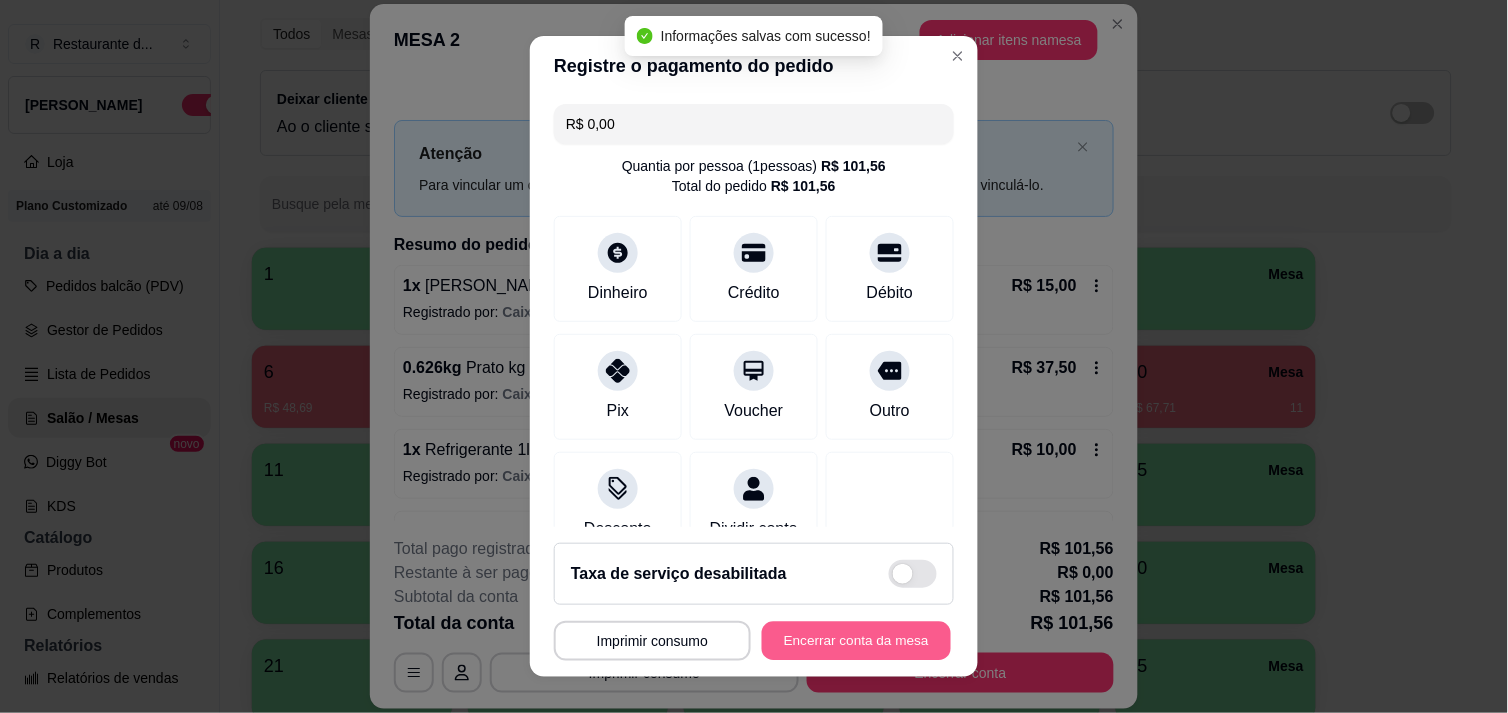 click on "Encerrar conta da mesa" at bounding box center [856, 641] 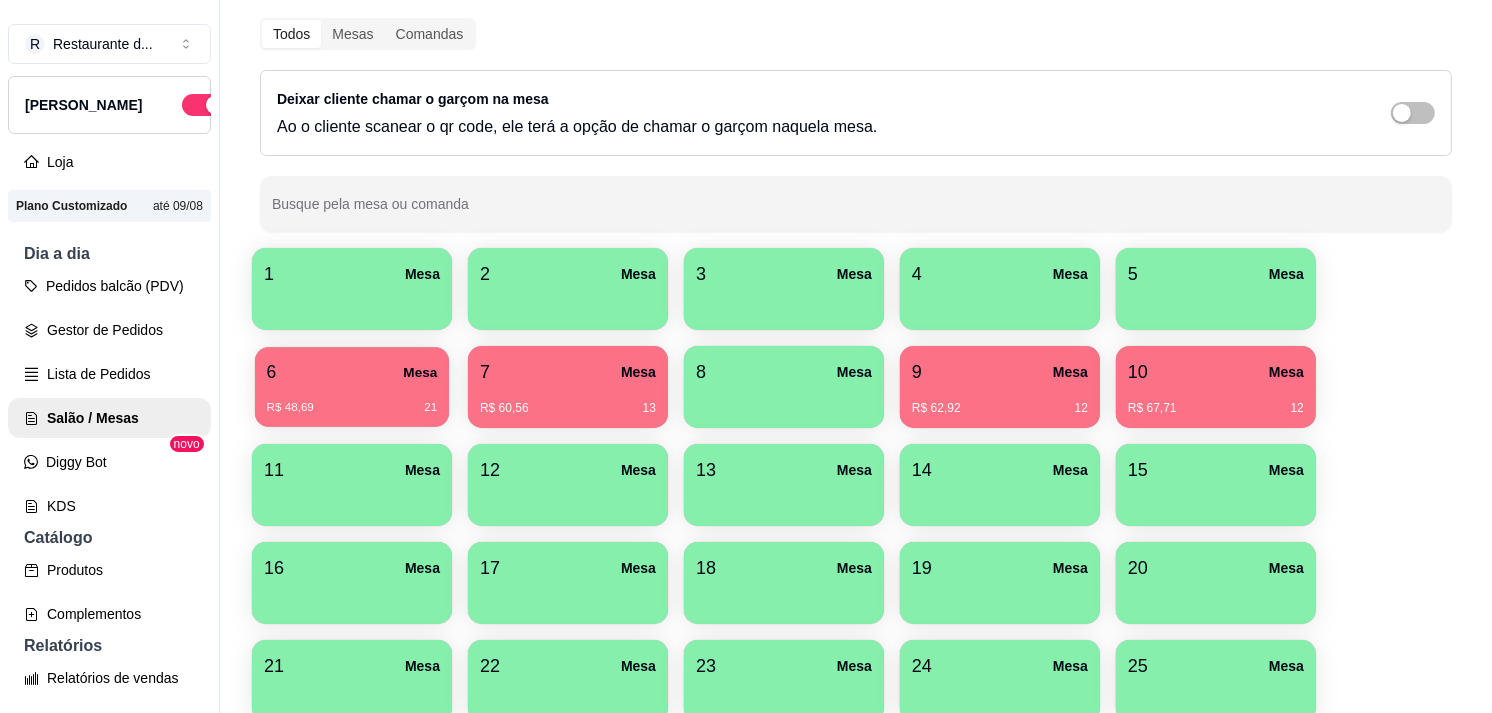 click on "6 Mesa" at bounding box center [352, 372] 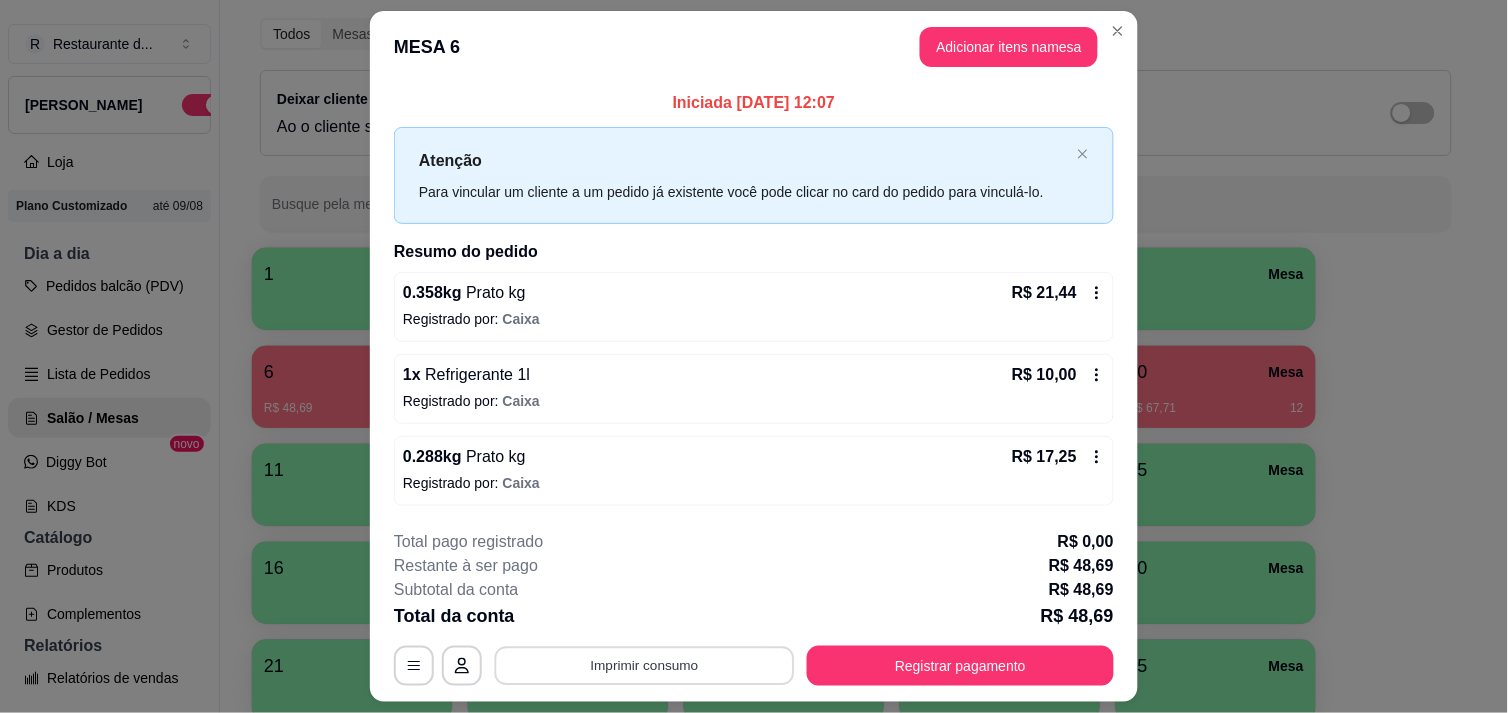 click on "Imprimir consumo" at bounding box center [645, 666] 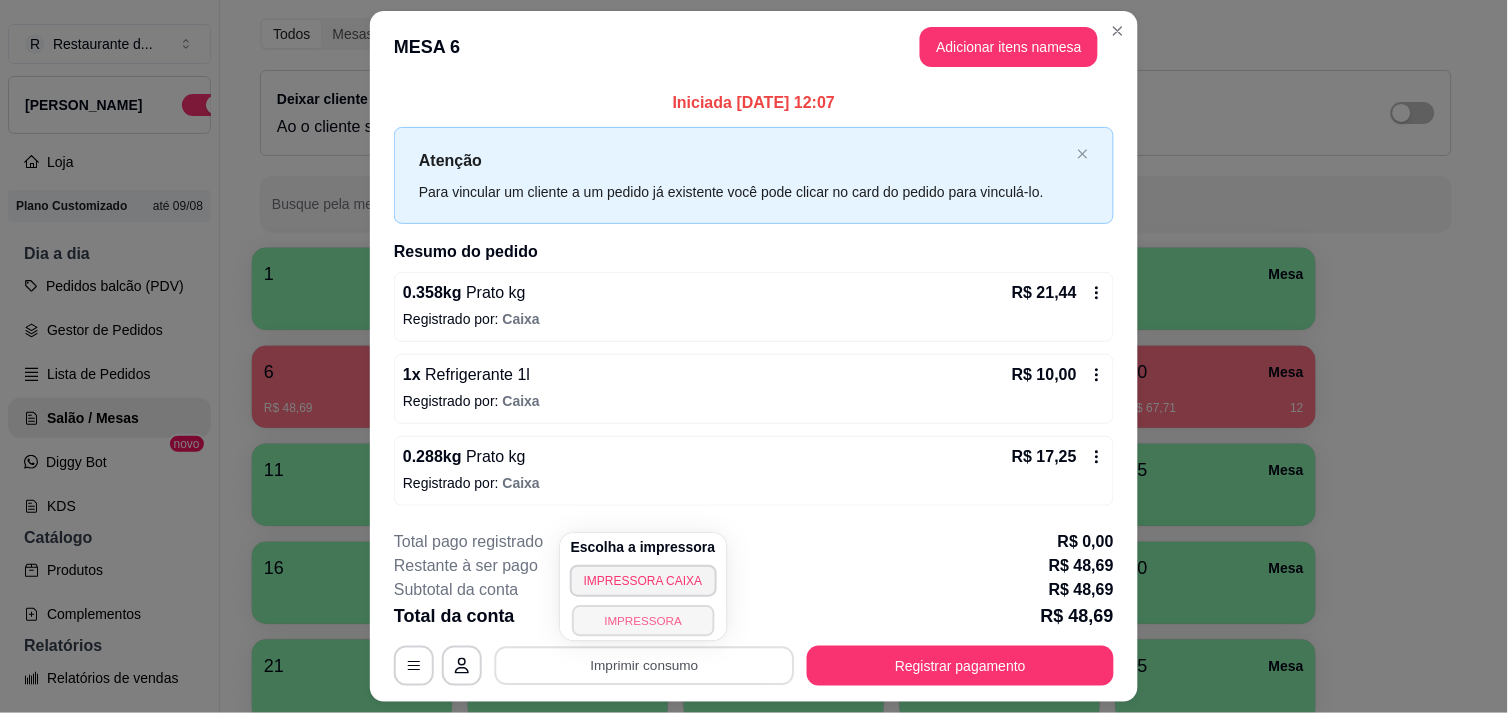 click on "IMPRESSORA" at bounding box center [643, 620] 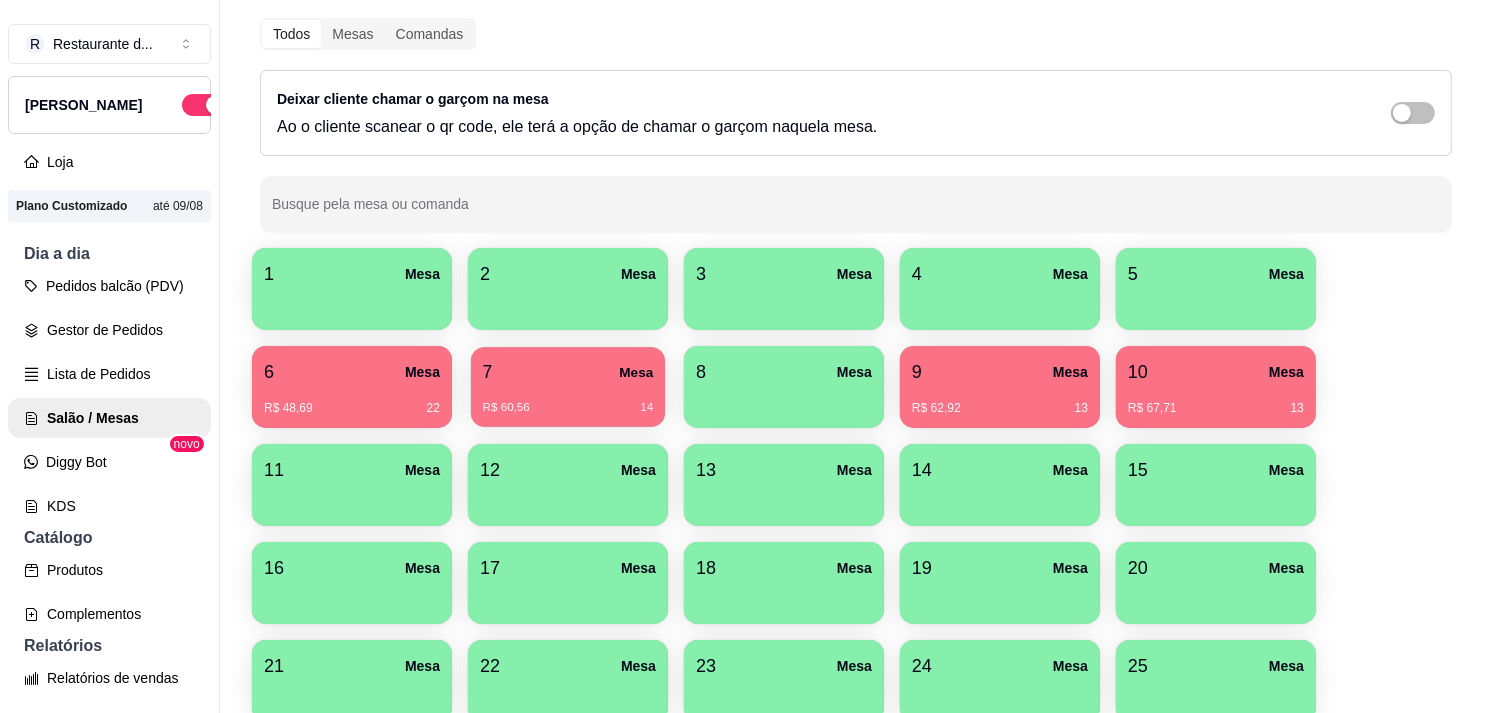 click on "R$ 60,56 14" at bounding box center [568, 400] 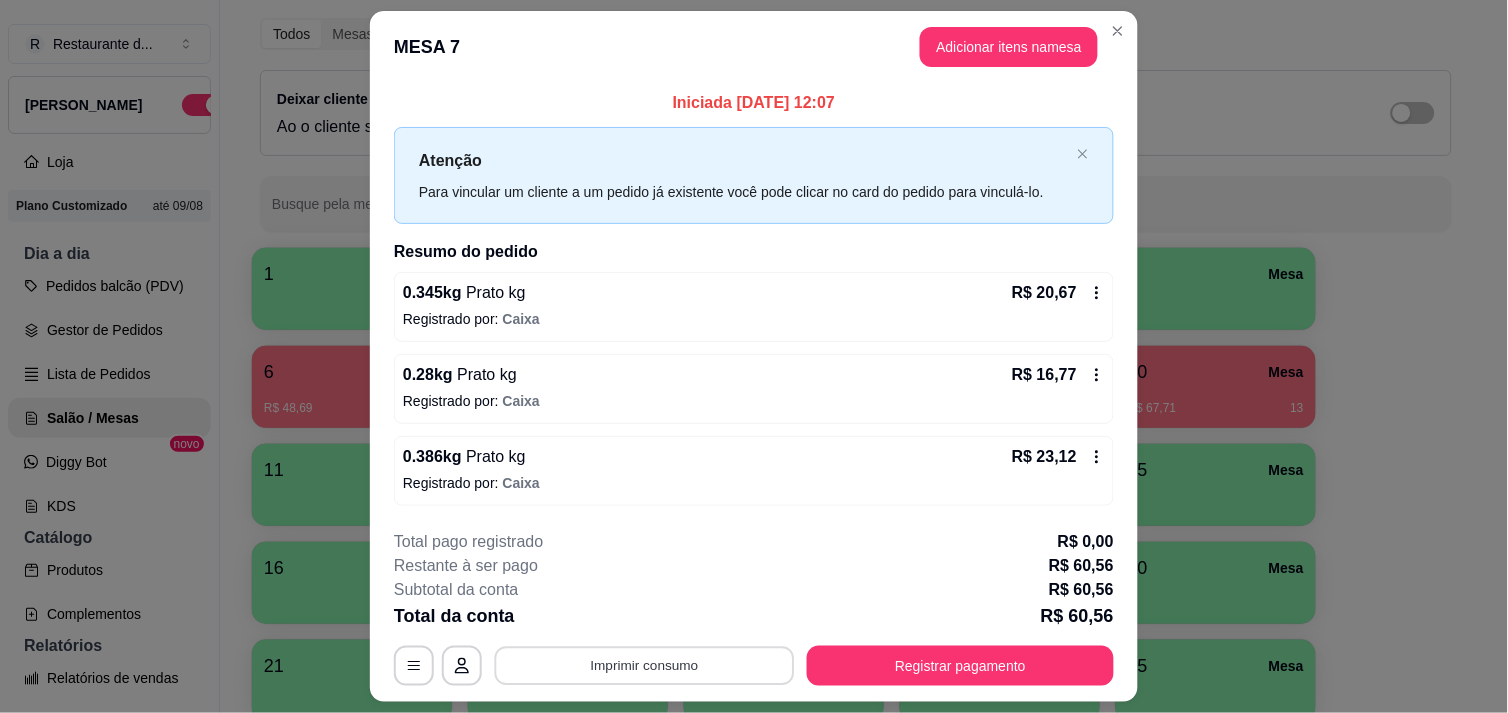 click on "Imprimir consumo" at bounding box center [645, 666] 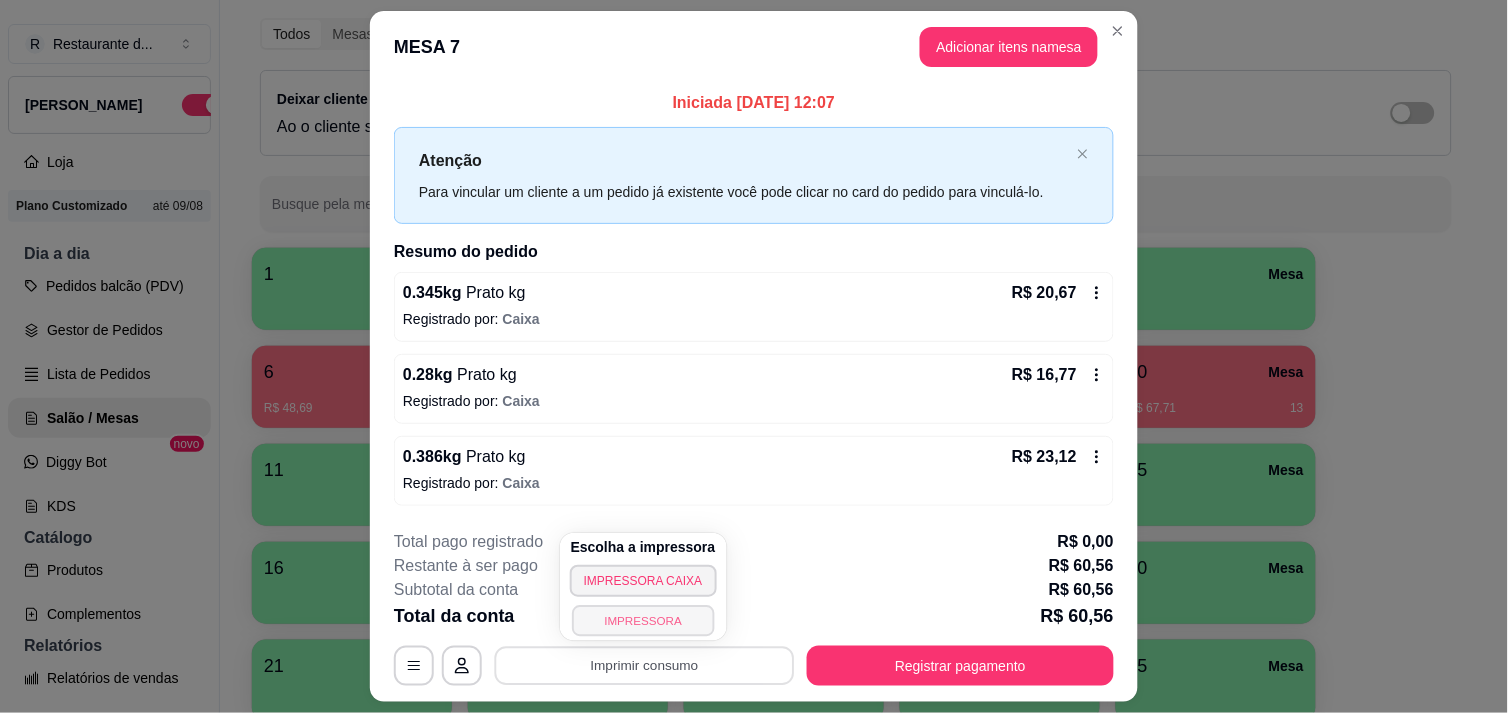click on "IMPRESSORA" at bounding box center [643, 620] 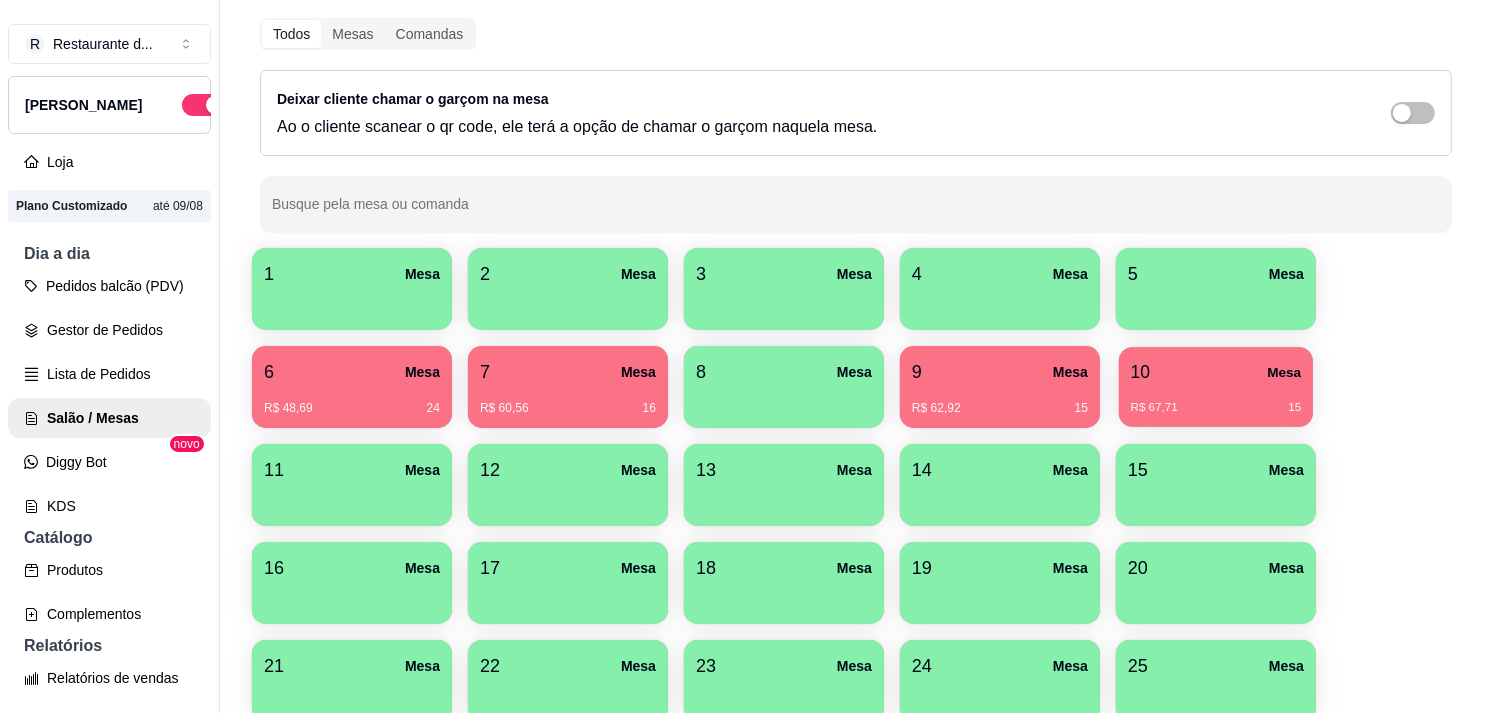 click on "R$ 67,71 15" at bounding box center [1216, 408] 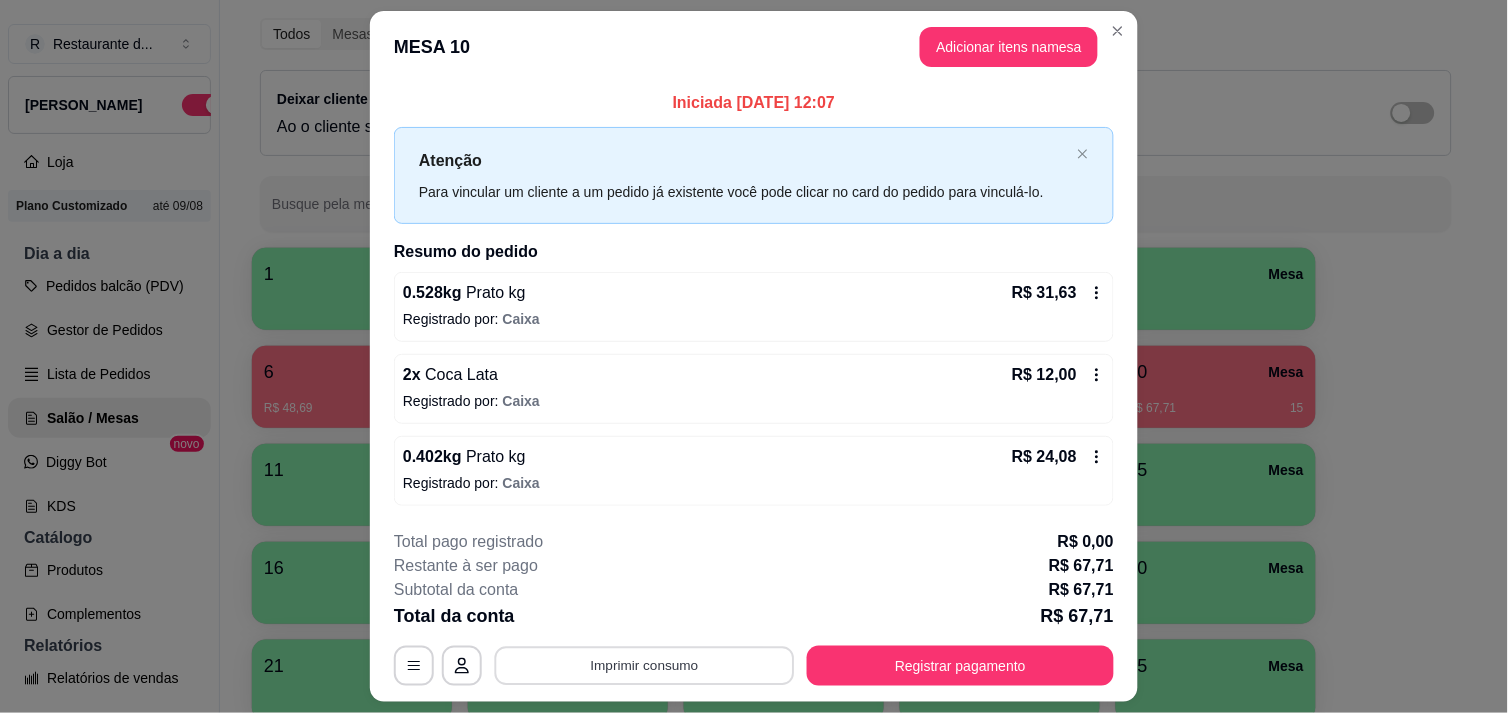 click on "Imprimir consumo" at bounding box center (645, 666) 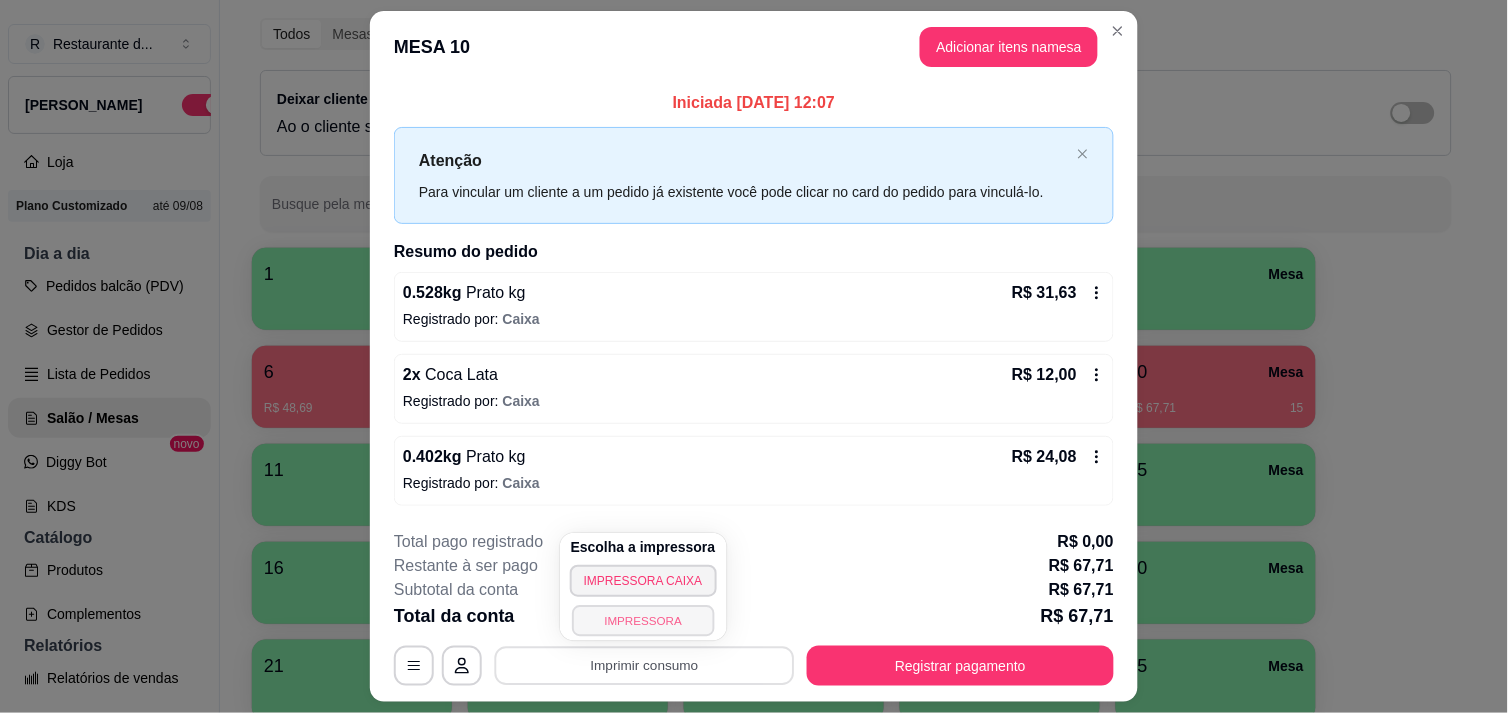 click on "IMPRESSORA" at bounding box center (643, 620) 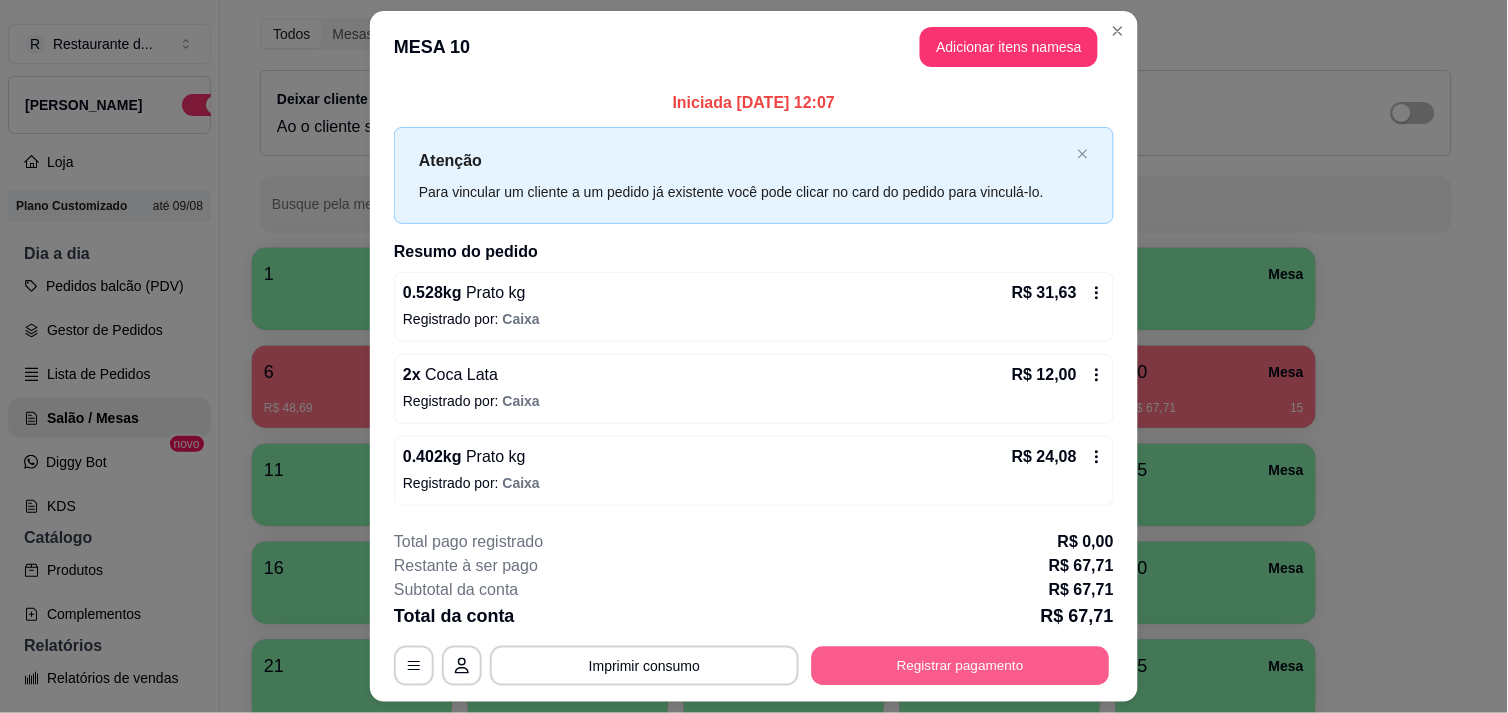 click on "Registrar pagamento" at bounding box center [961, 666] 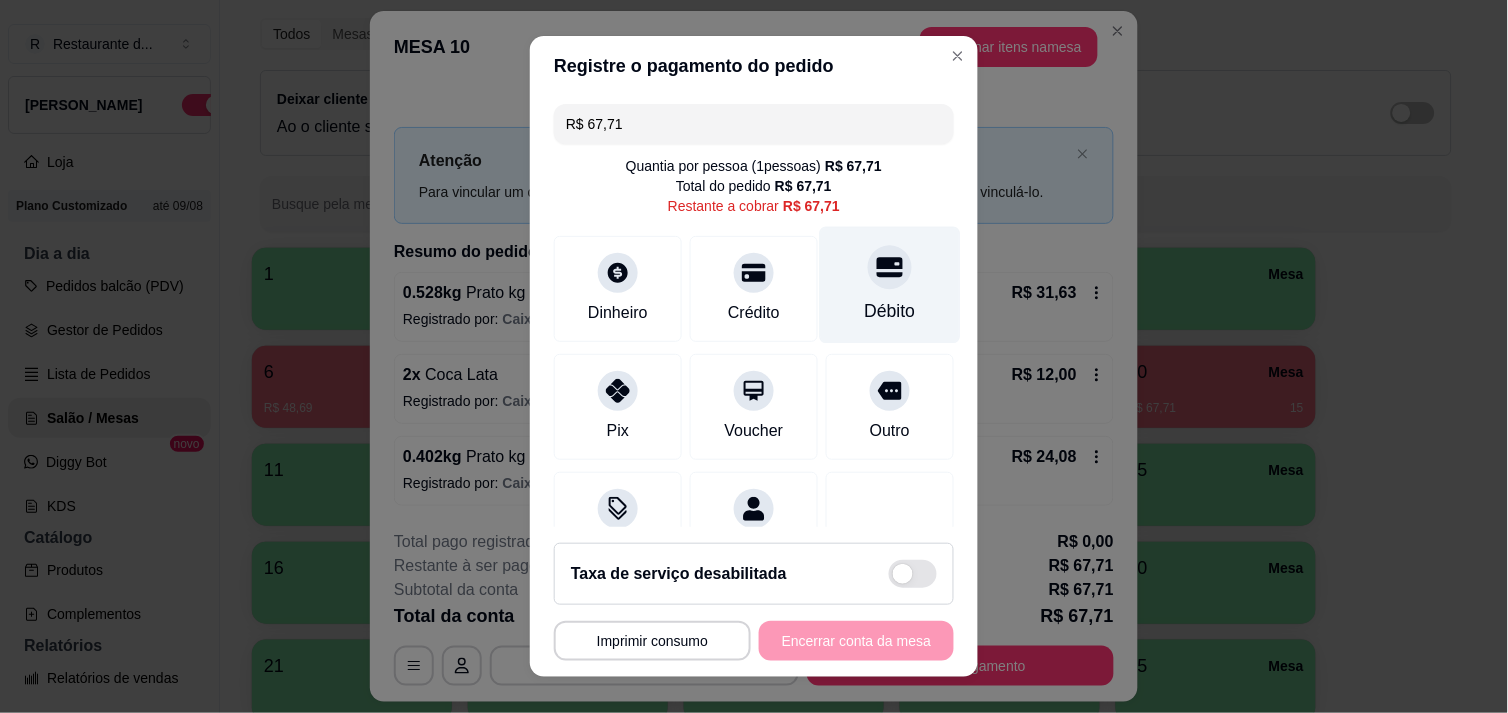 click on "Débito" at bounding box center (890, 311) 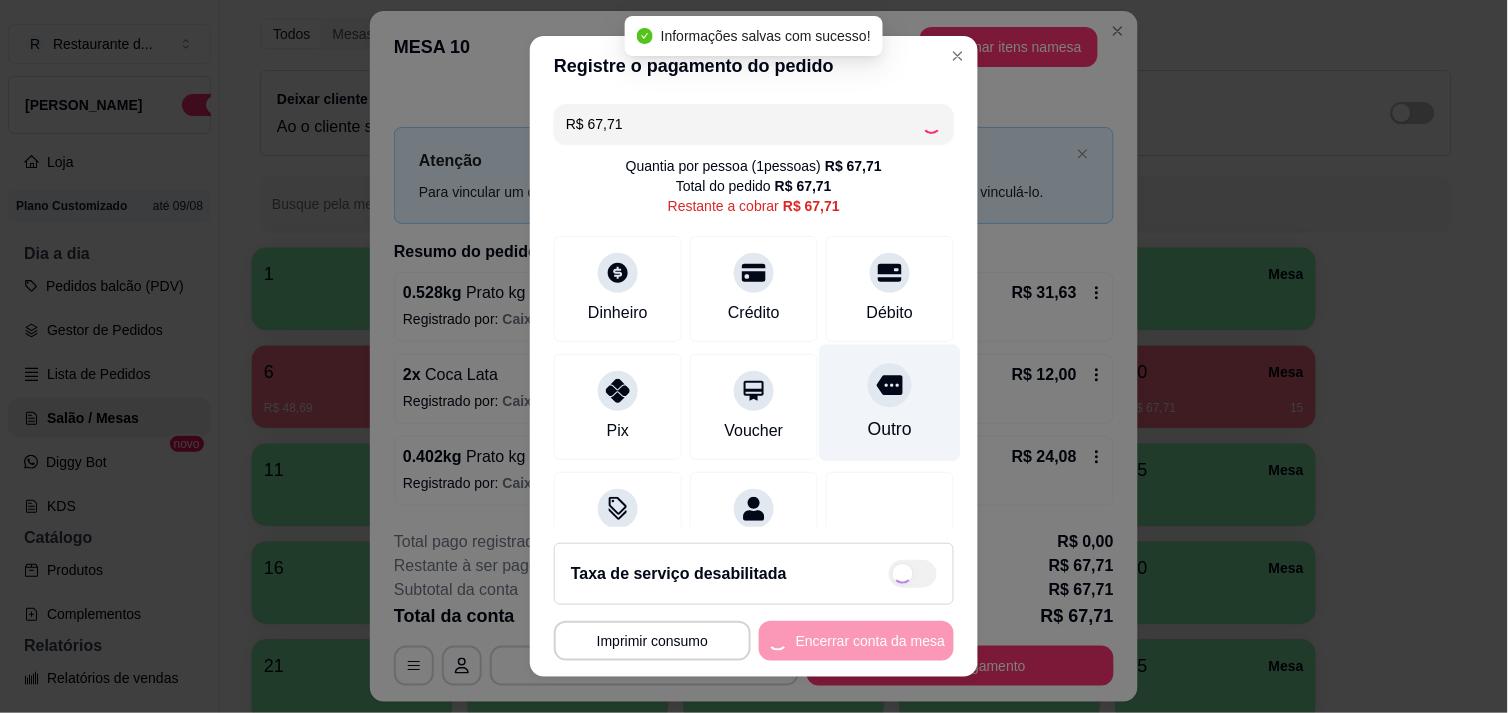 type on "R$ 0,00" 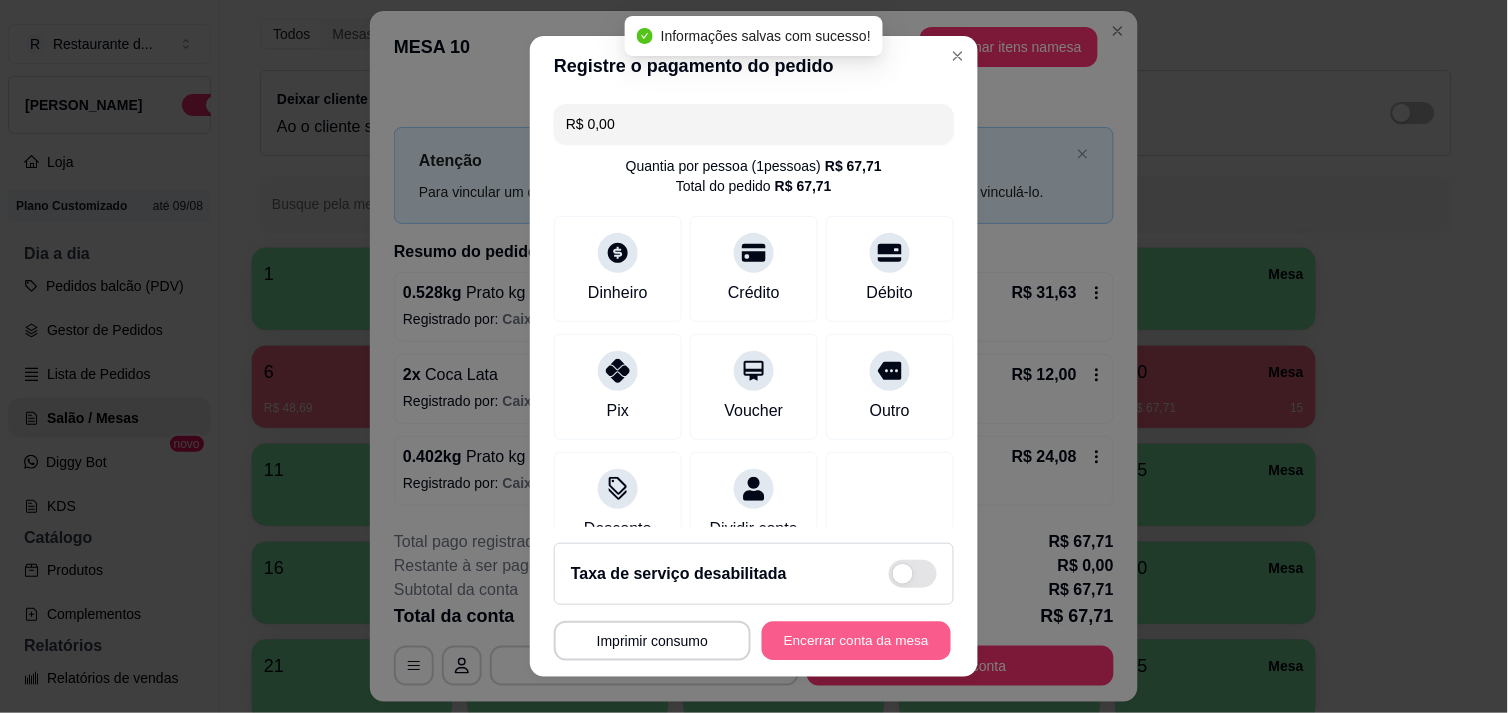 click on "Encerrar conta da mesa" at bounding box center (856, 641) 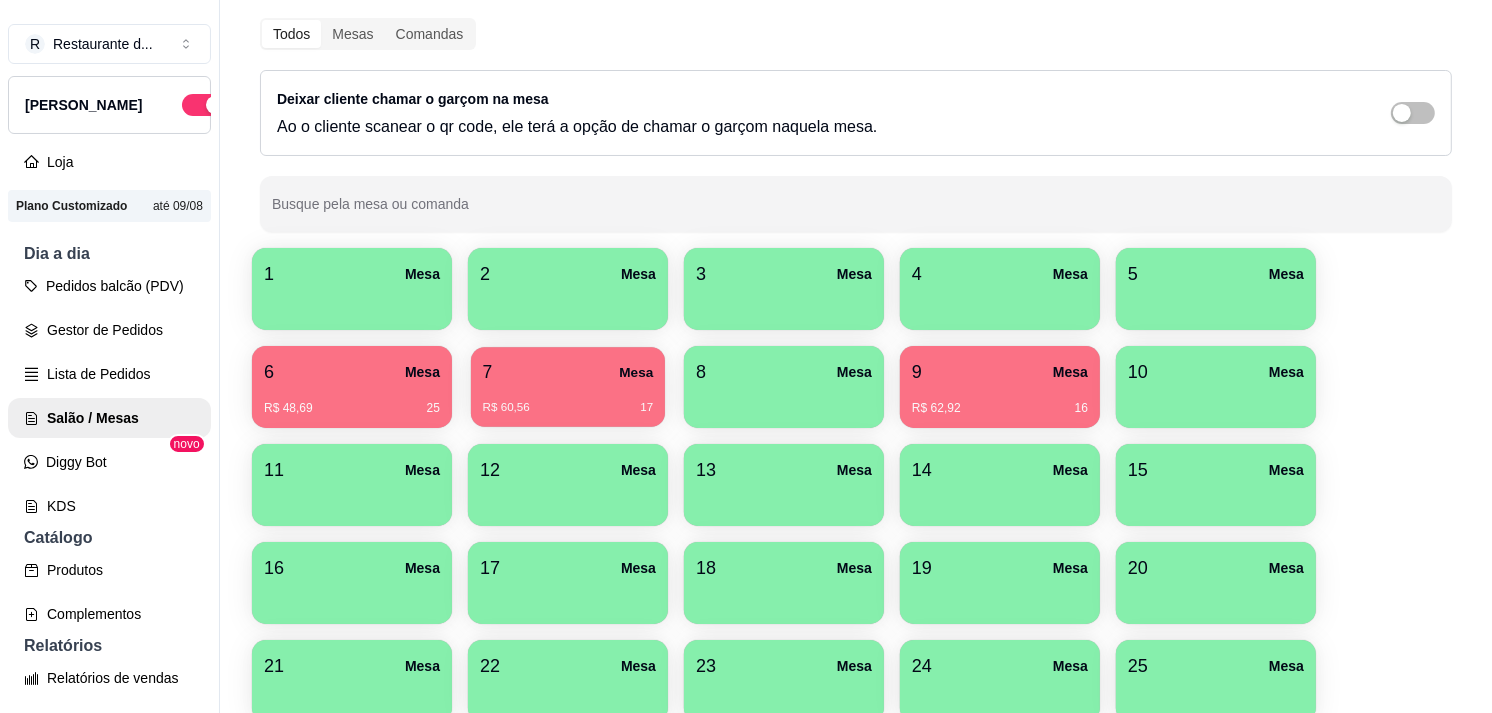 click on "7 Mesa" at bounding box center (568, 372) 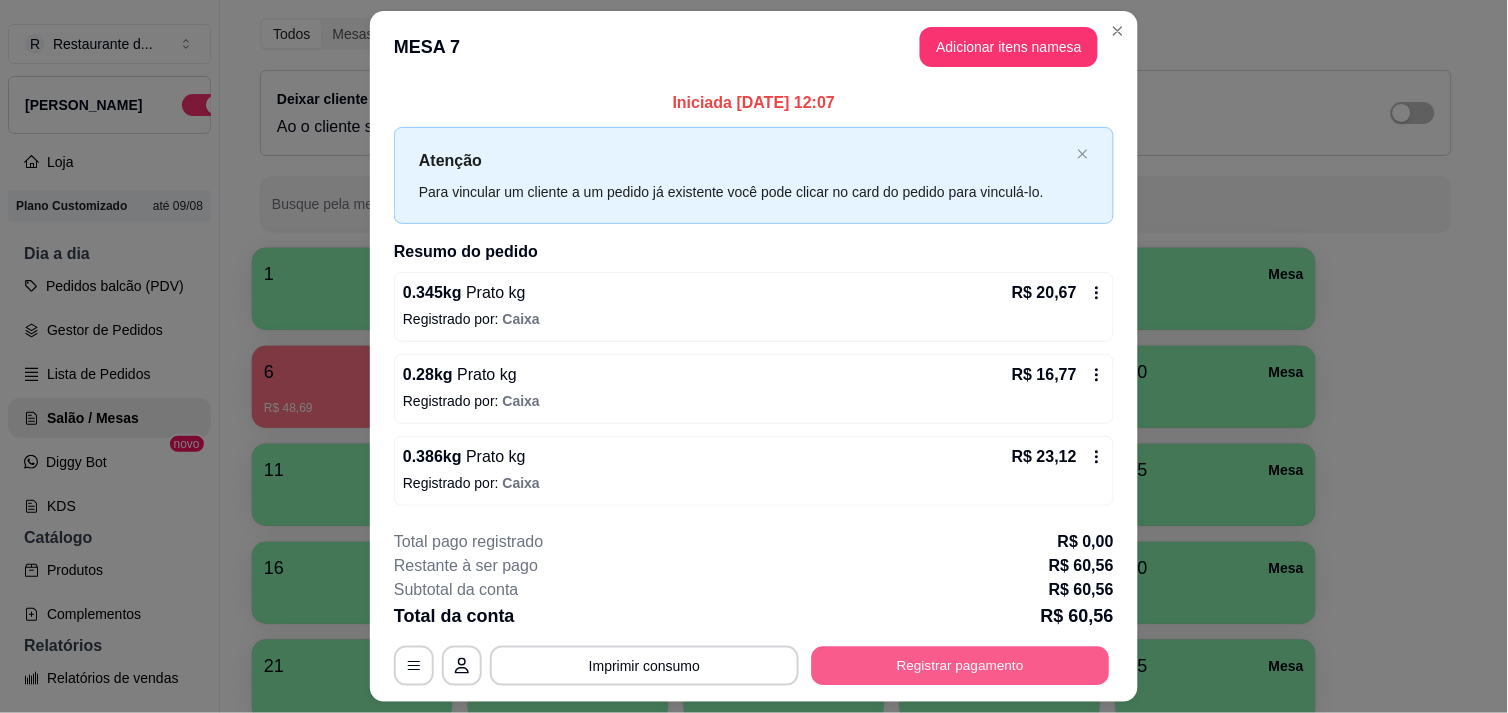 click on "Registrar pagamento" at bounding box center [961, 666] 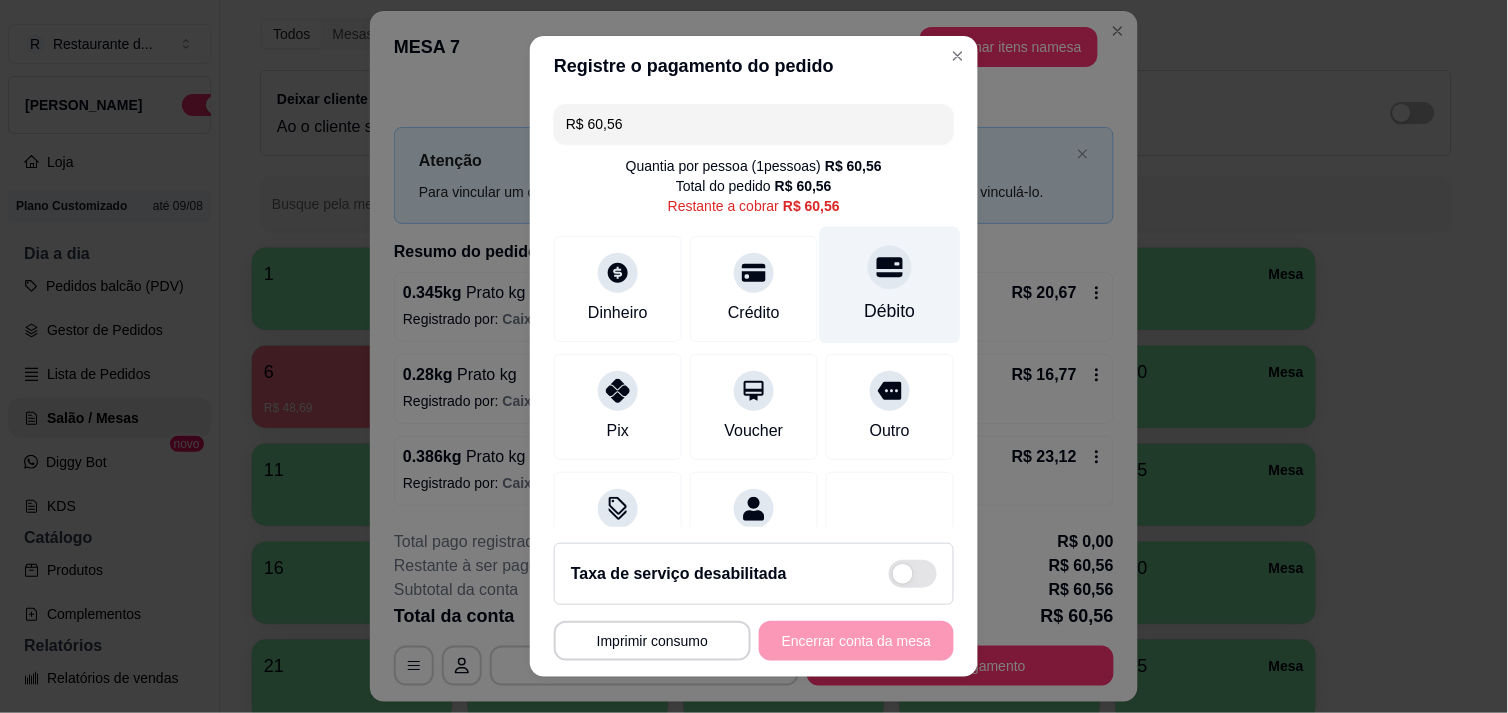 click on "Débito" at bounding box center [890, 284] 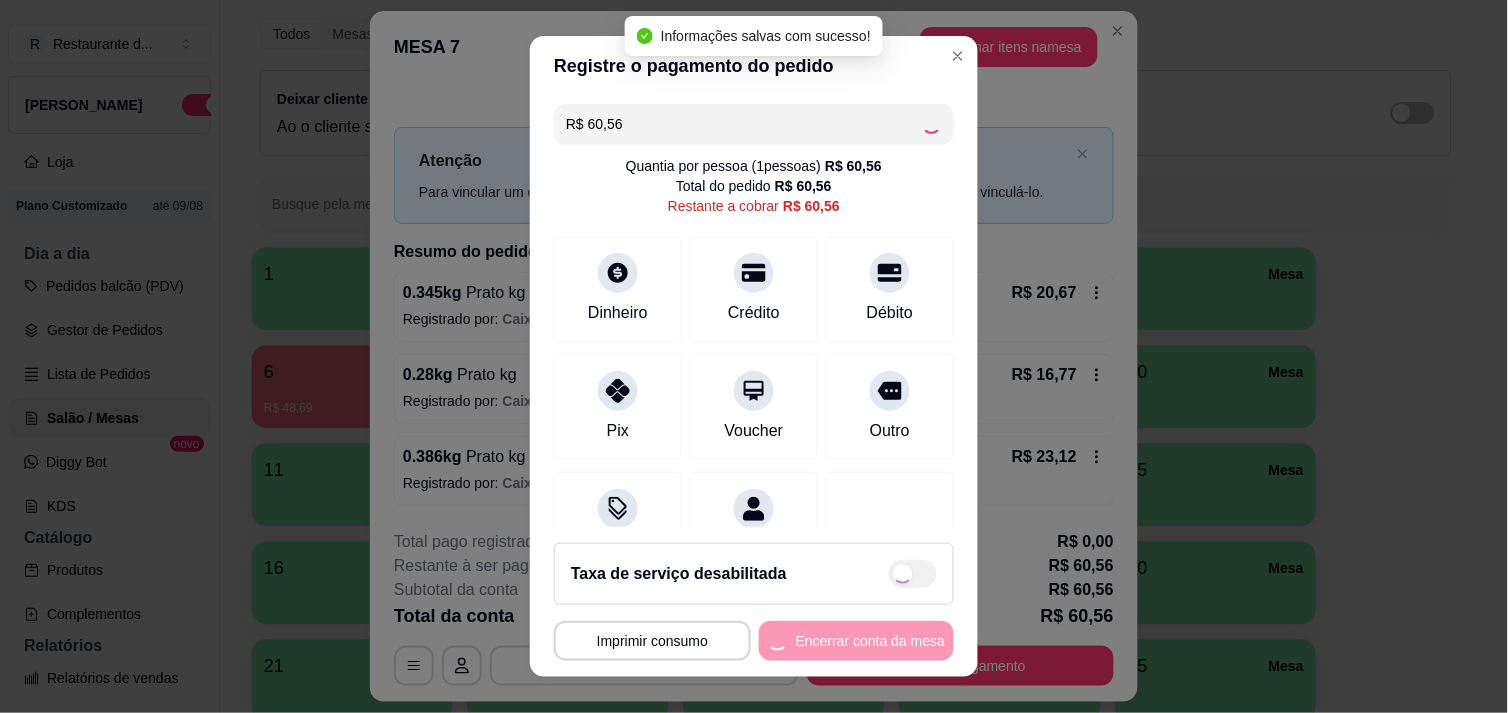 type on "R$ 0,00" 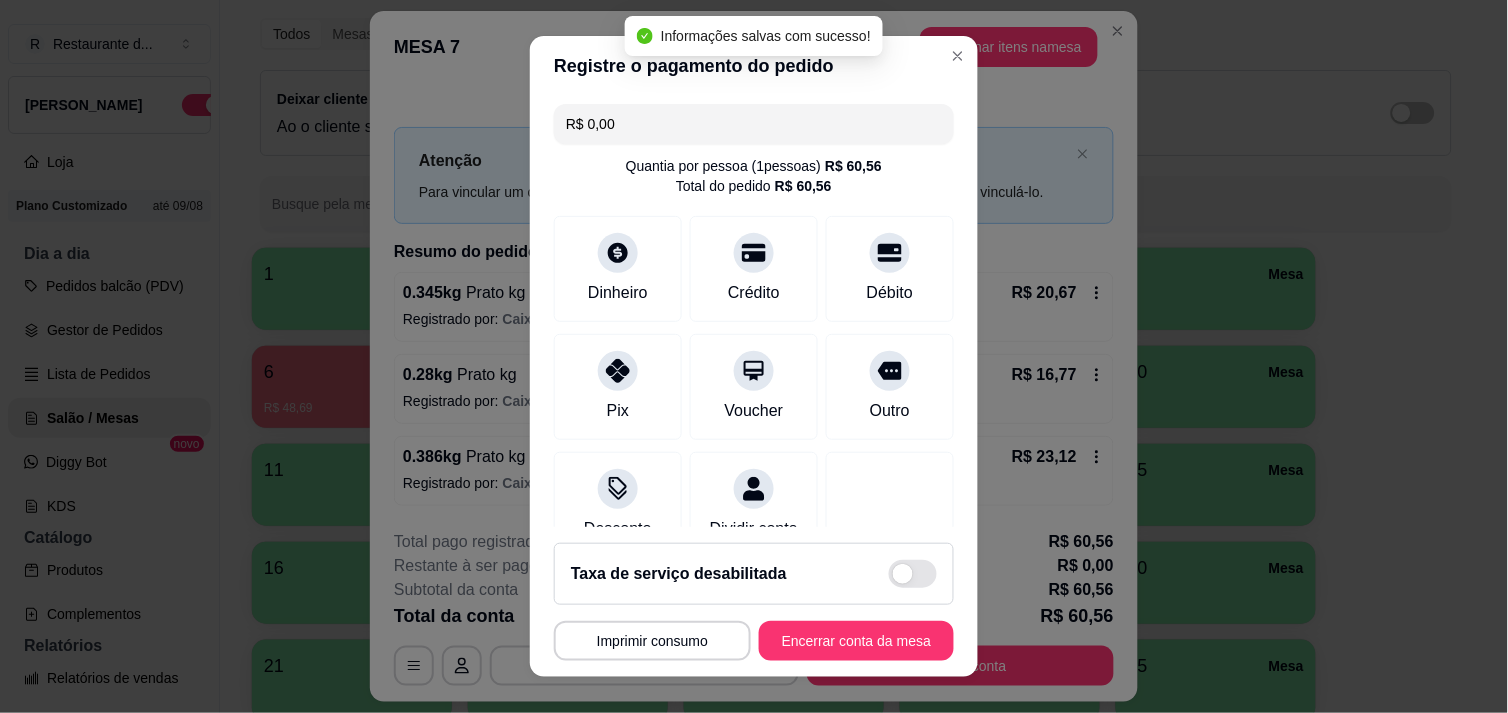 click on "**********" at bounding box center [754, 602] 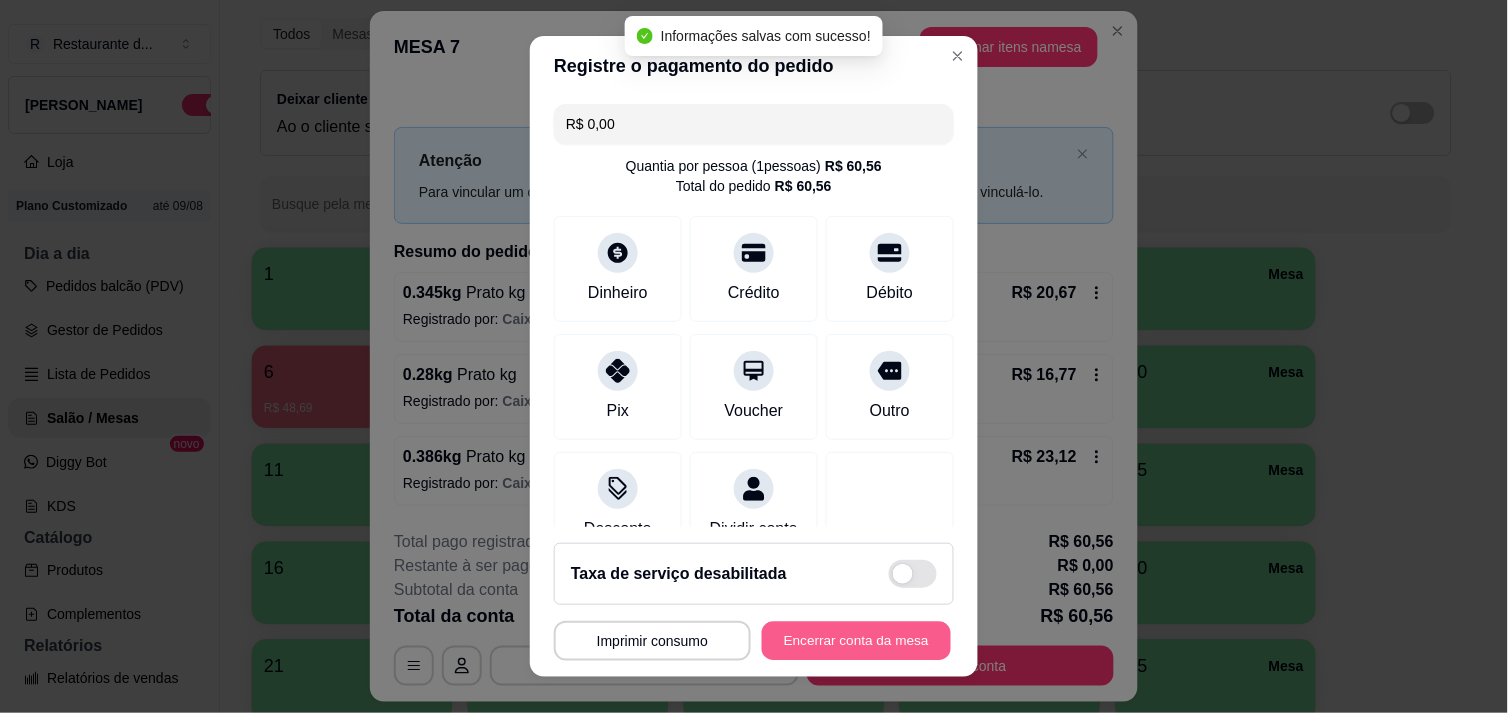 click on "Encerrar conta da mesa" at bounding box center (856, 641) 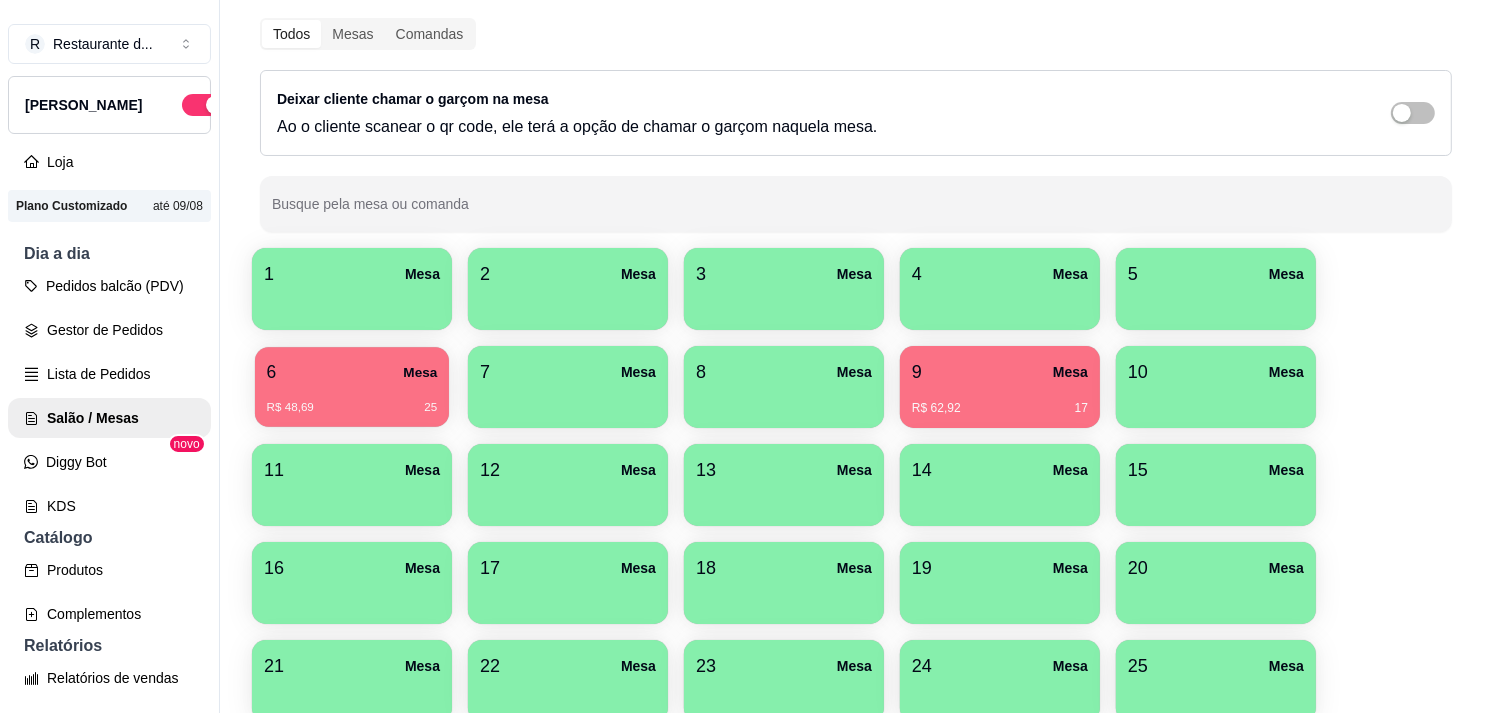click on "6 Mesa R$ 48,69 25" at bounding box center (352, 387) 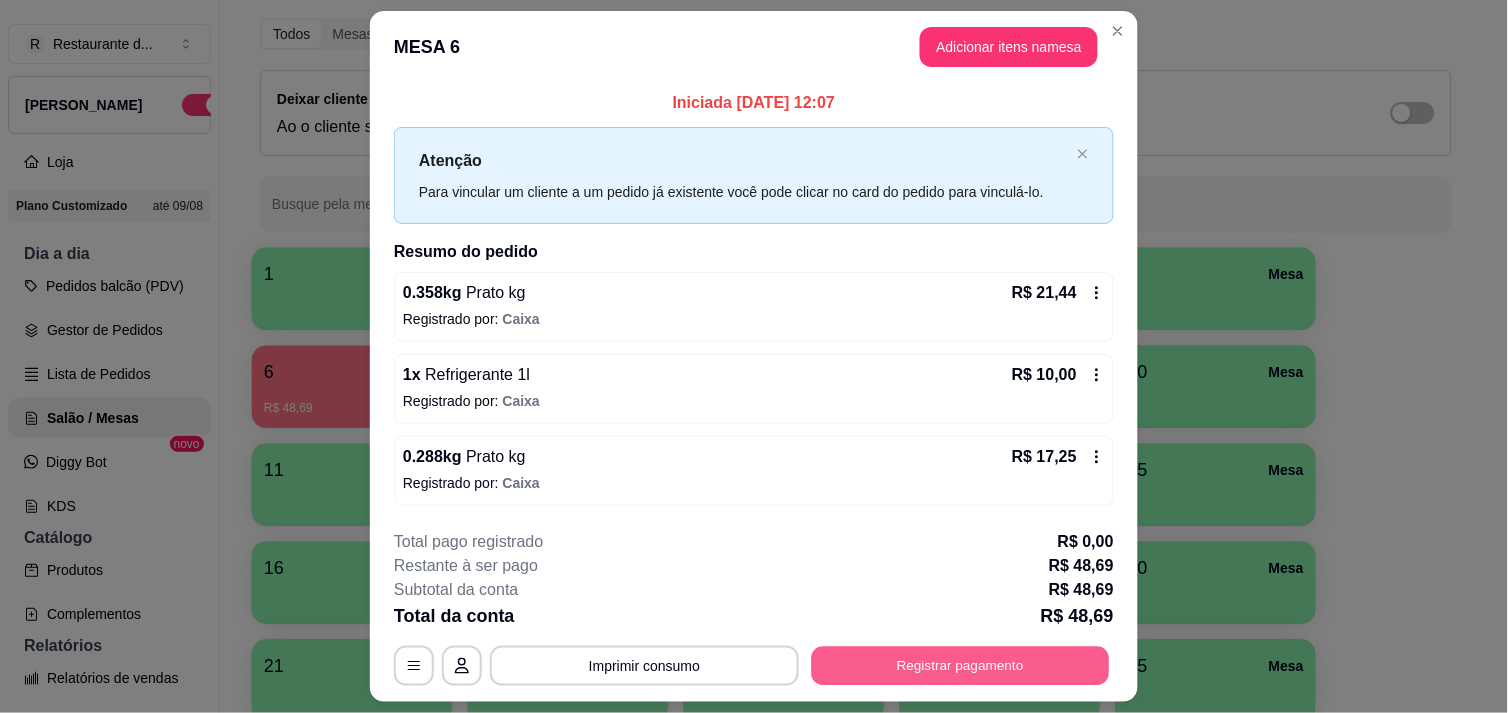 click on "Registrar pagamento" at bounding box center [961, 666] 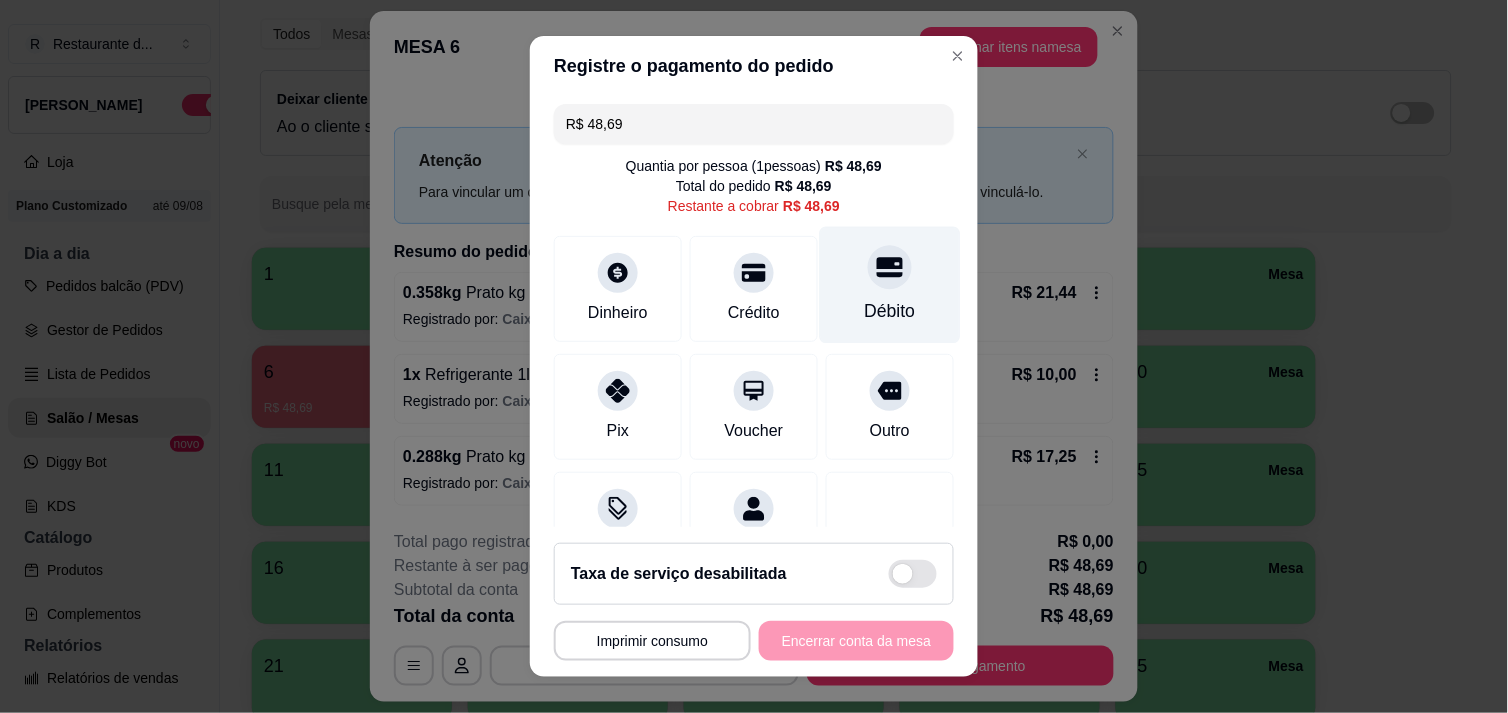 click on "Débito" at bounding box center (890, 284) 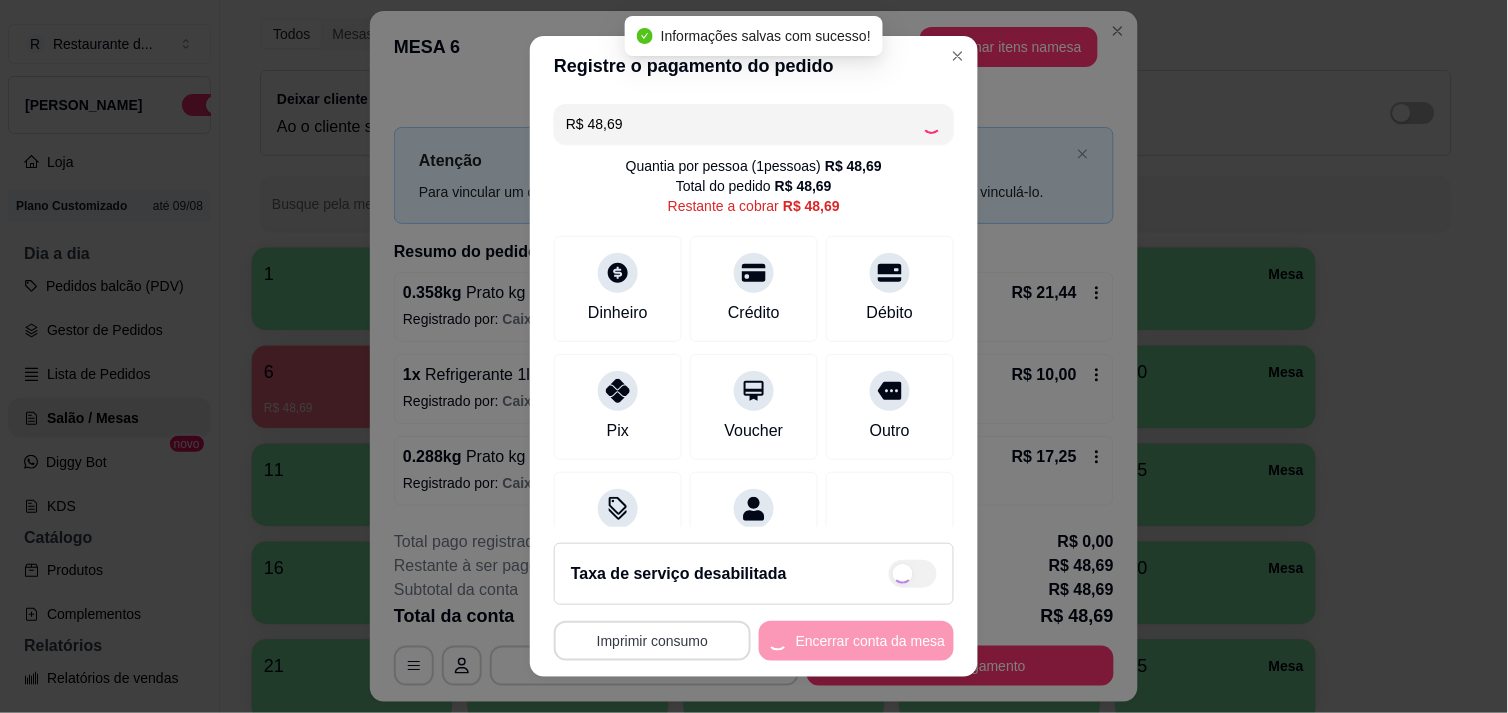 type on "R$ 0,00" 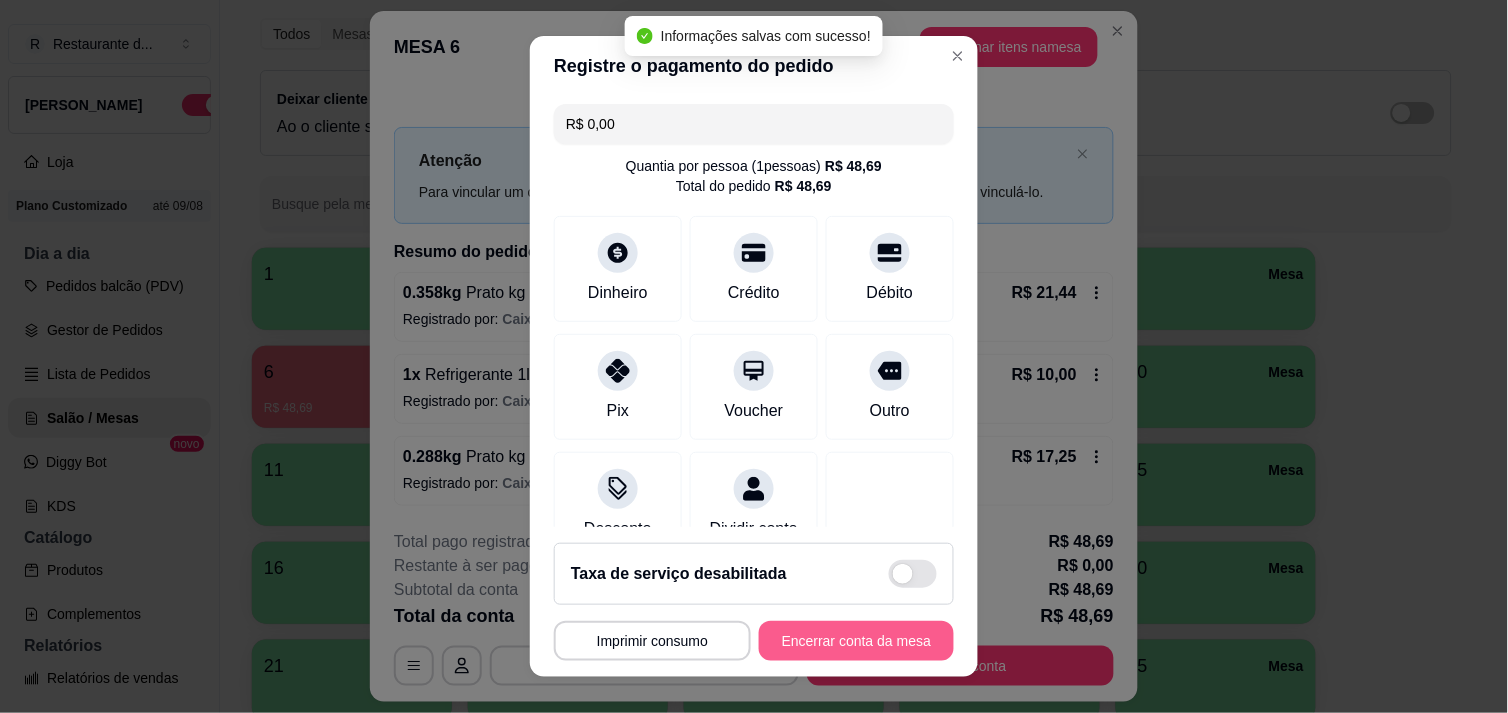 click on "Encerrar conta da mesa" at bounding box center [856, 641] 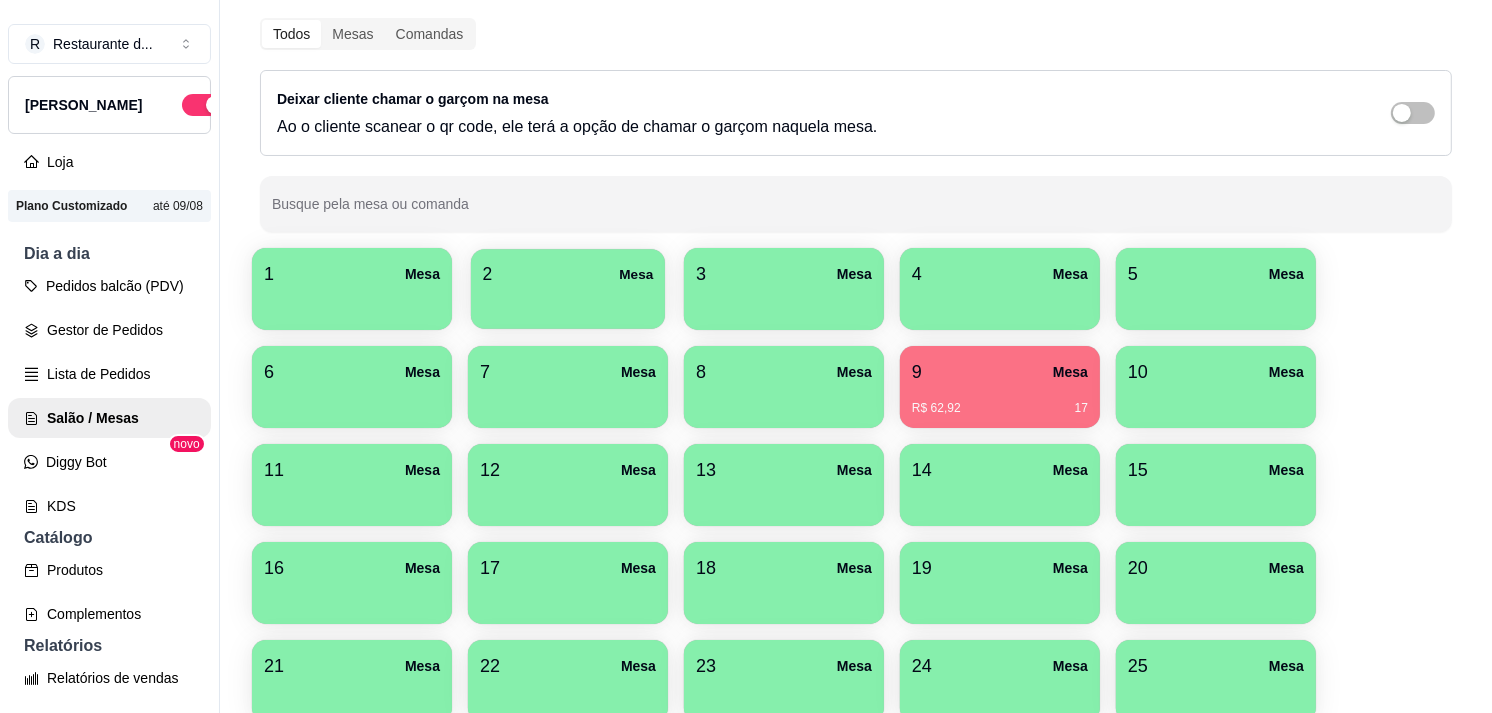click on "2 Mesa" at bounding box center [568, 274] 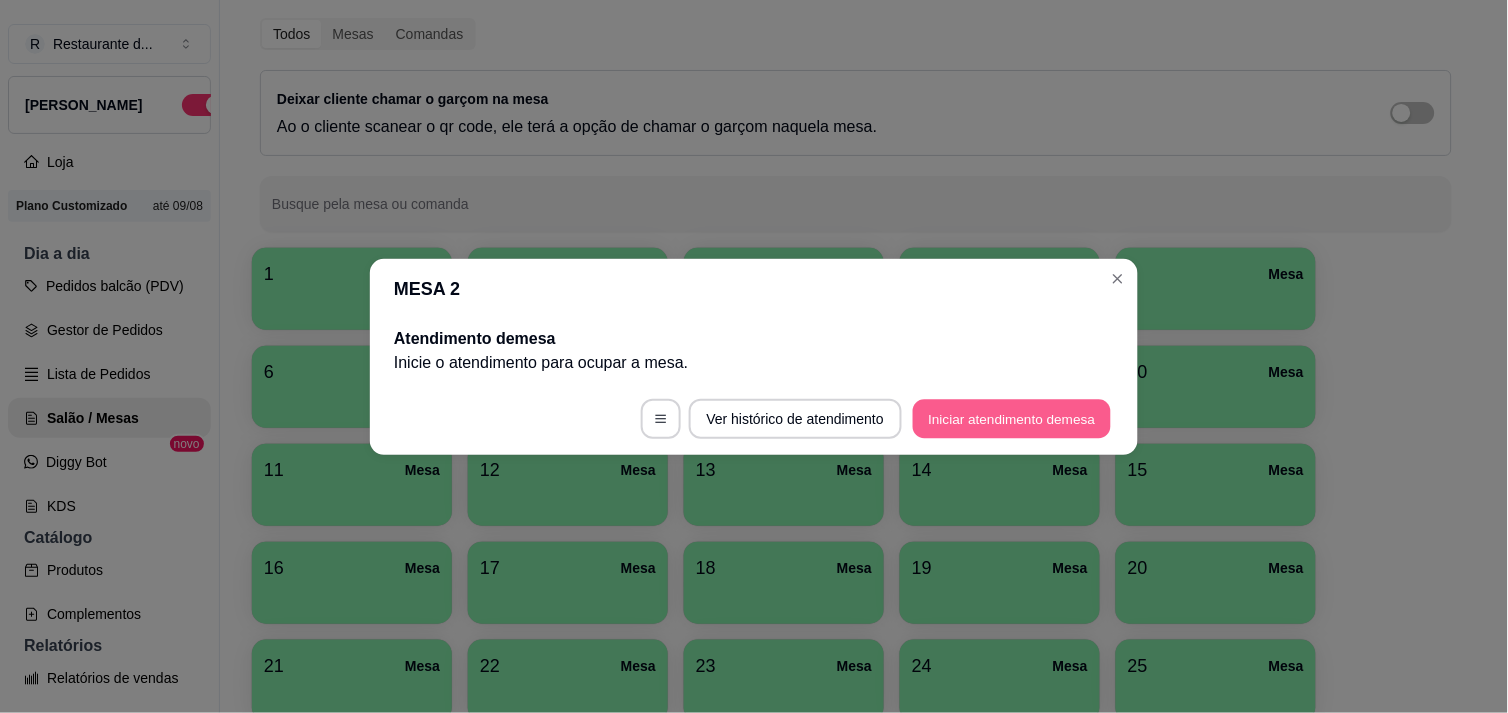 click on "Iniciar atendimento de  mesa" at bounding box center (1012, 418) 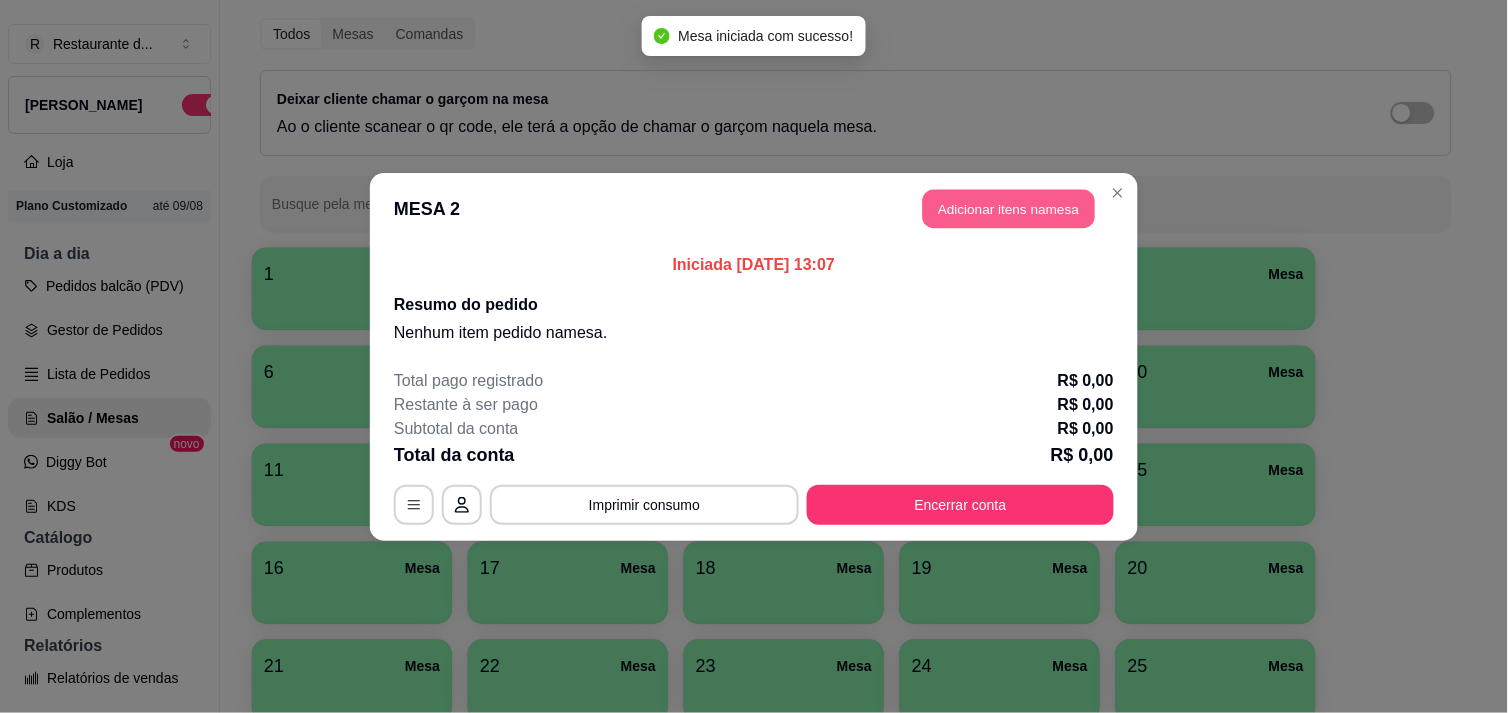 click on "Adicionar itens na  mesa" at bounding box center [1009, 208] 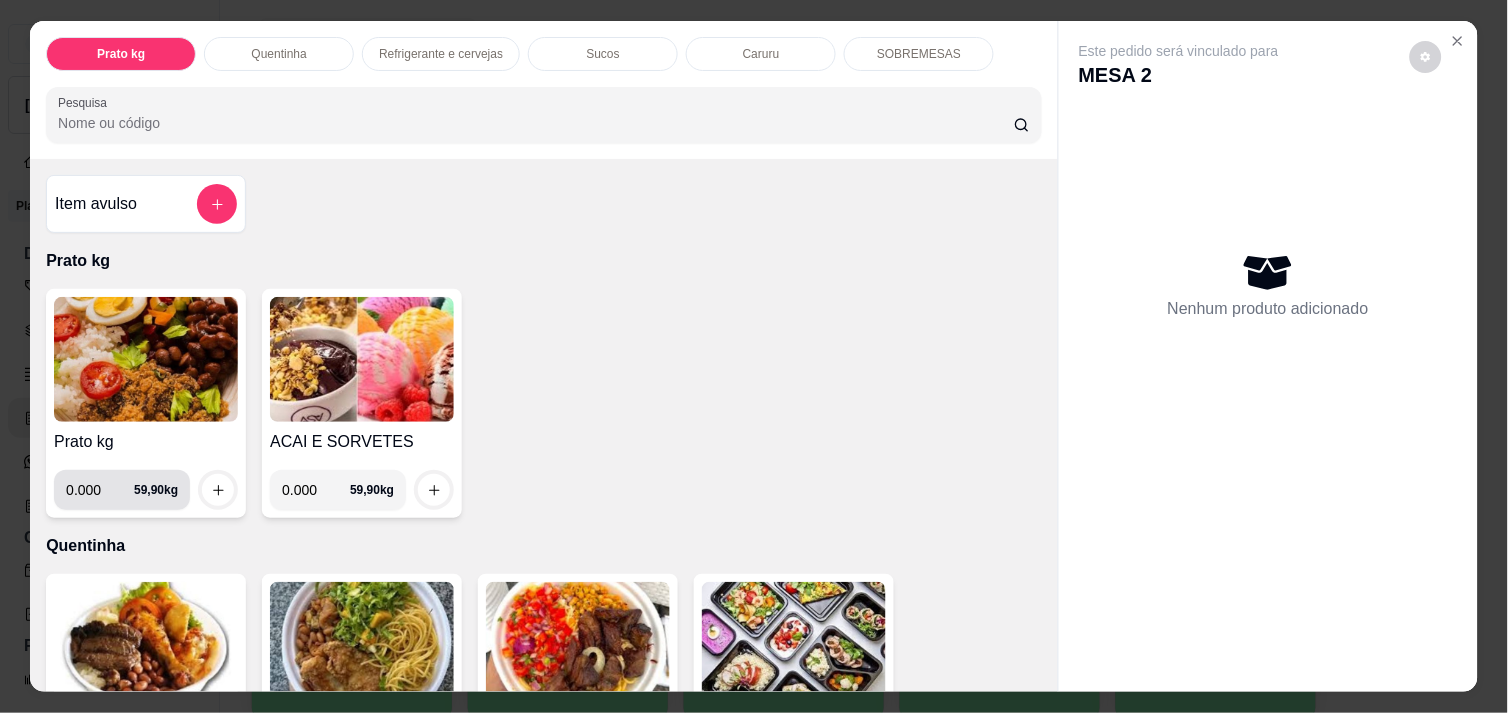 click on "0.000" at bounding box center [100, 490] 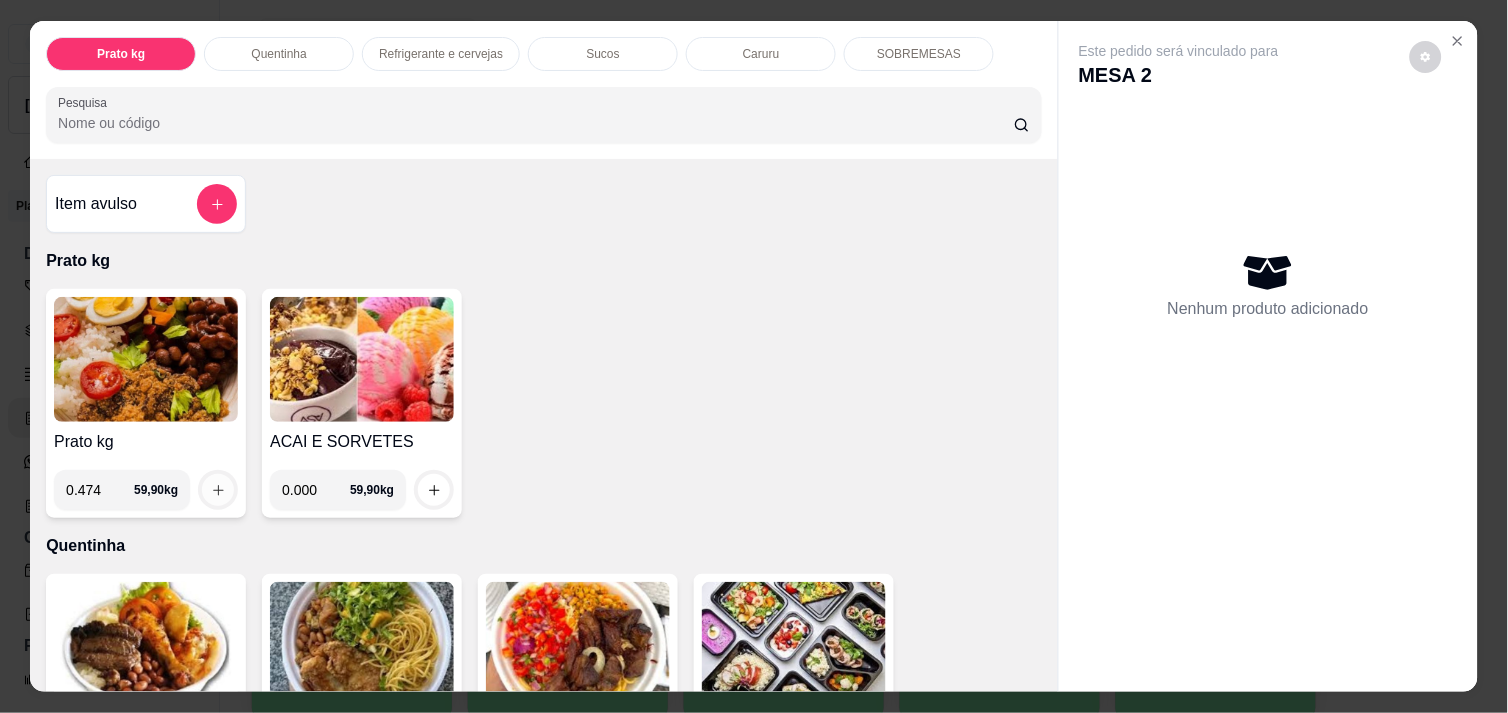 type on "0.474" 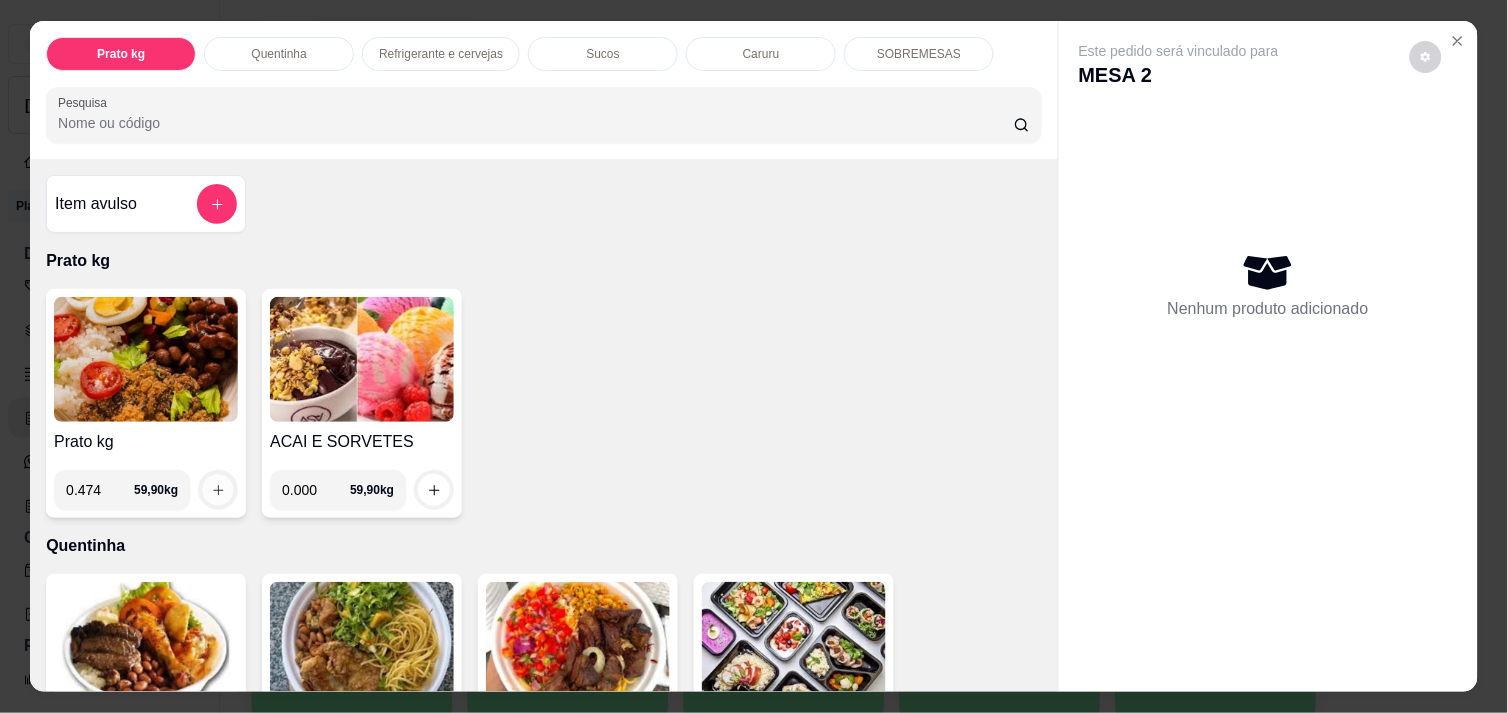 click 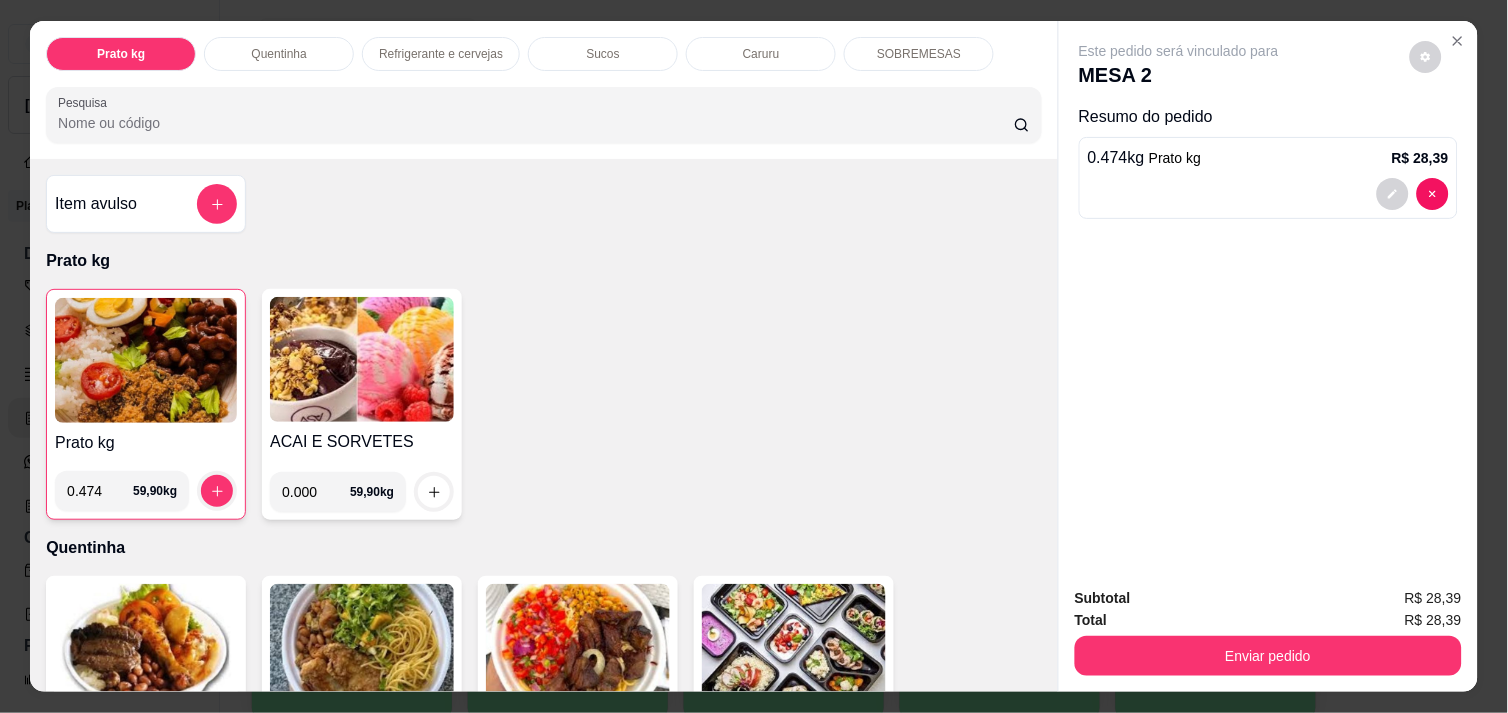 click on "Refrigerante e cervejas" at bounding box center (441, 54) 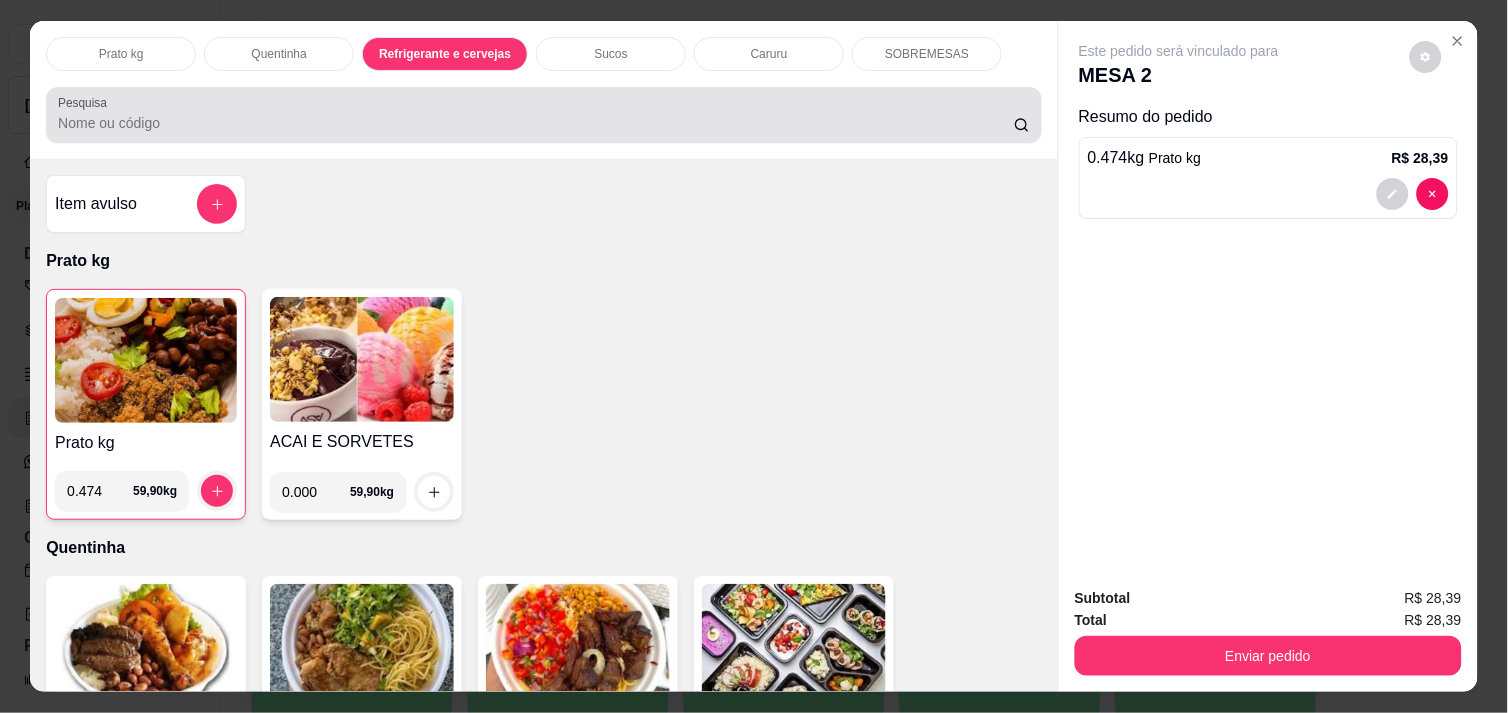 scroll, scrollTop: 986, scrollLeft: 0, axis: vertical 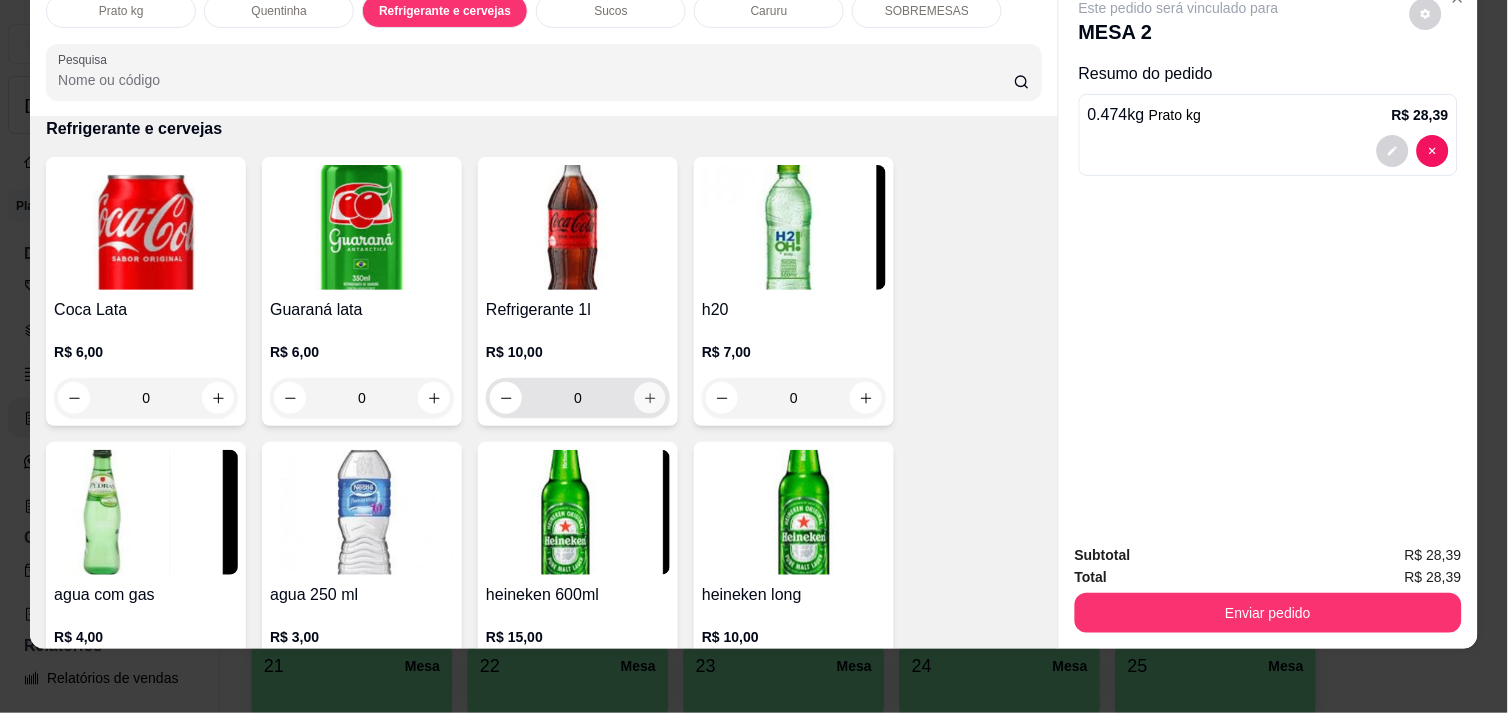 click at bounding box center [650, 398] 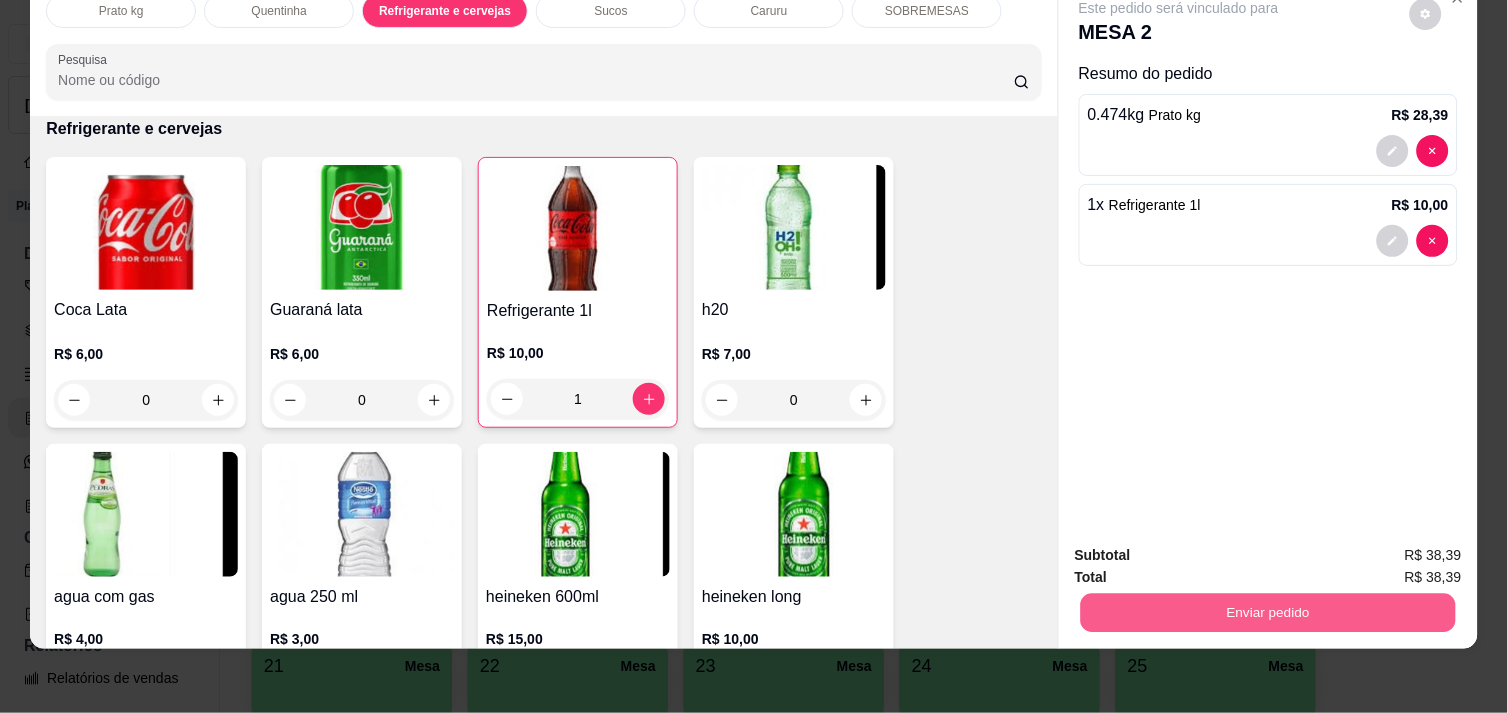 click on "Enviar pedido" at bounding box center [1268, 612] 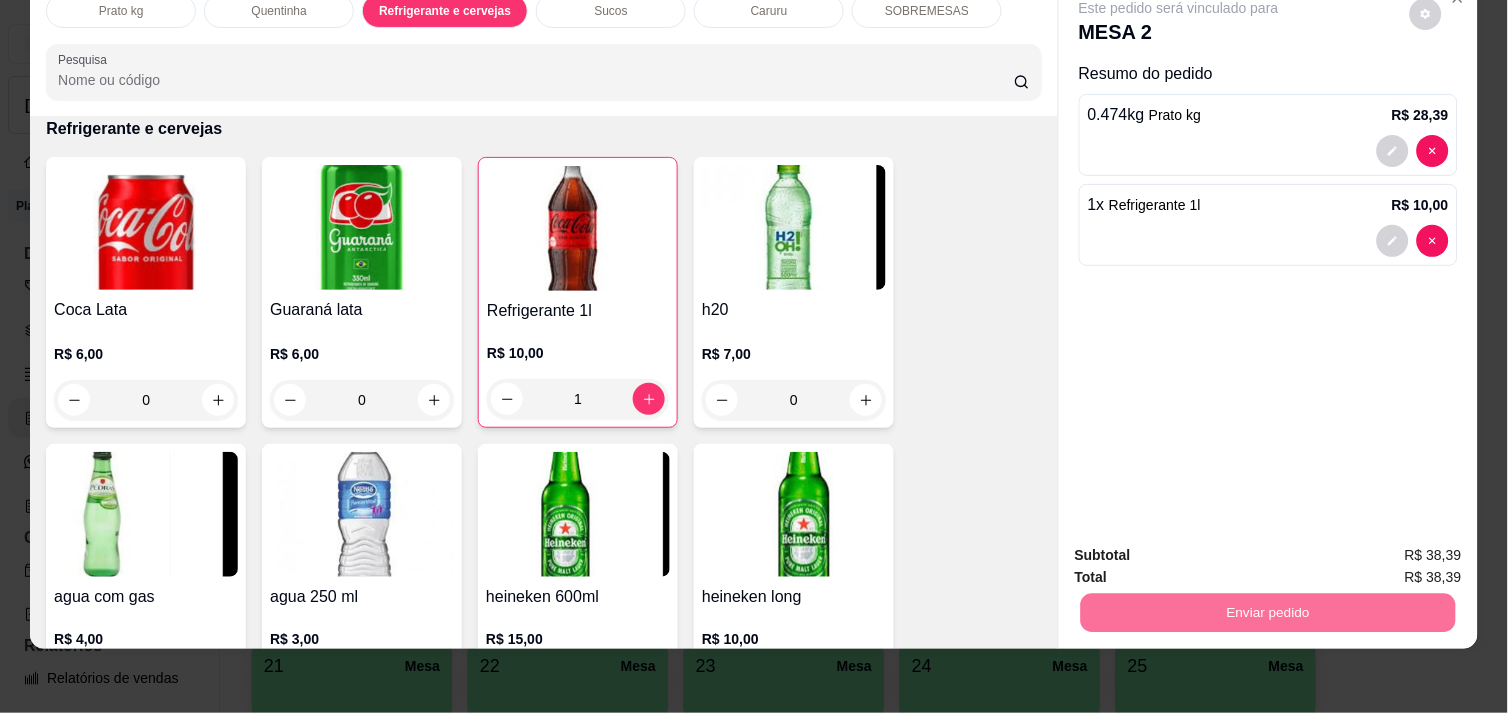 click on "Não registrar e enviar pedido" at bounding box center [1202, 547] 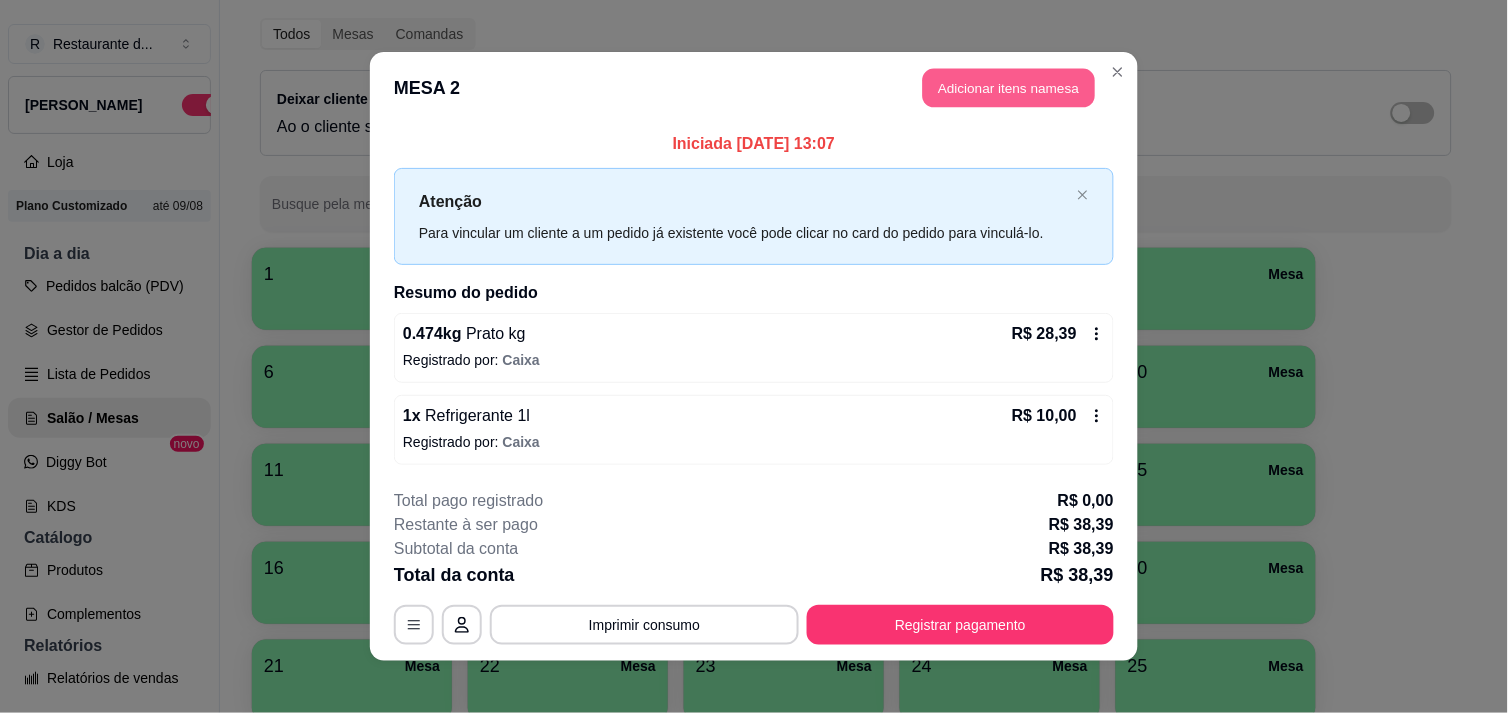 click on "Adicionar itens na  mesa" at bounding box center [1009, 88] 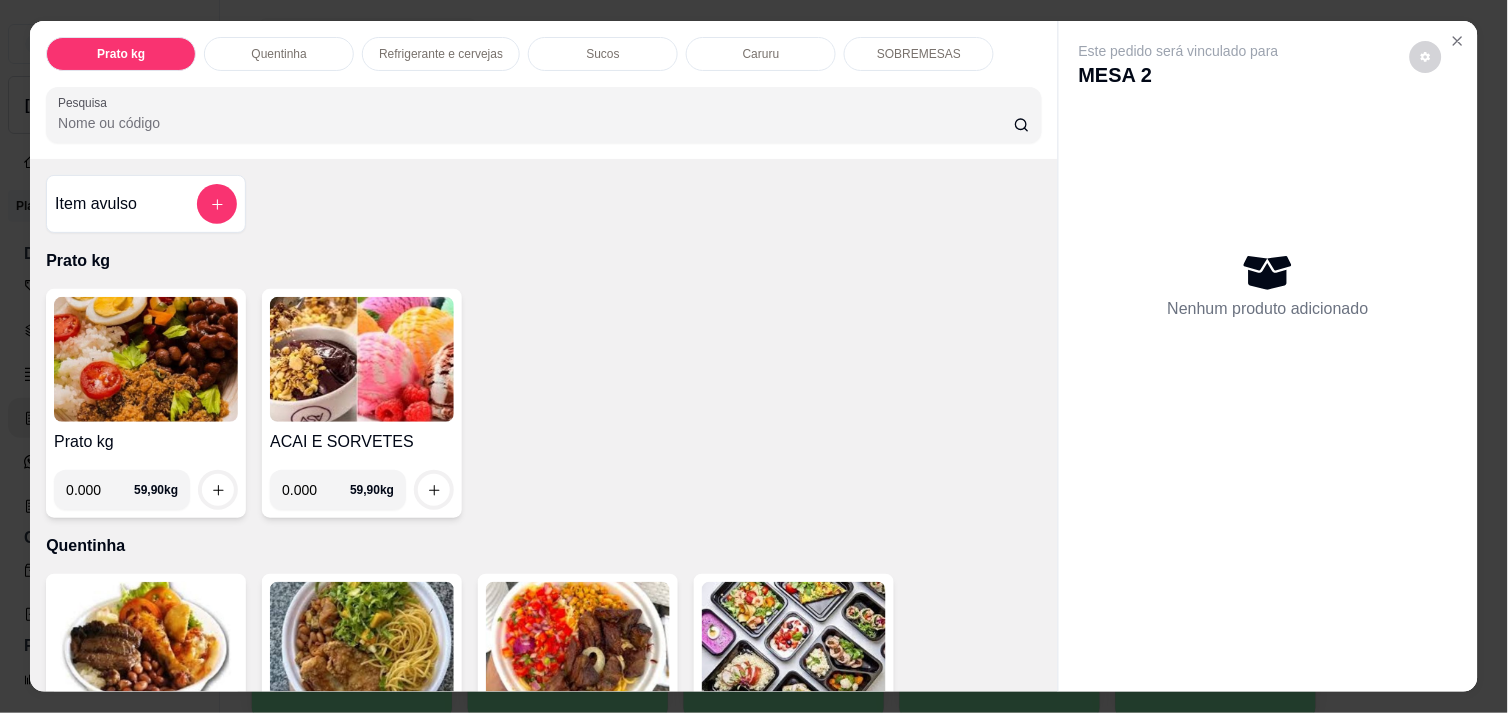 click on "0.000" at bounding box center [100, 490] 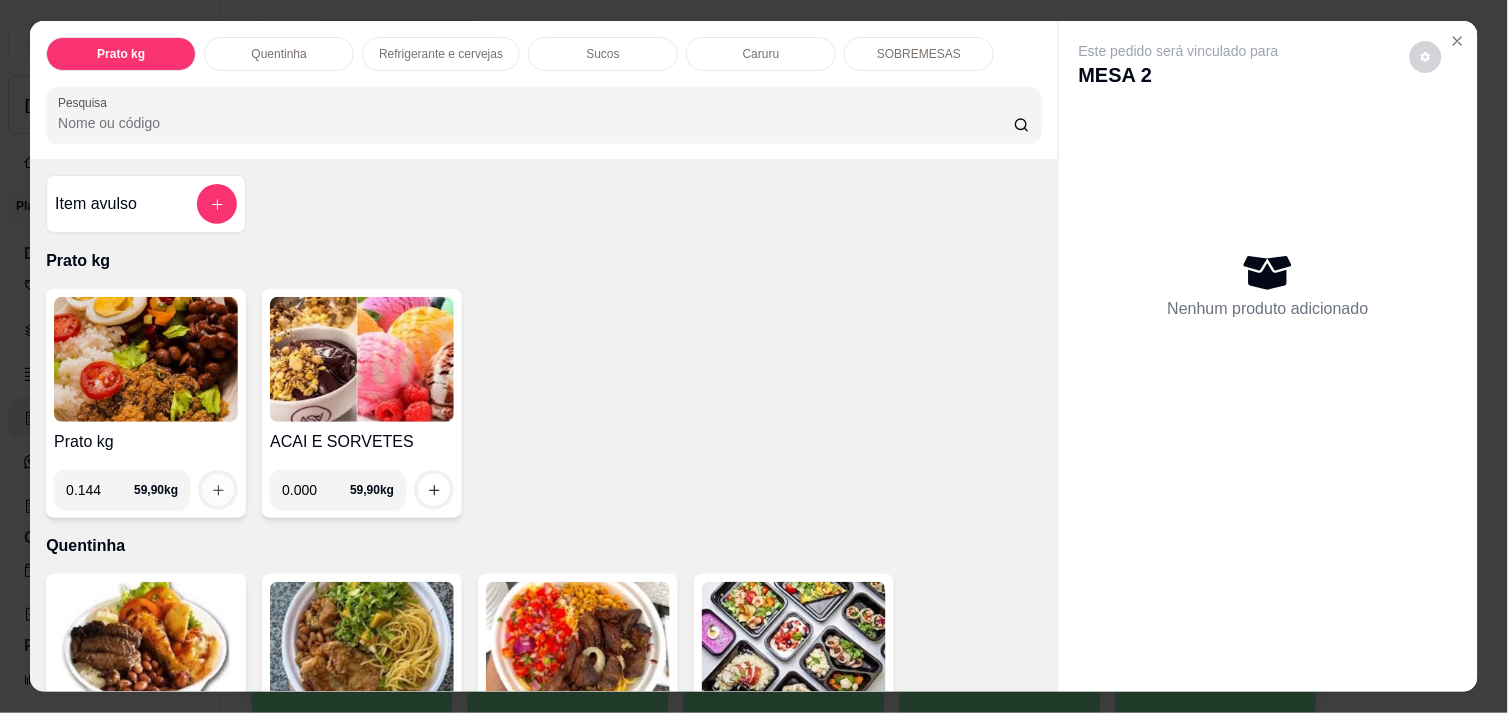 type on "0.144" 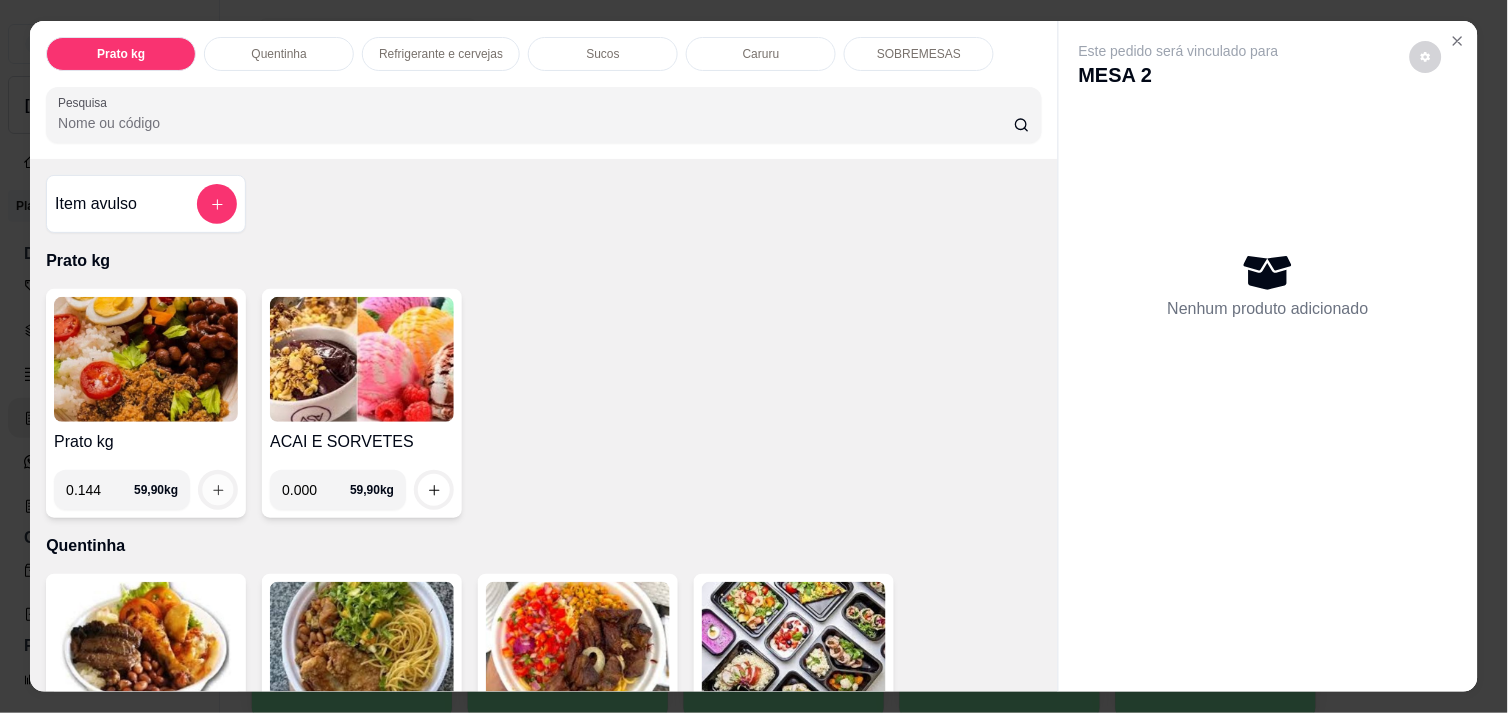 click 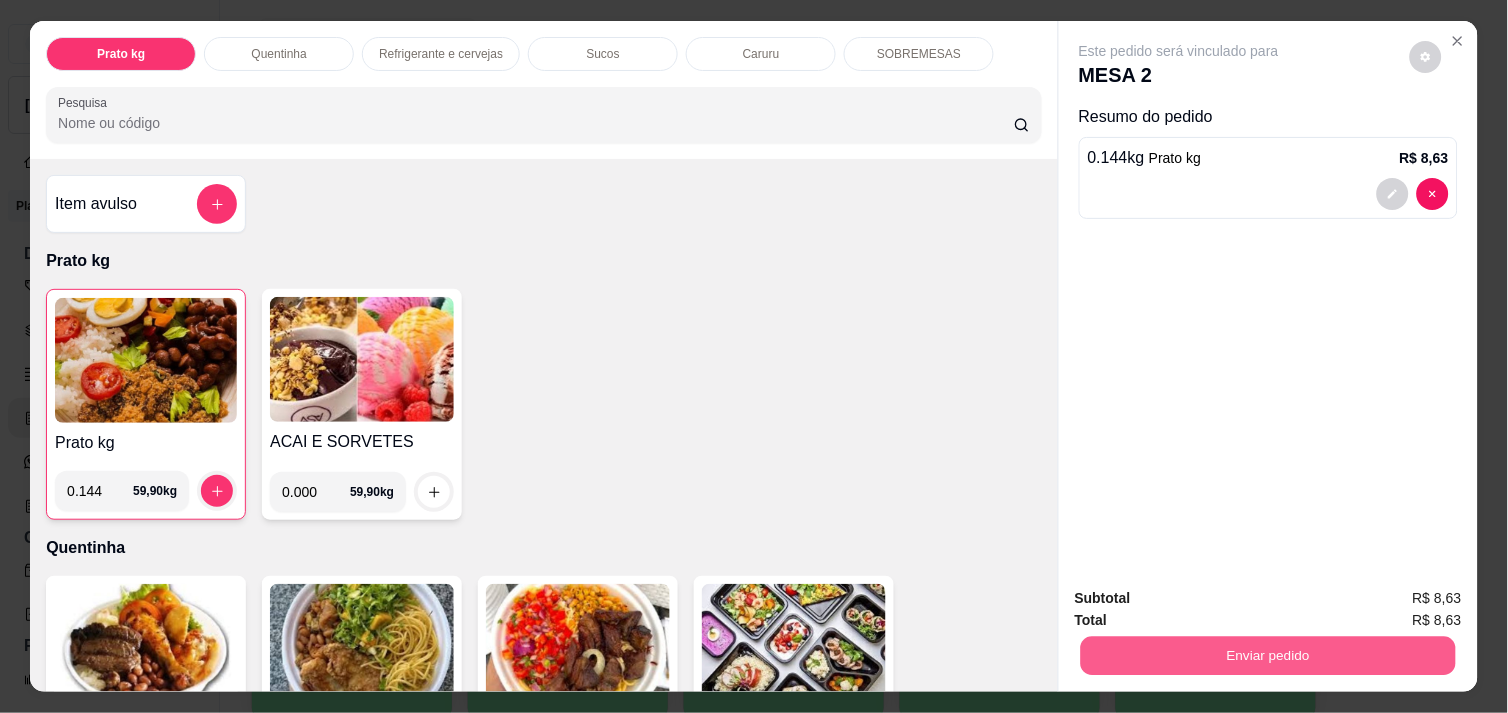 click on "Enviar pedido" at bounding box center (1268, 655) 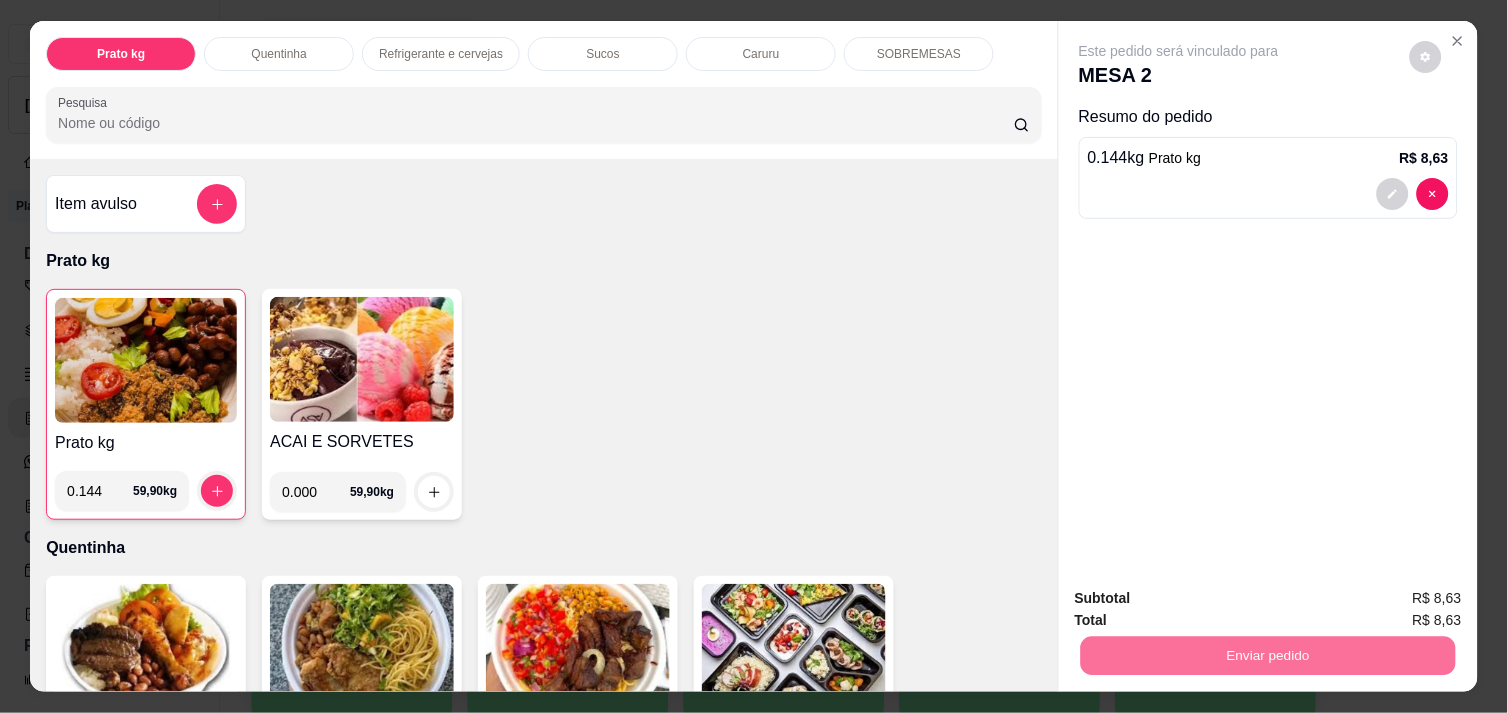 click on "Não registrar e enviar pedido" at bounding box center (1202, 598) 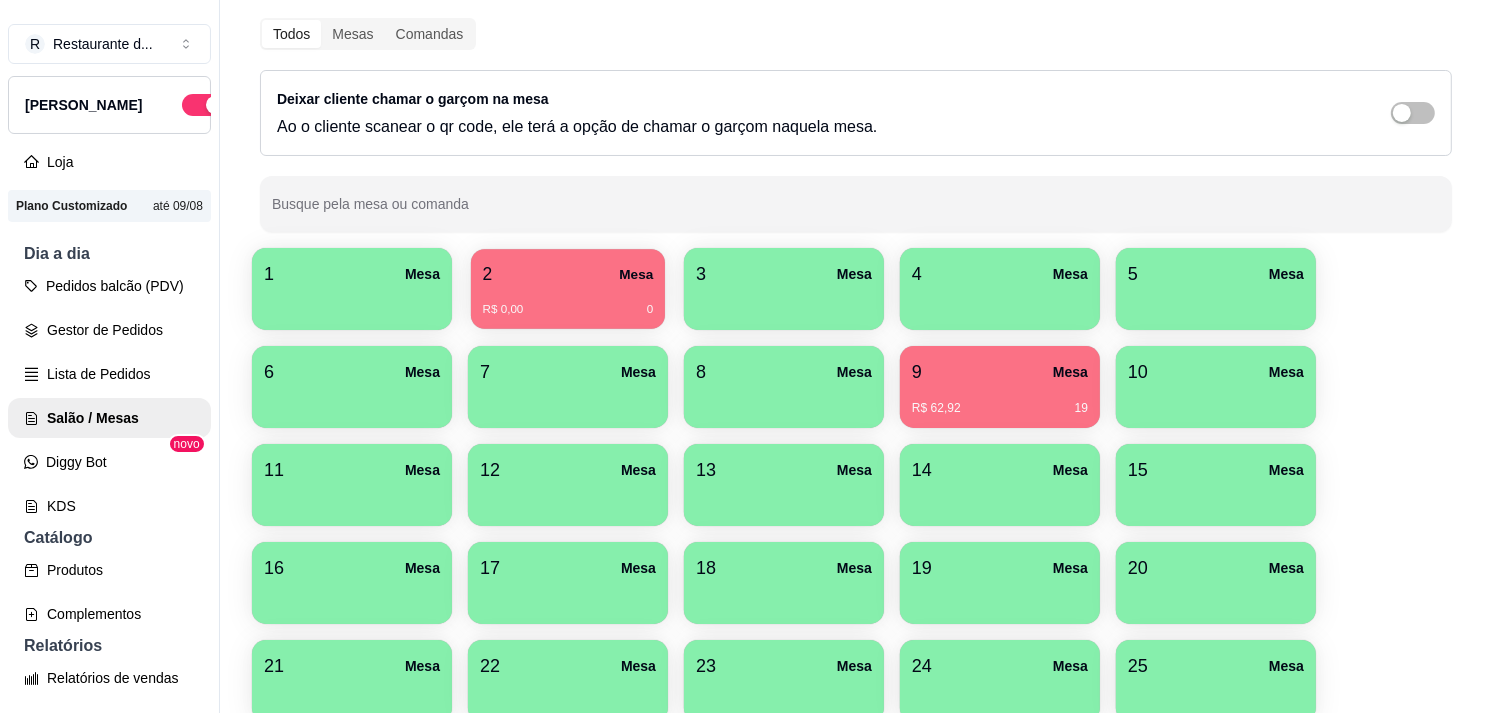 click on "R$ 0,00 0" at bounding box center (568, 302) 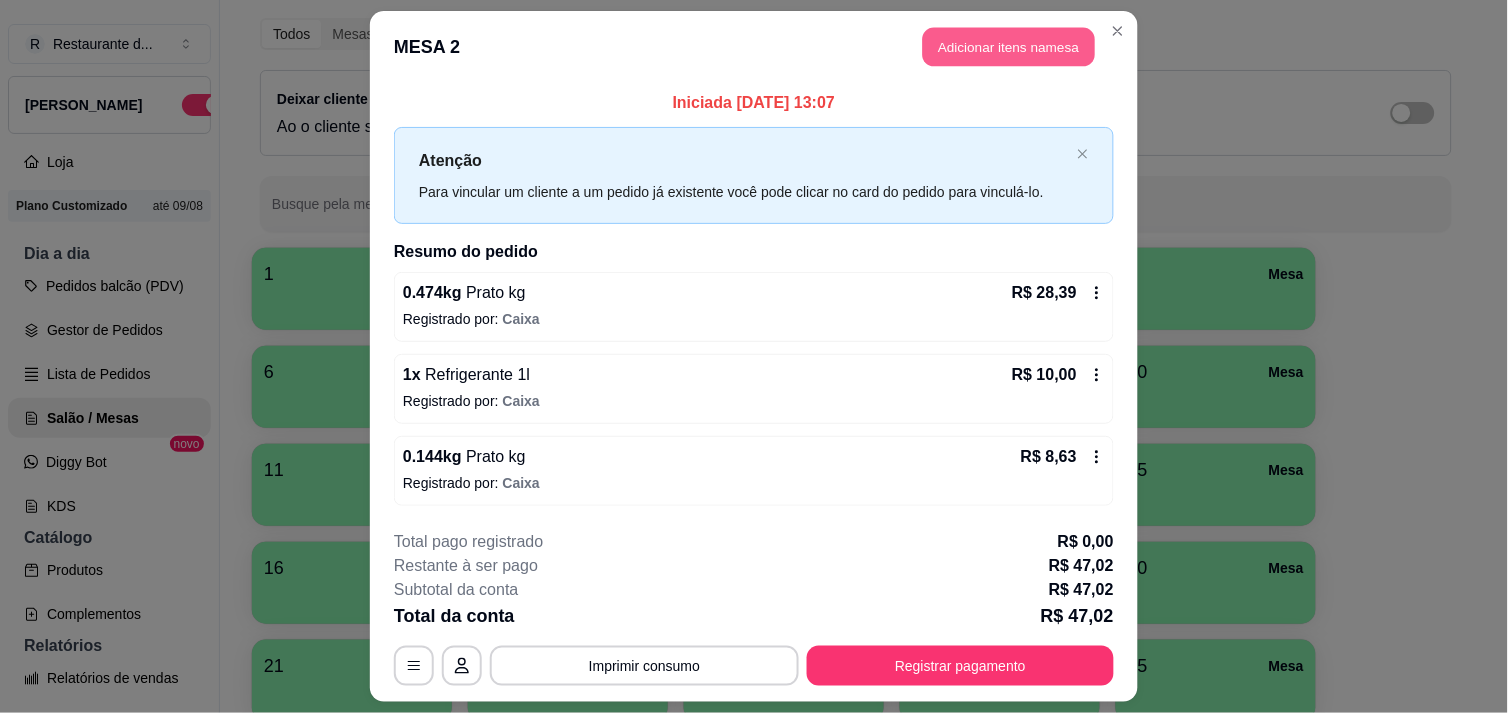 click on "Adicionar itens na  mesa" at bounding box center [1009, 47] 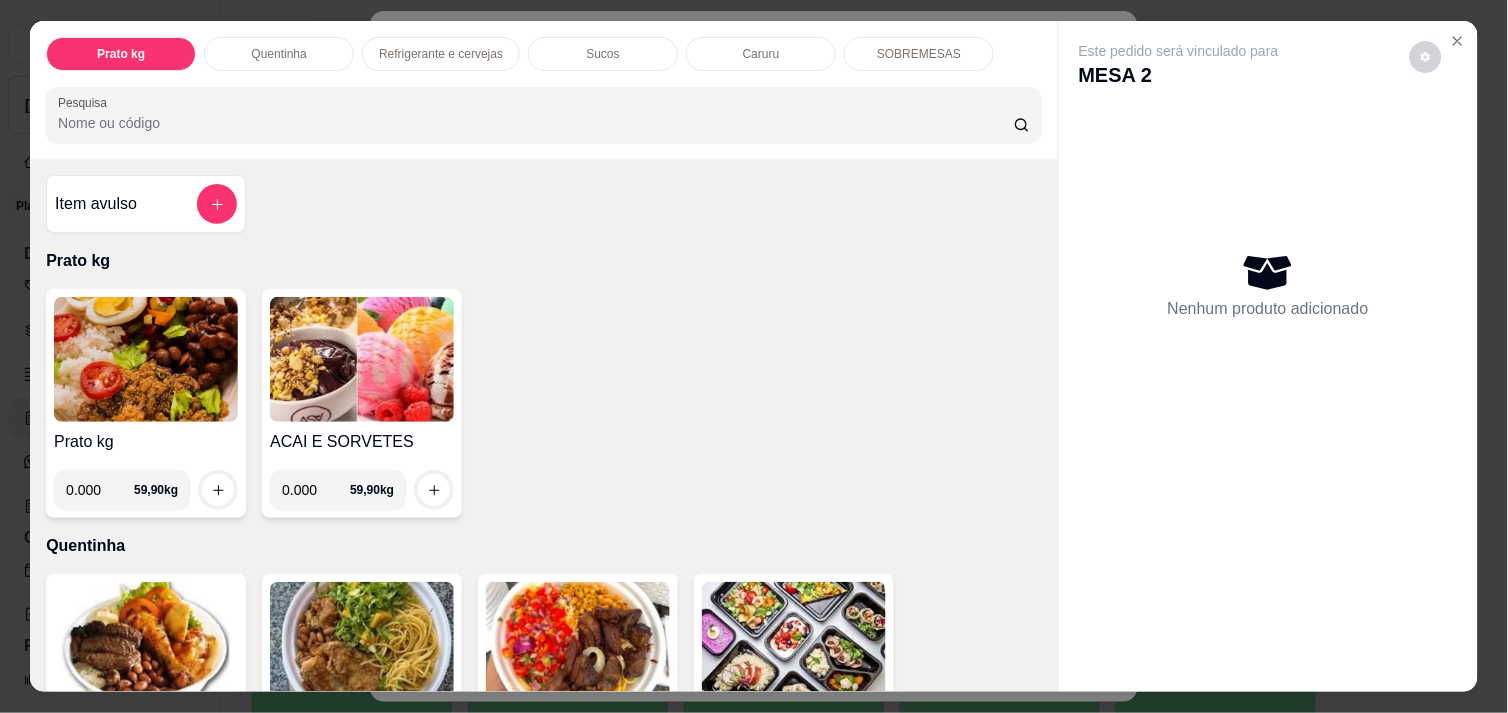 click on "0.000" at bounding box center [100, 490] 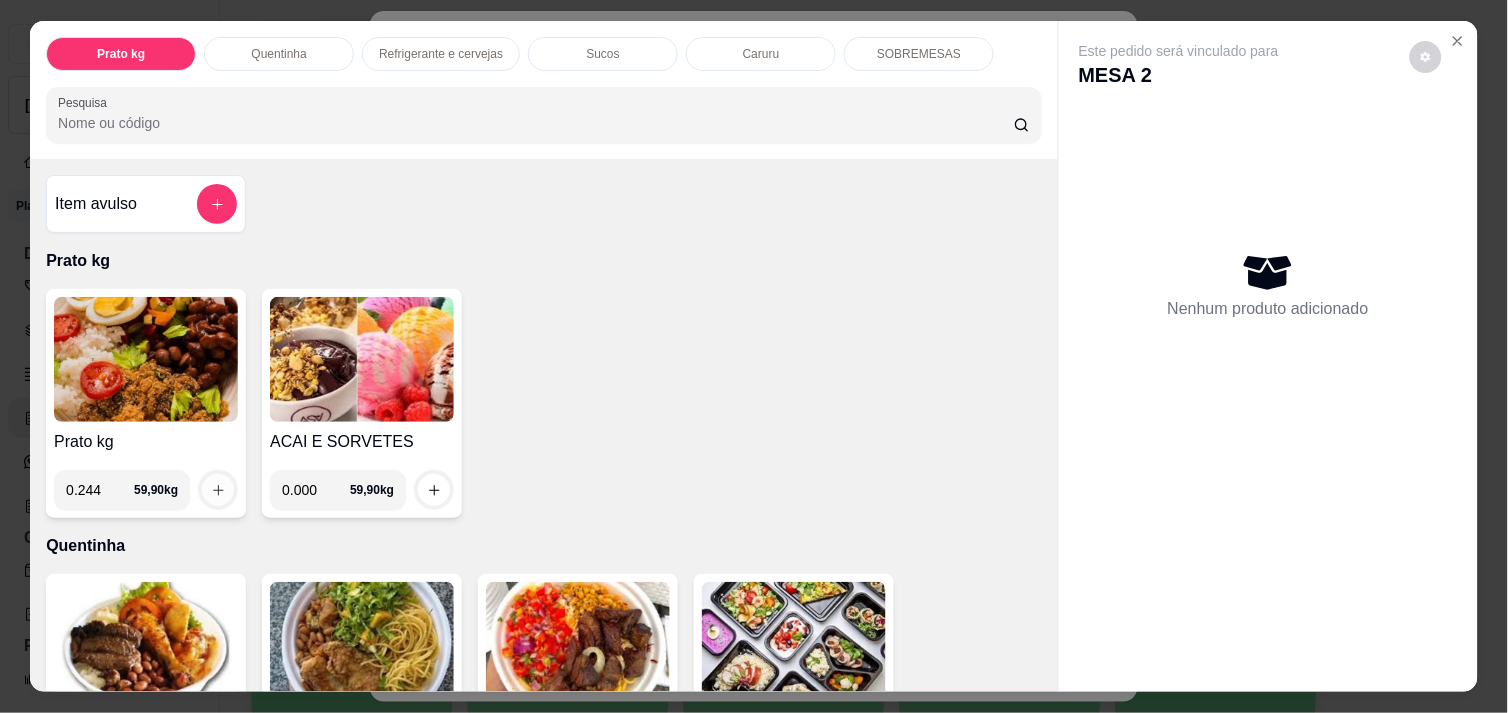 type on "0.244" 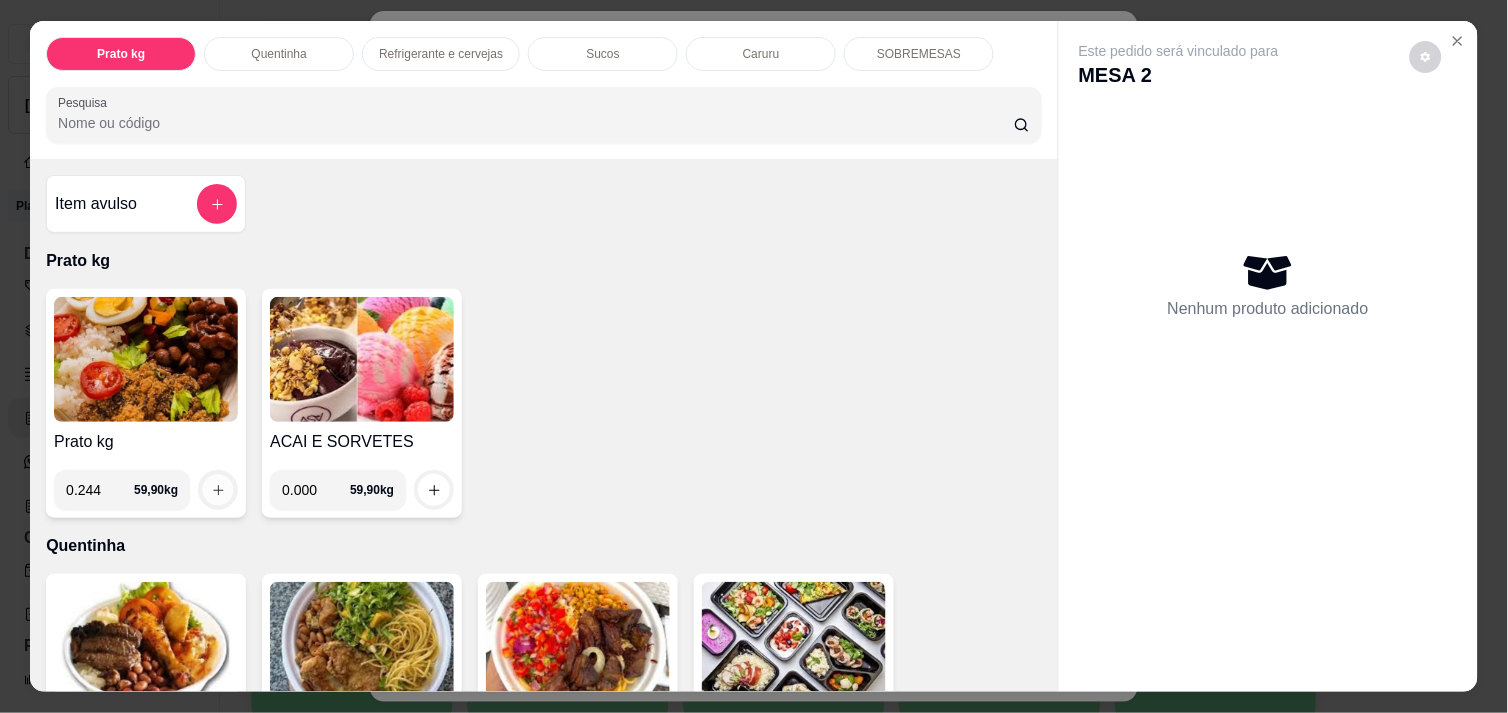 click at bounding box center [218, 490] 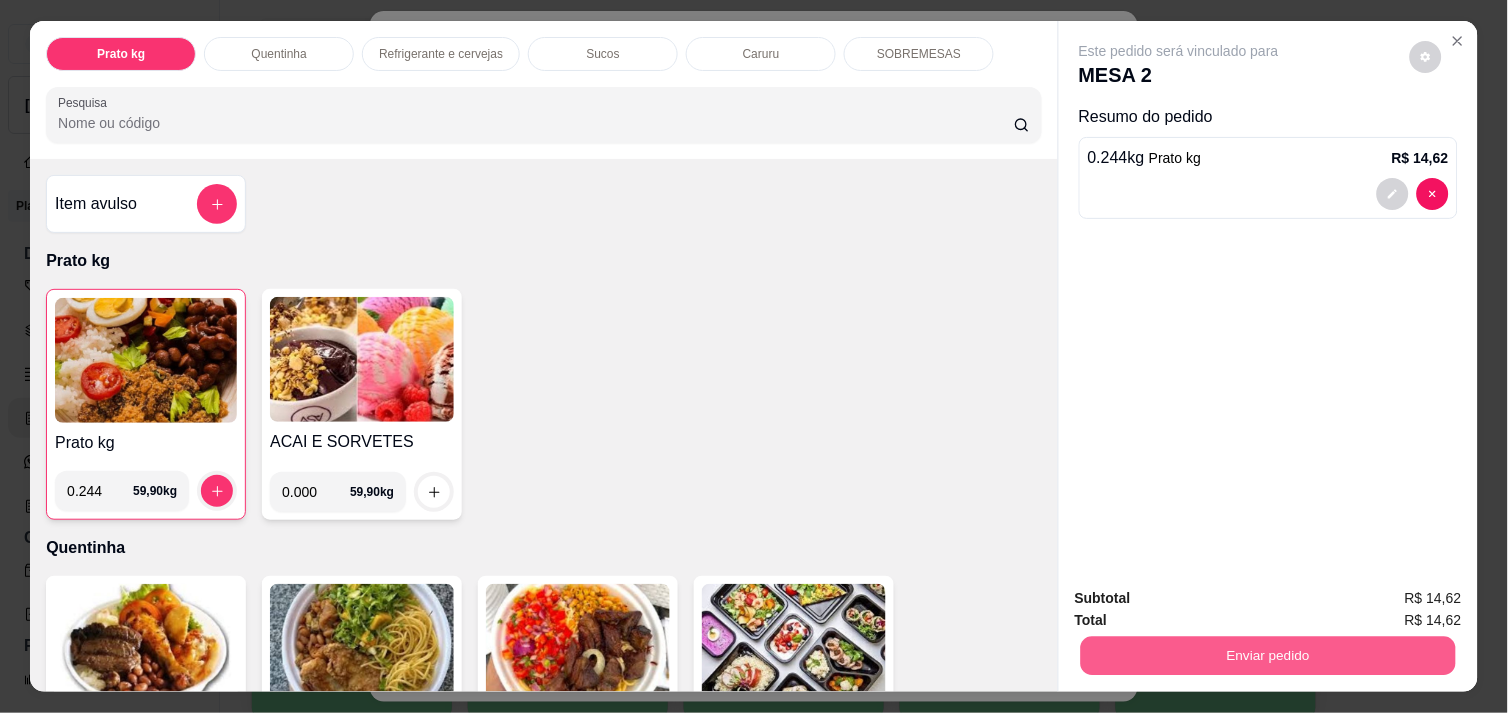 click on "Enviar pedido" at bounding box center [1268, 655] 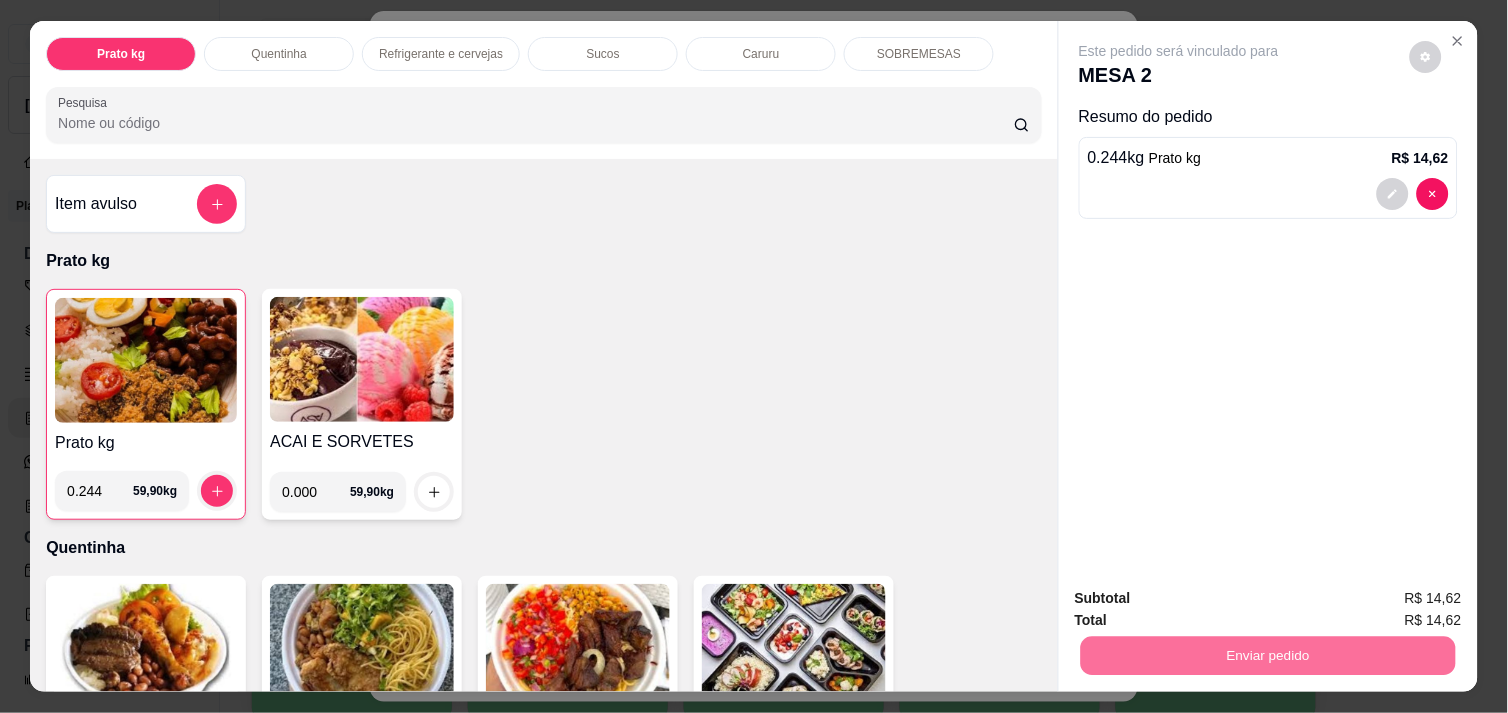 click on "Não registrar e enviar pedido" at bounding box center [1202, 598] 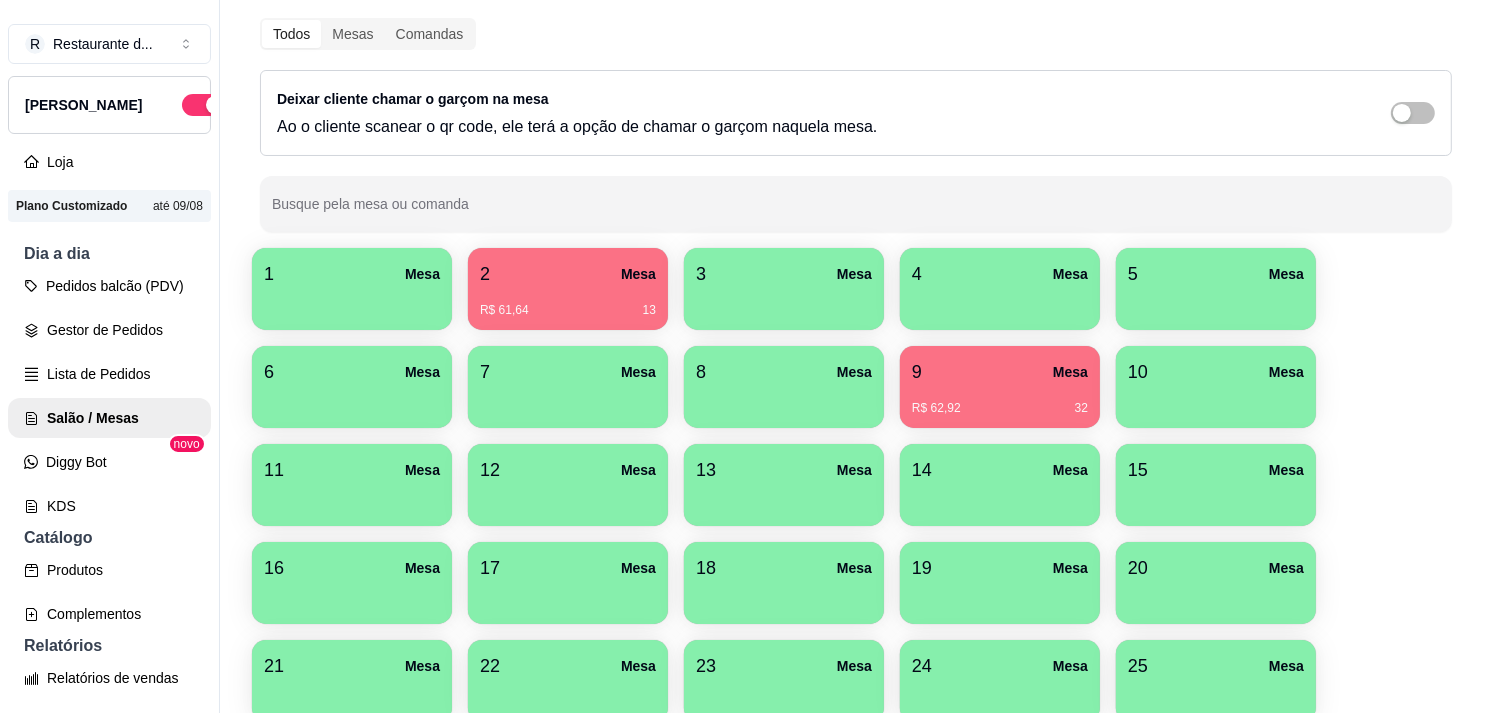 click on "R$ 62,92 32" at bounding box center [1000, 401] 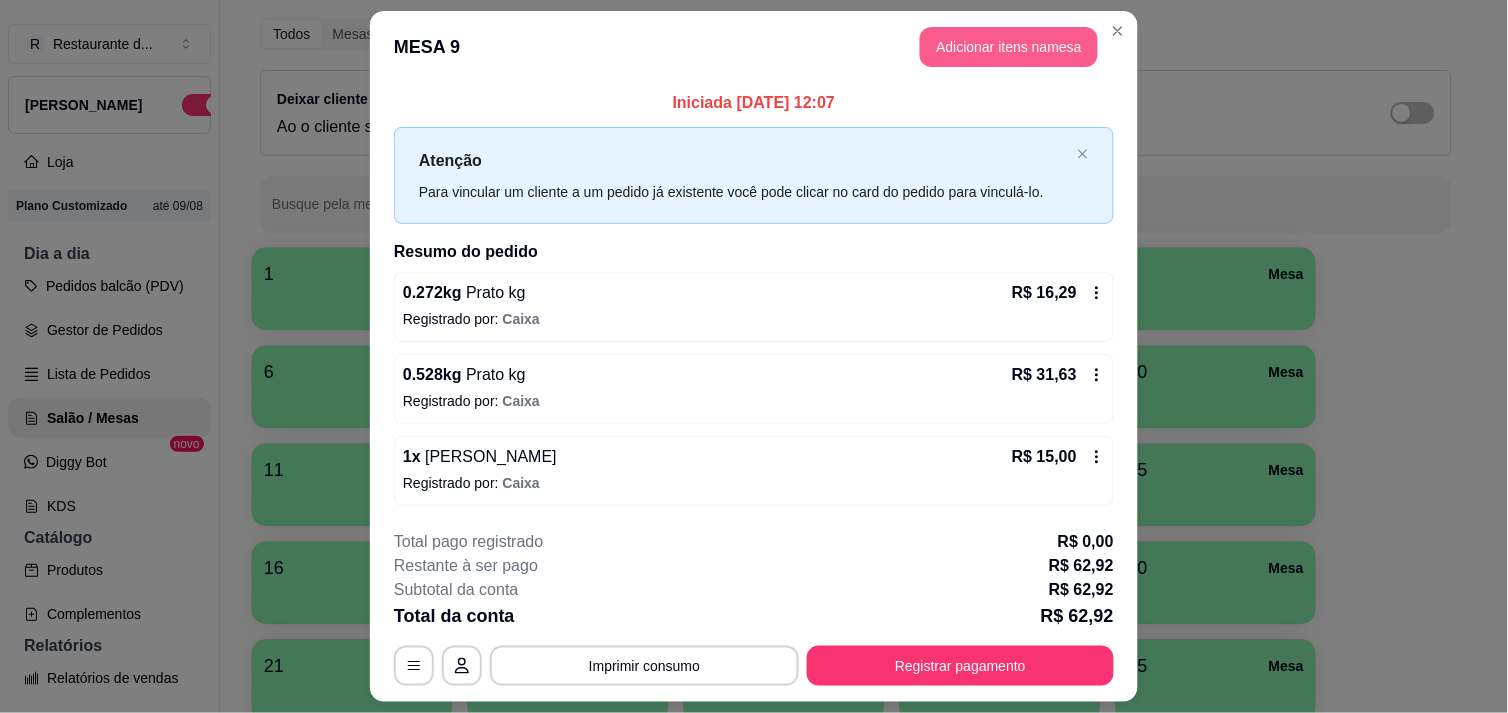 click on "Adicionar itens na  mesa" at bounding box center [1009, 47] 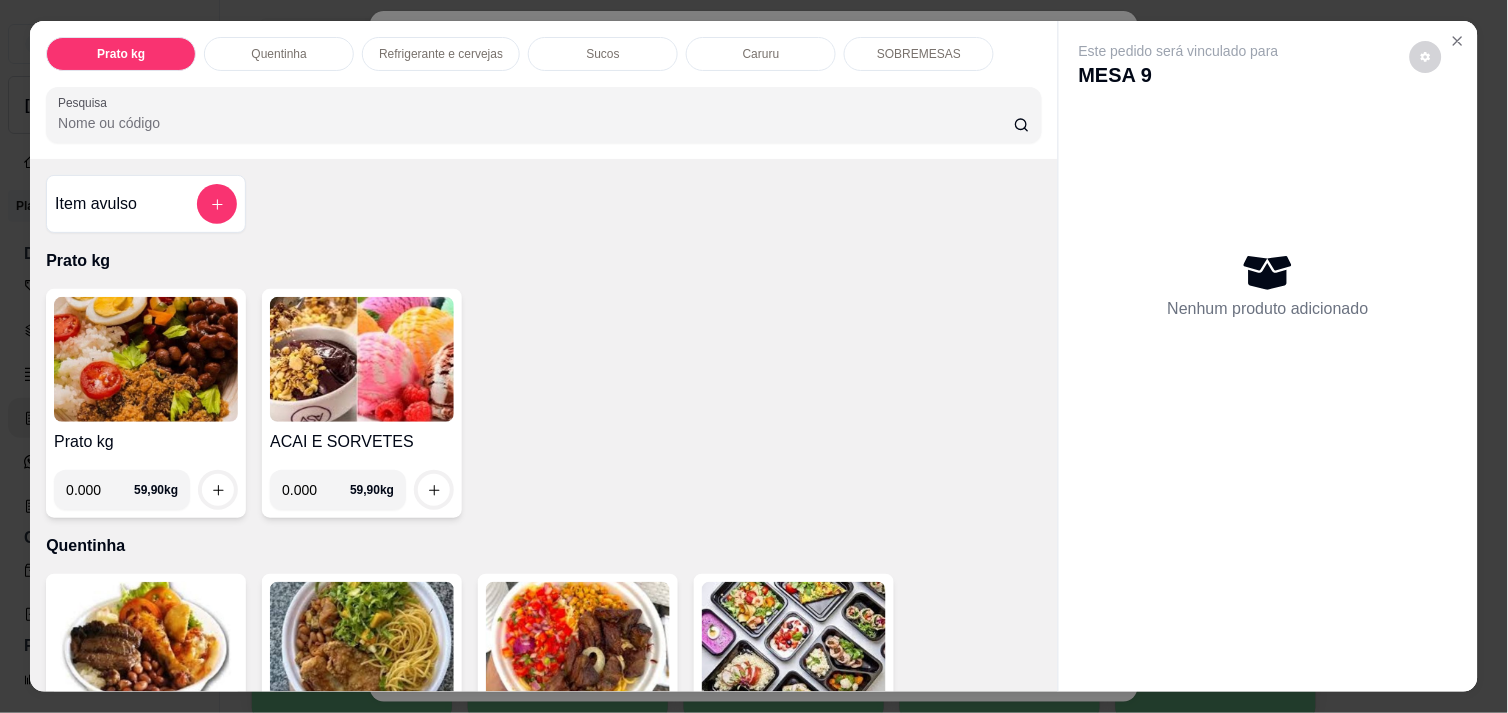 click on "Este pedido será vinculado para   MESA 9 Nenhum produto adicionado" at bounding box center (1268, 340) 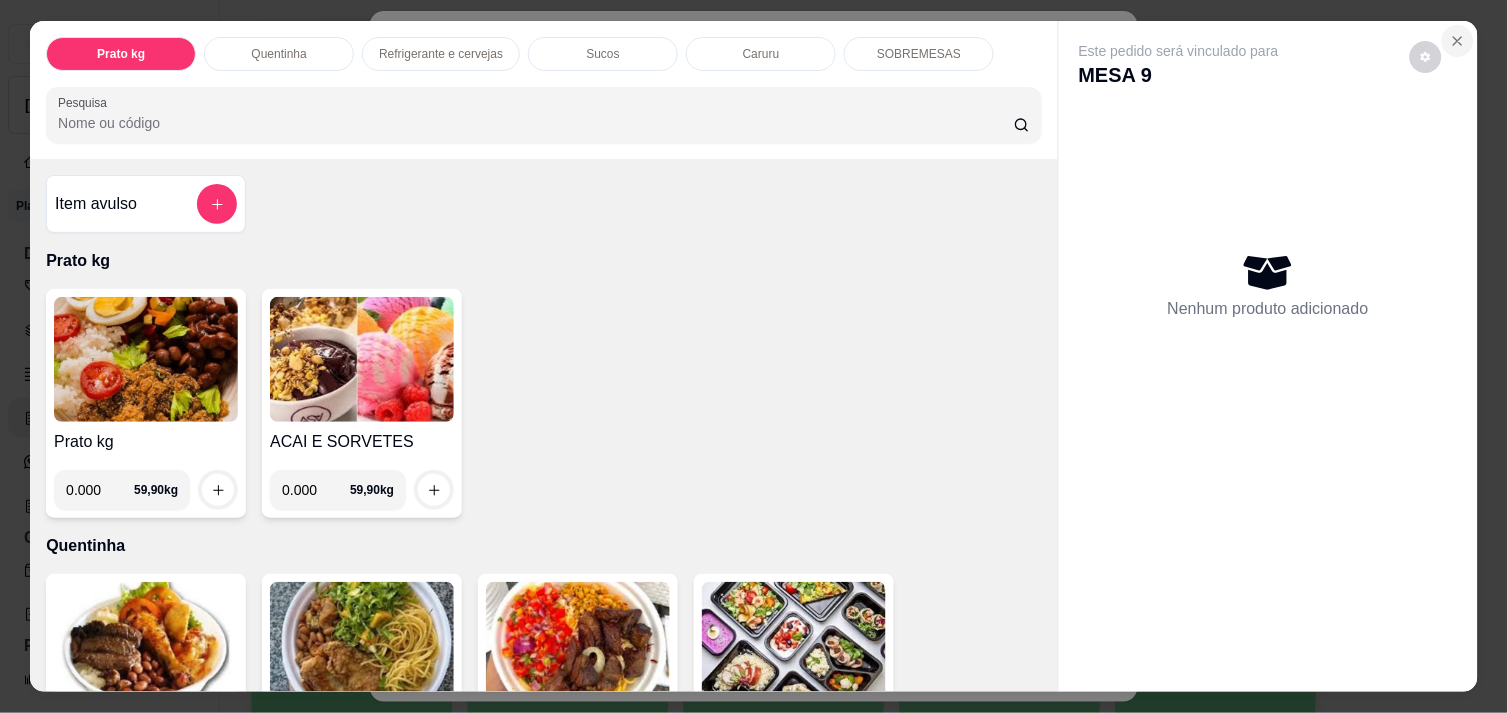 click 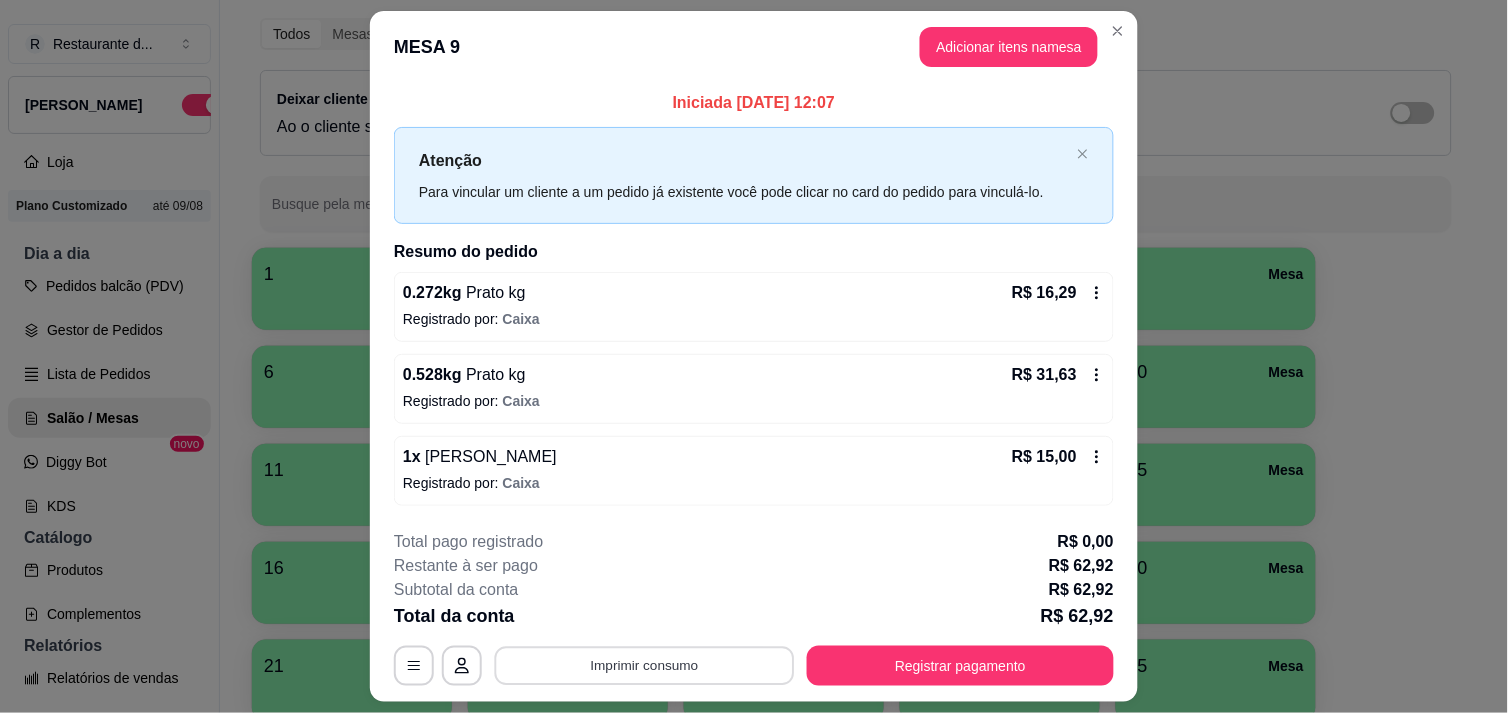 click on "Imprimir consumo" at bounding box center (645, 666) 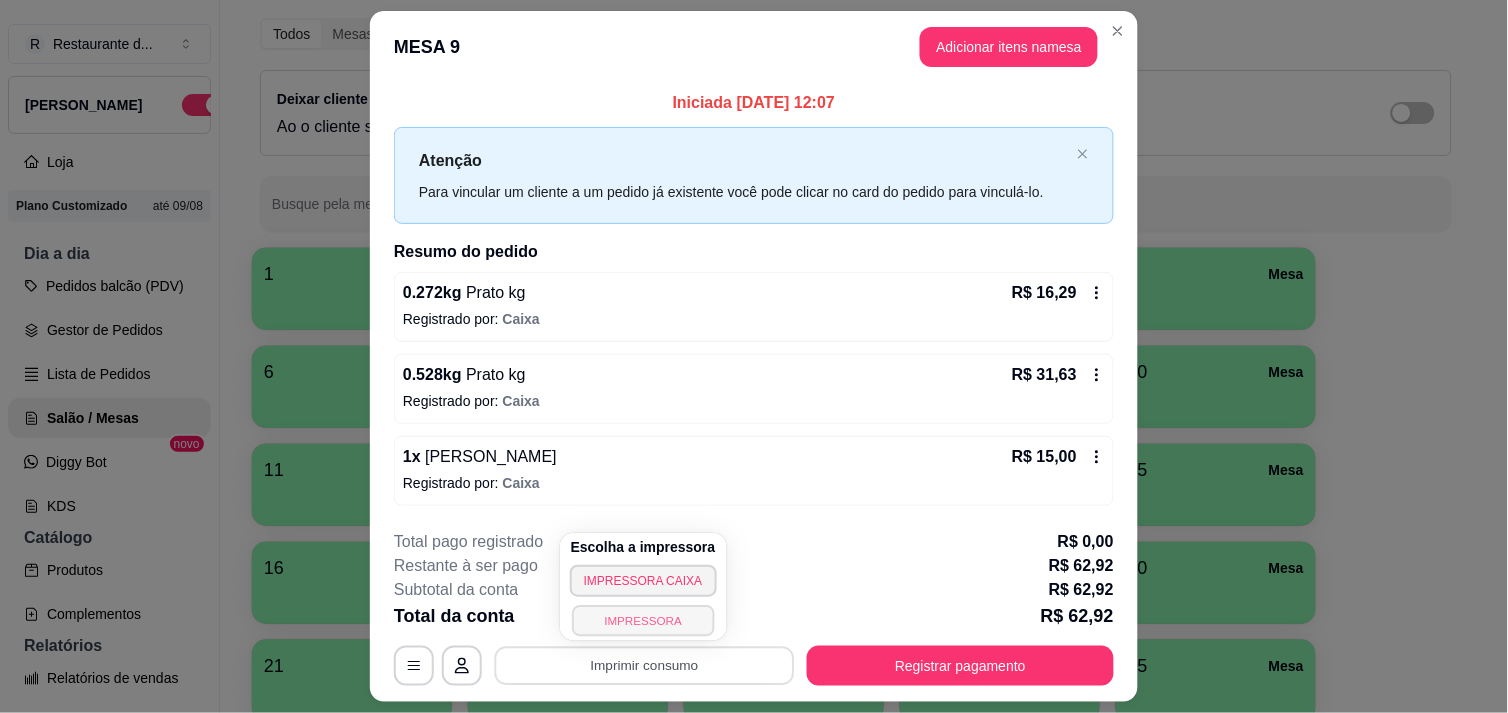 click on "IMPRESSORA" at bounding box center (643, 620) 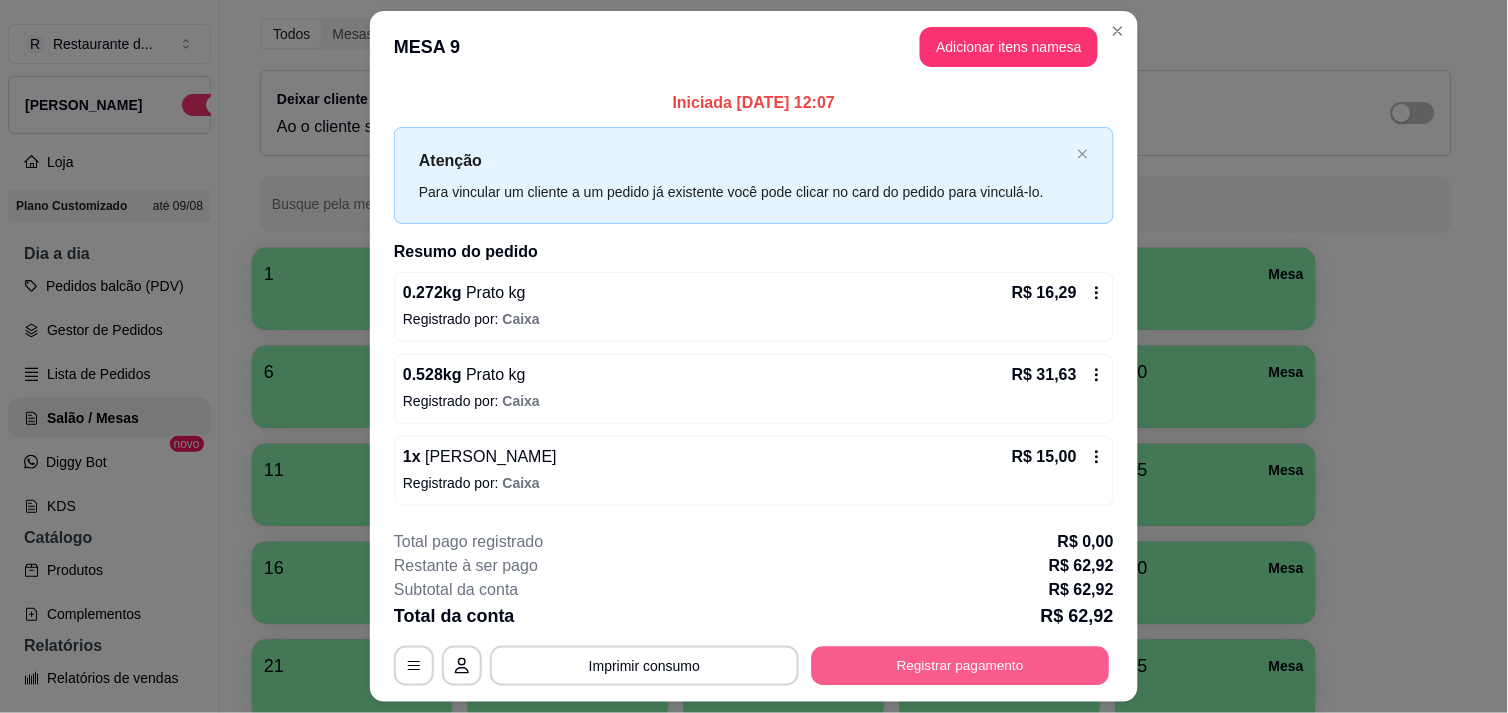 click on "Registrar pagamento" at bounding box center (961, 666) 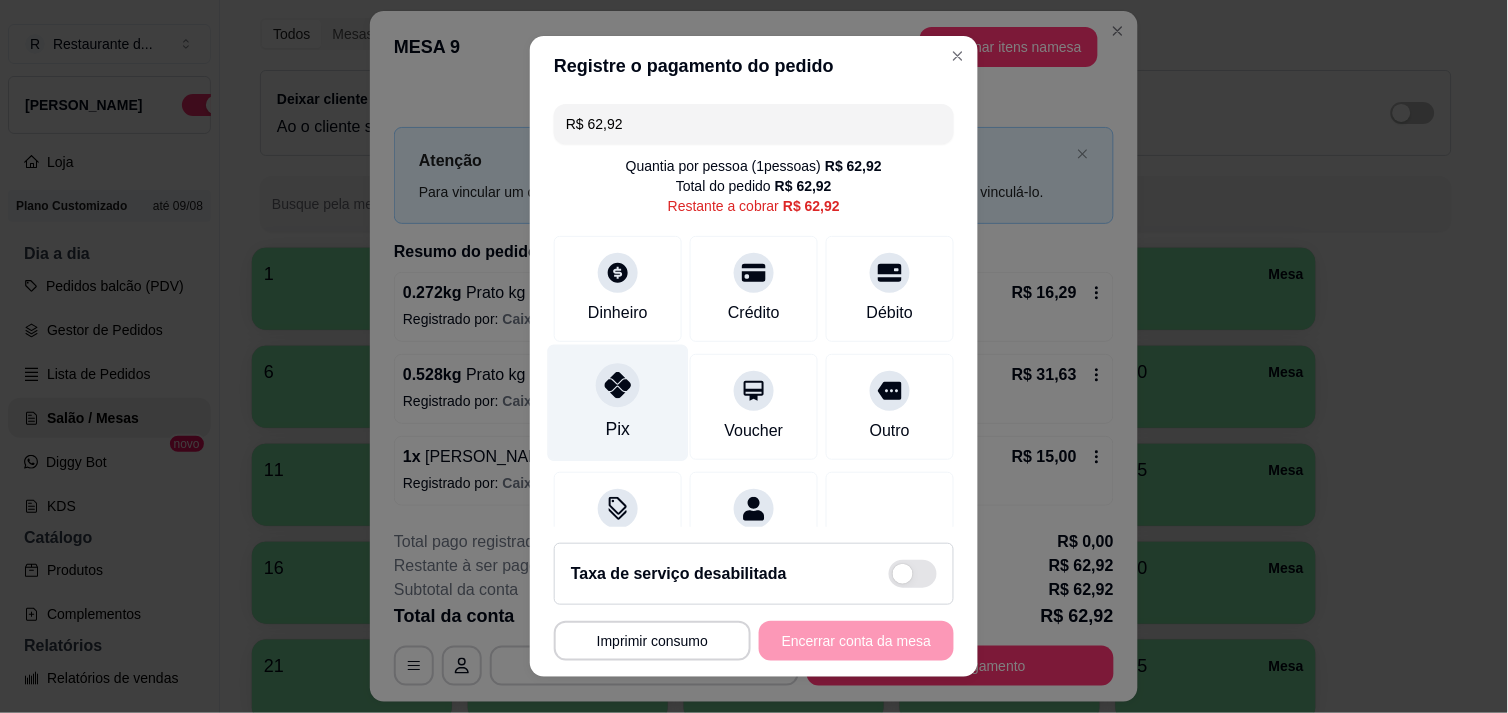 click 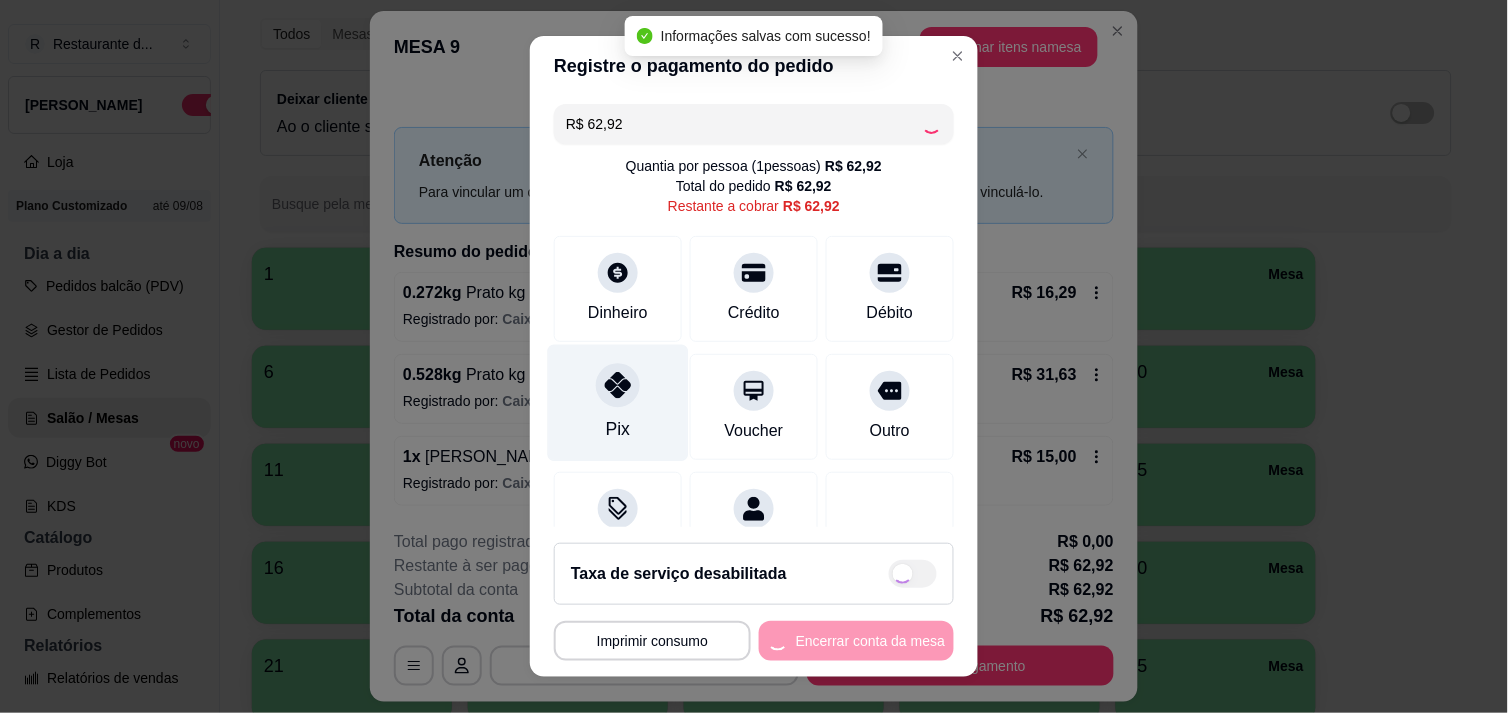 type on "R$ 0,00" 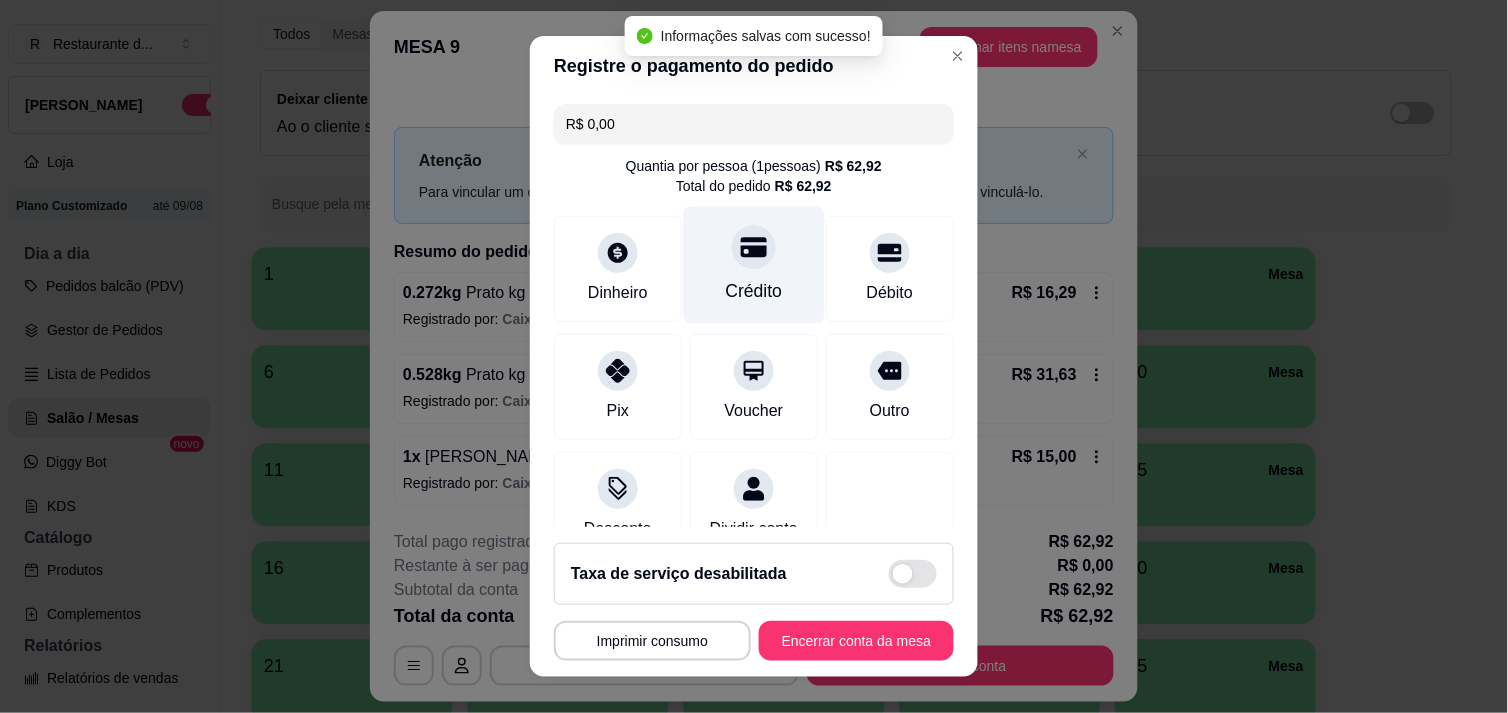 click on "Crédito" at bounding box center [754, 291] 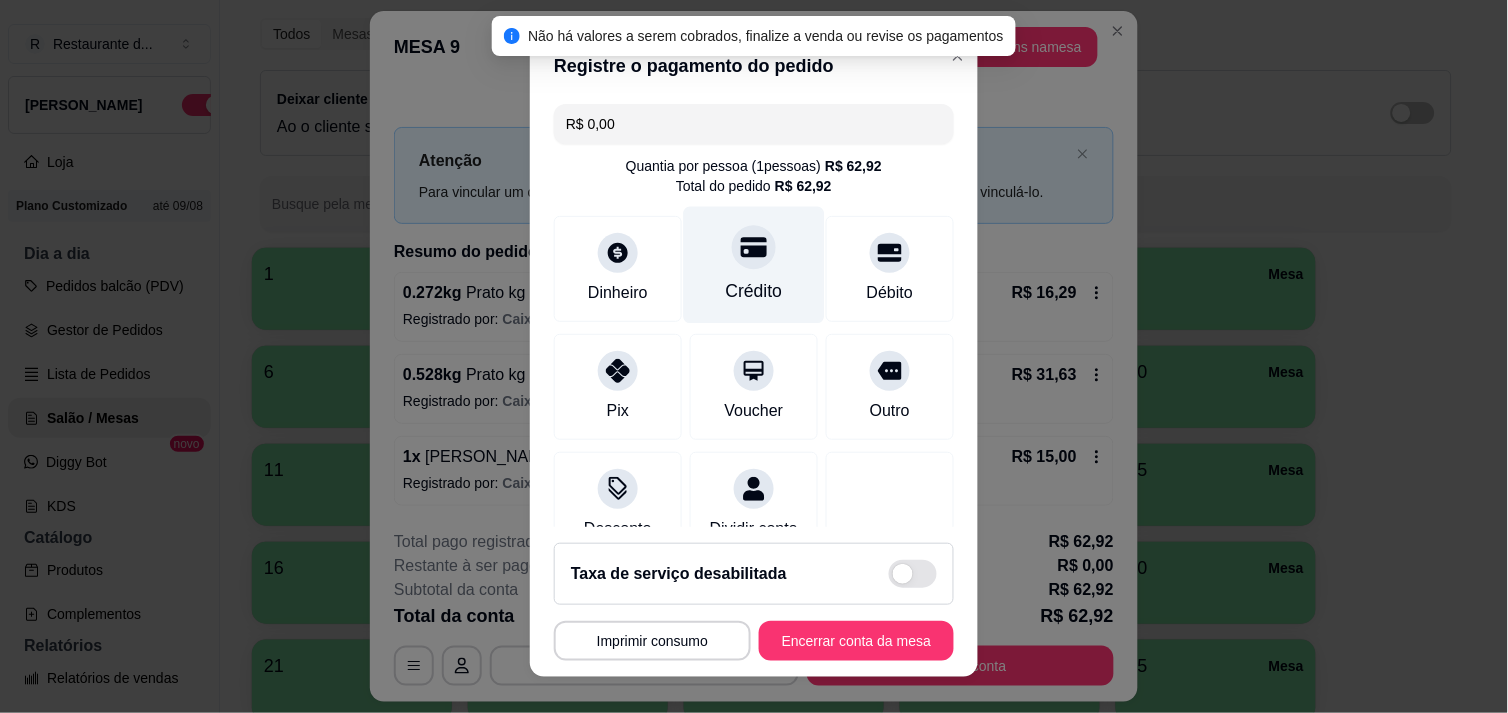 click on "Crédito" at bounding box center (754, 291) 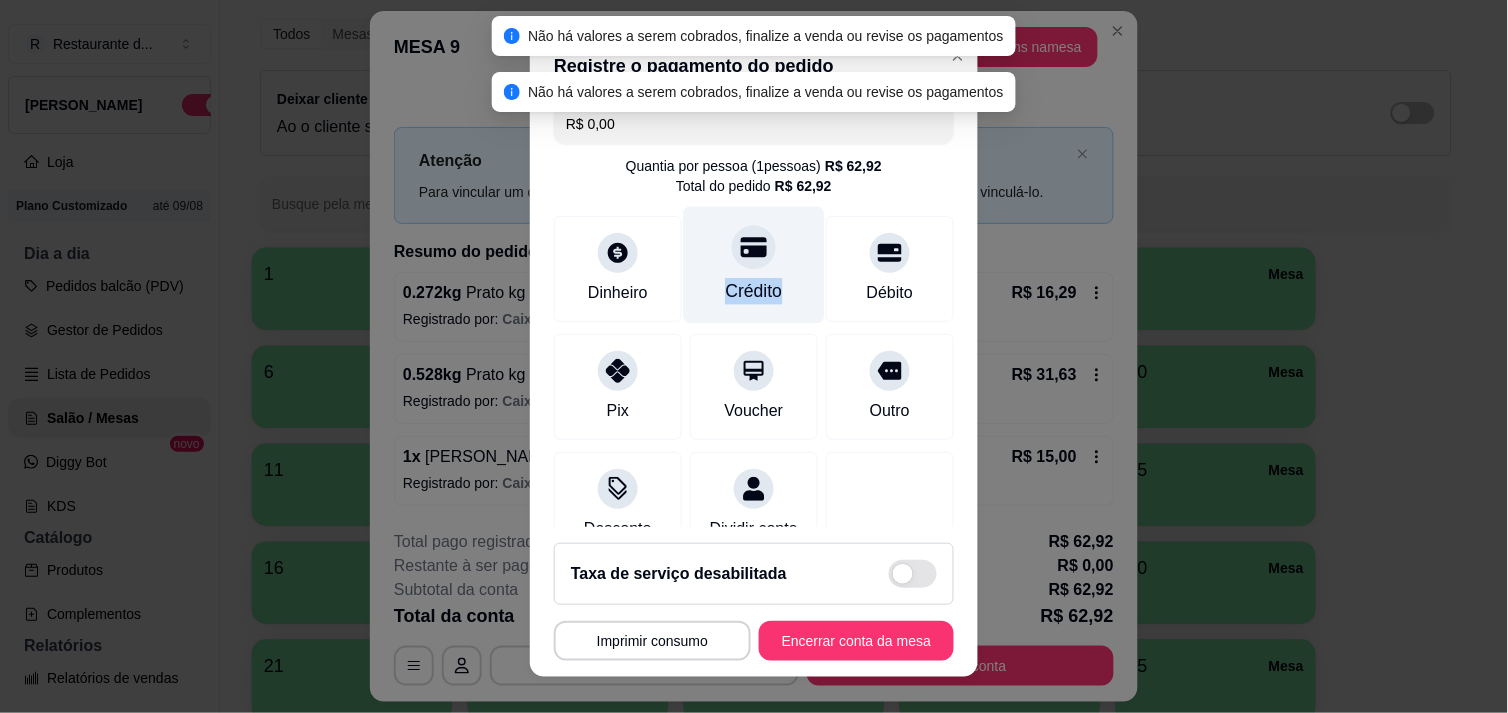 click on "Crédito" at bounding box center (754, 291) 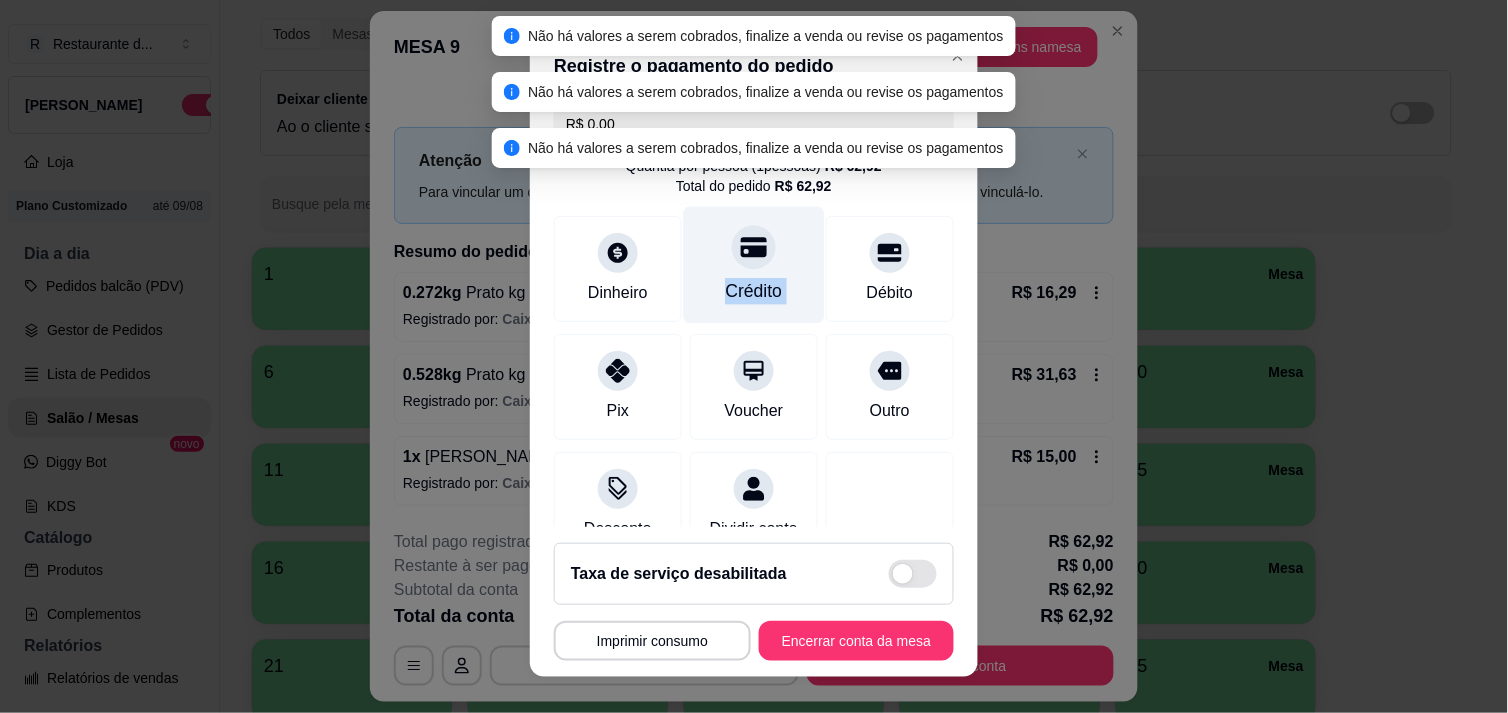 click on "Crédito" at bounding box center [754, 291] 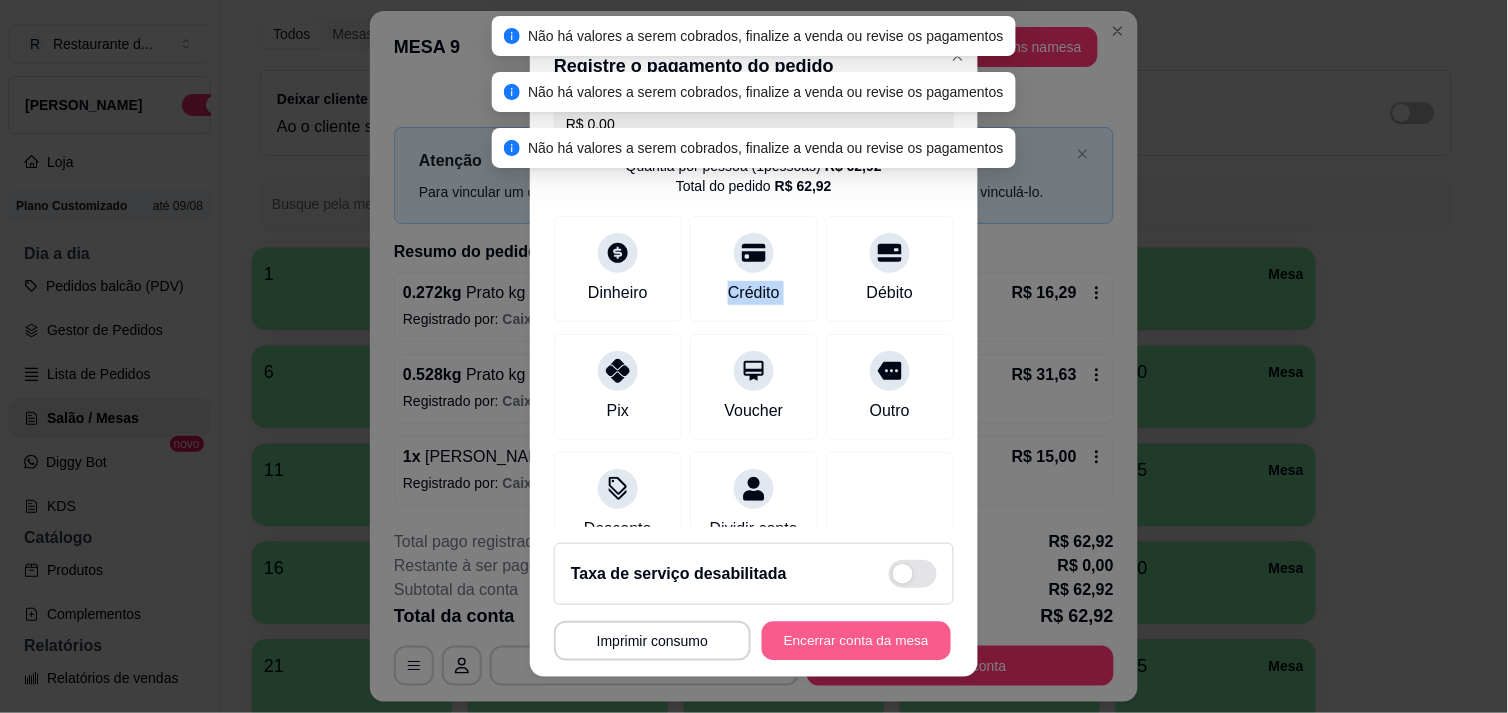 click on "Encerrar conta da mesa" at bounding box center [856, 641] 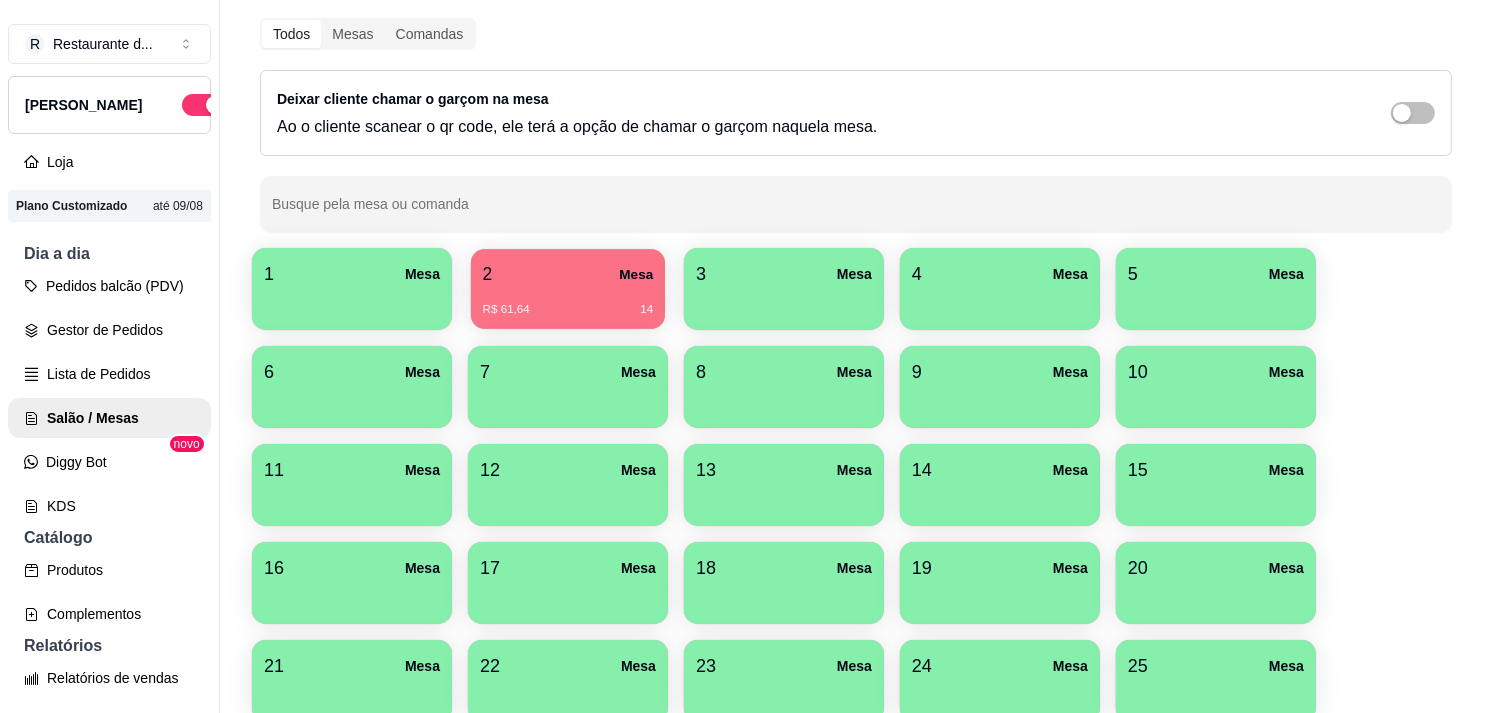 click on "R$ 61,64 14" at bounding box center [568, 310] 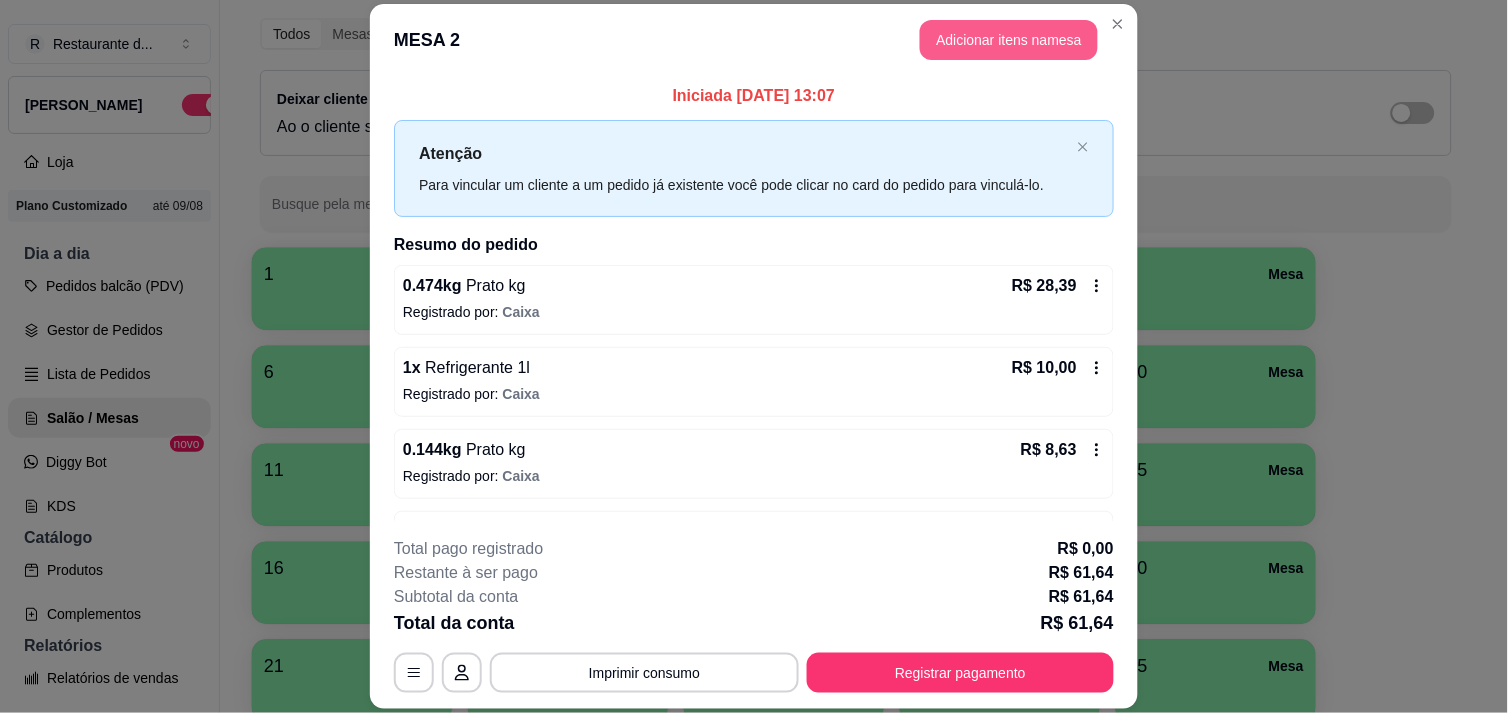 click on "Adicionar itens na  mesa" at bounding box center [1009, 40] 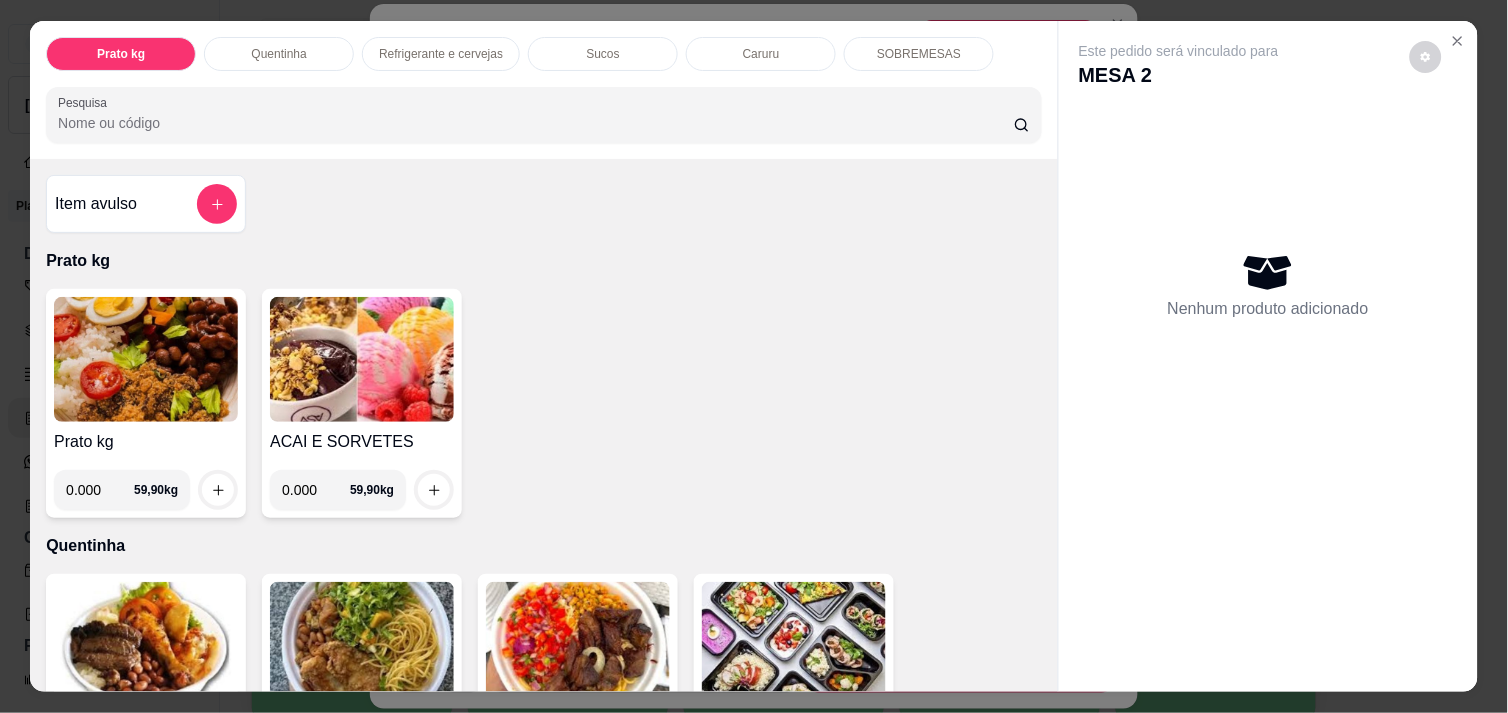 click on "0.000" at bounding box center [316, 490] 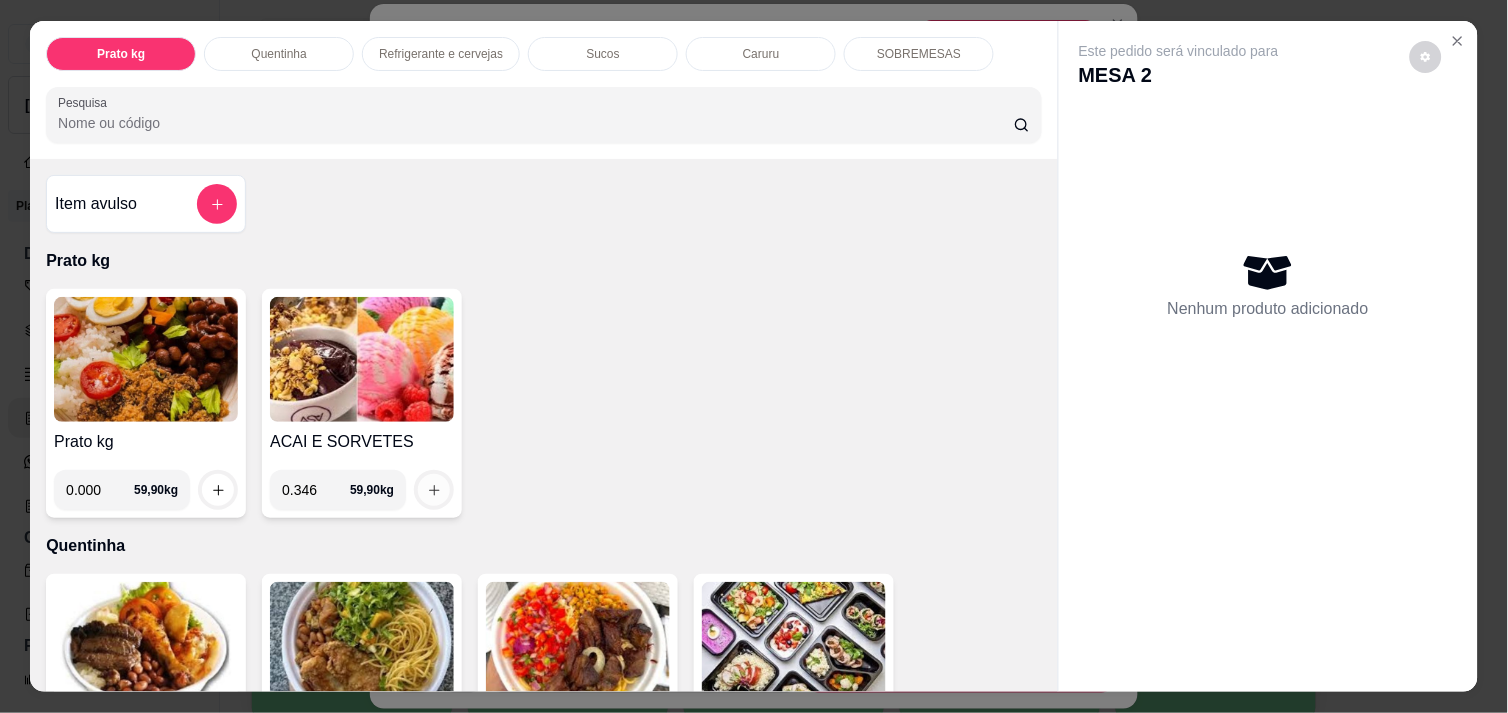 type on "0.346" 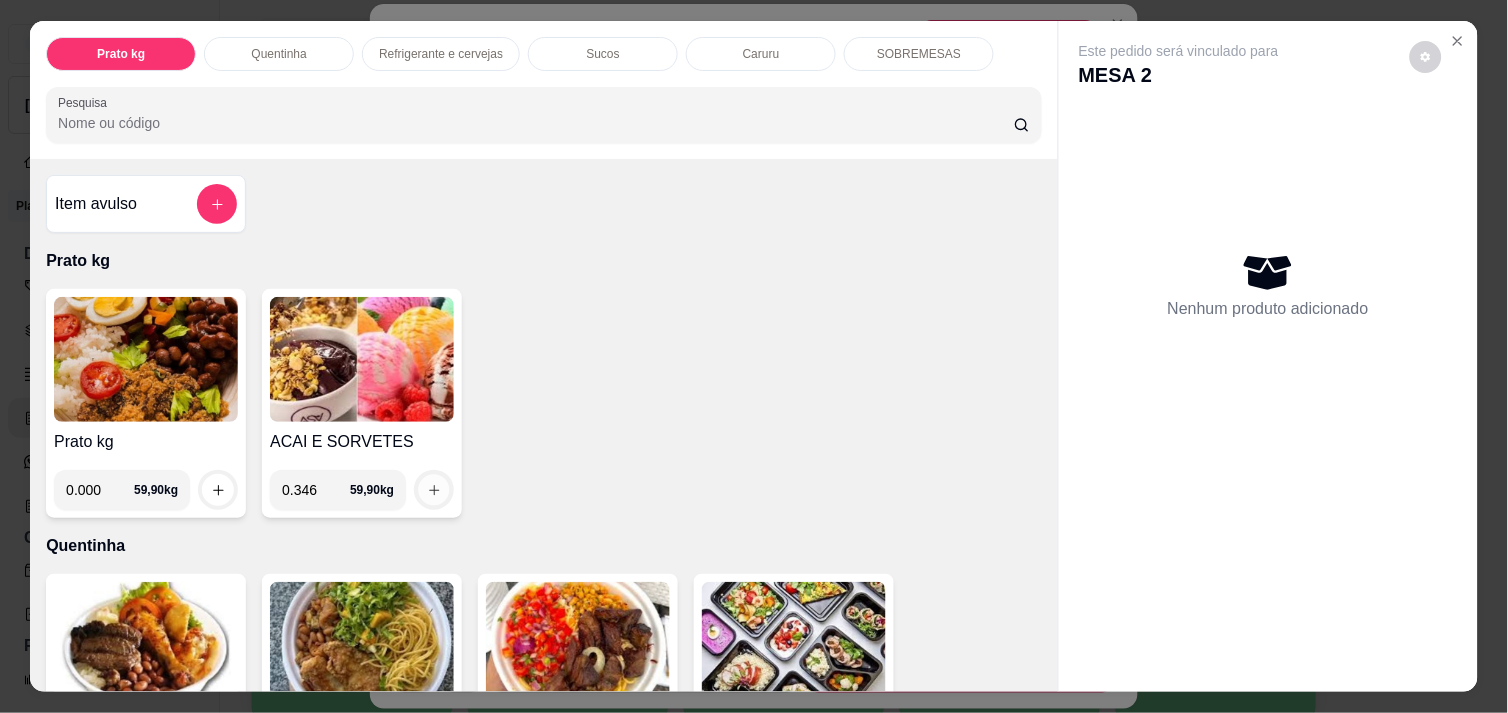 click 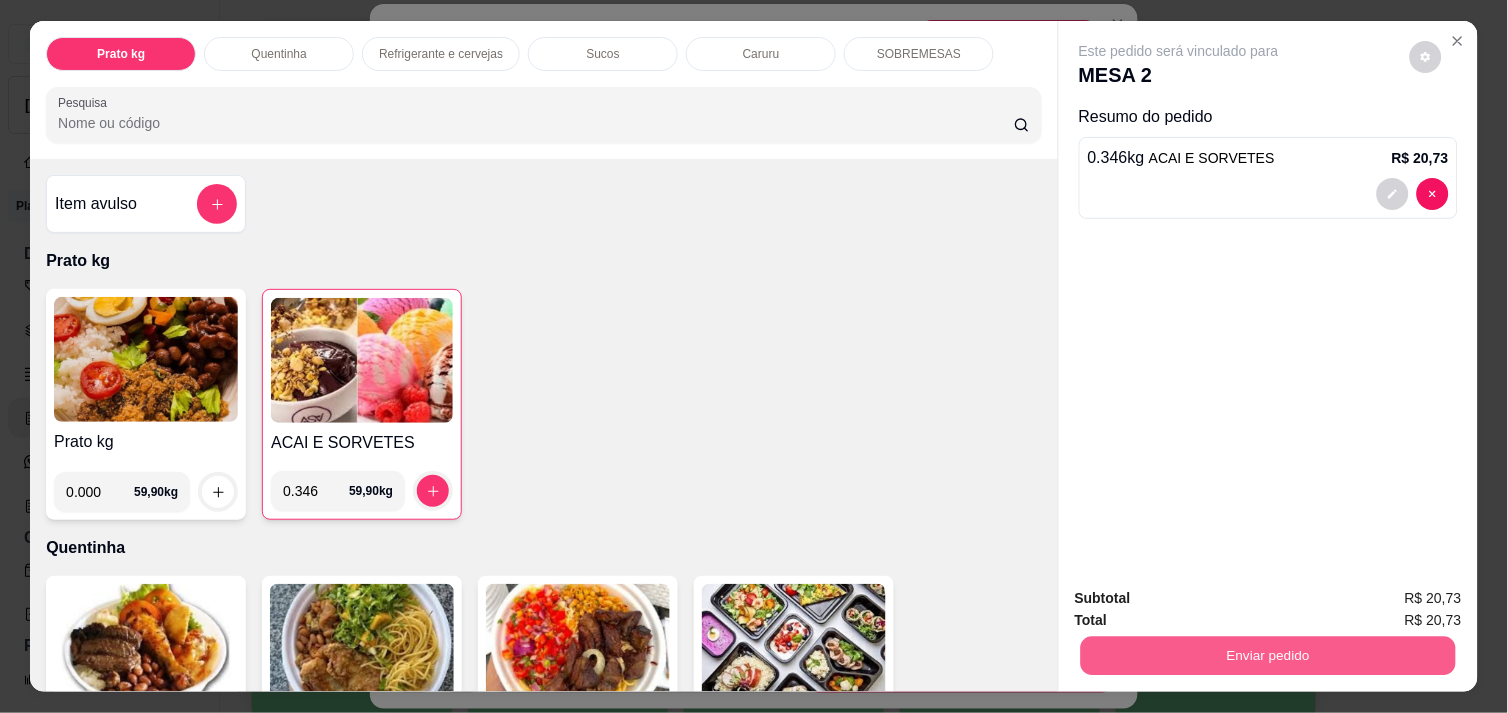 click on "Enviar pedido" at bounding box center [1268, 655] 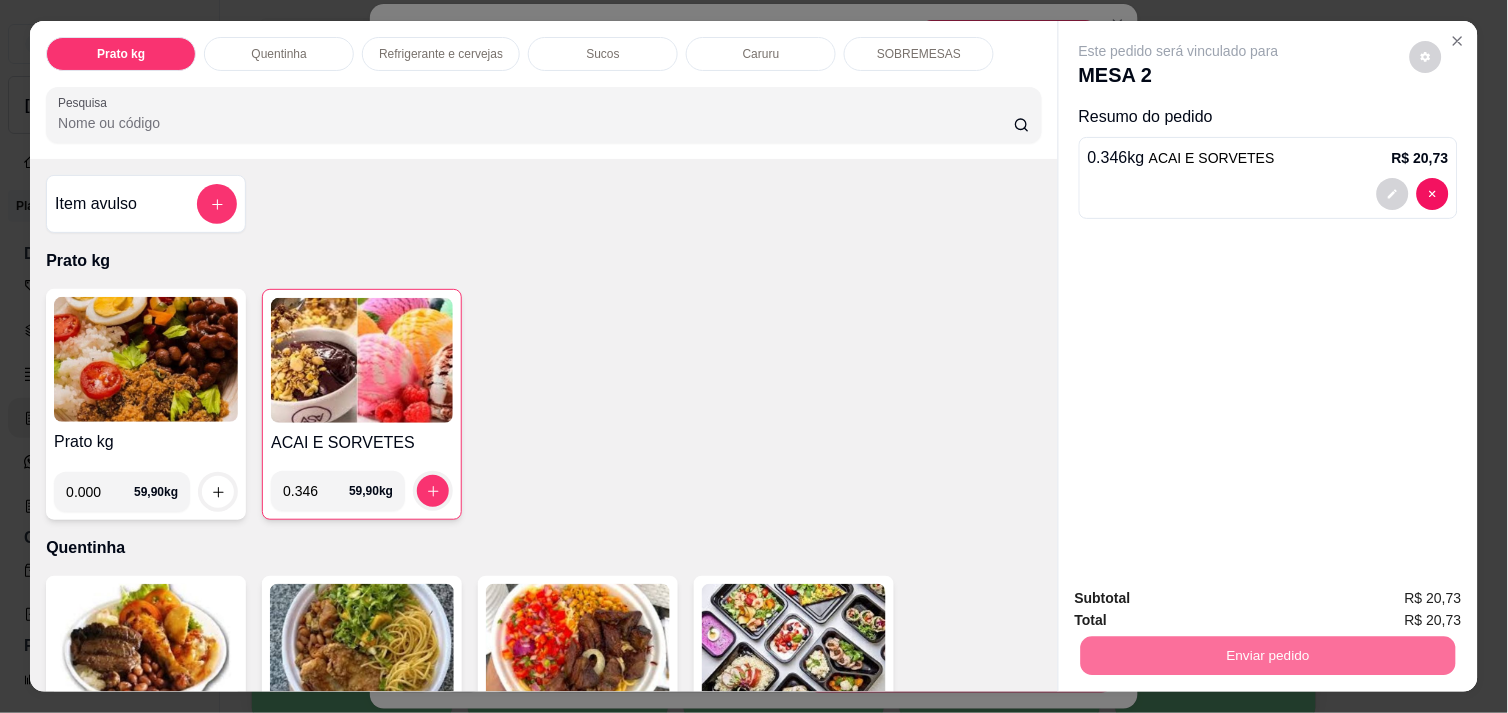 click on "Não registrar e enviar pedido" at bounding box center [1202, 598] 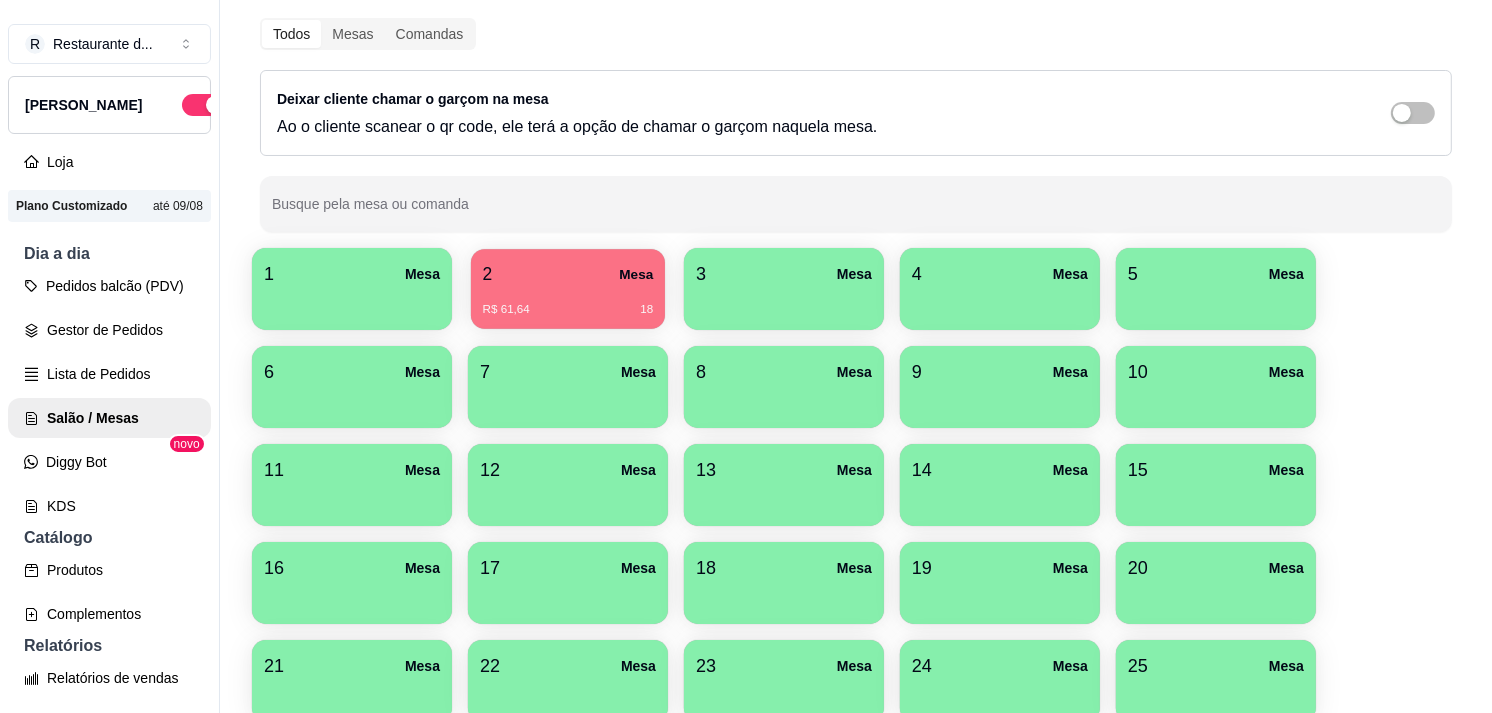 click on "2 Mesa" at bounding box center (568, 274) 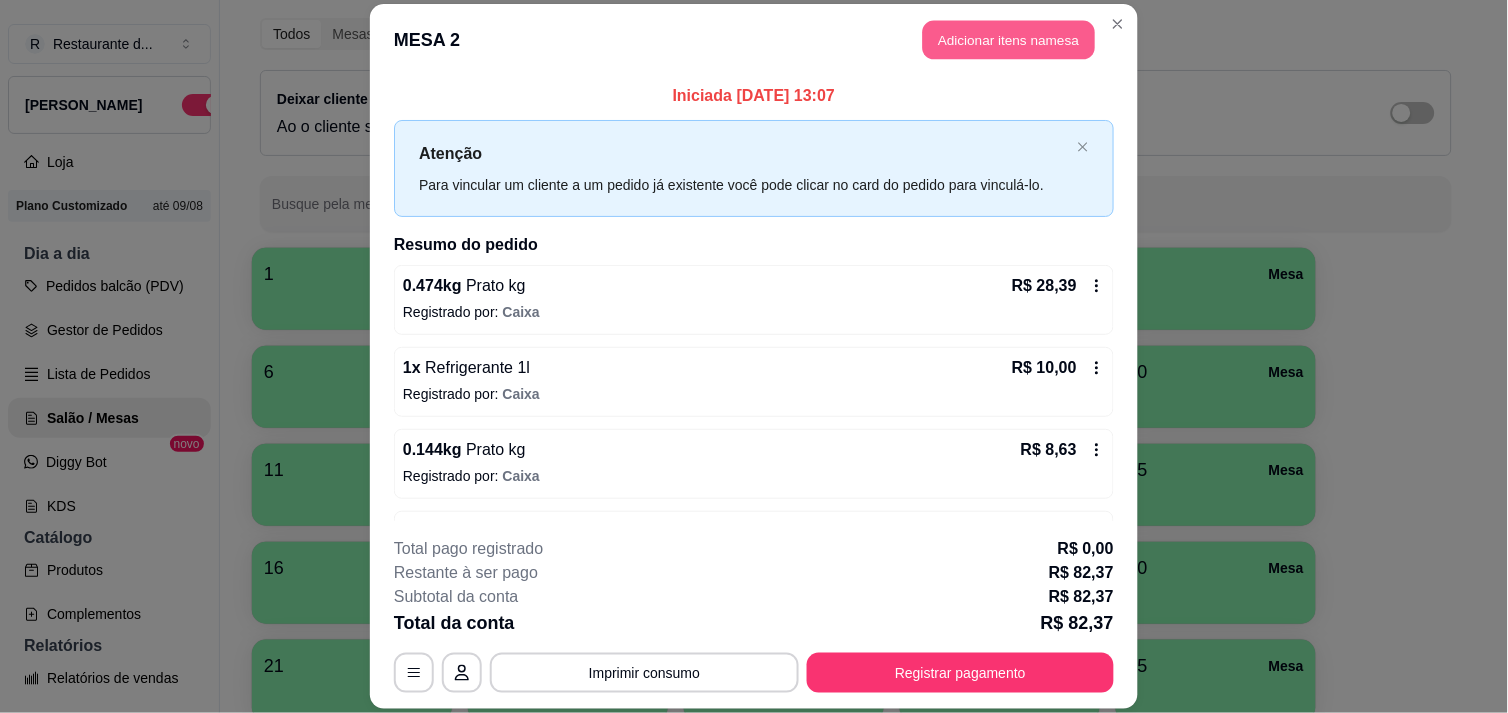 click on "Adicionar itens na  mesa" at bounding box center [1009, 39] 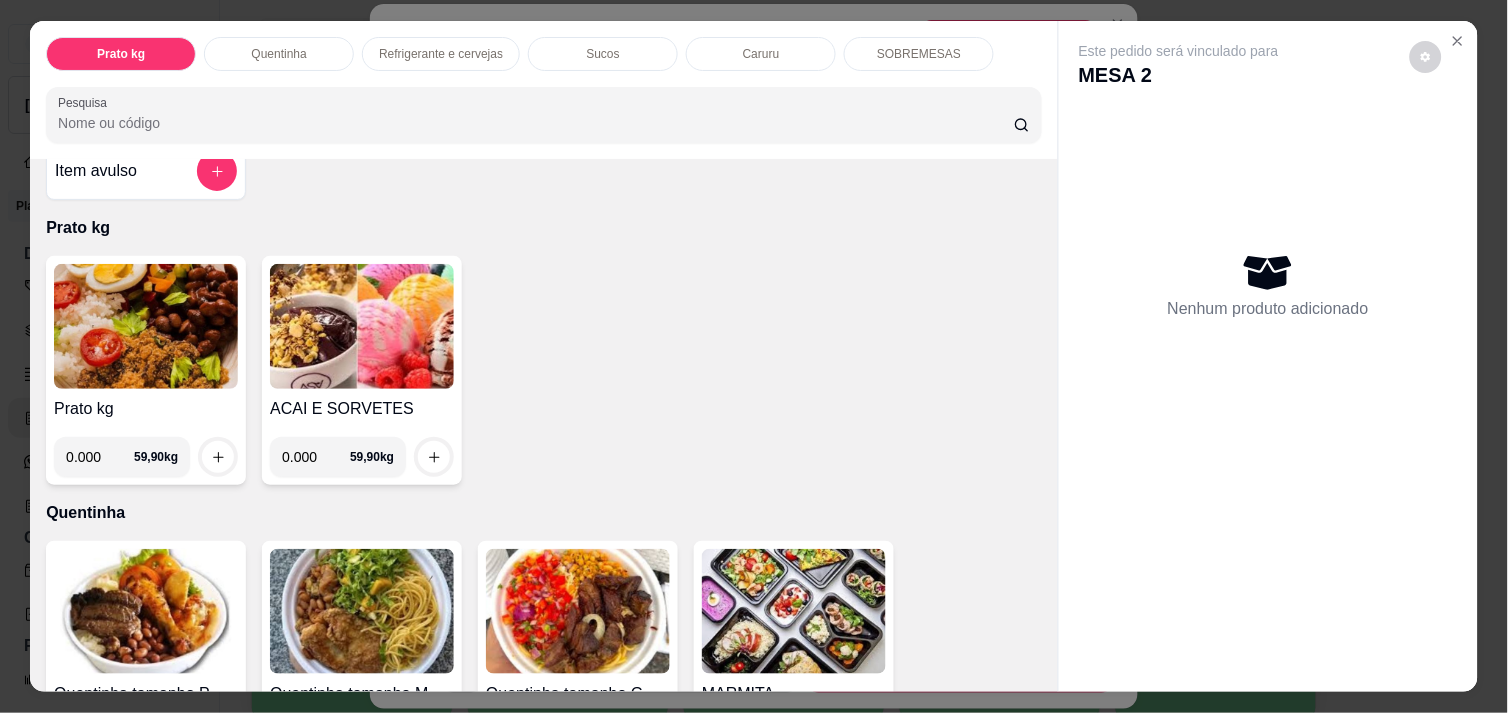 scroll, scrollTop: 0, scrollLeft: 0, axis: both 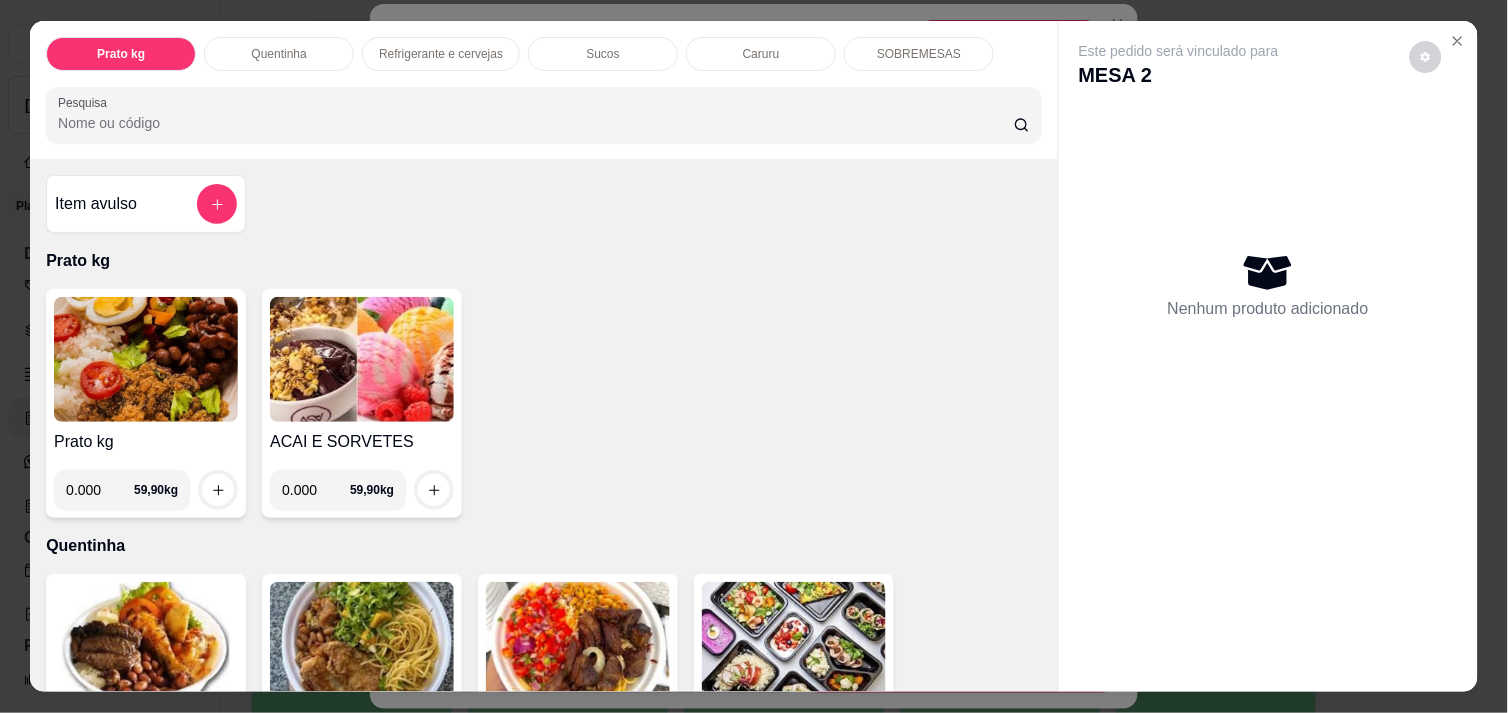 click on "0.000" at bounding box center [316, 490] 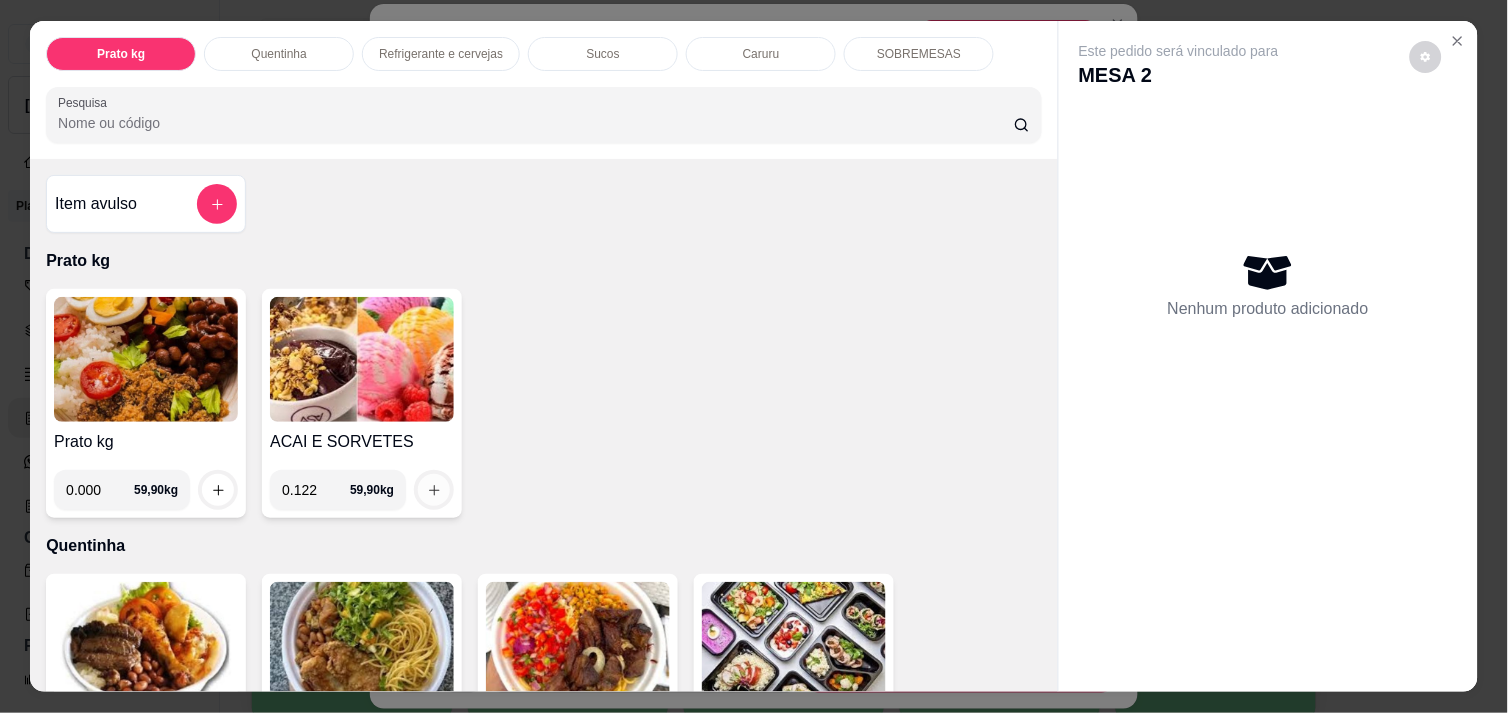 type on "0.122" 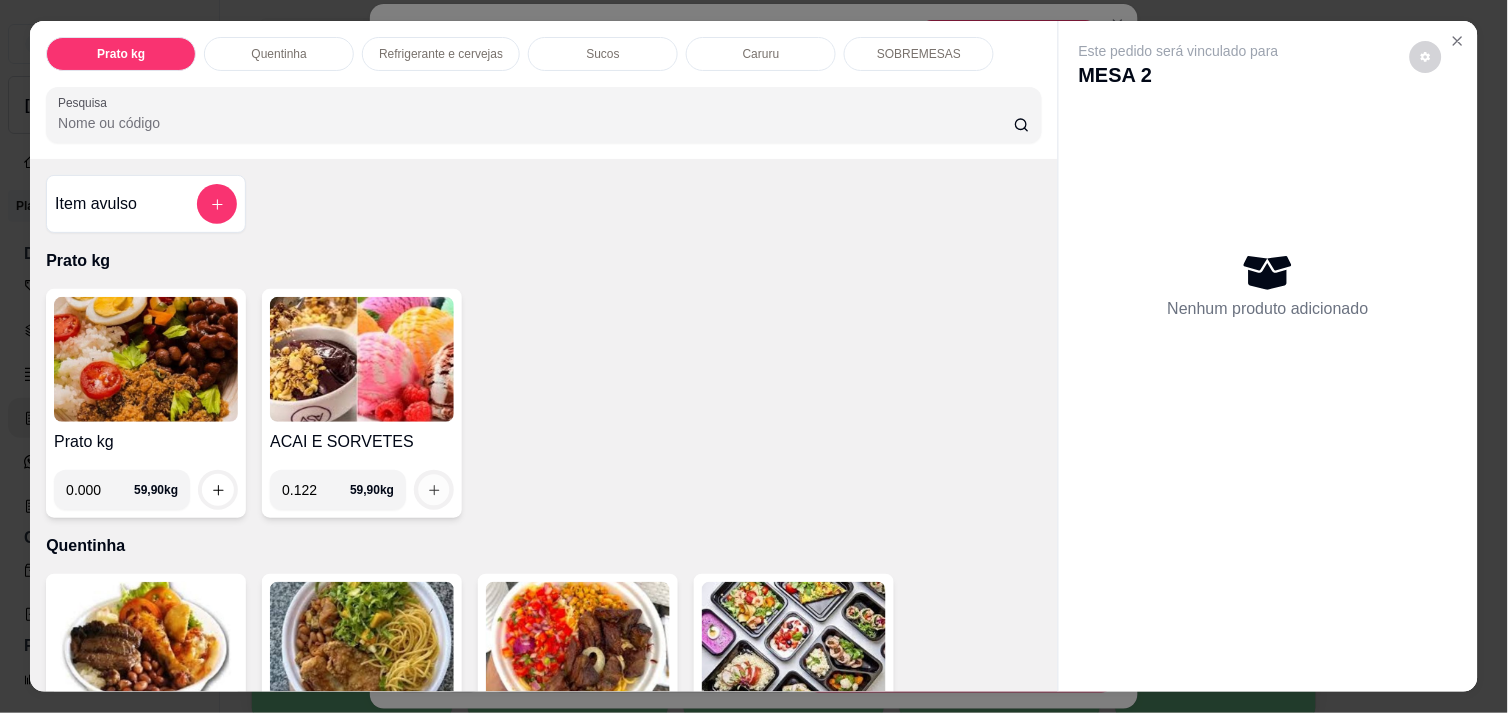 click 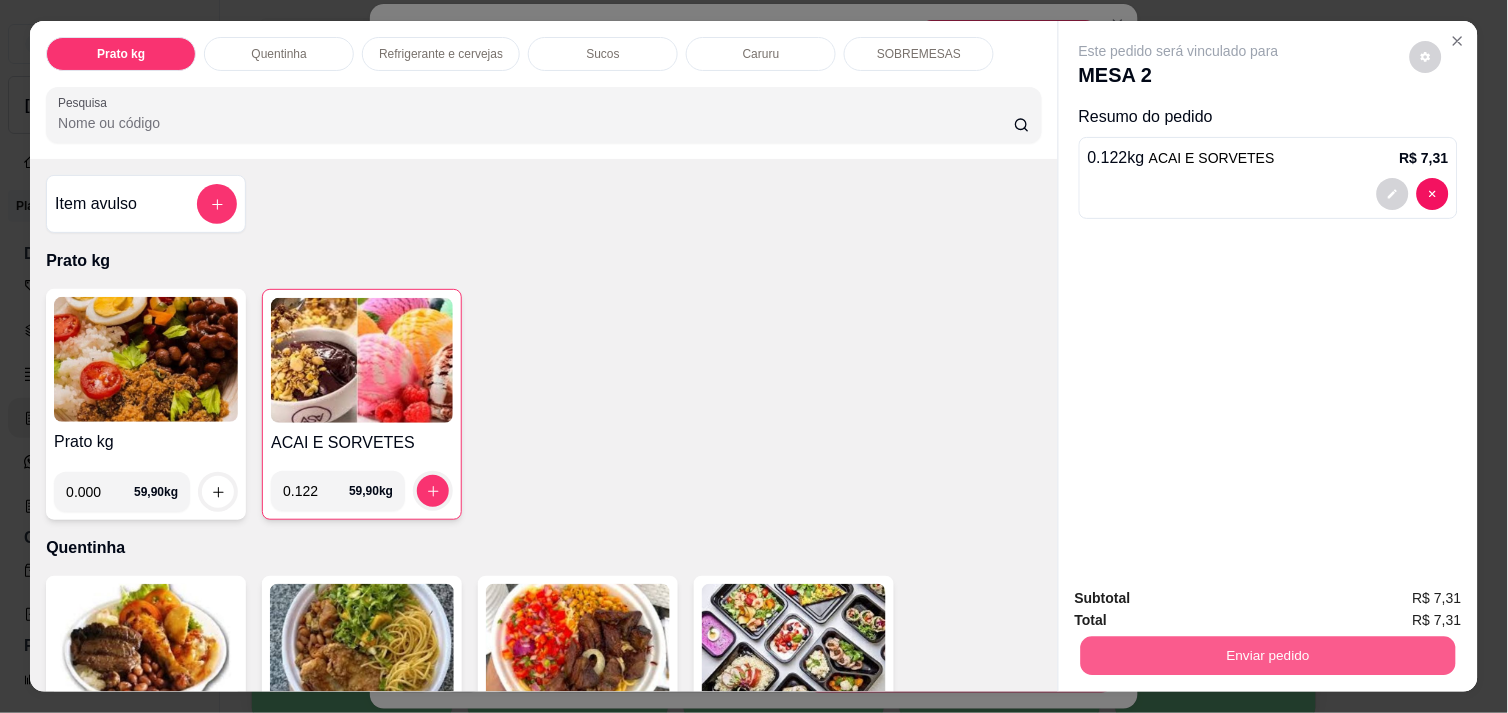 click on "Enviar pedido" at bounding box center (1268, 655) 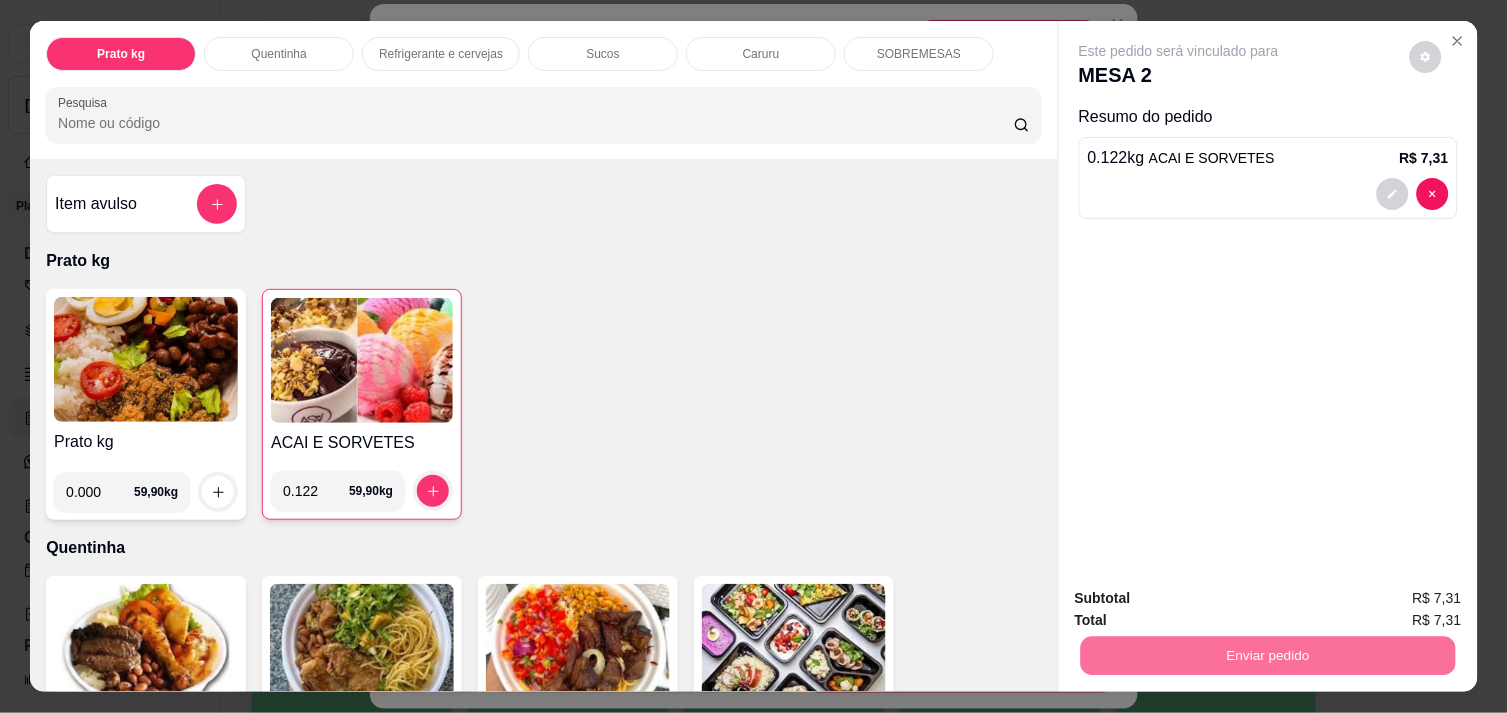 click on "Não registrar e enviar pedido" at bounding box center [1202, 598] 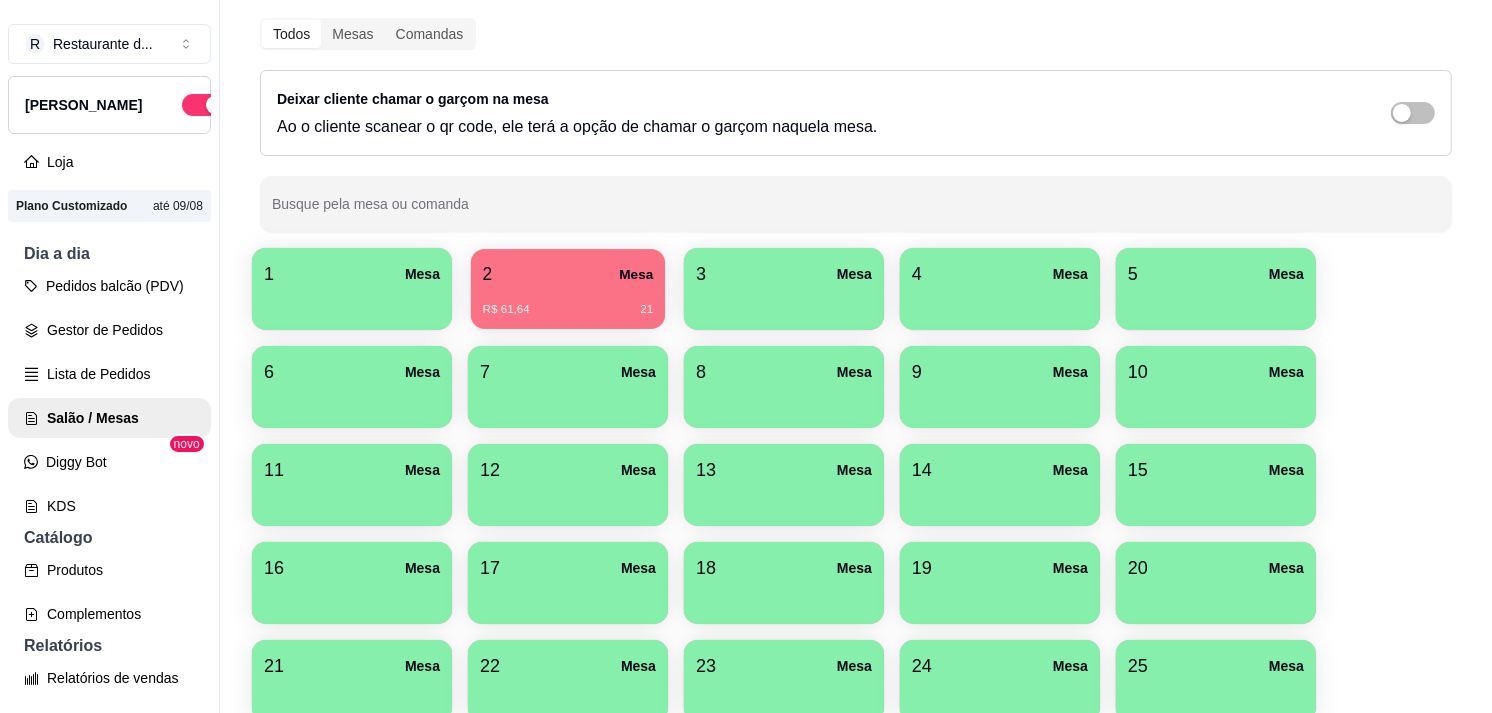 click on "2 Mesa R$ 61,64 21" at bounding box center (568, 289) 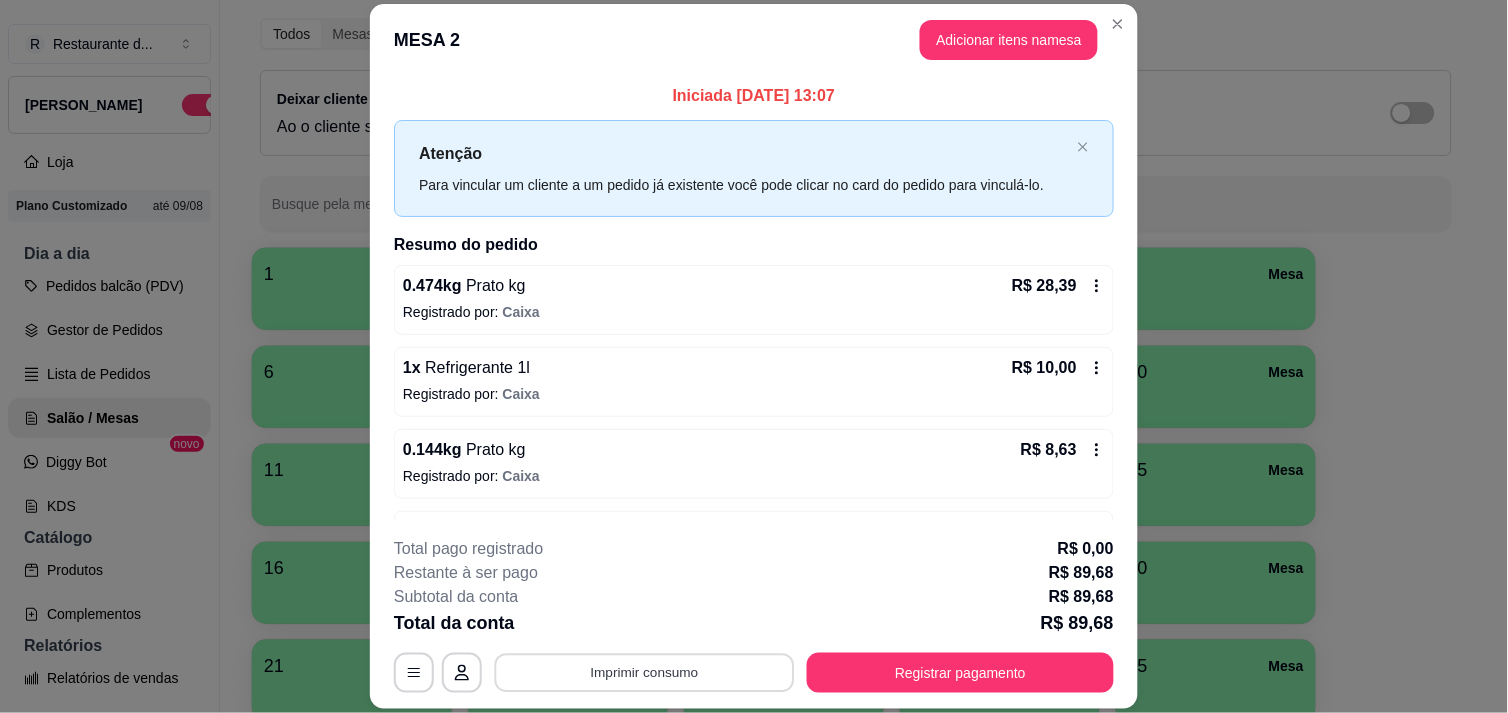 click on "Imprimir consumo" at bounding box center (645, 673) 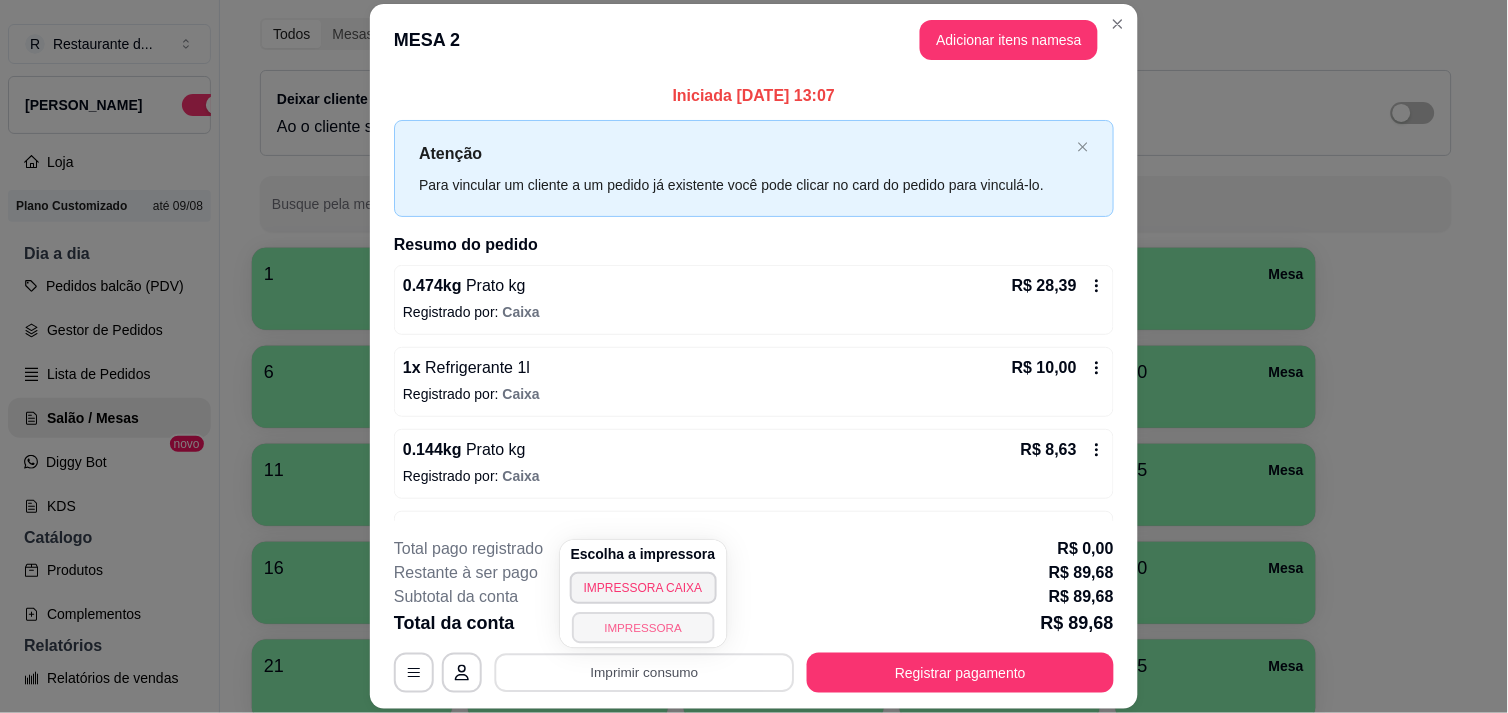 click on "IMPRESSORA" at bounding box center (643, 627) 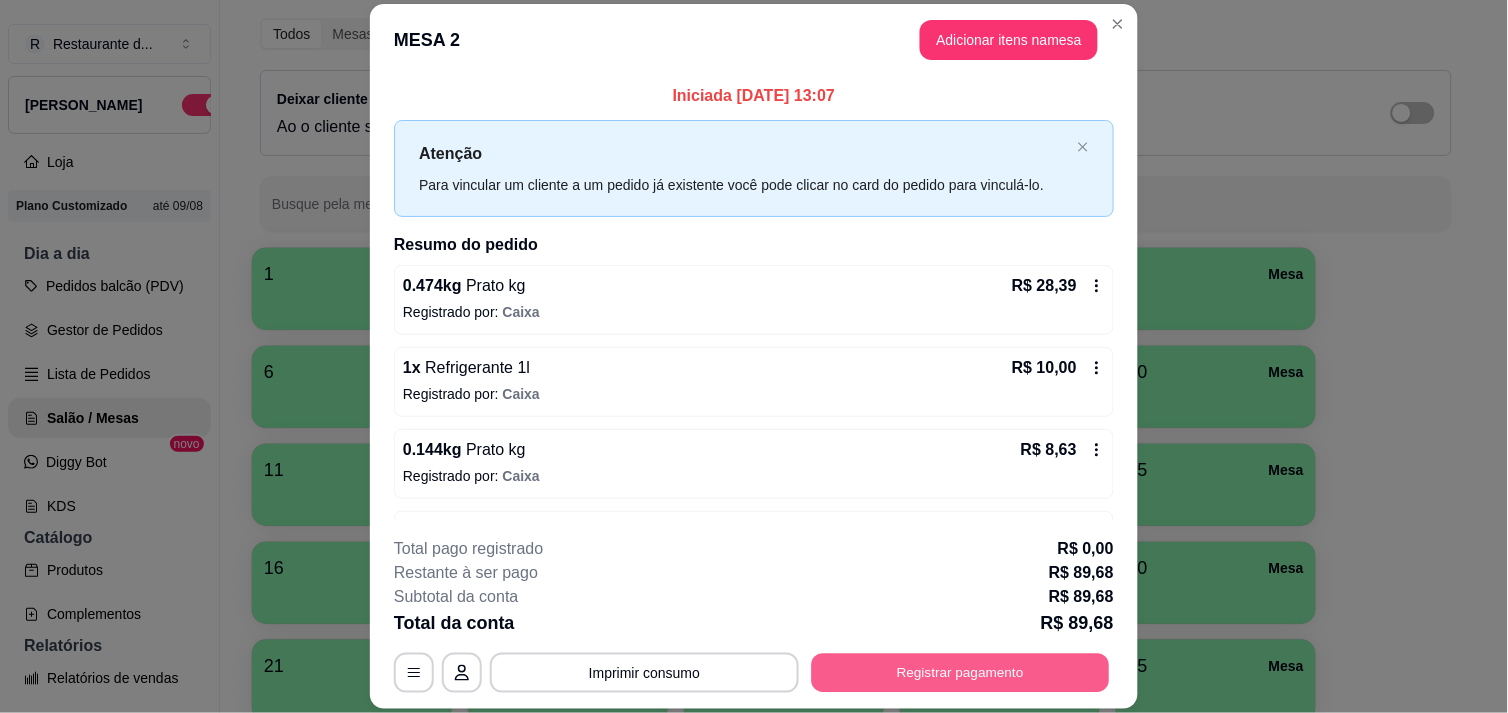 click on "Registrar pagamento" at bounding box center [961, 673] 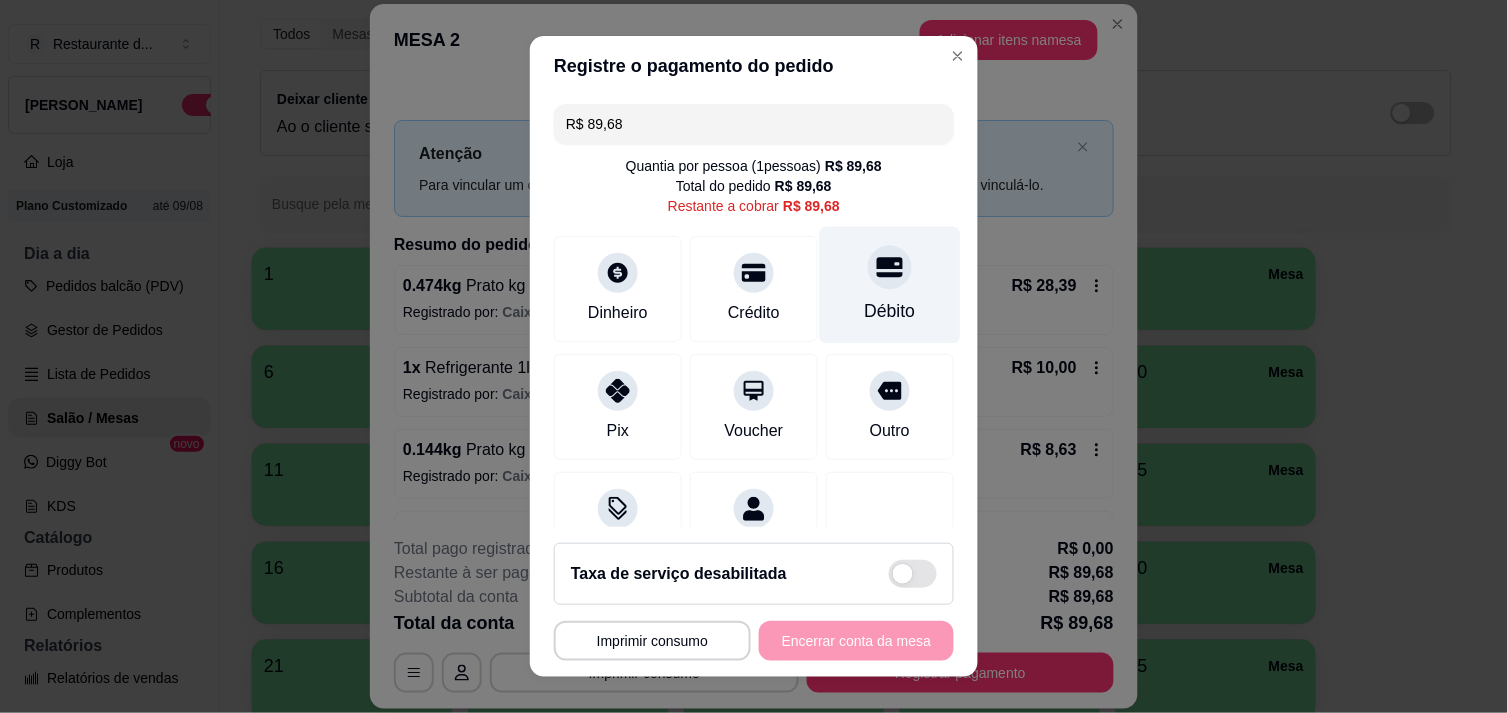 click 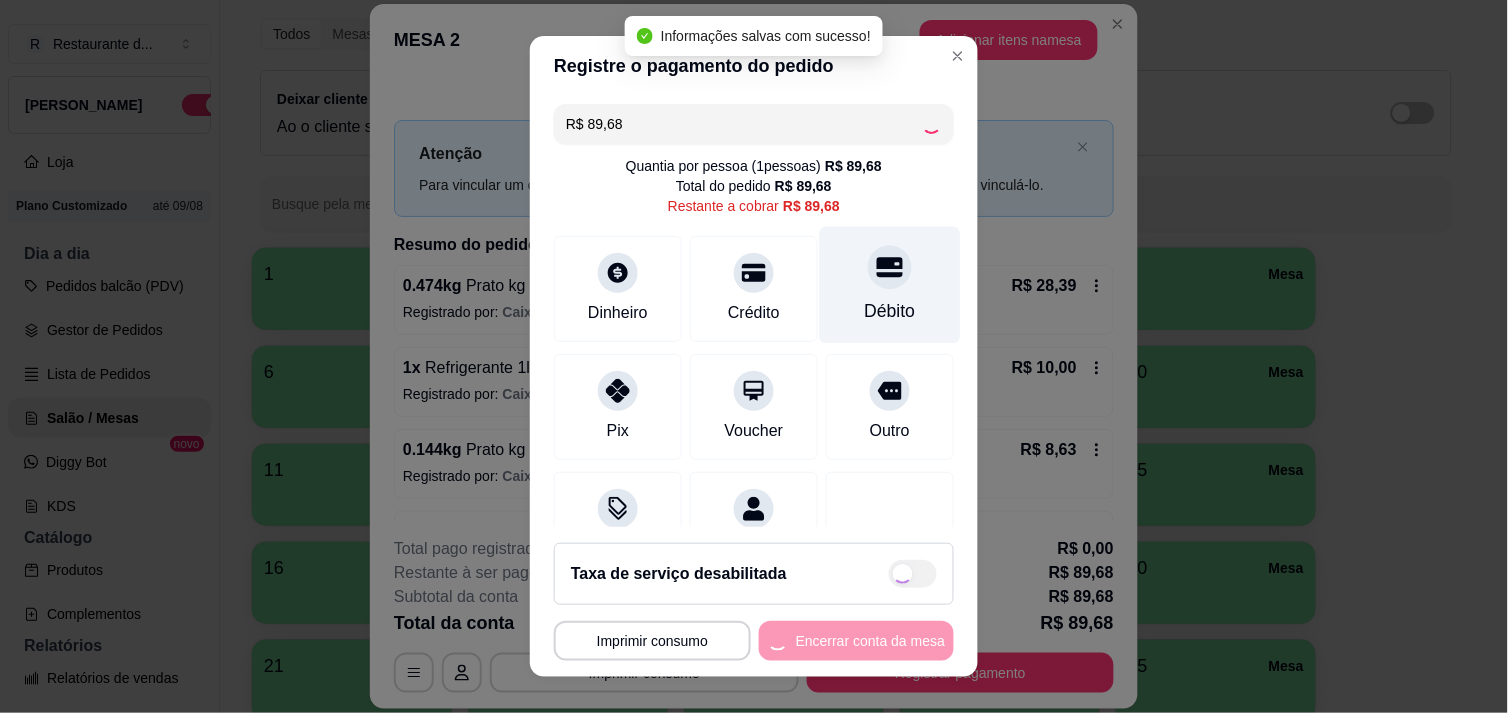 type on "R$ 0,00" 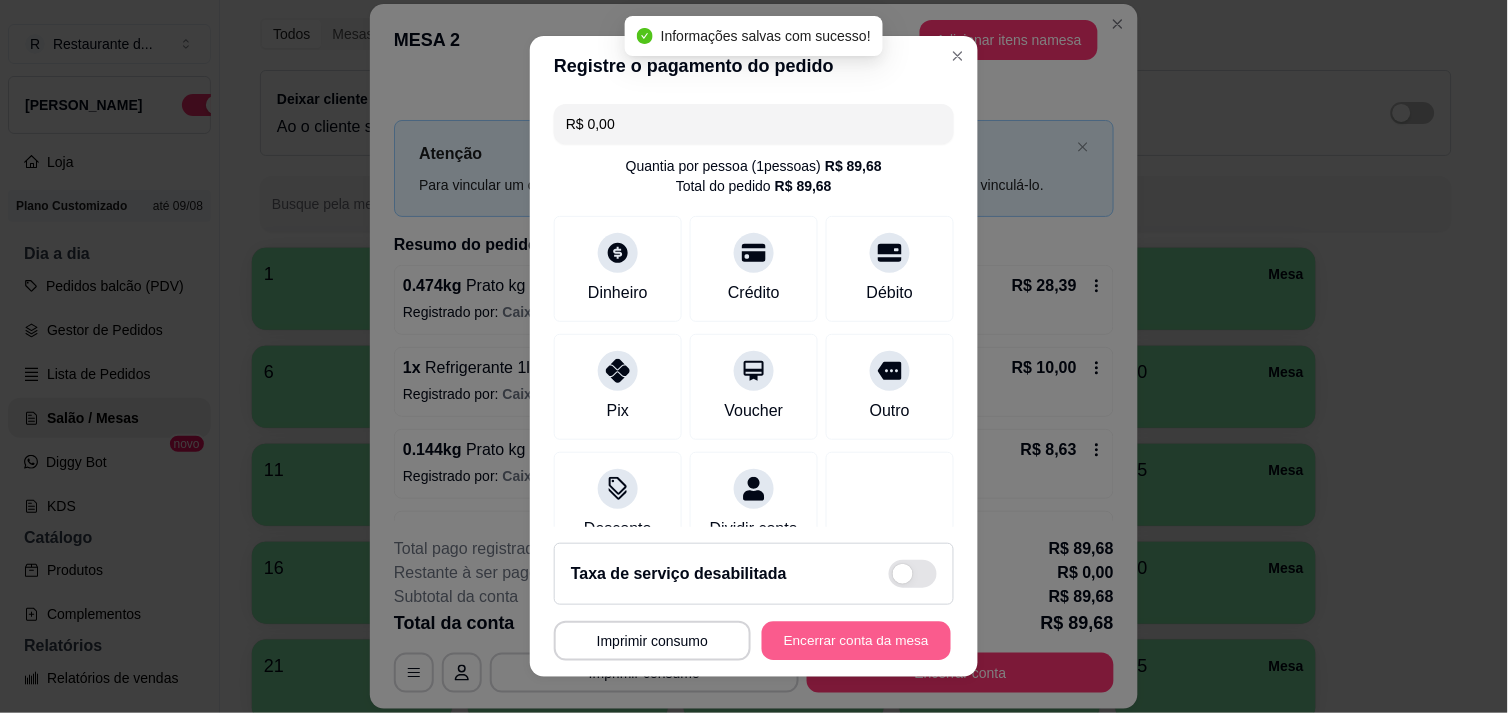 click on "Encerrar conta da mesa" at bounding box center [856, 641] 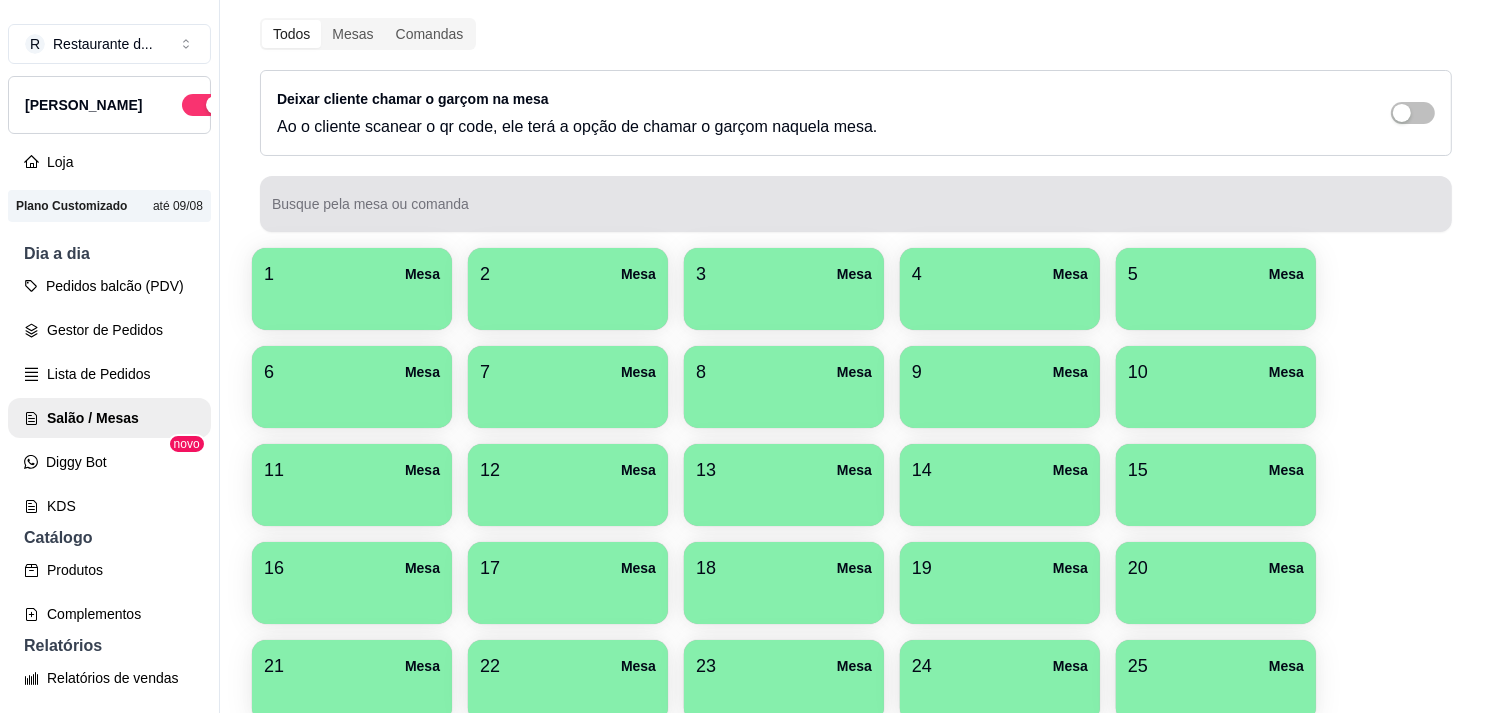click at bounding box center [856, 204] 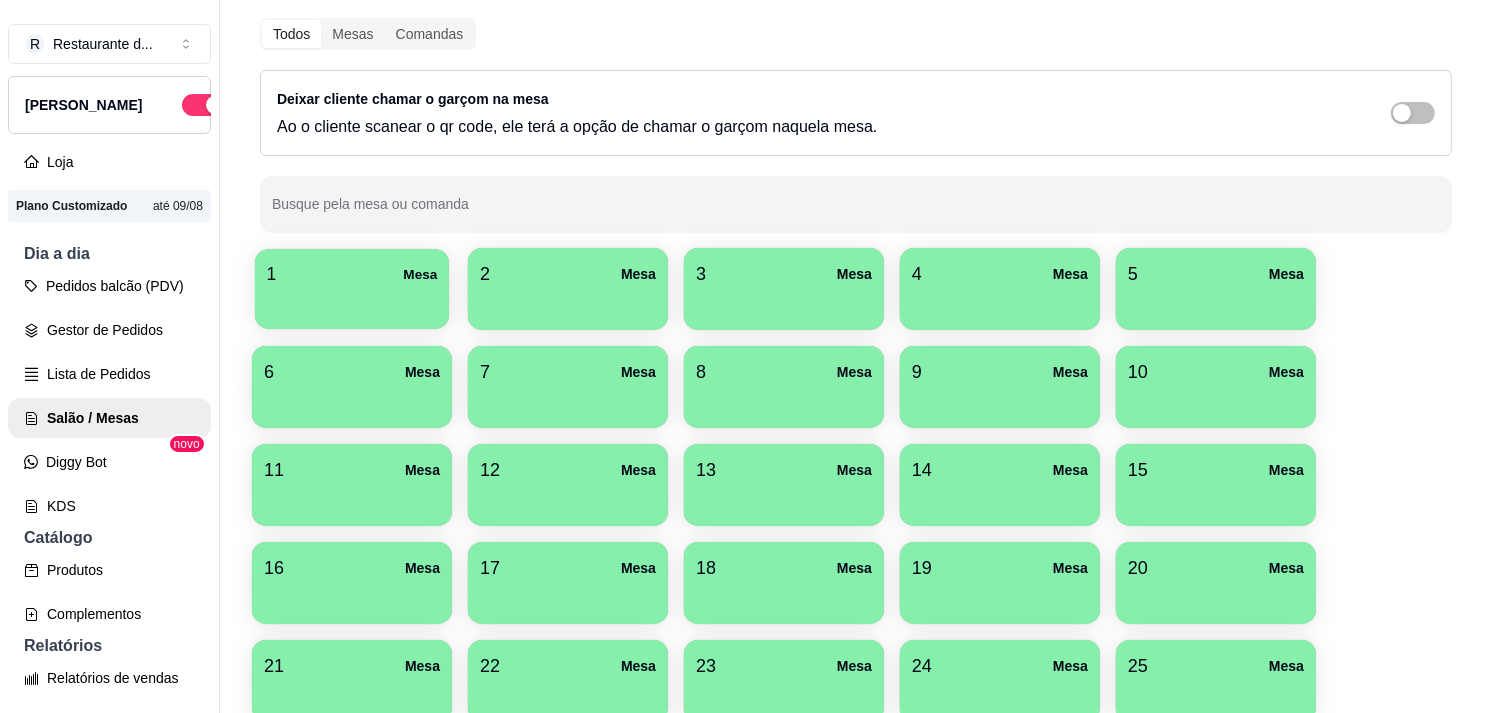 click on "1 Mesa" at bounding box center [352, 274] 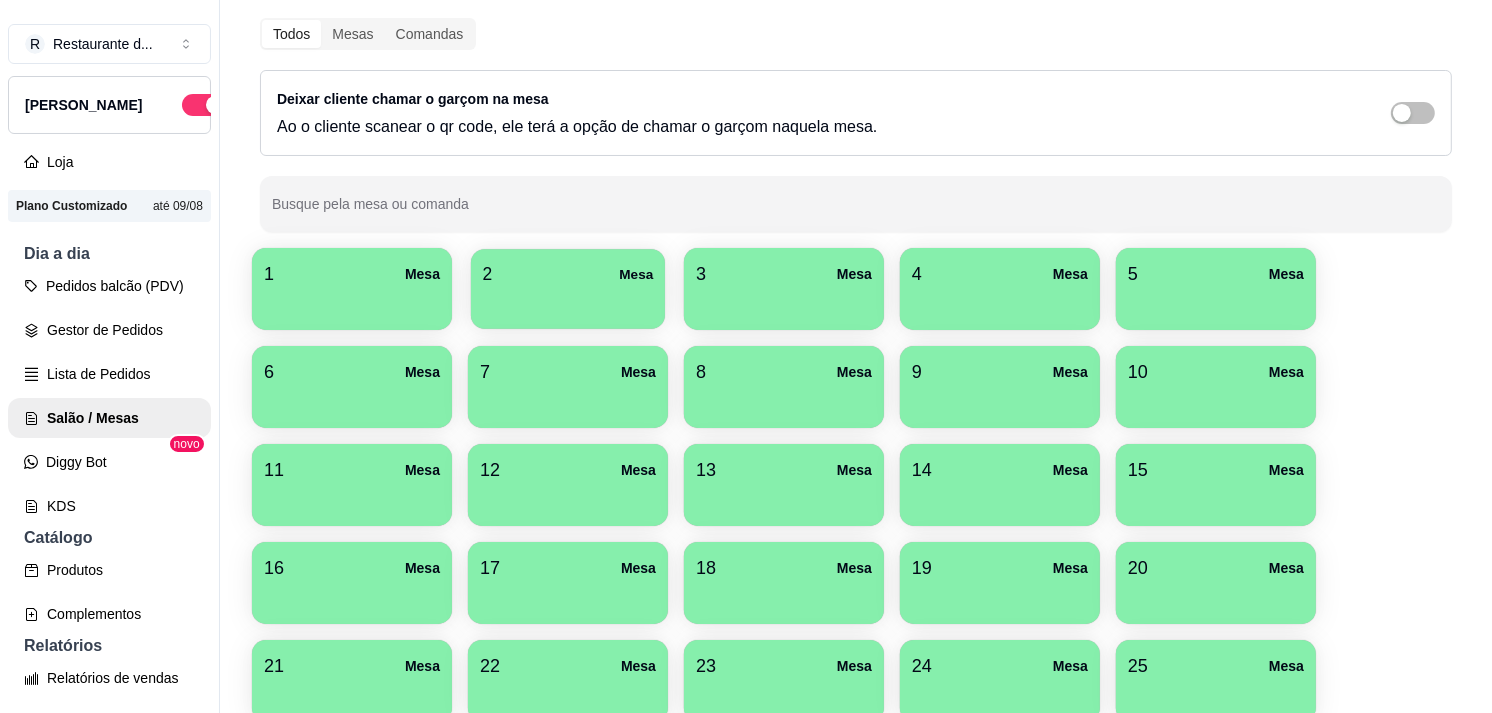 click at bounding box center [568, 302] 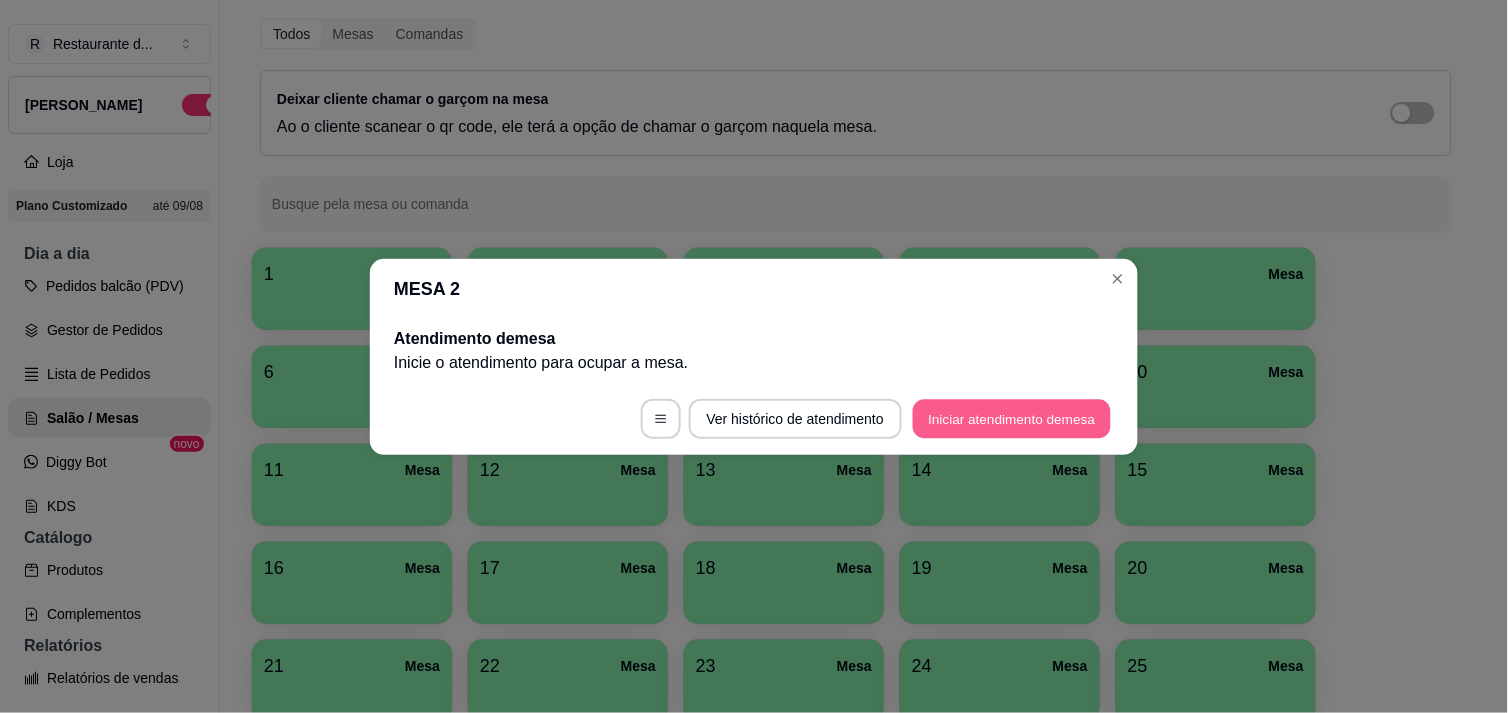 click on "Iniciar atendimento de  mesa" at bounding box center [1012, 418] 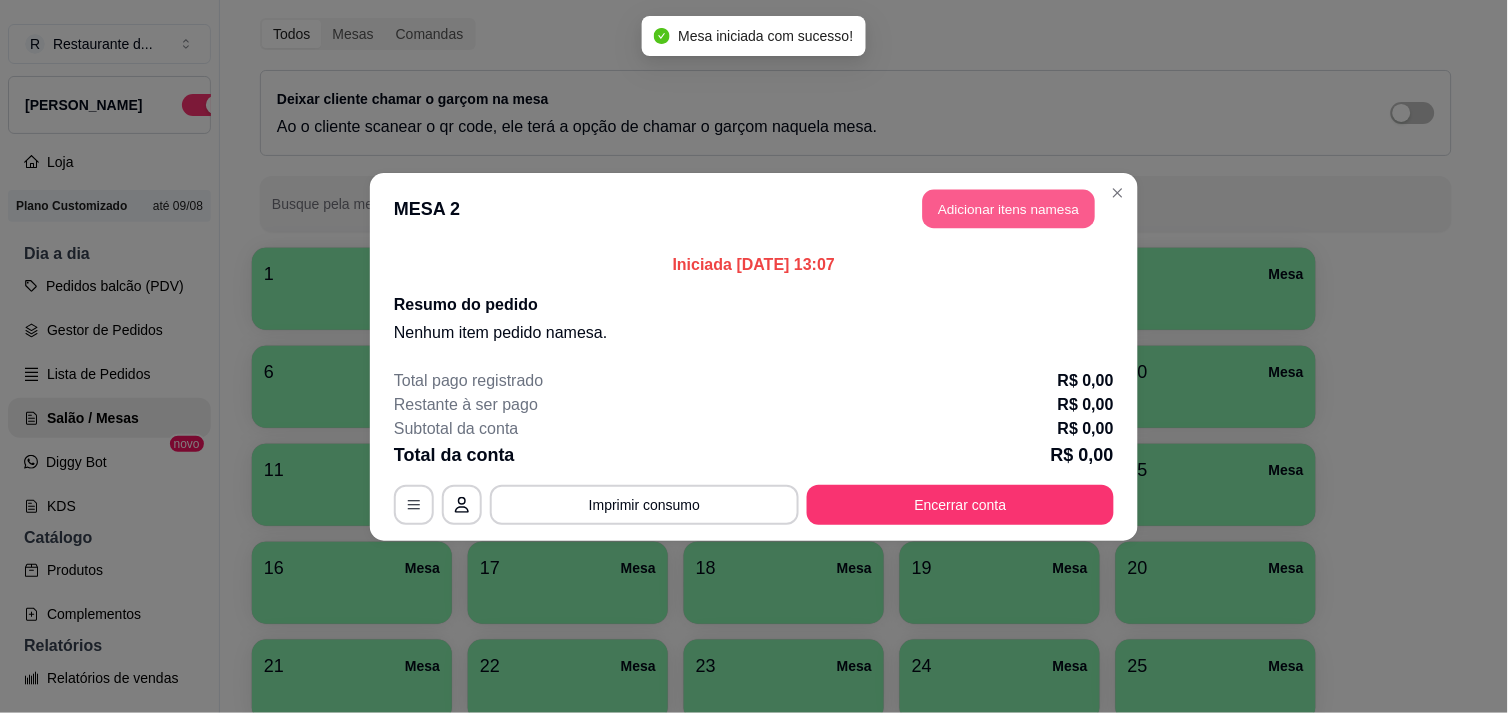 click on "Adicionar itens na  mesa" at bounding box center [1009, 208] 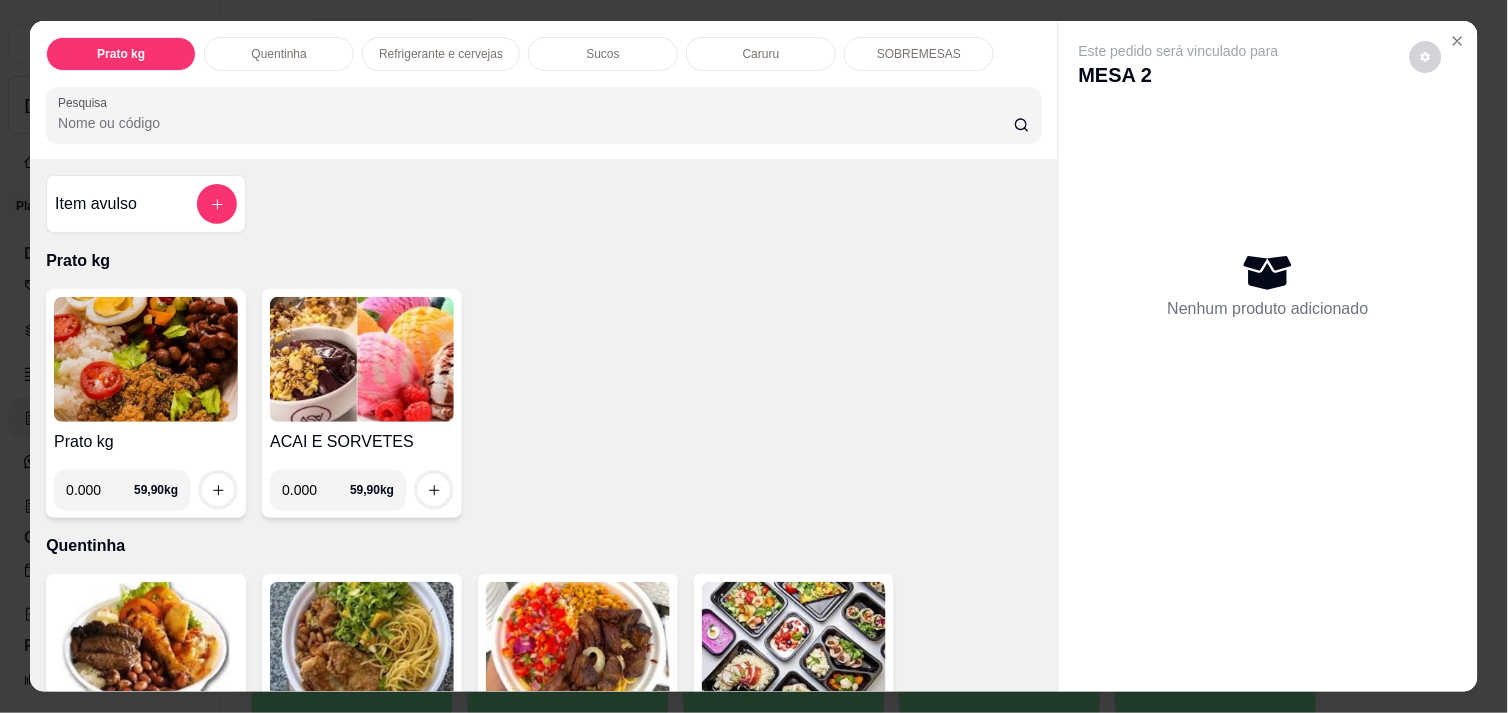 click on "0.000" at bounding box center [100, 490] 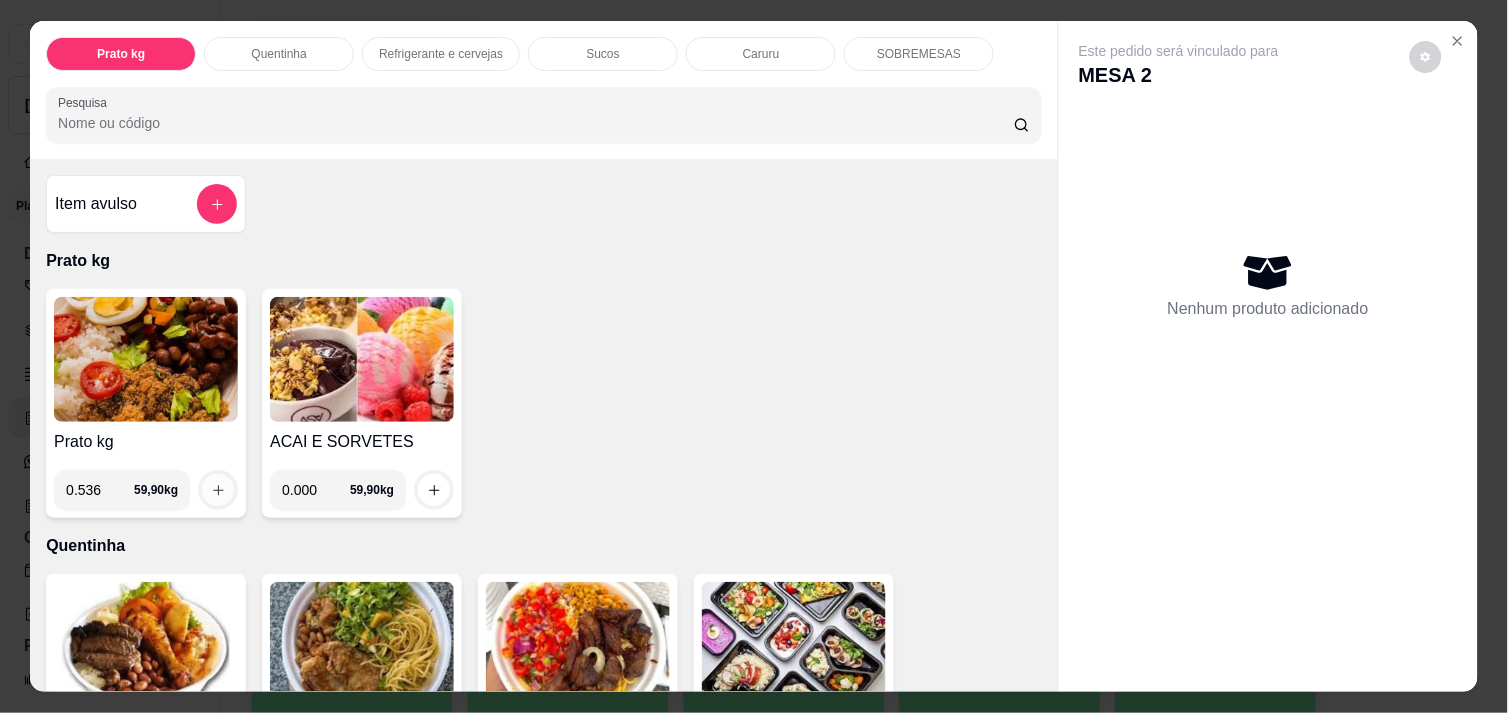 type on "0.536" 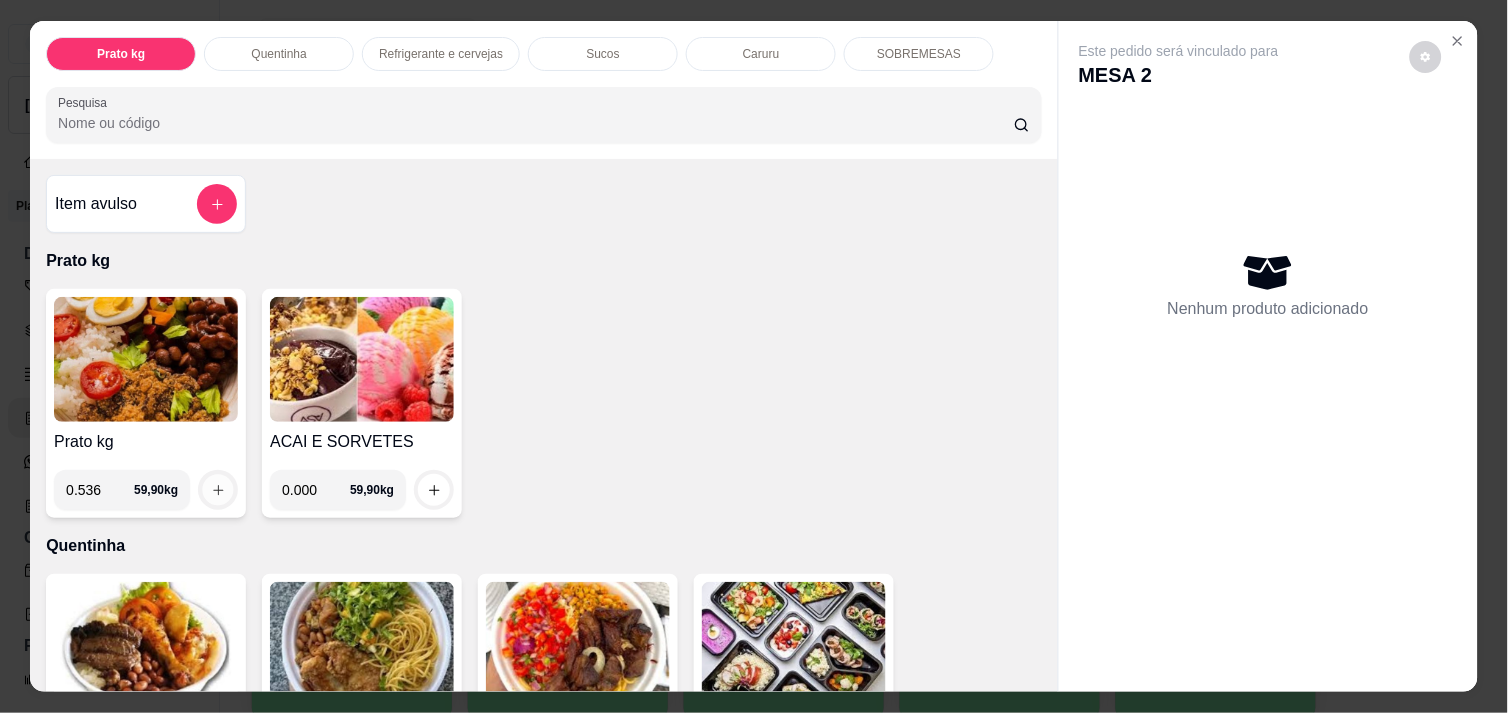 click 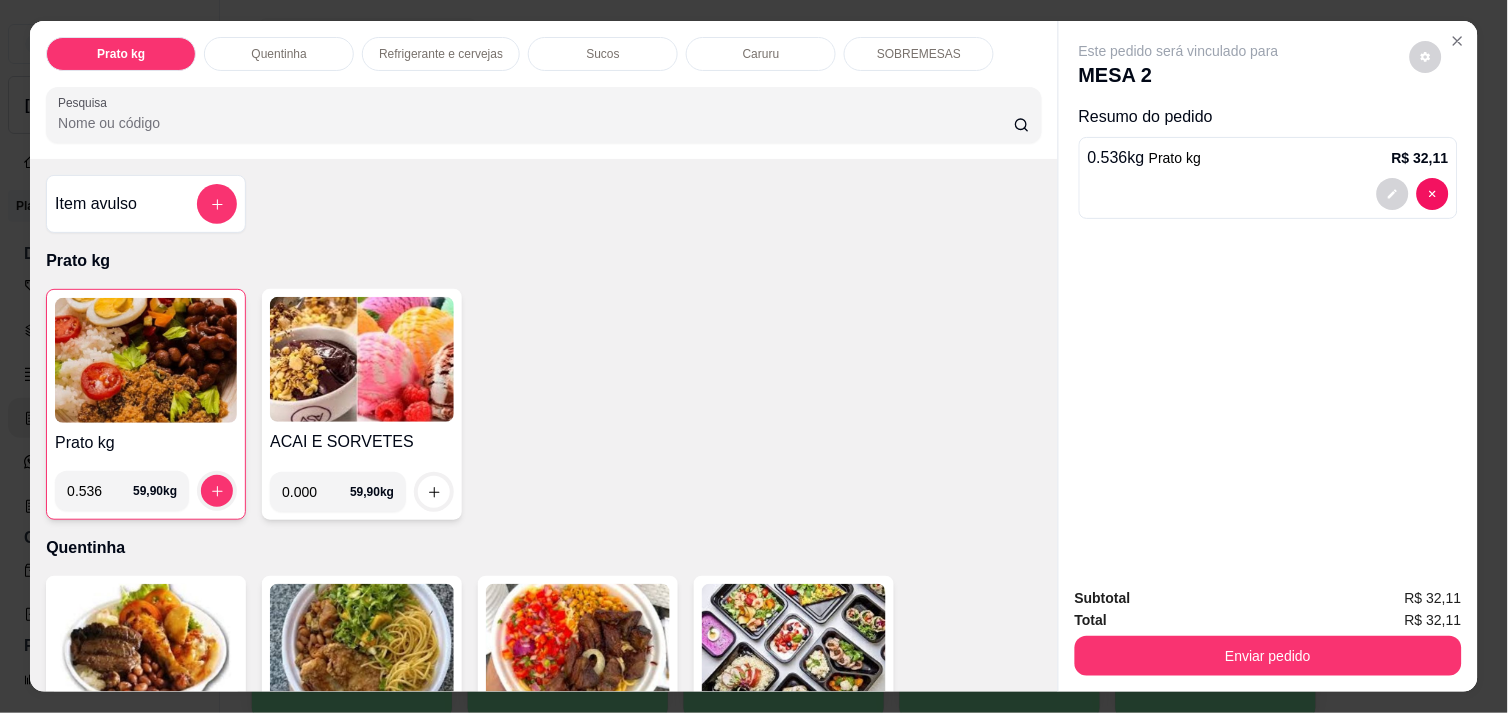 click on "Refrigerante e cervejas" at bounding box center [441, 54] 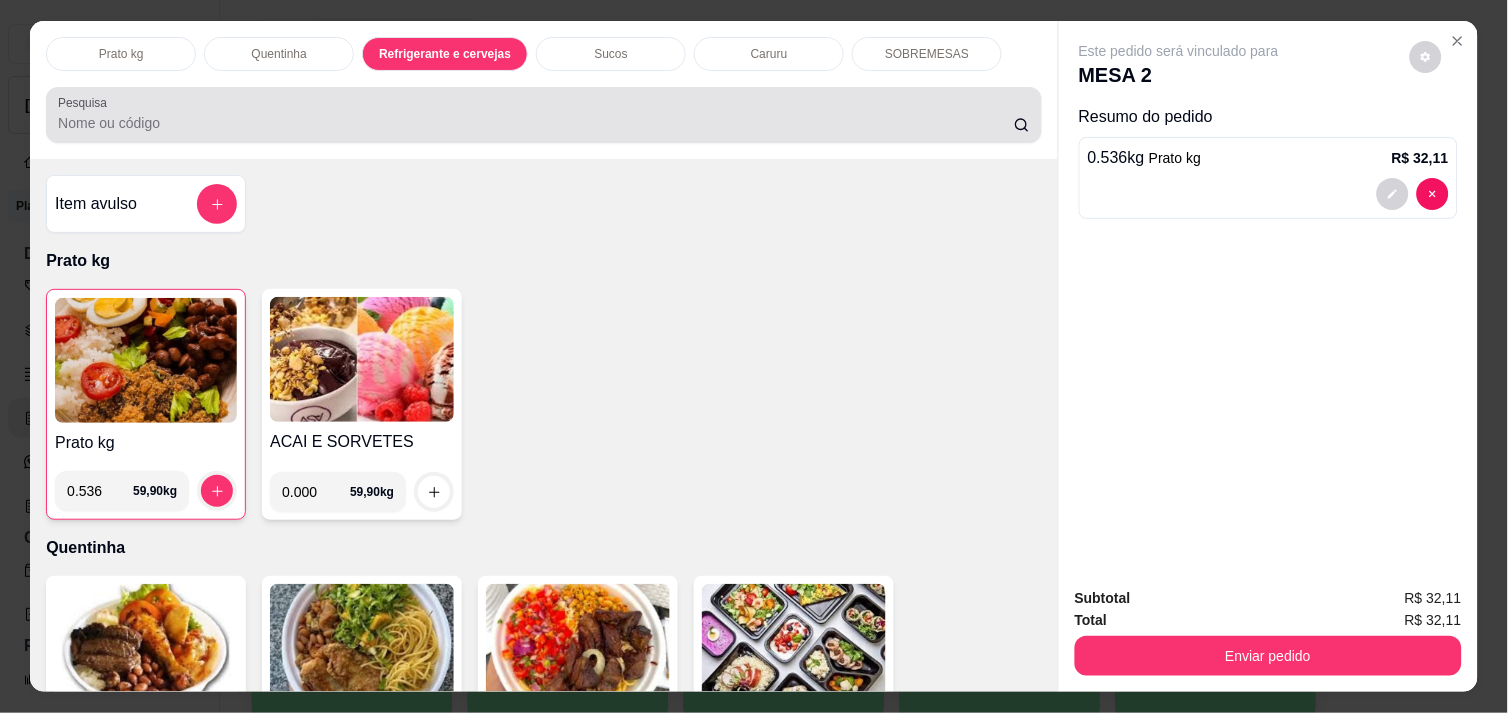 scroll, scrollTop: 986, scrollLeft: 0, axis: vertical 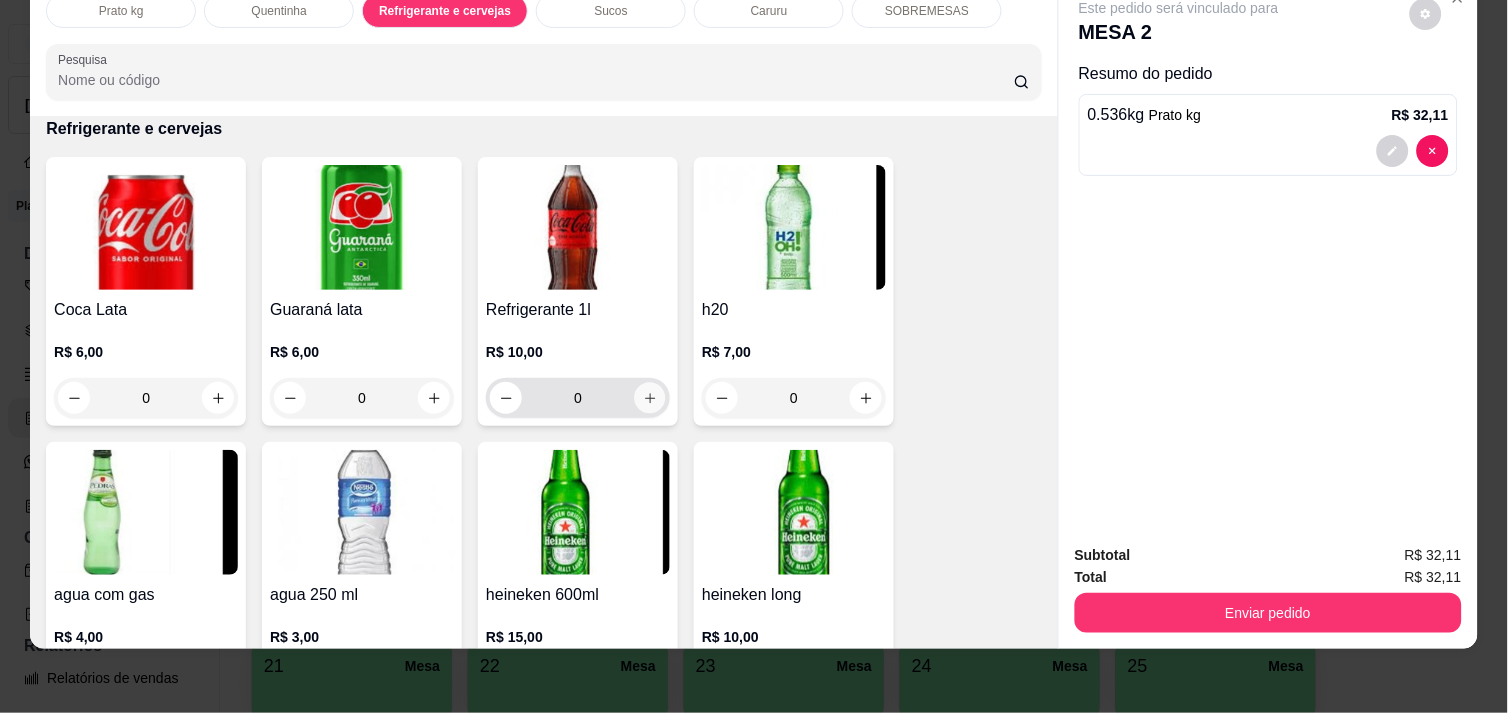 click 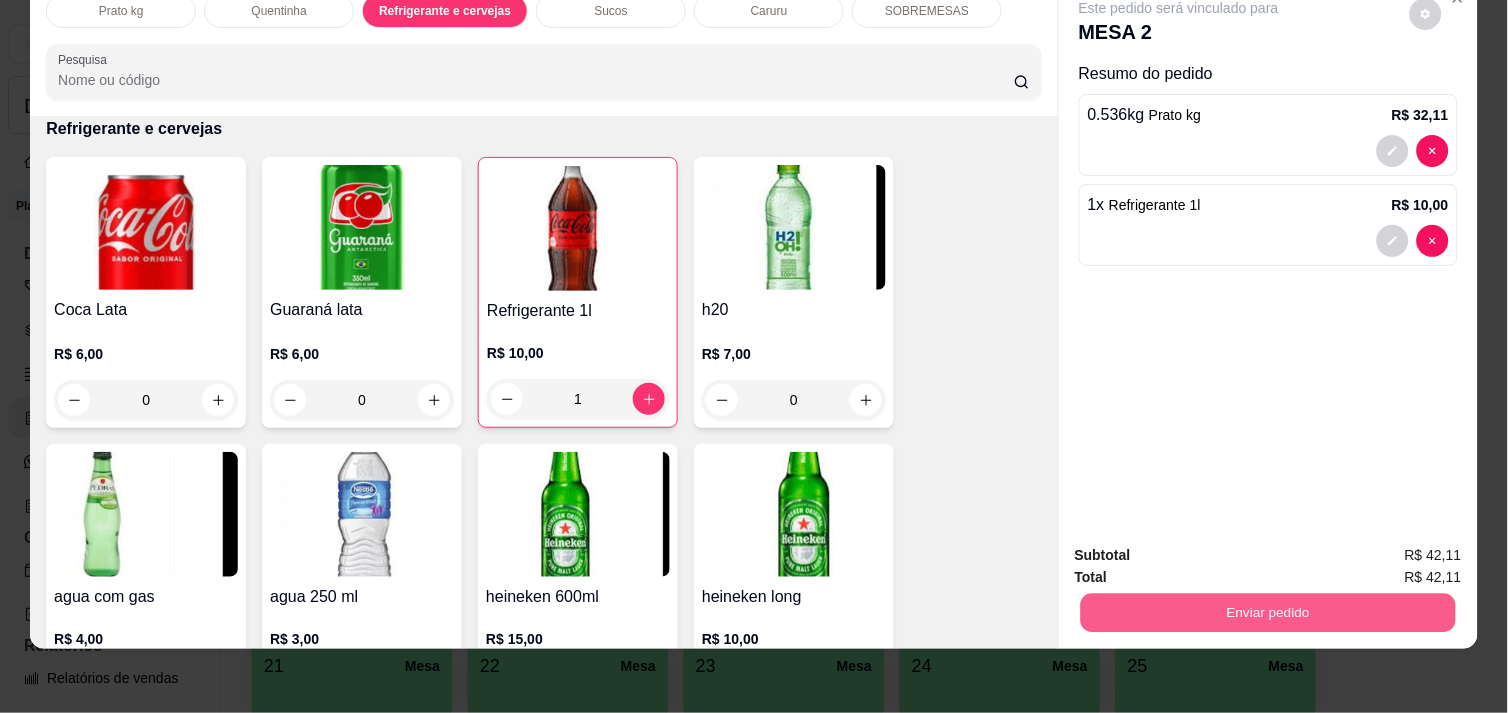 click on "Enviar pedido" at bounding box center (1268, 612) 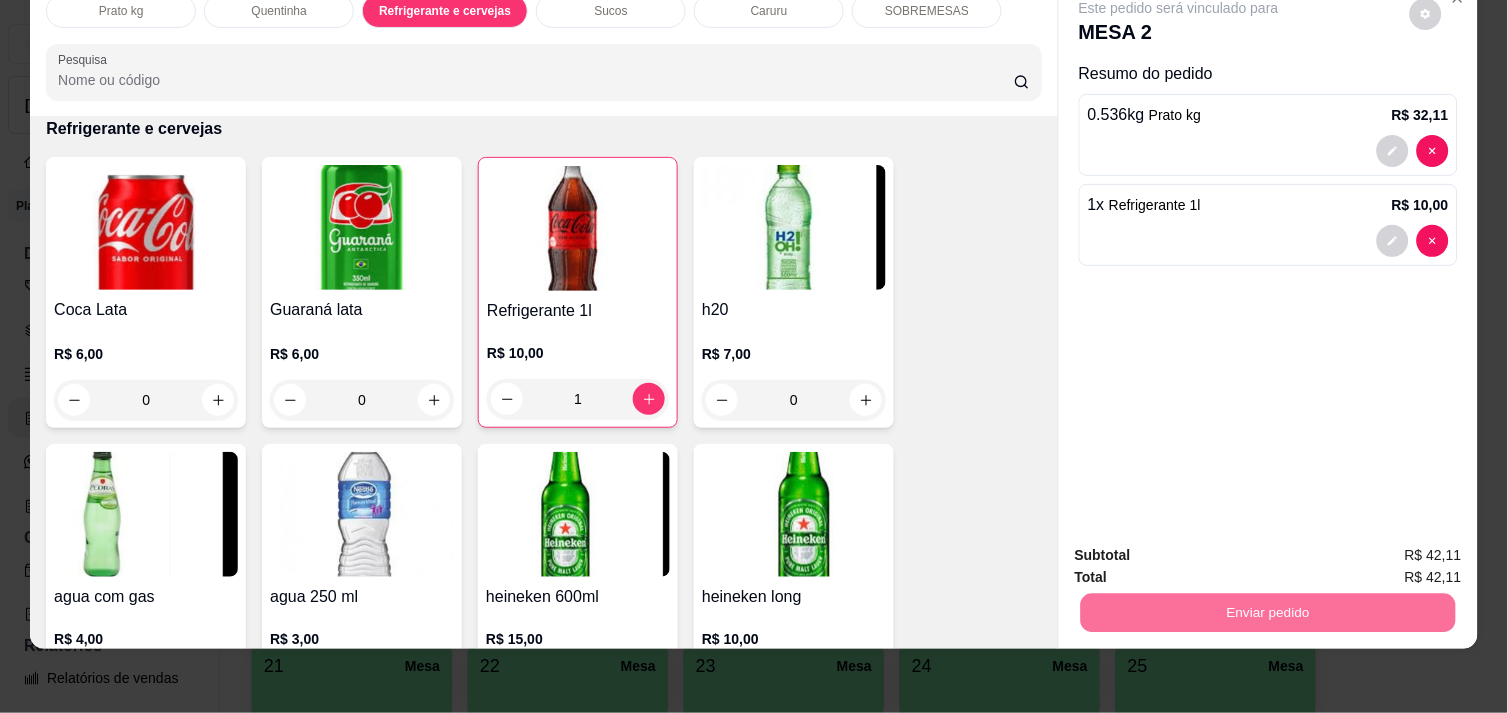 click on "Não registrar e enviar pedido" at bounding box center [1202, 547] 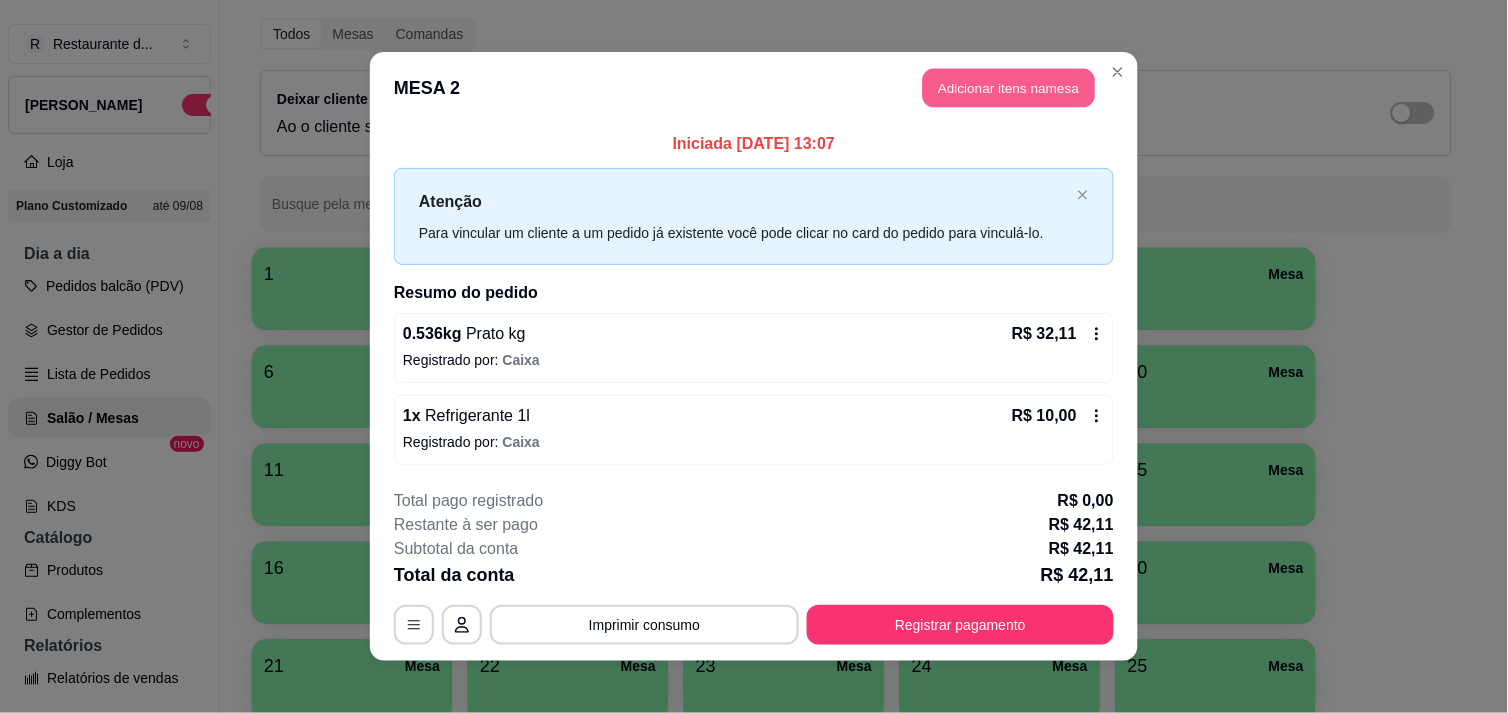 click on "Adicionar itens na  mesa" at bounding box center [1009, 88] 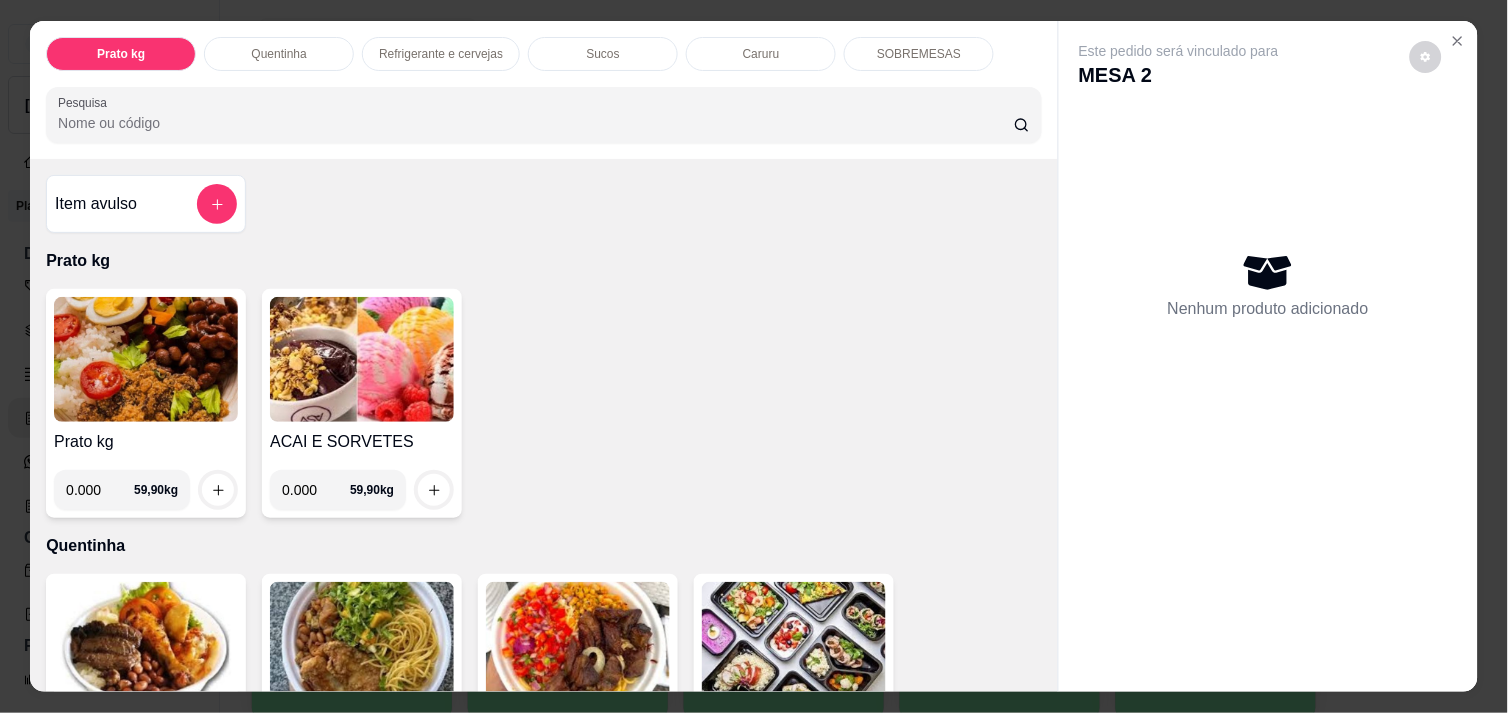 click on "0.000" at bounding box center [100, 490] 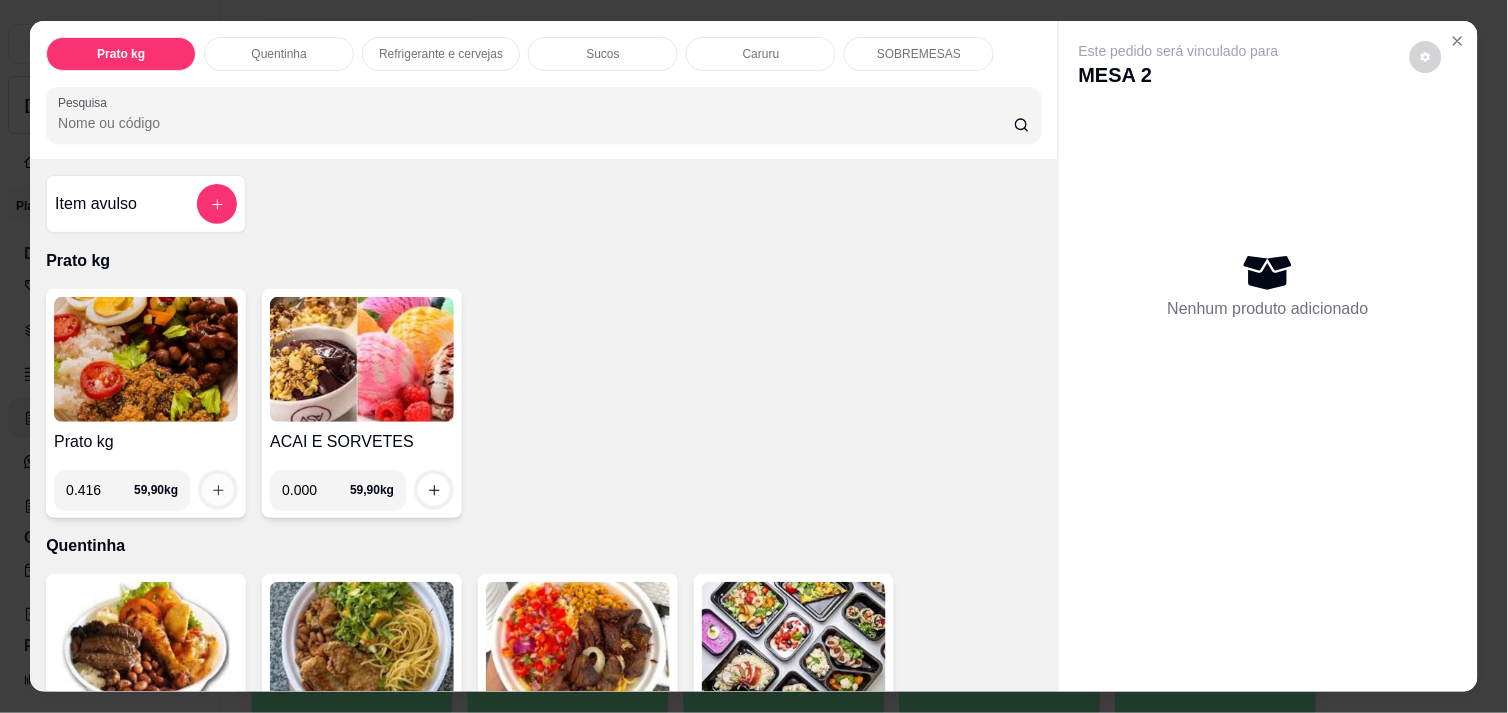 type on "0.416" 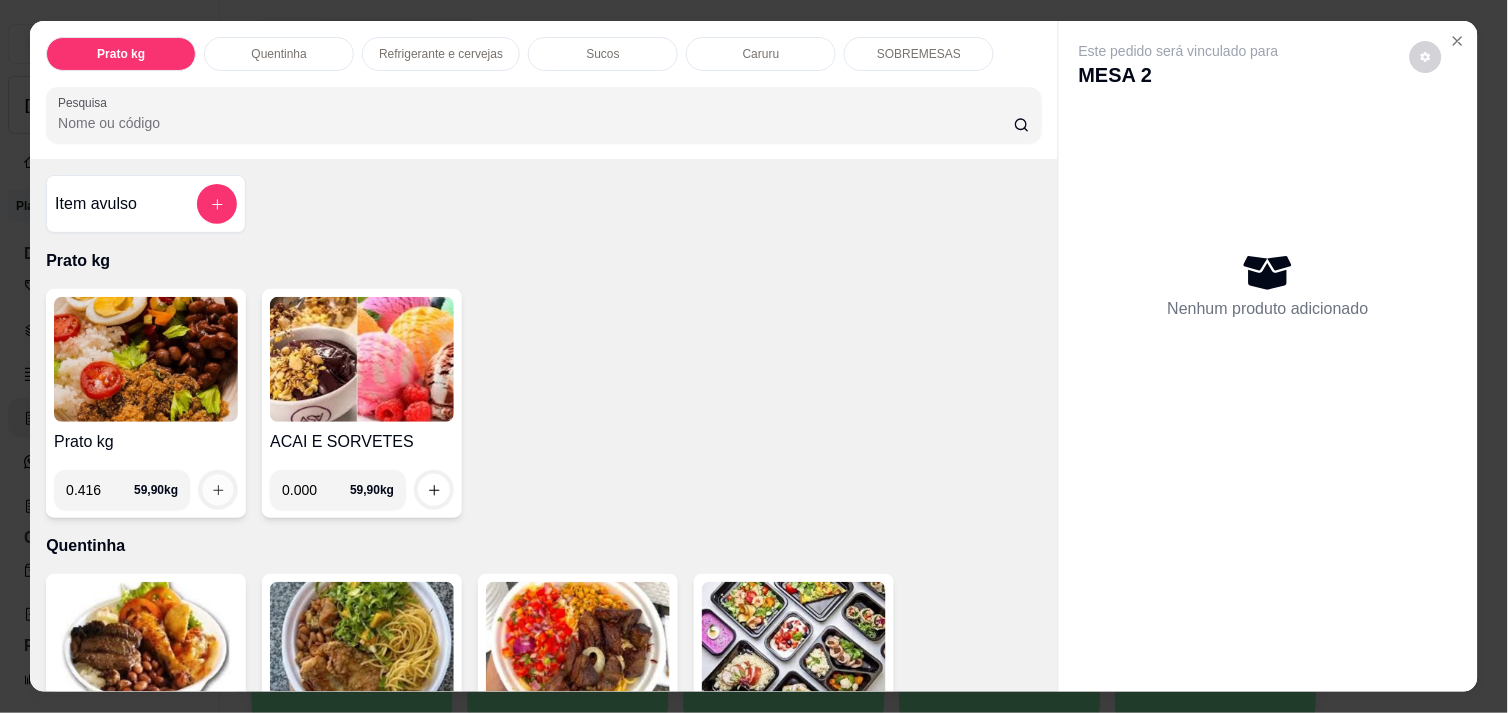 click 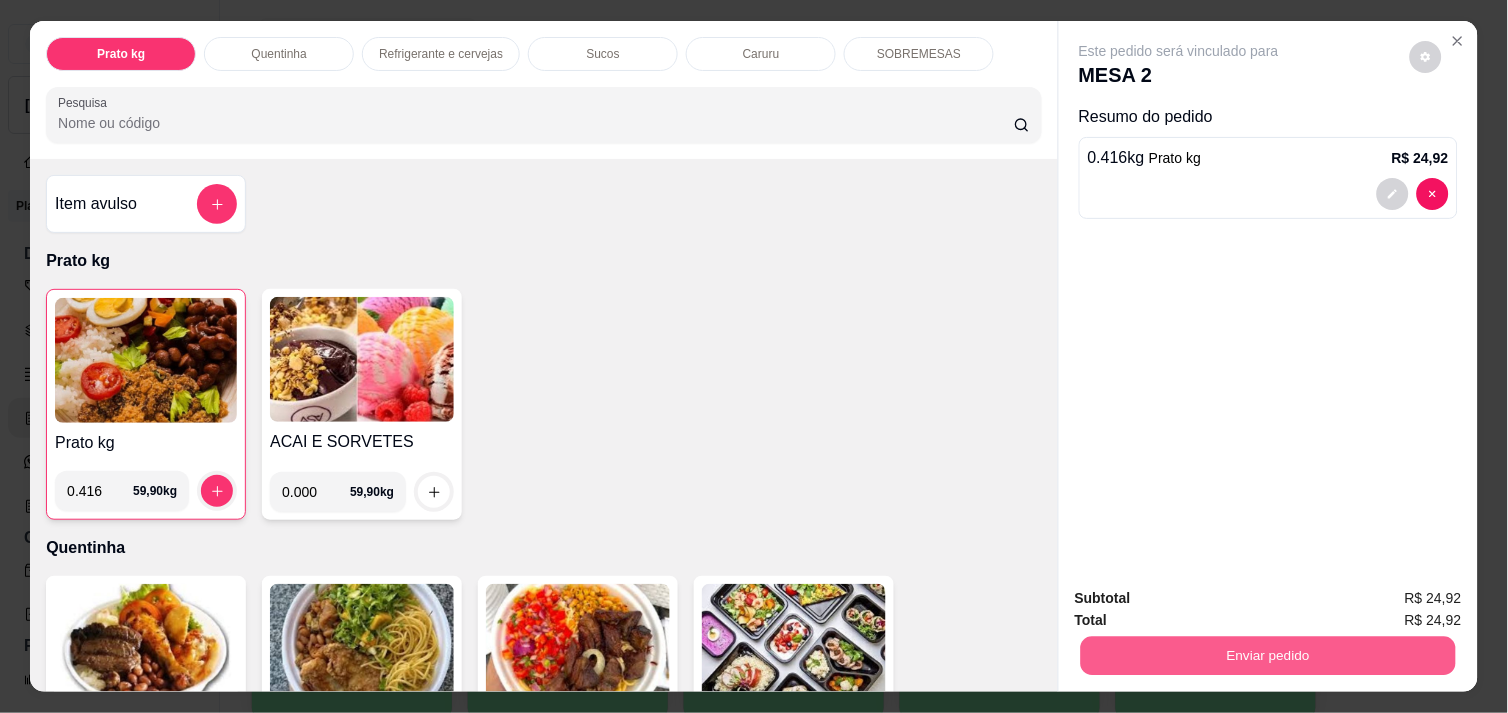 click on "Enviar pedido" at bounding box center (1268, 655) 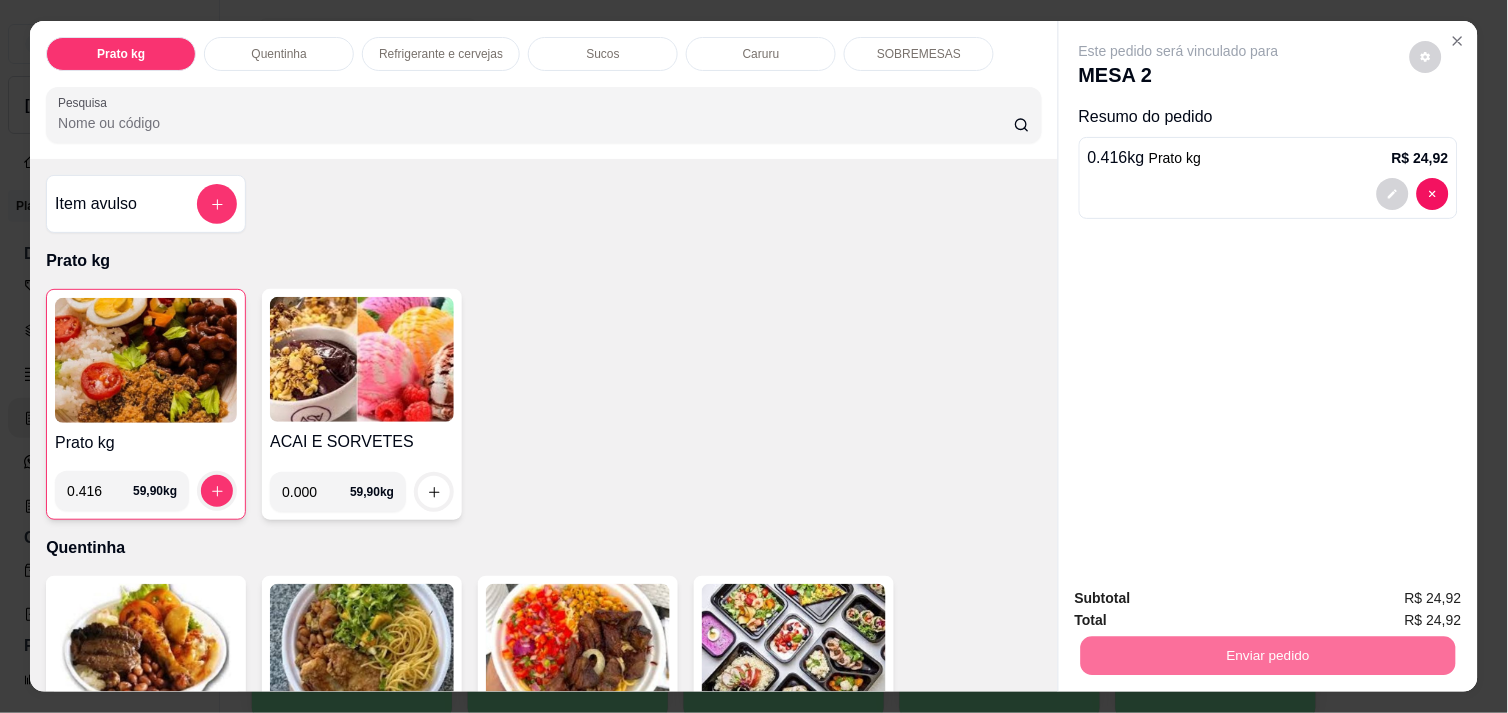 click on "Não registrar e enviar pedido Sim, quero registrar" at bounding box center (1260, 599) 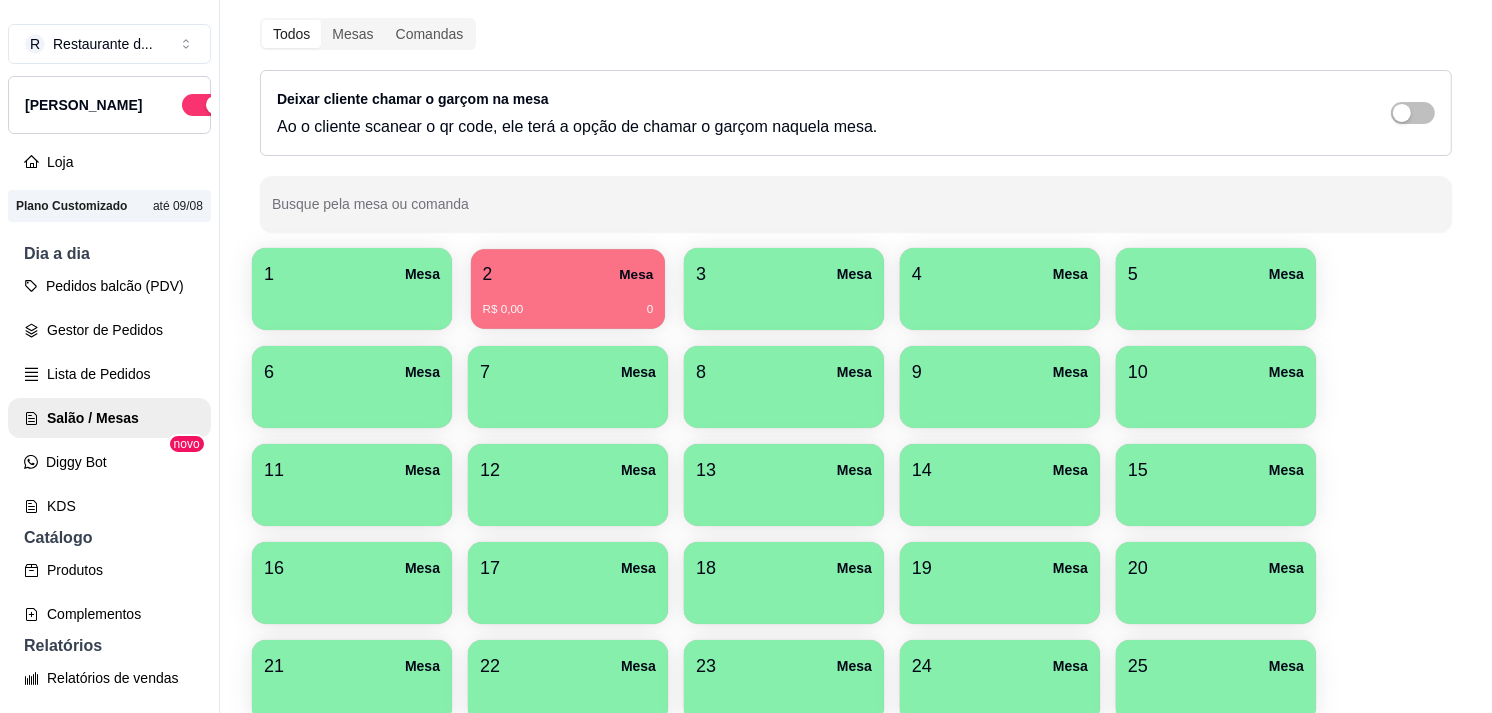 click on "2 Mesa" at bounding box center [568, 274] 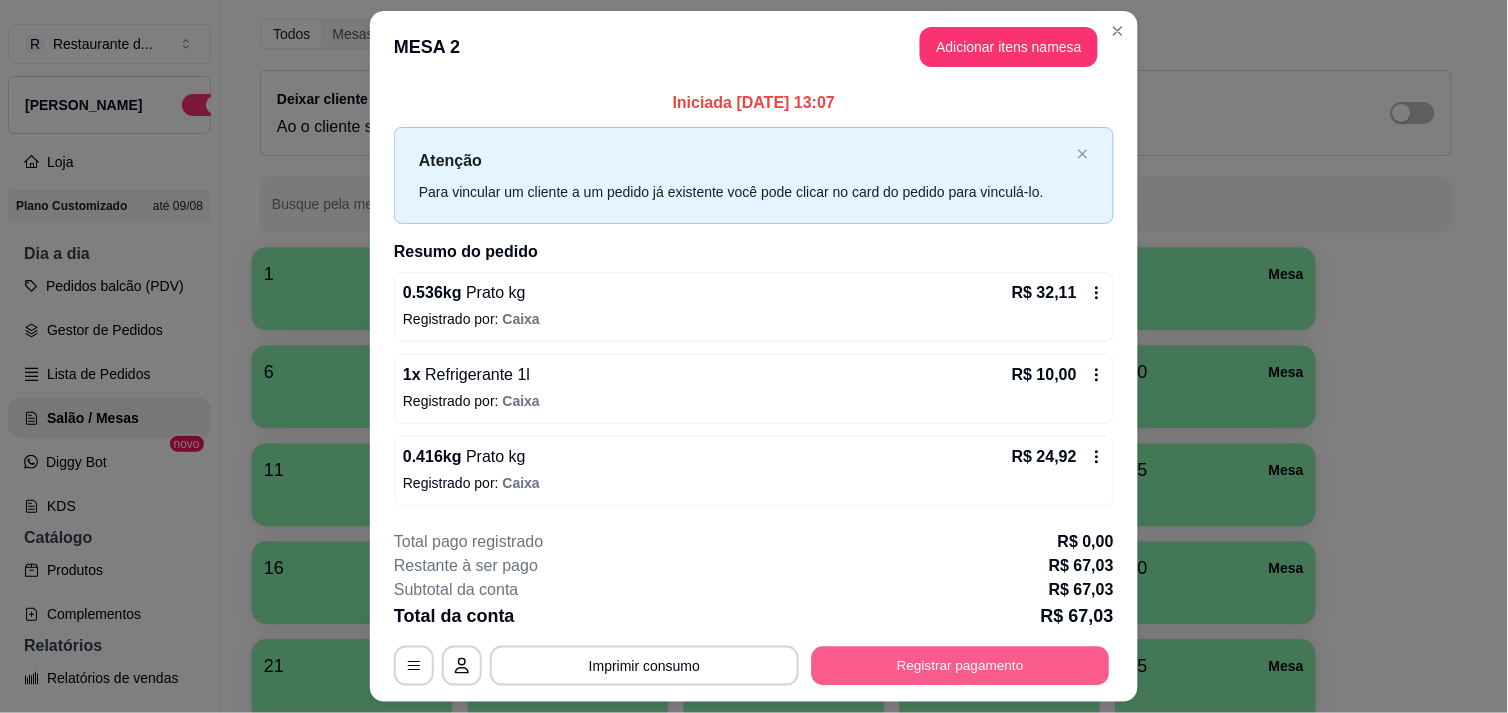 click on "Registrar pagamento" at bounding box center (961, 666) 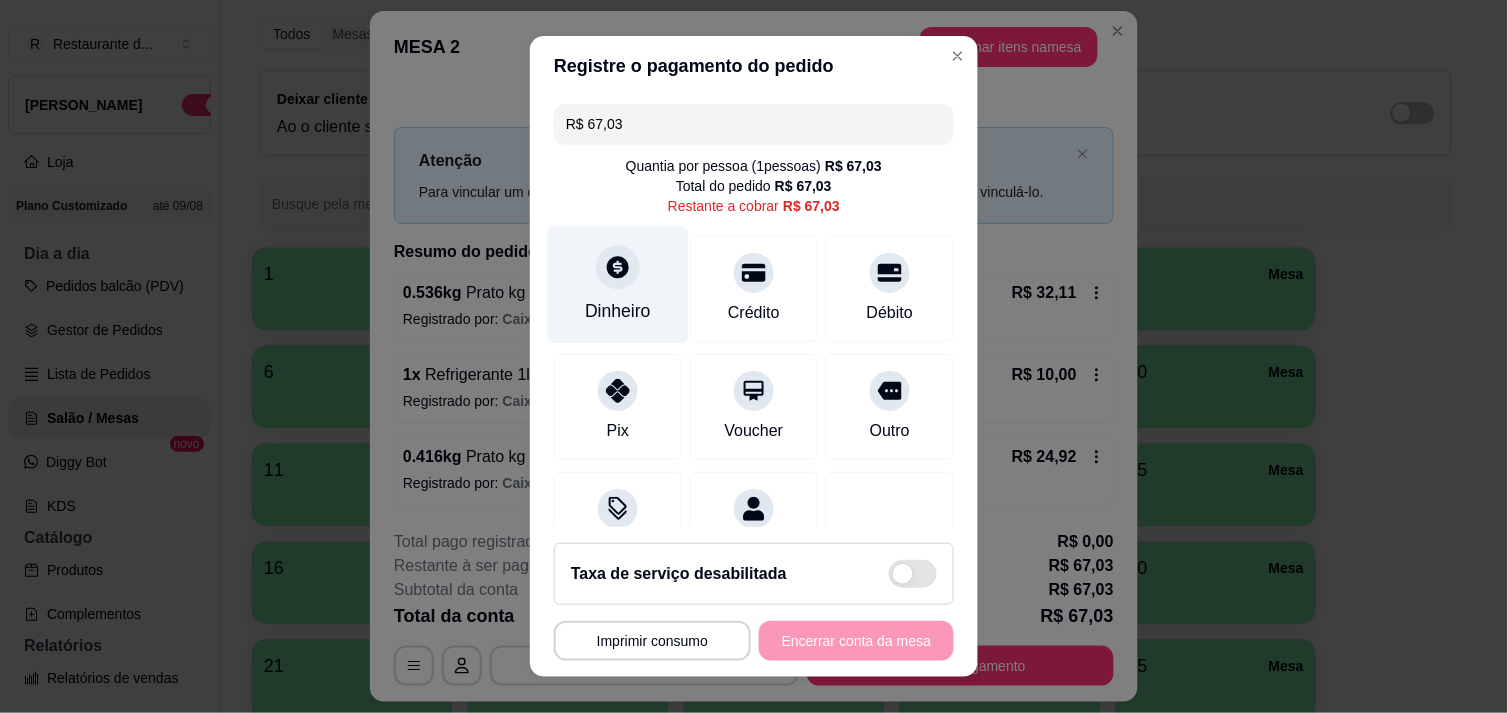 click on "Dinheiro" at bounding box center [618, 284] 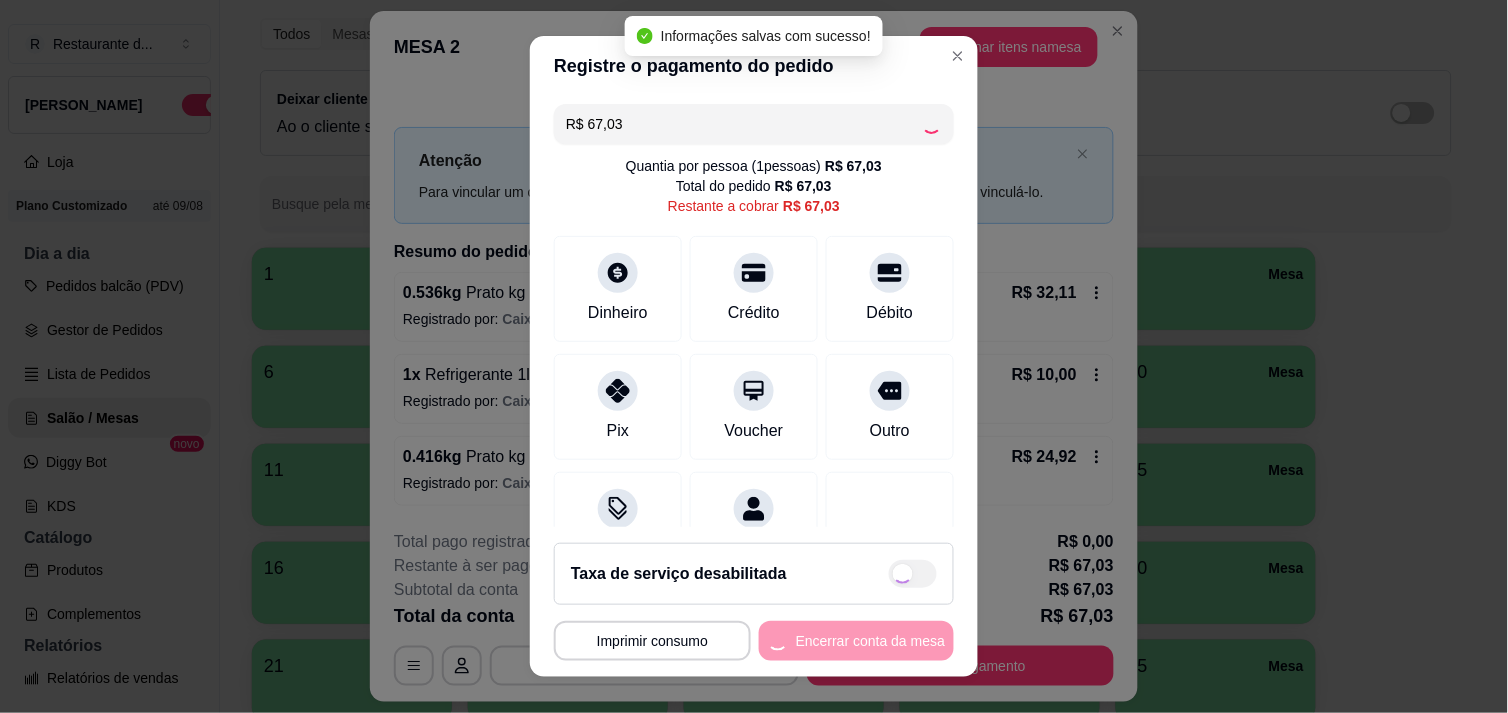 type on "R$ 0,00" 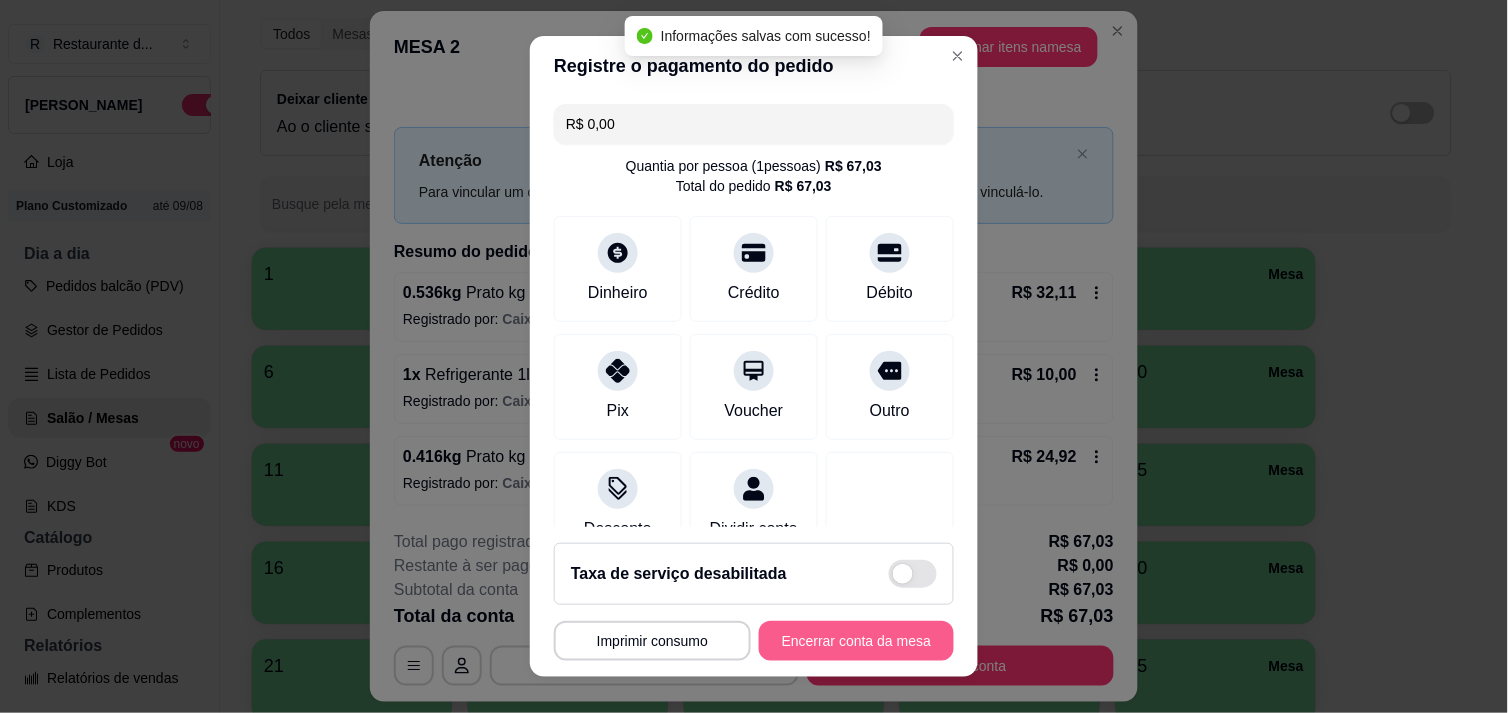 click on "Encerrar conta da mesa" at bounding box center [856, 641] 